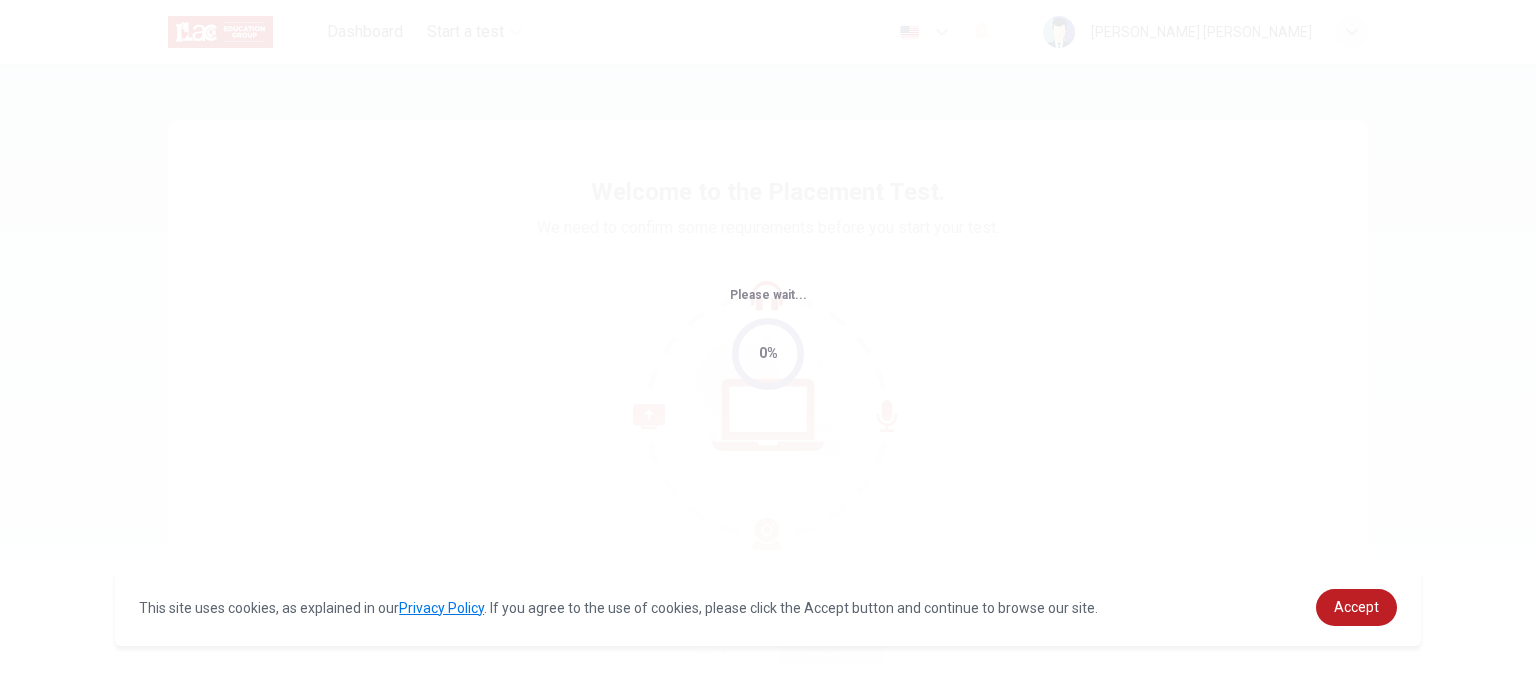 scroll, scrollTop: 0, scrollLeft: 0, axis: both 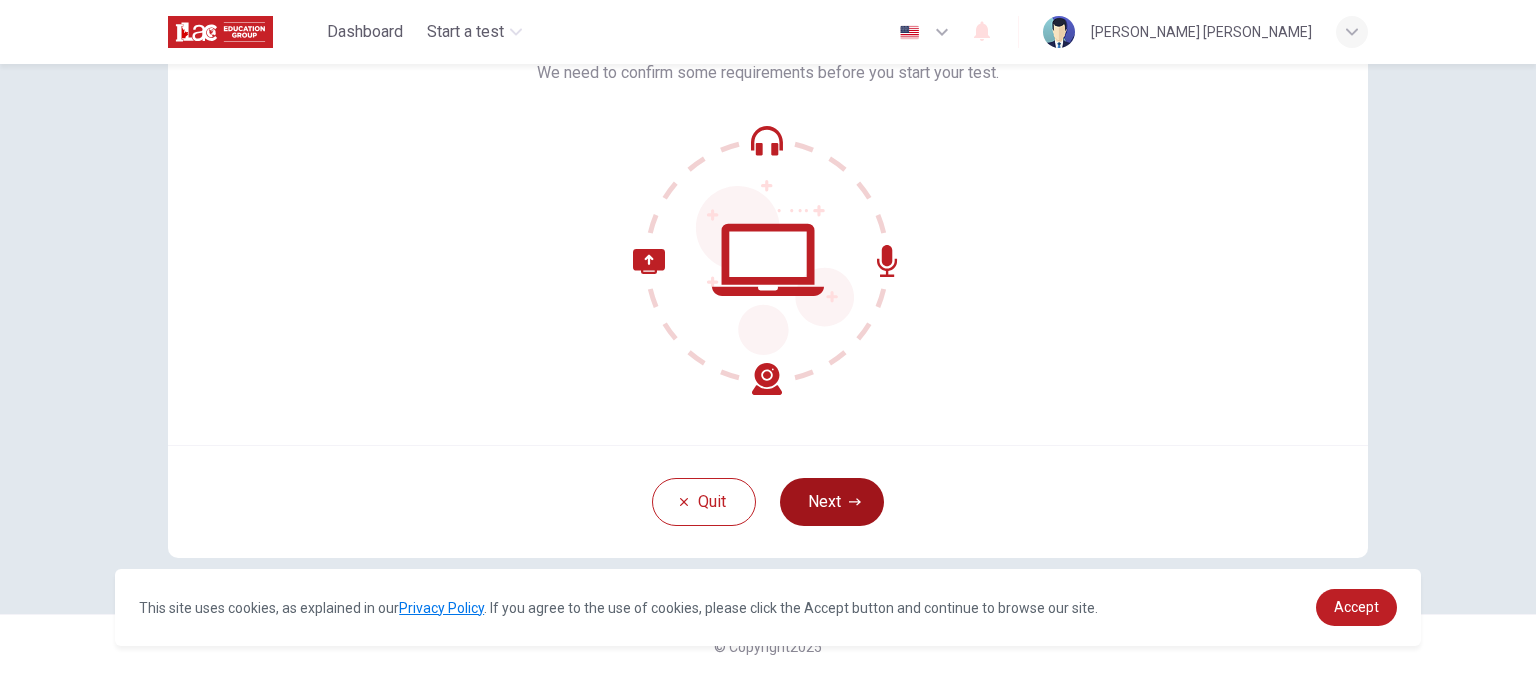 click on "Next" at bounding box center [832, 502] 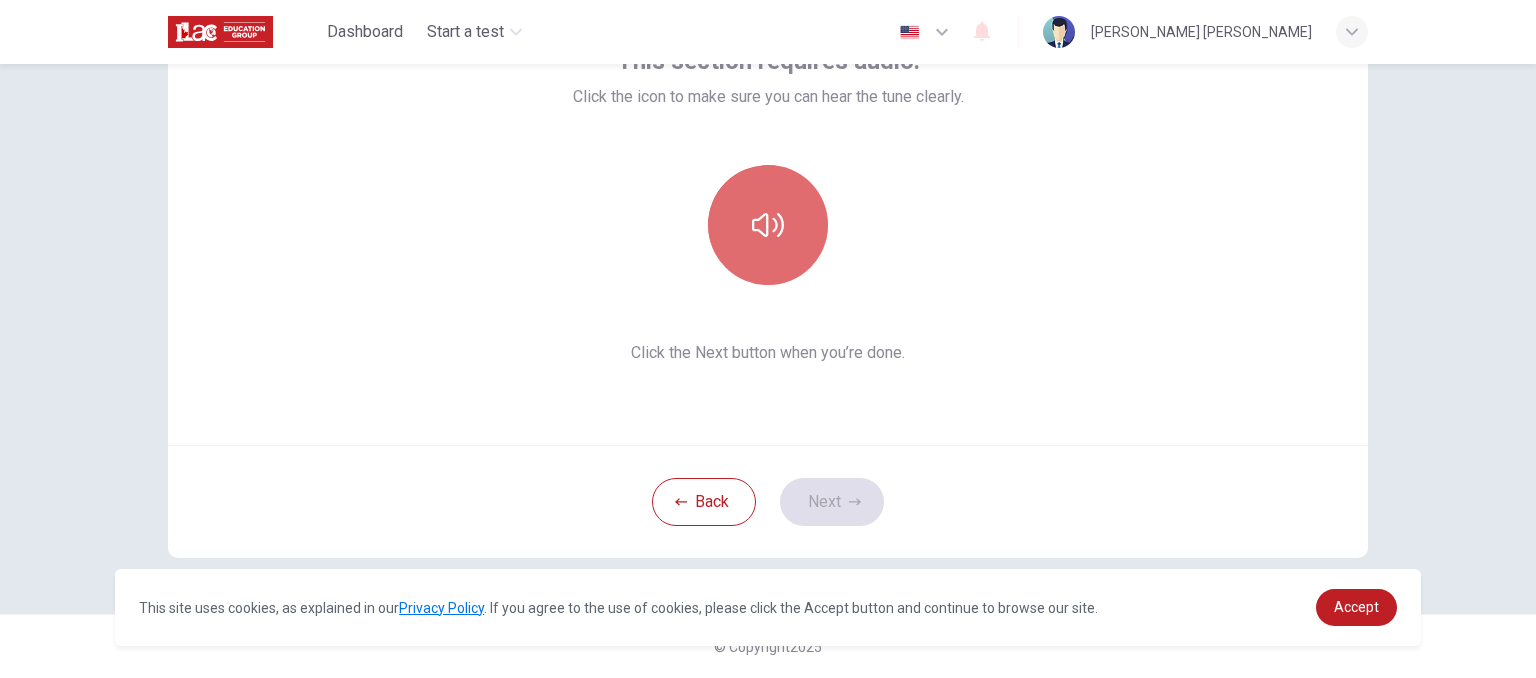 click at bounding box center [768, 225] 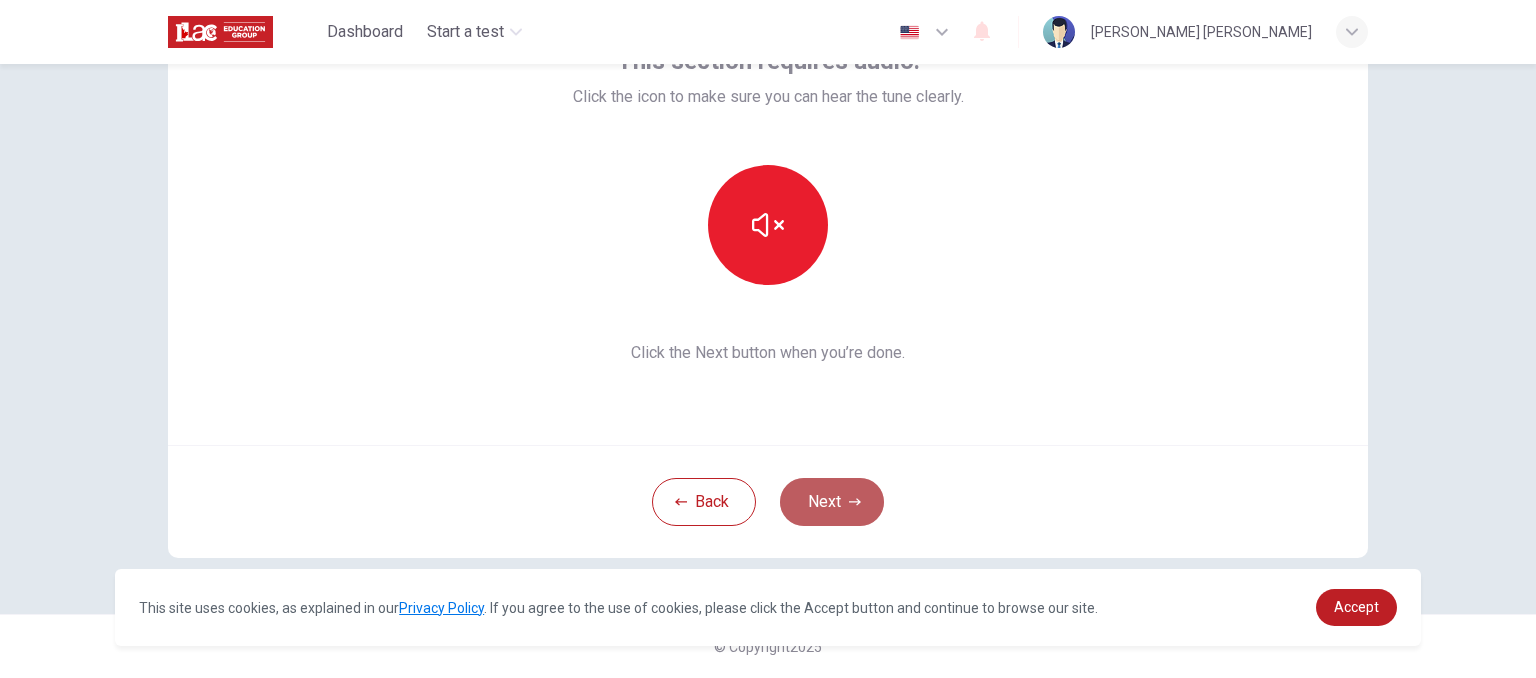 click on "Next" at bounding box center [832, 502] 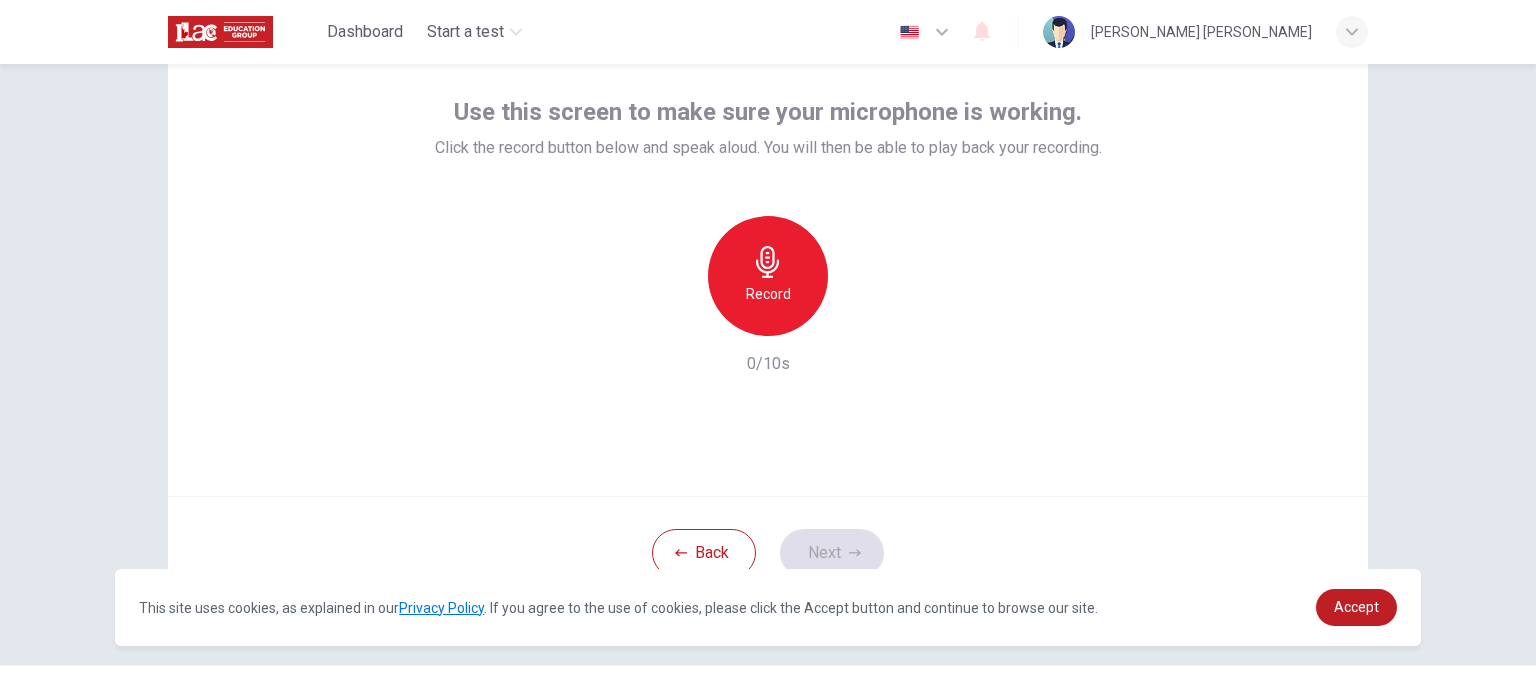 scroll, scrollTop: 94, scrollLeft: 0, axis: vertical 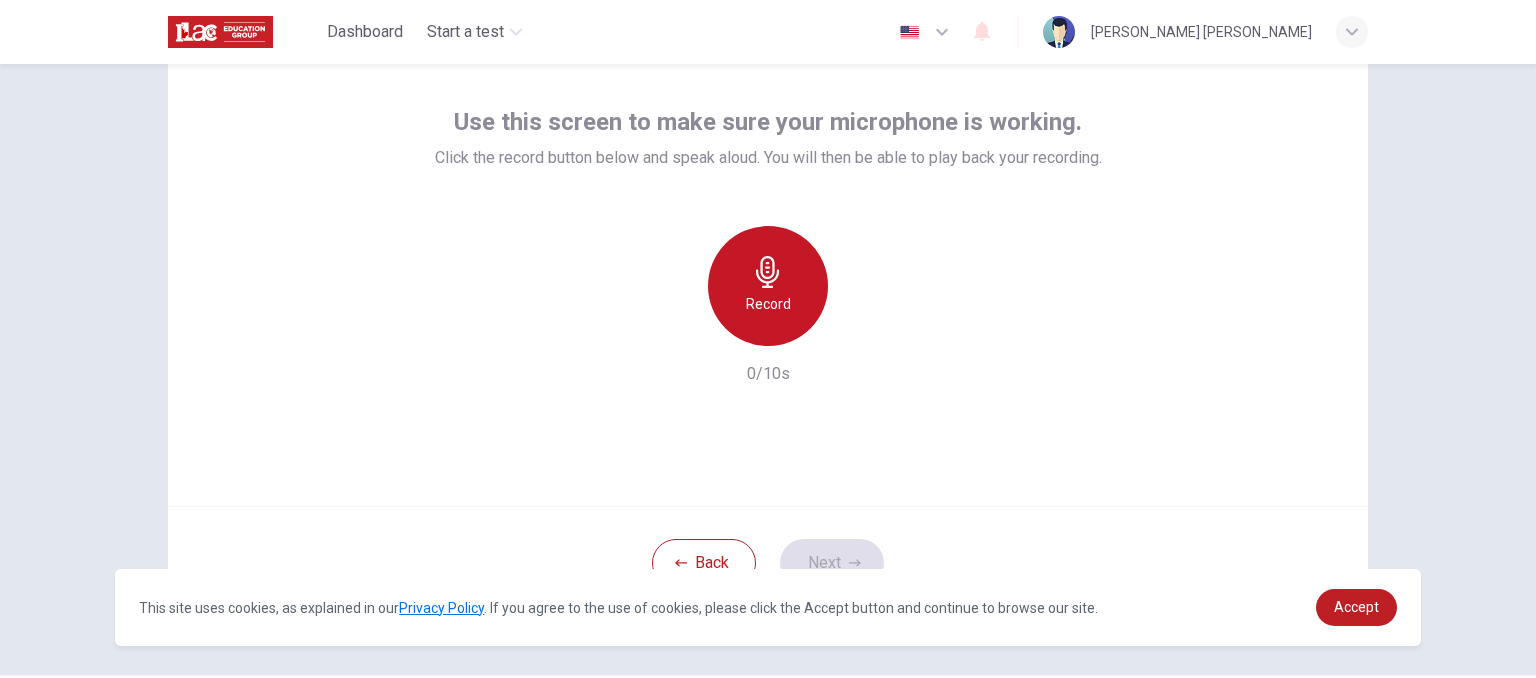 click 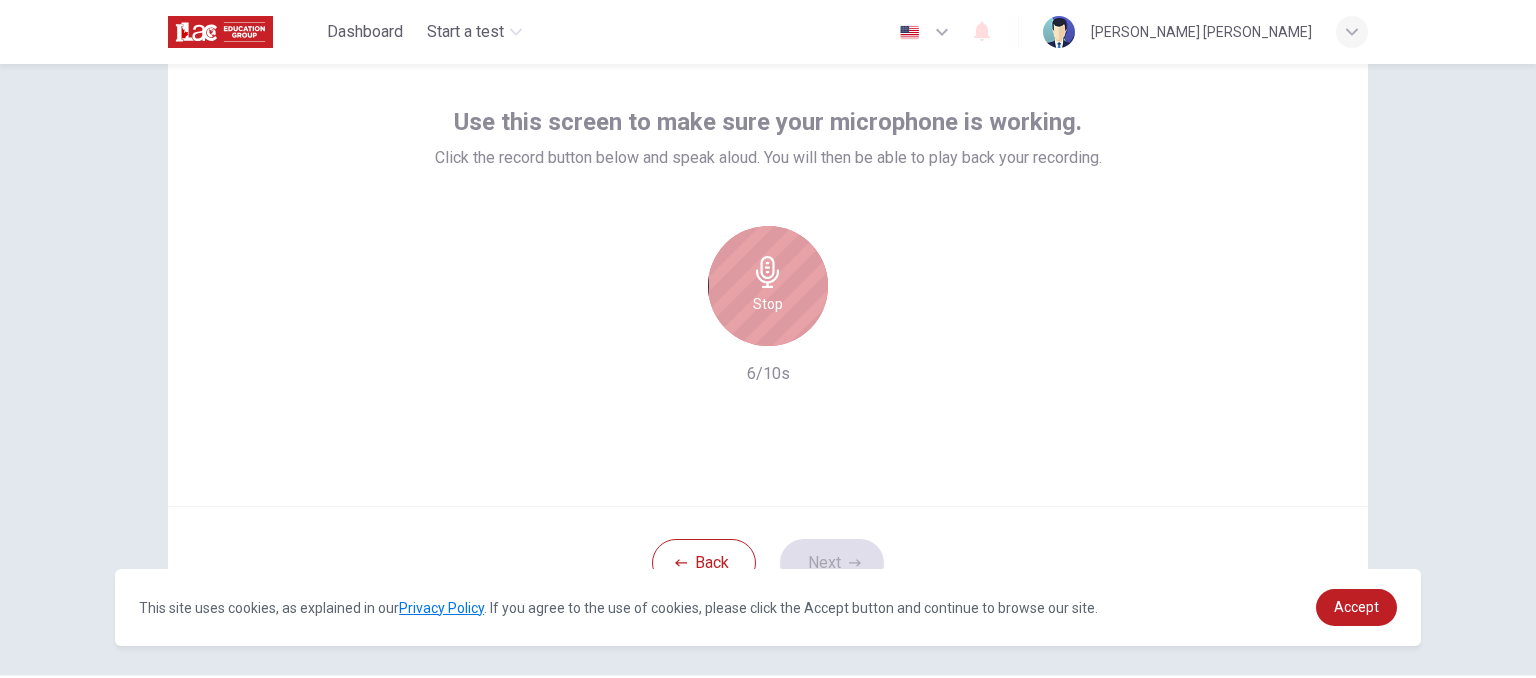 click 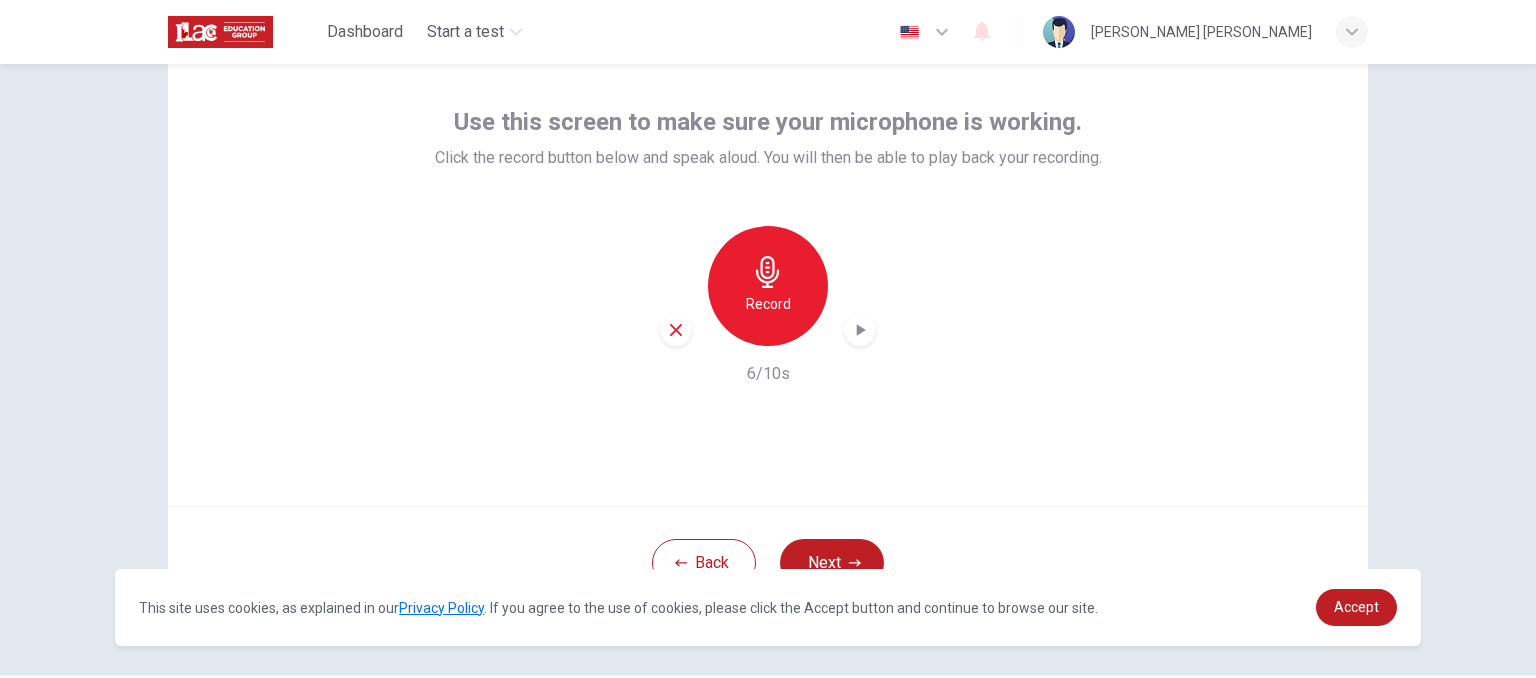 click 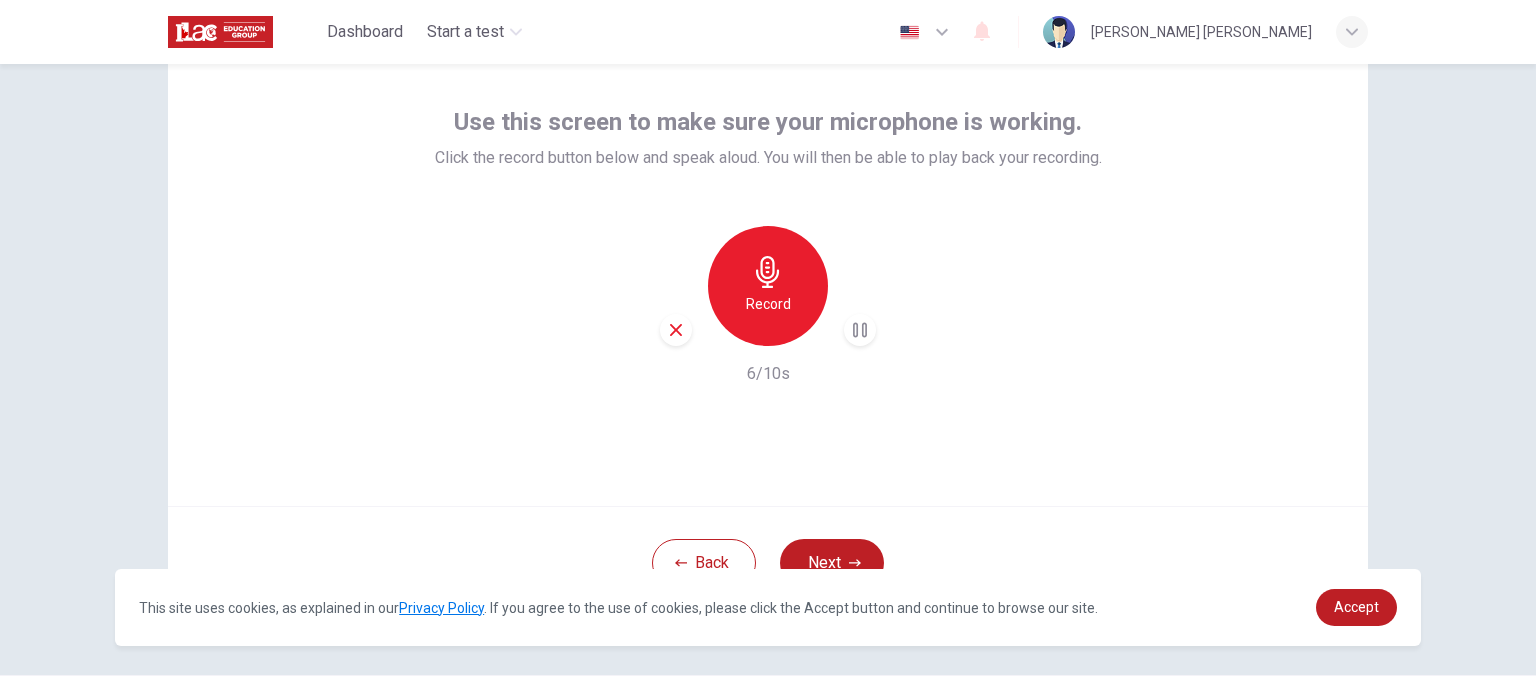 scroll, scrollTop: 155, scrollLeft: 0, axis: vertical 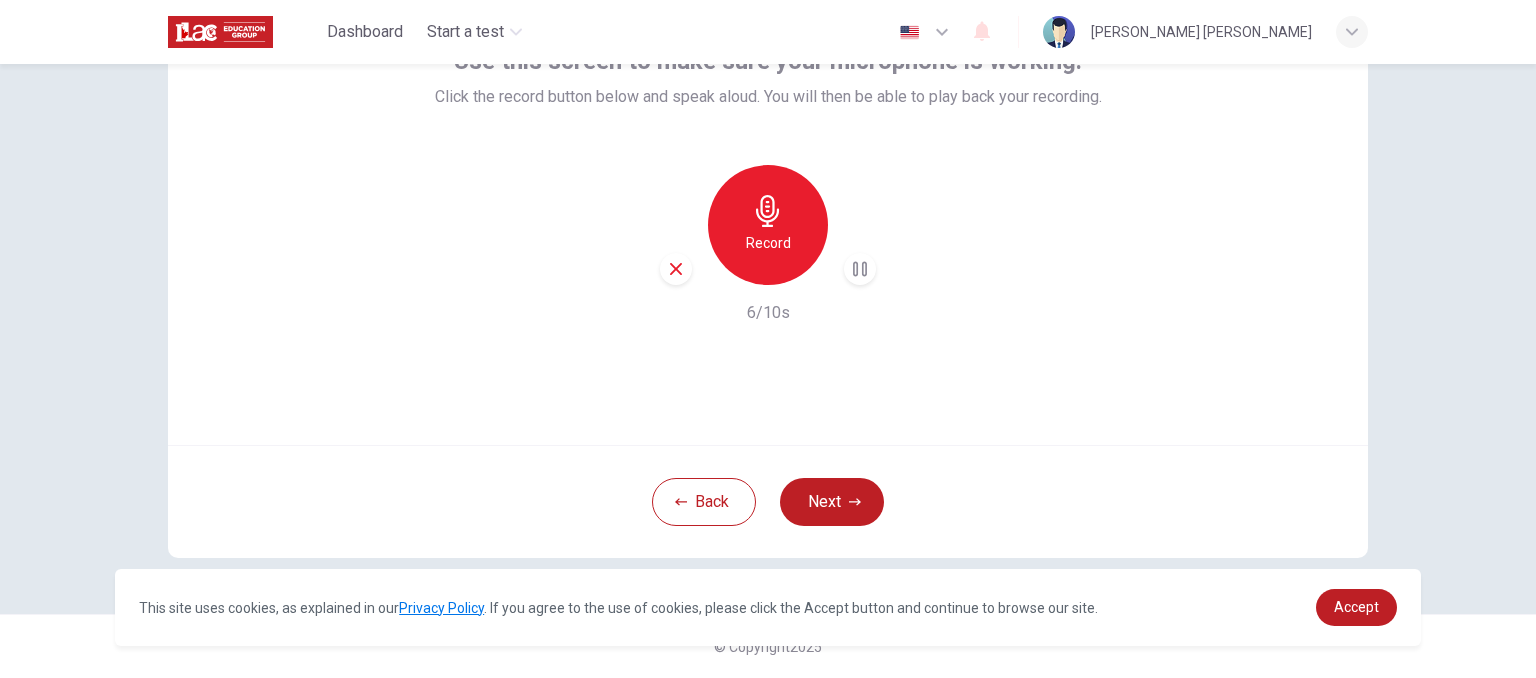 type 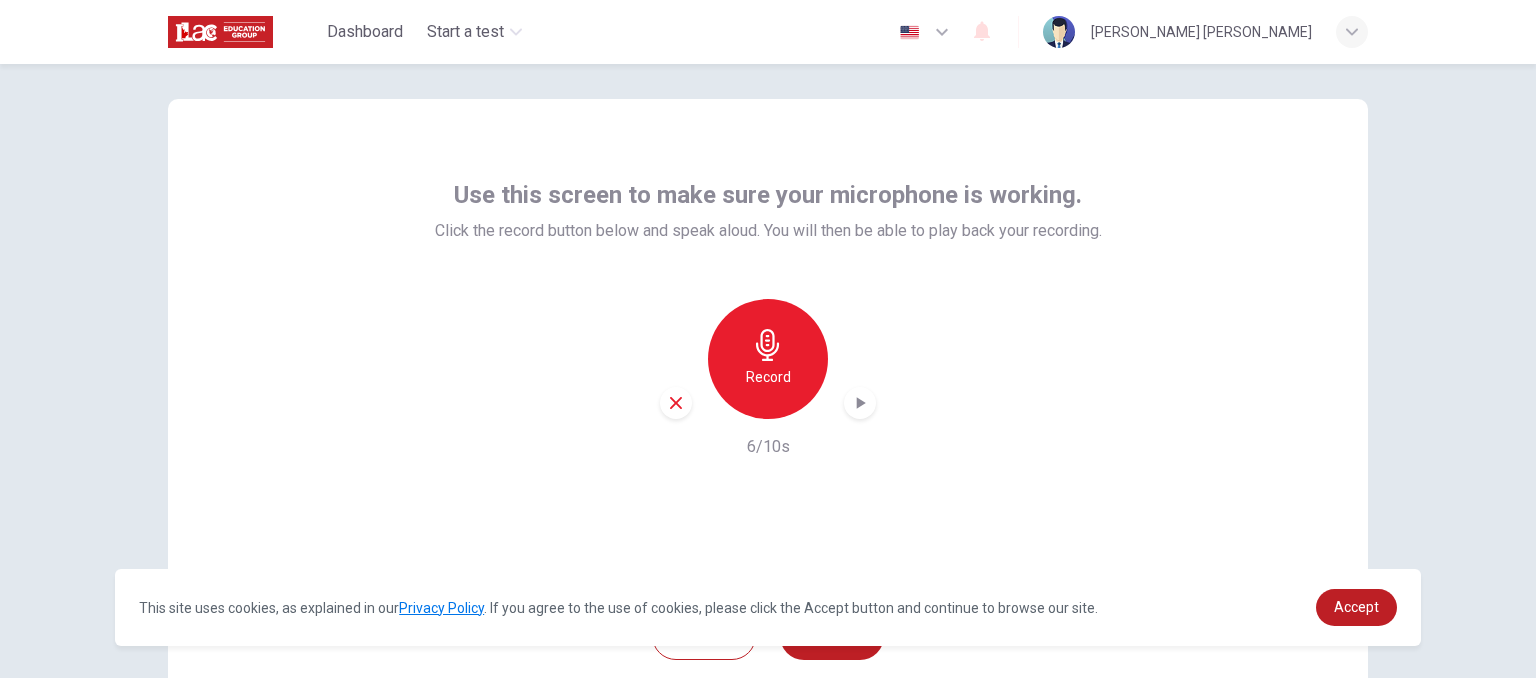 scroll, scrollTop: 64, scrollLeft: 0, axis: vertical 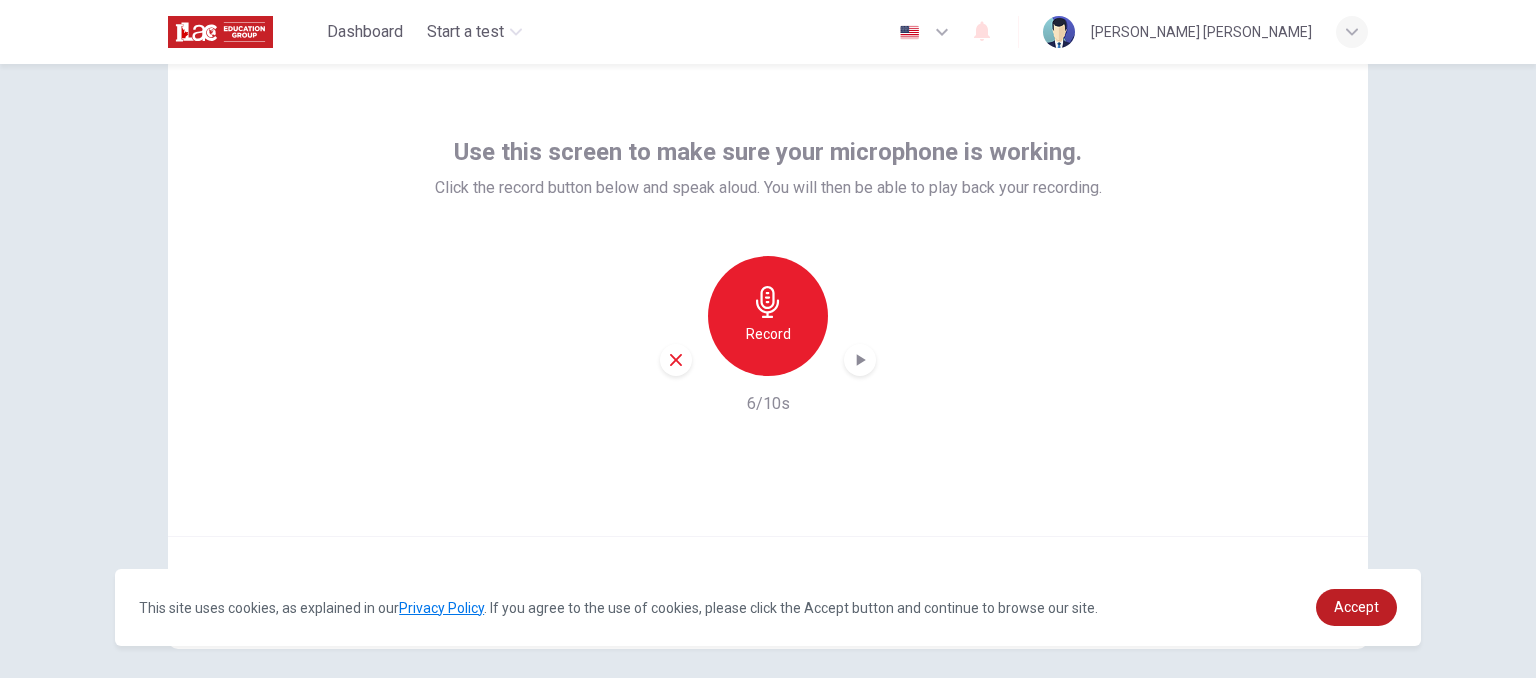 drag, startPoint x: 1521, startPoint y: 174, endPoint x: 1531, endPoint y: 230, distance: 56.88585 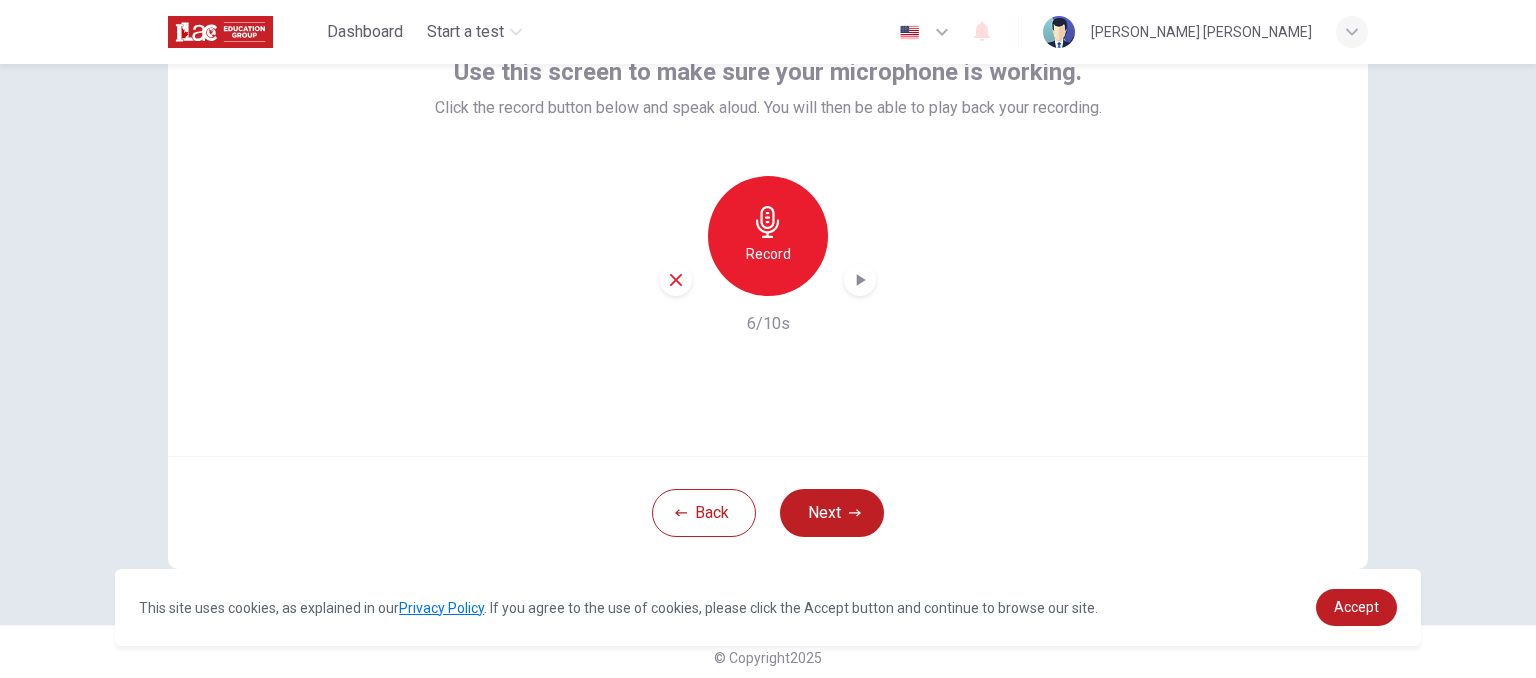 scroll, scrollTop: 148, scrollLeft: 0, axis: vertical 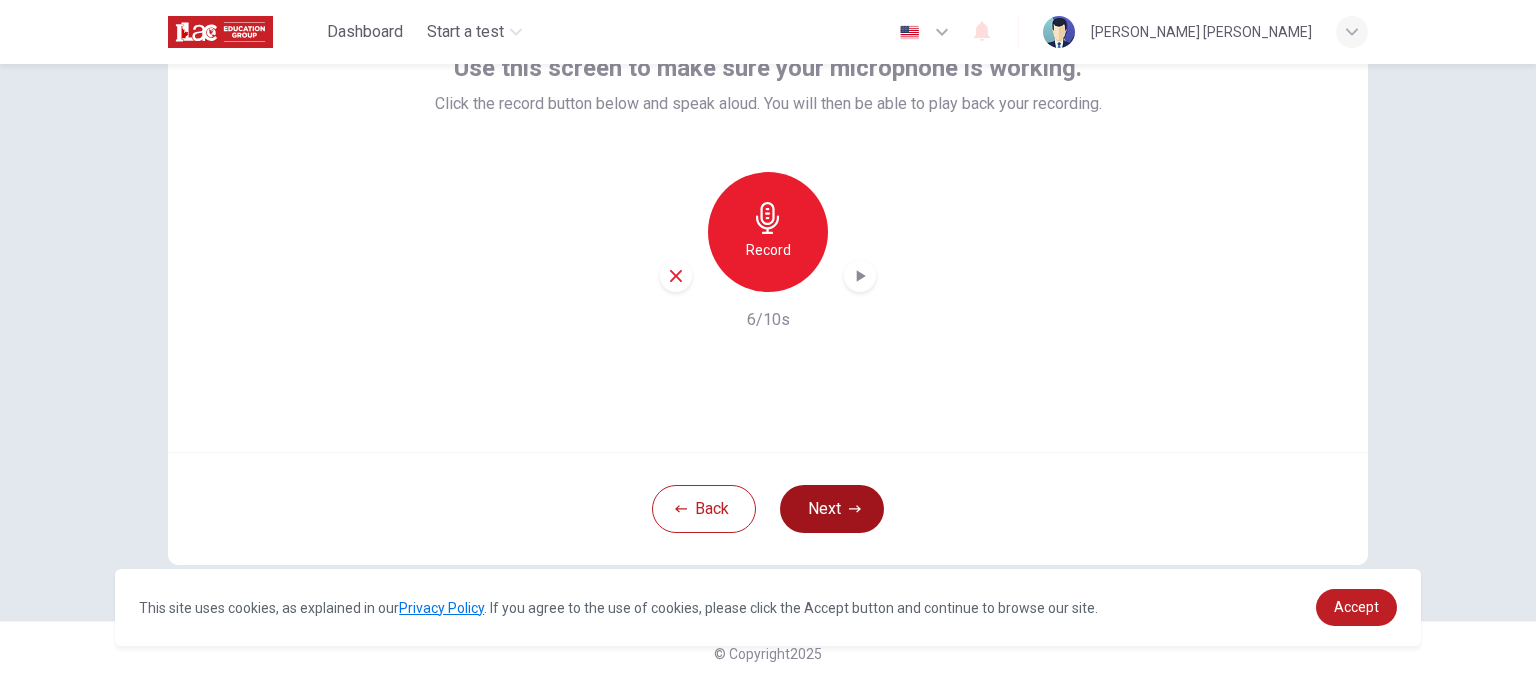 click on "Next" at bounding box center [832, 509] 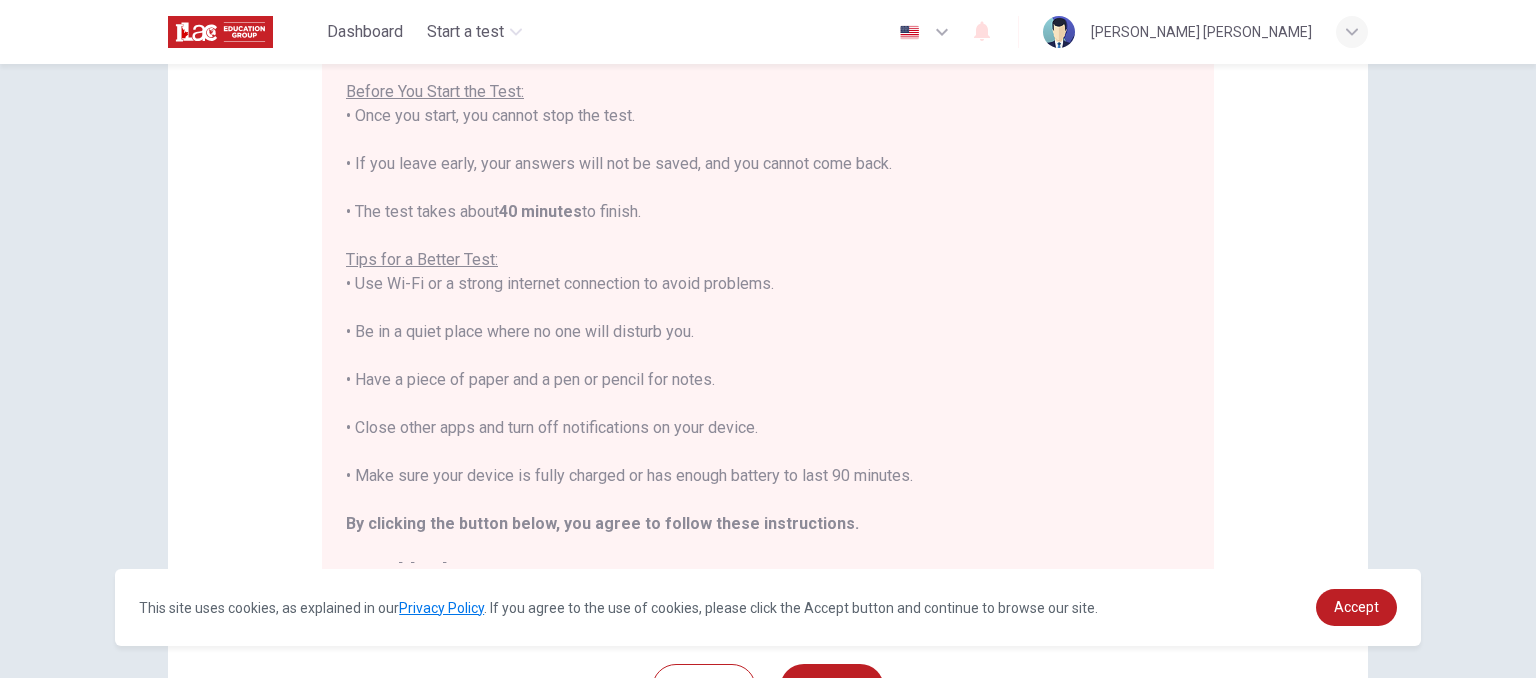 scroll, scrollTop: 239, scrollLeft: 0, axis: vertical 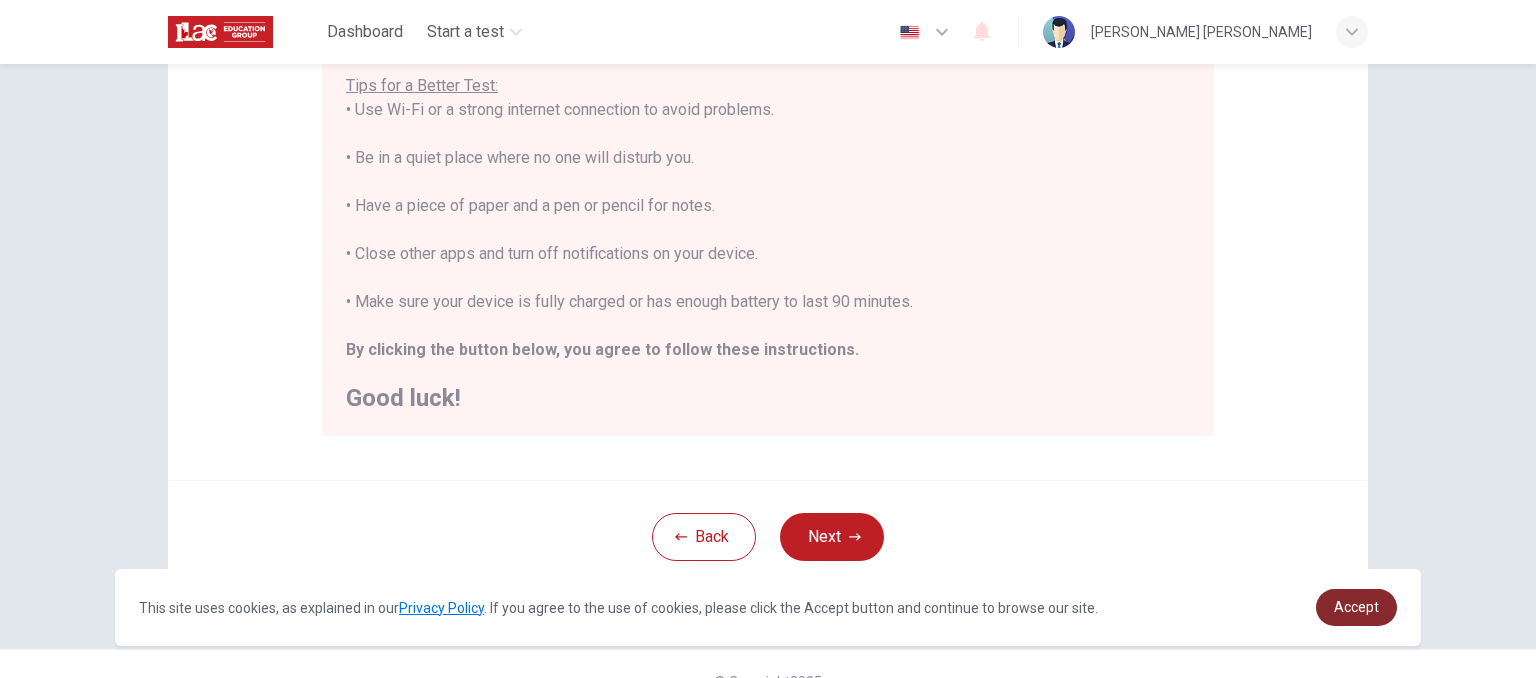click on "Accept" at bounding box center [1356, 607] 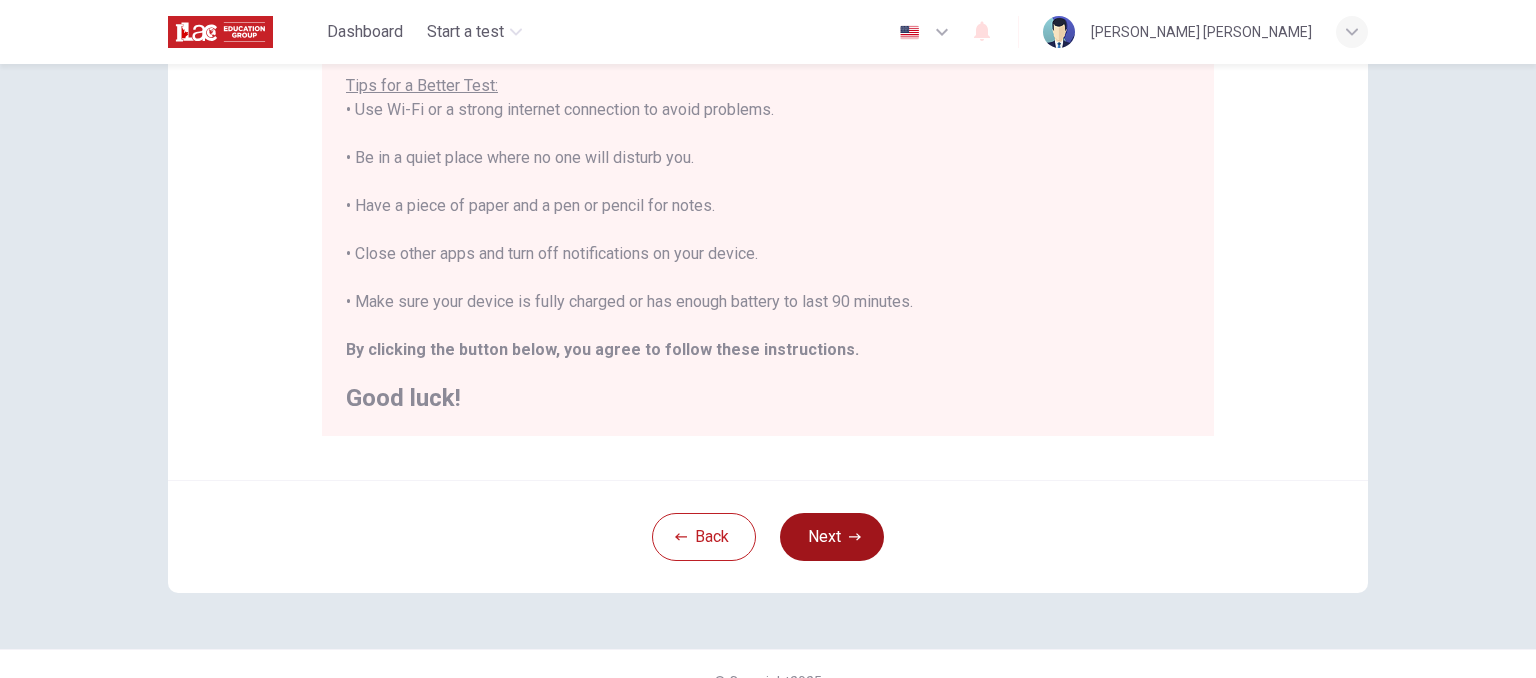 click on "Next" at bounding box center [832, 537] 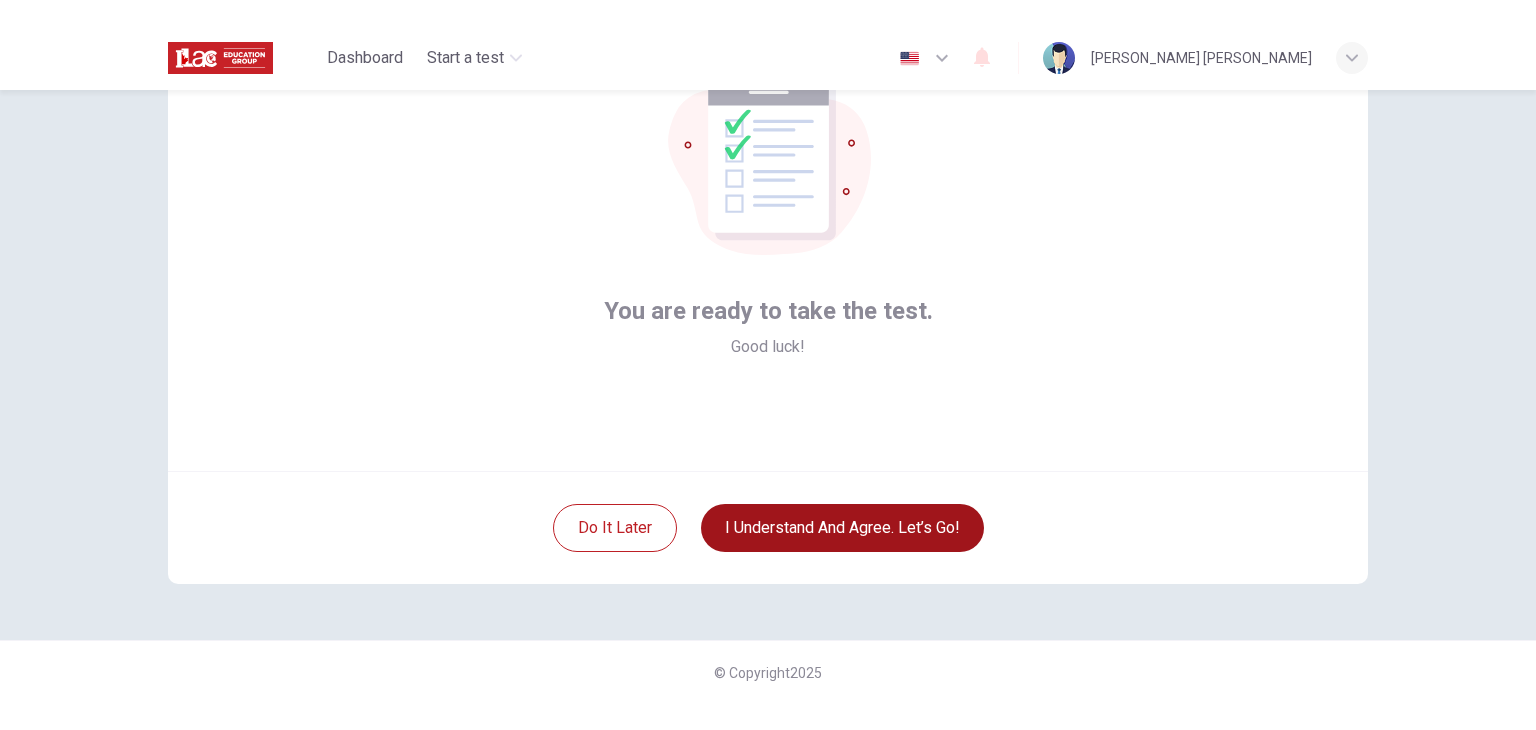 scroll, scrollTop: 155, scrollLeft: 0, axis: vertical 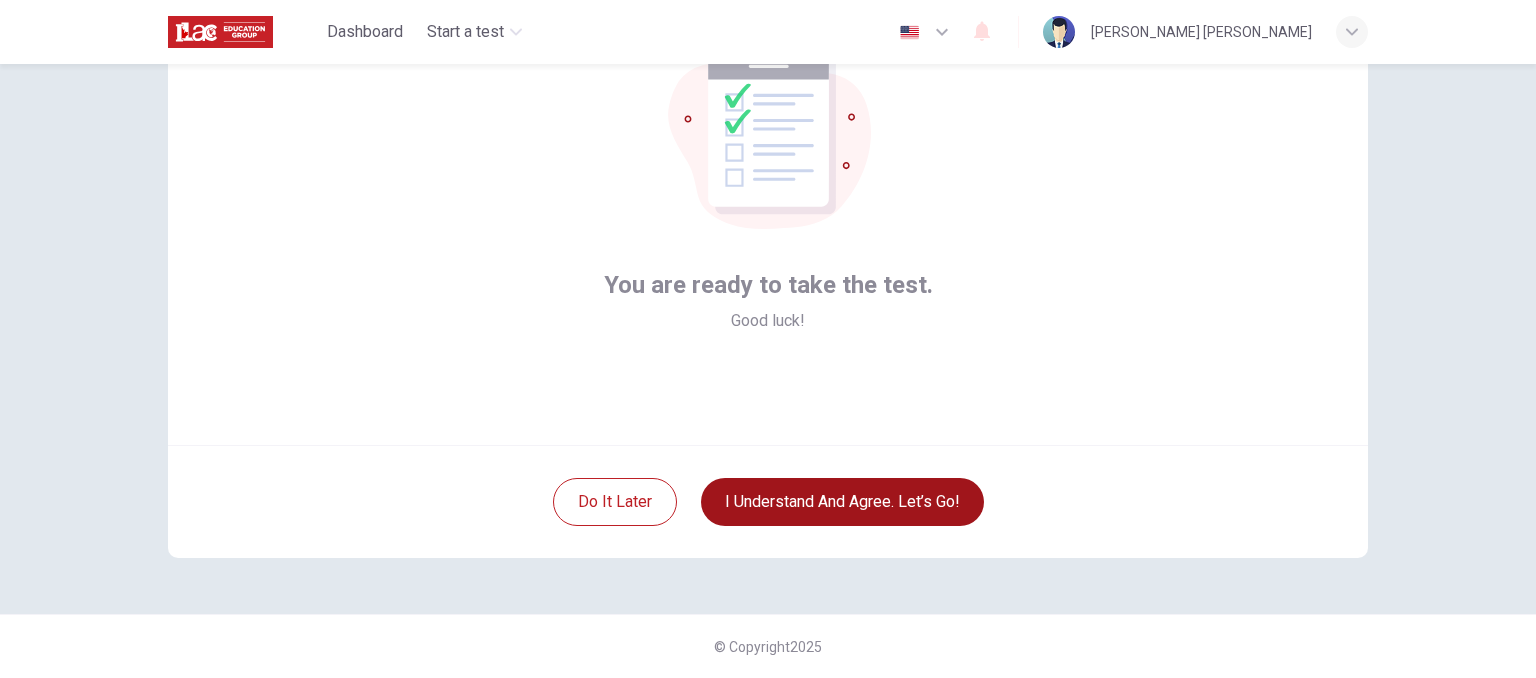 click on "I understand and agree. Let’s go!" at bounding box center [842, 502] 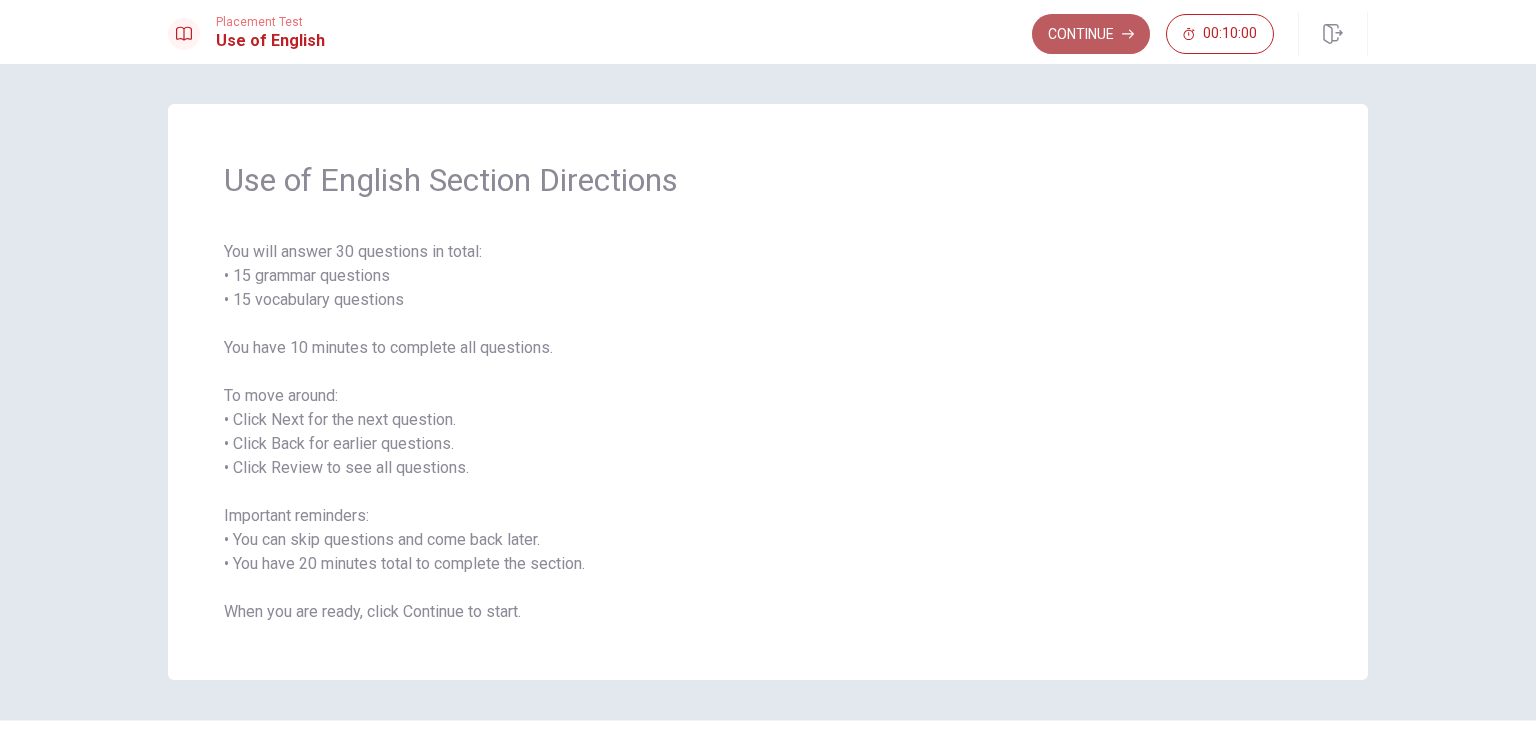 click on "Continue" at bounding box center (1091, 34) 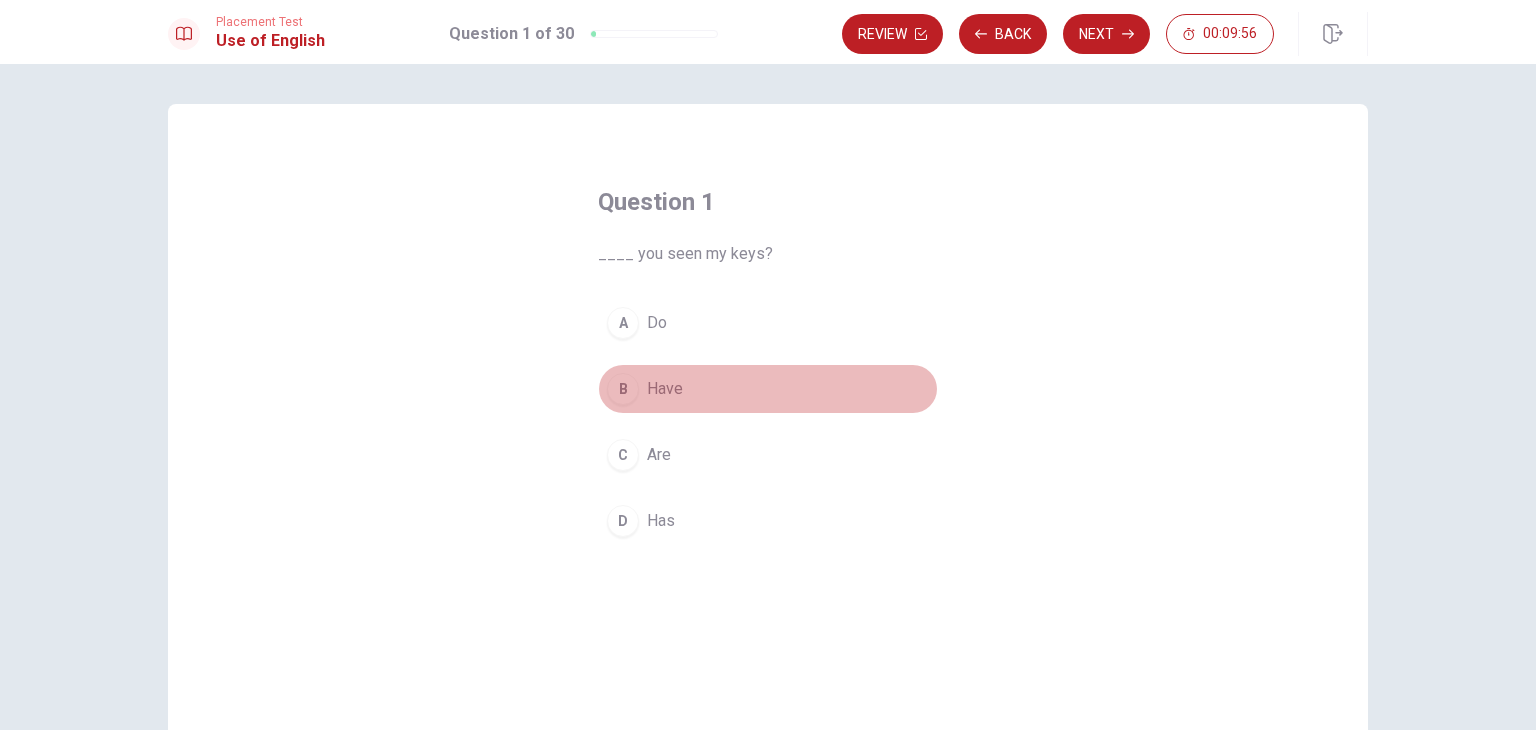 click on "B" at bounding box center (623, 389) 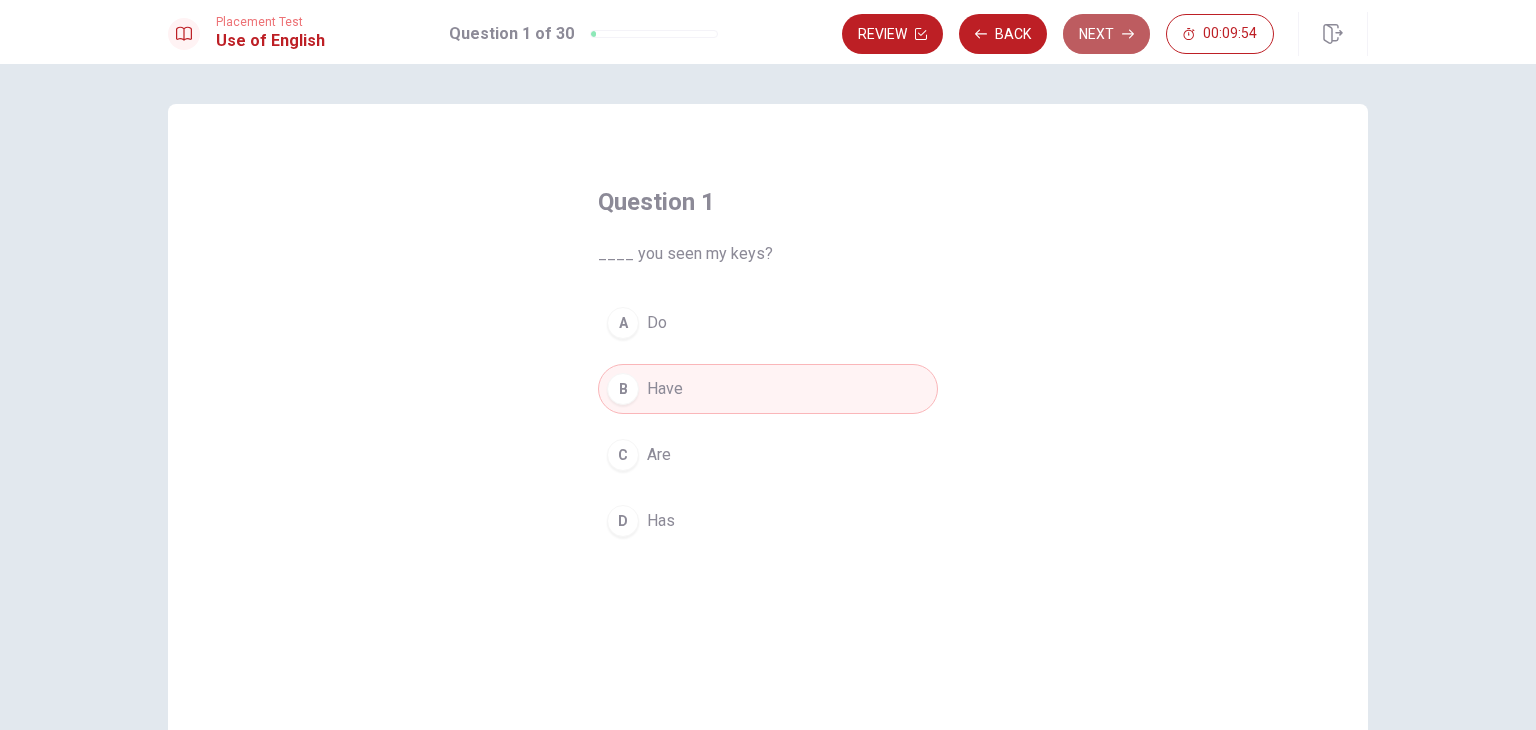click on "Next" at bounding box center (1106, 34) 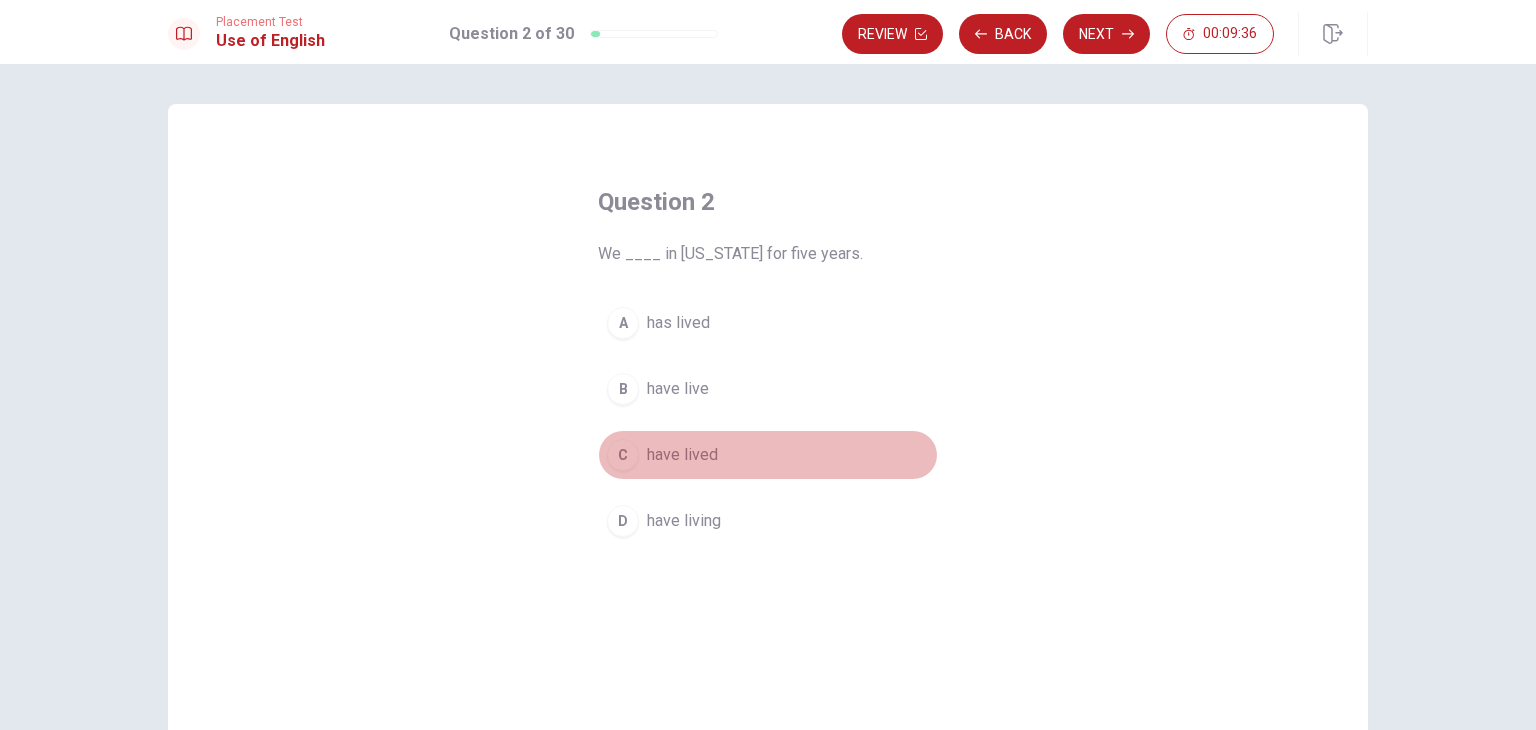click on "C have lived" at bounding box center (768, 455) 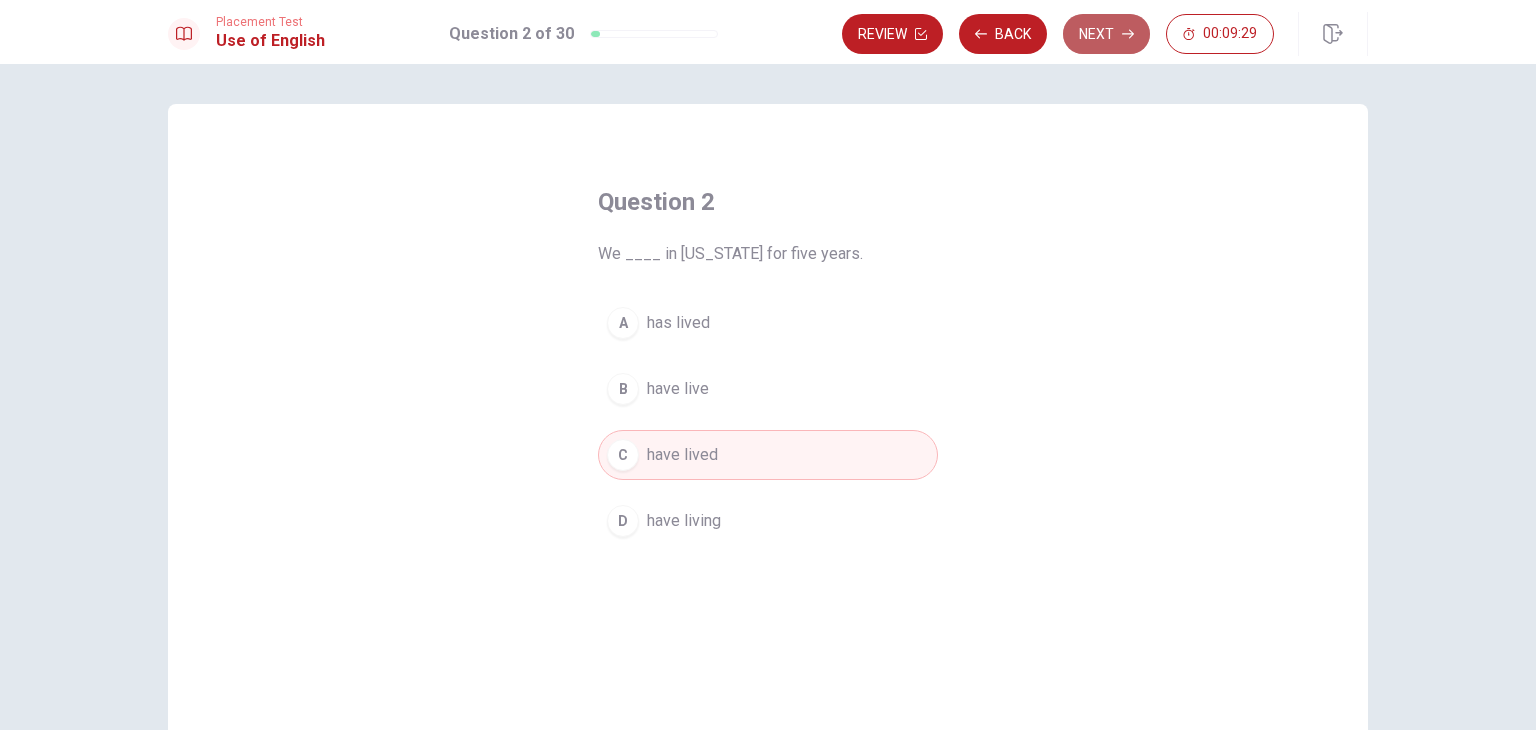 click on "Next" at bounding box center [1106, 34] 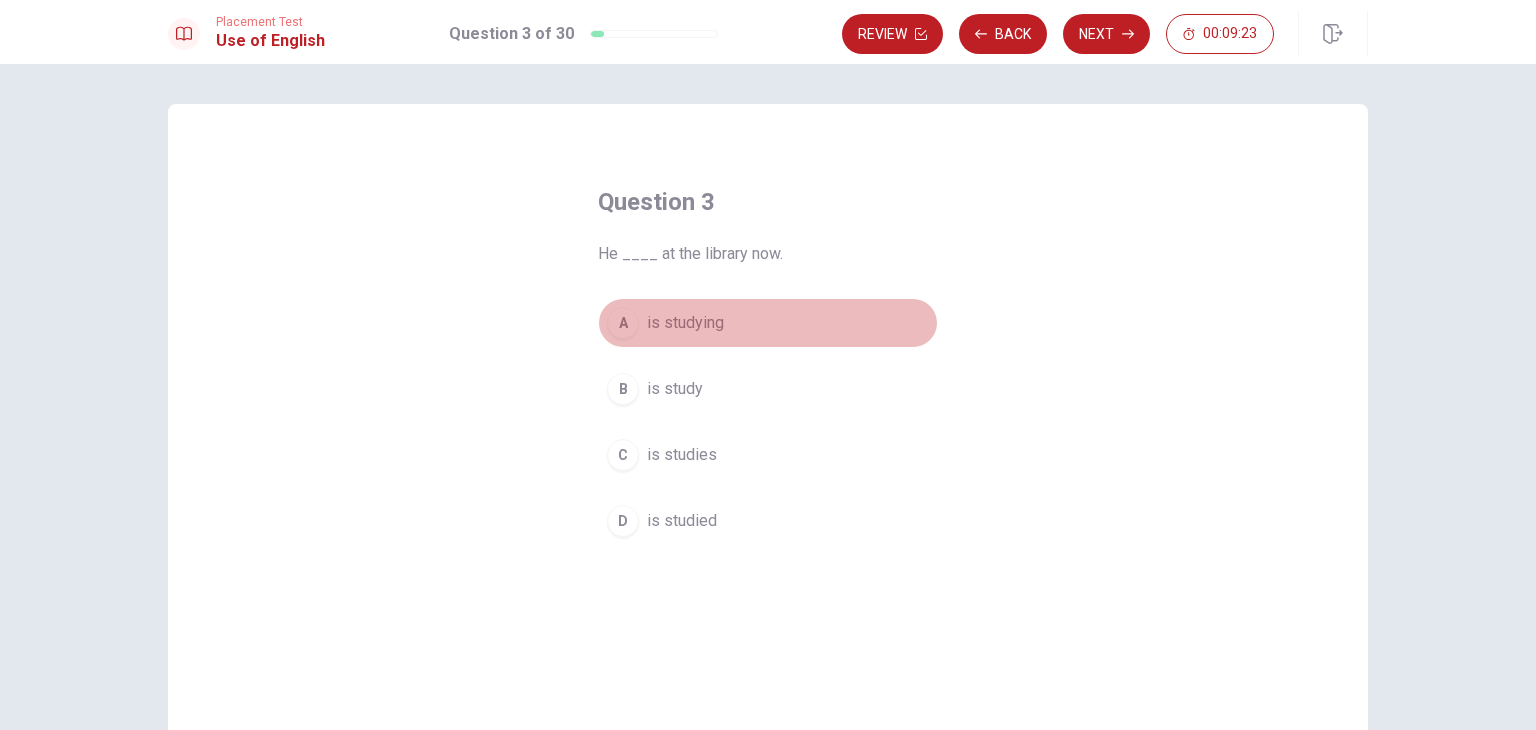 click on "is studying" at bounding box center (685, 323) 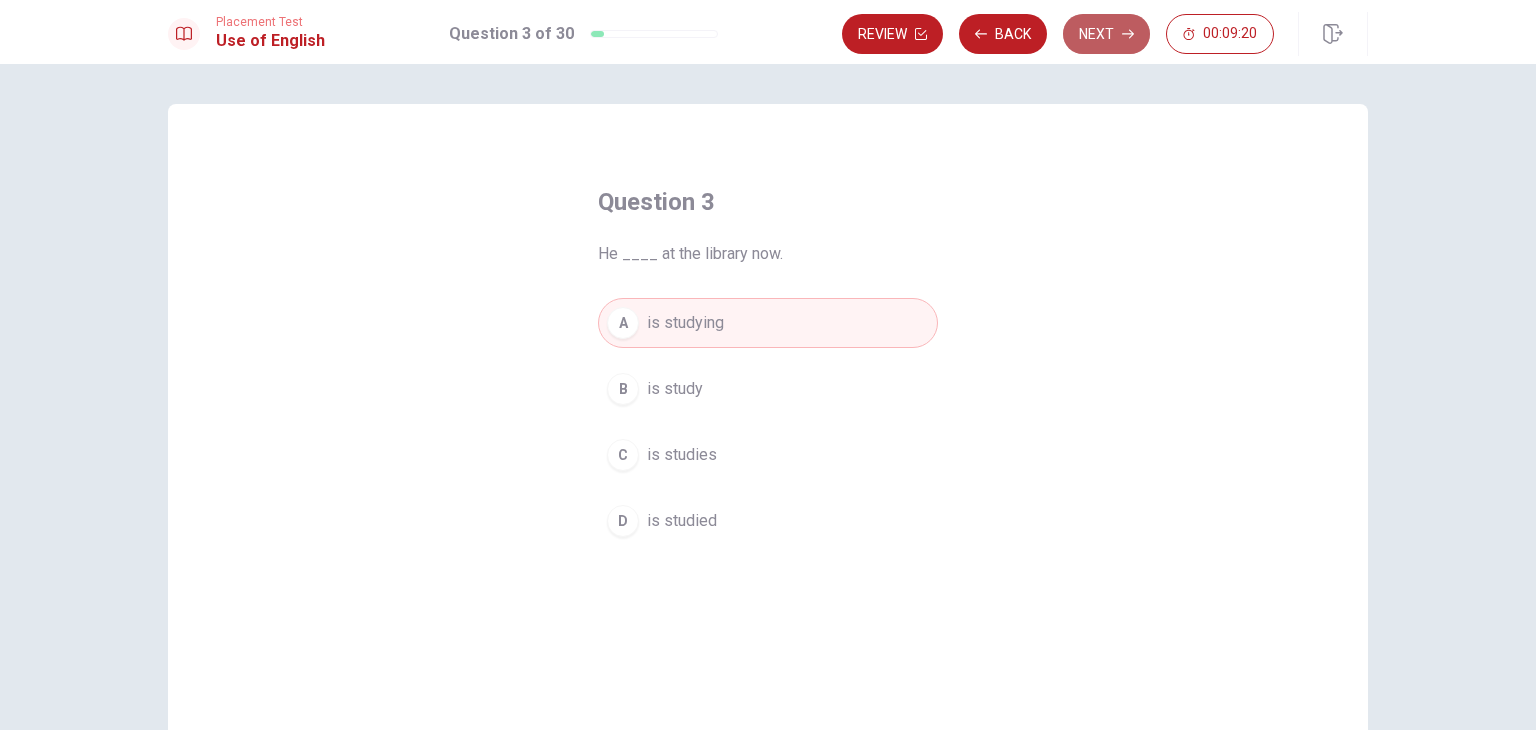 click on "Next" at bounding box center [1106, 34] 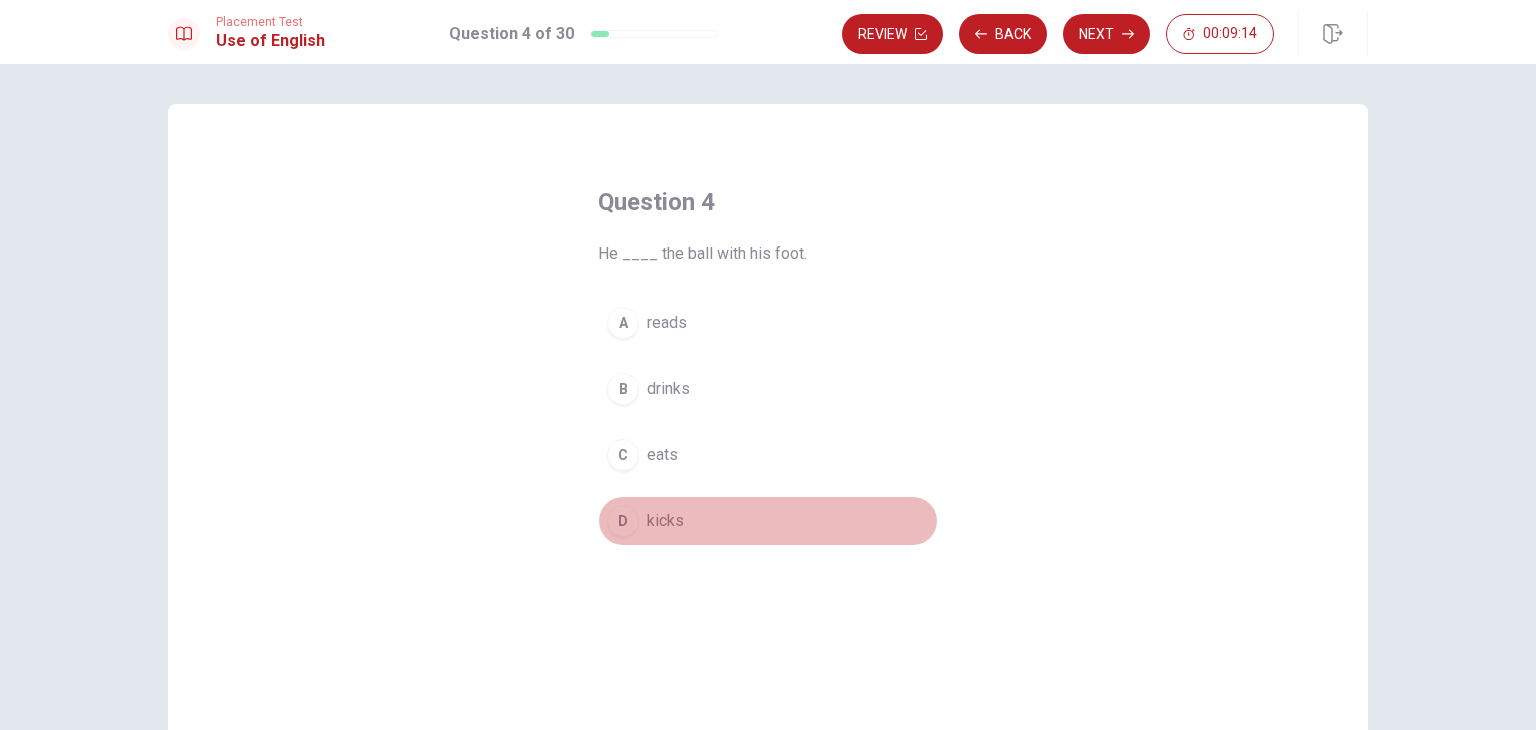 click on "D" at bounding box center [623, 521] 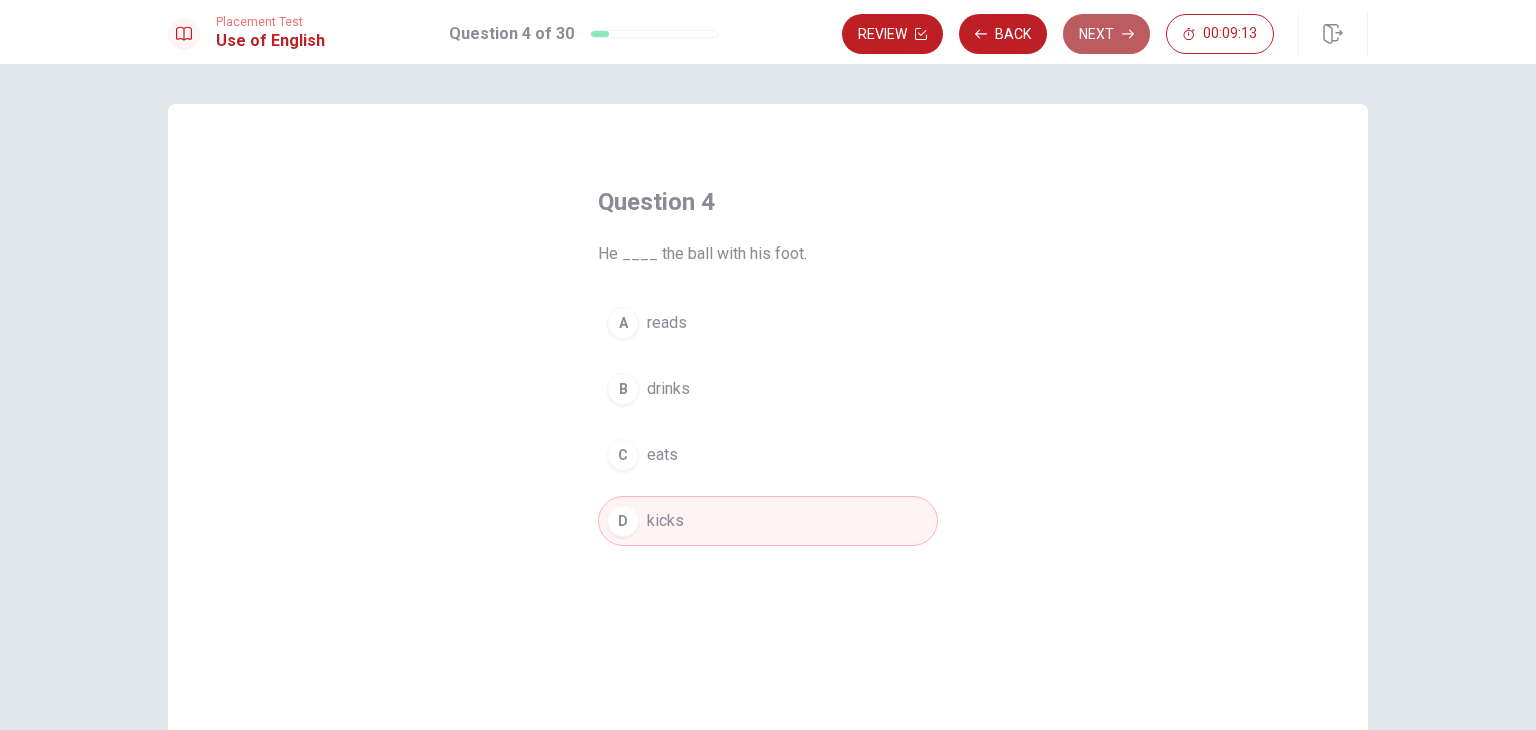 click on "Next" at bounding box center (1106, 34) 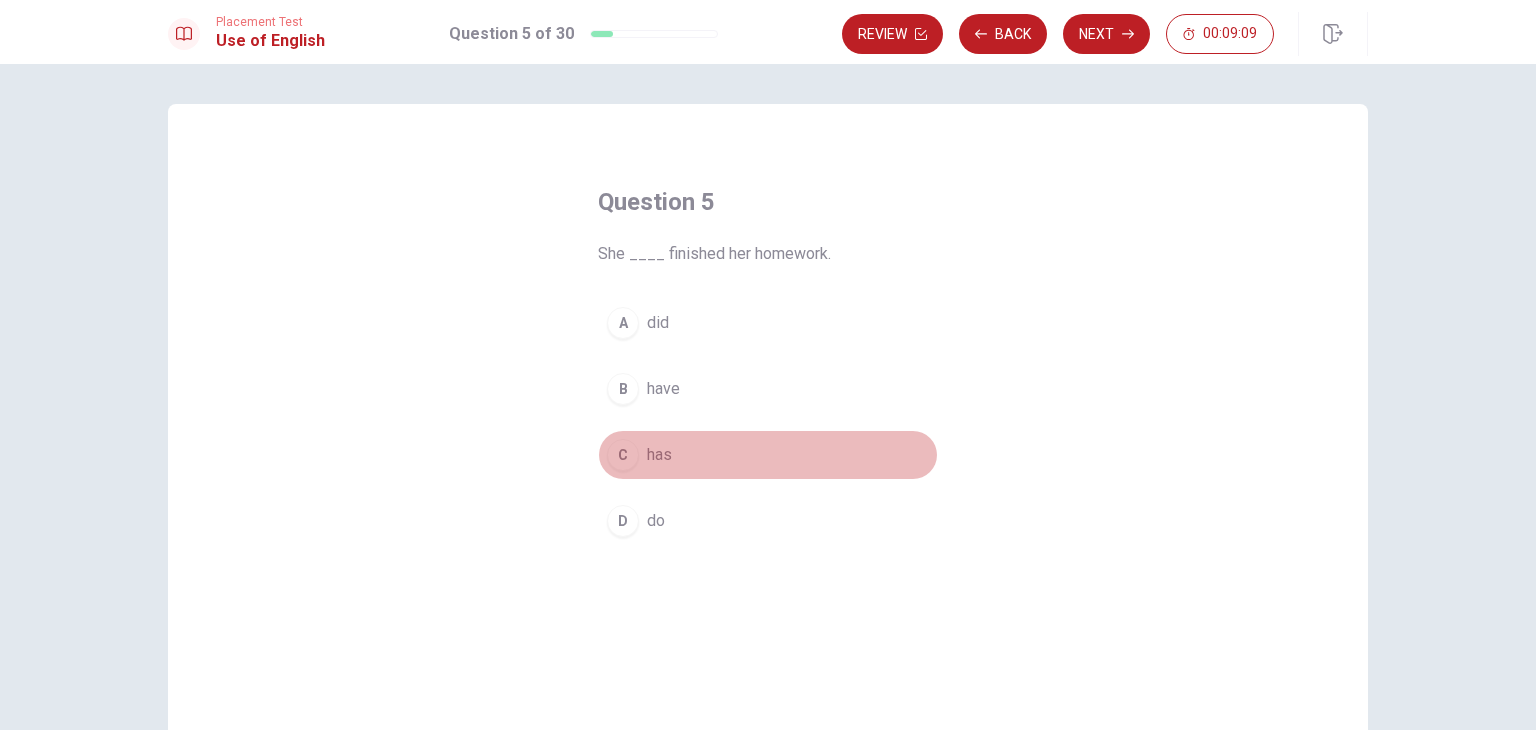 click on "has" at bounding box center (659, 455) 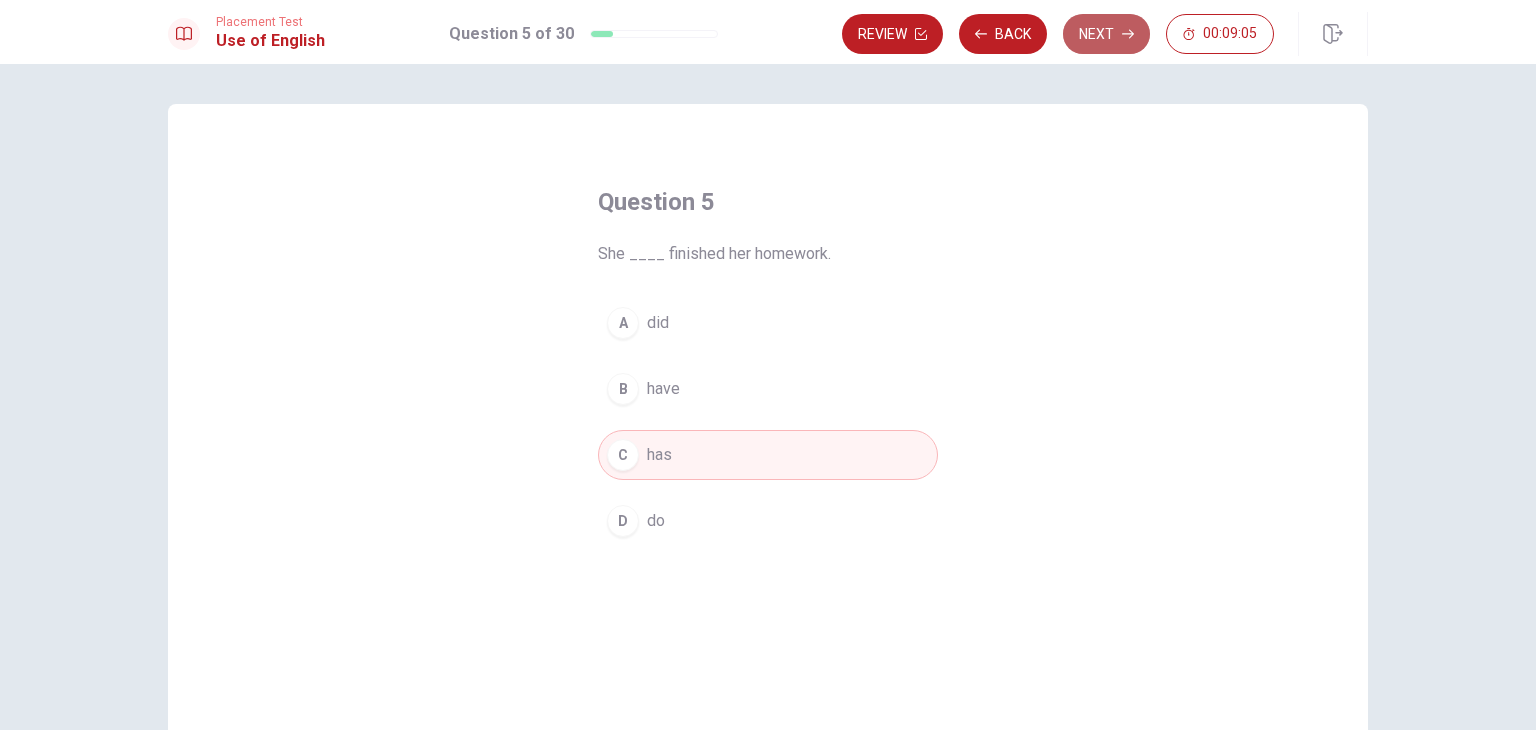 click on "Next" at bounding box center (1106, 34) 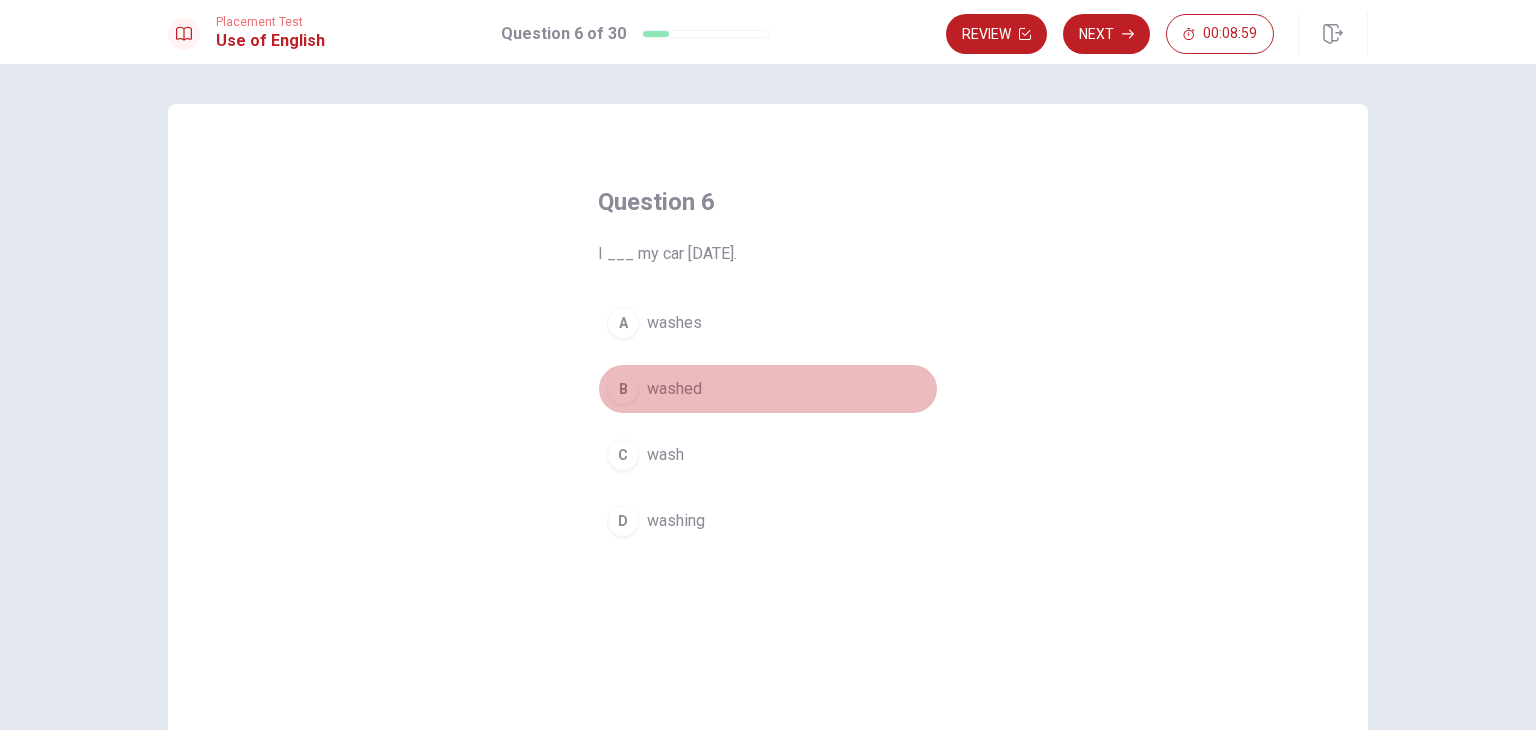 click on "washed" at bounding box center (674, 389) 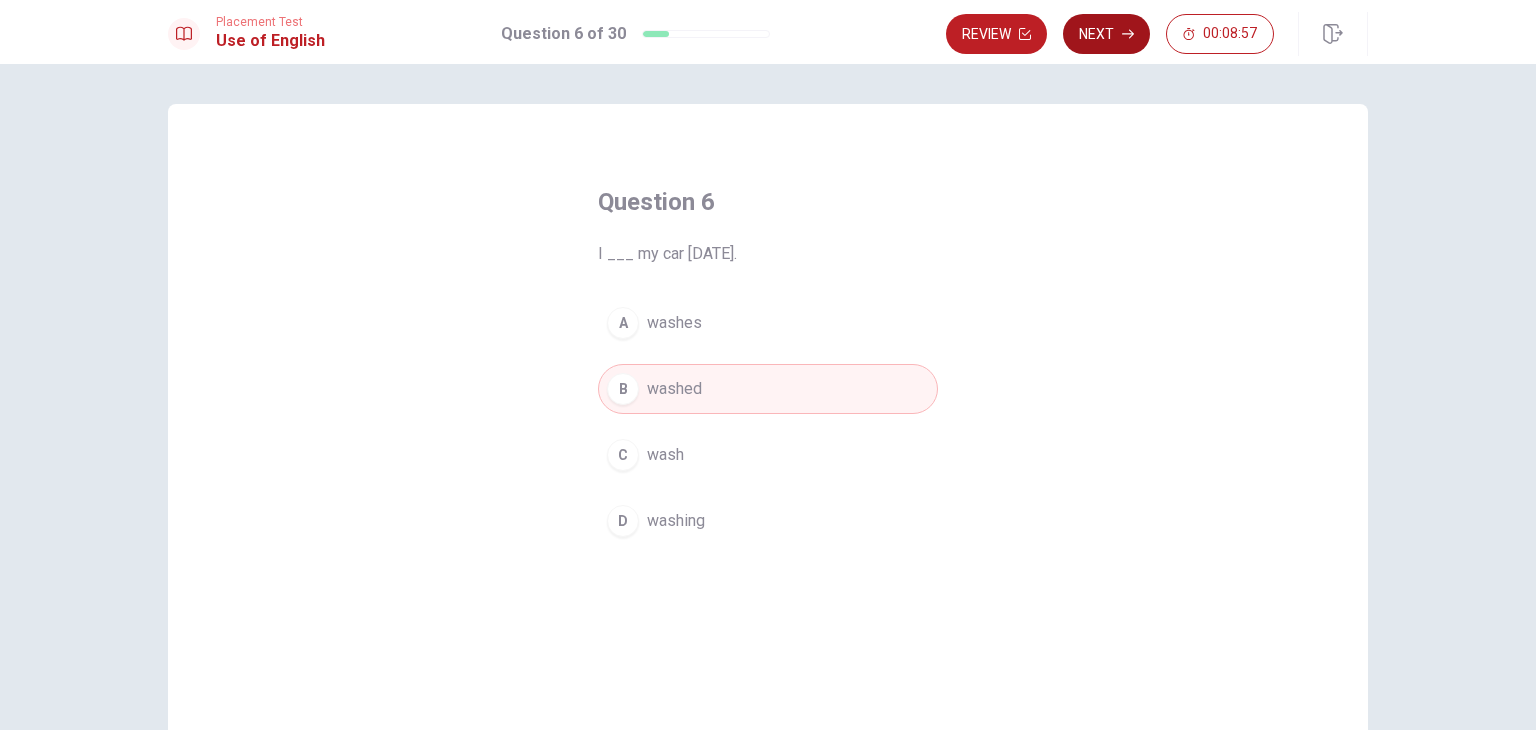 click on "Next" at bounding box center [1106, 34] 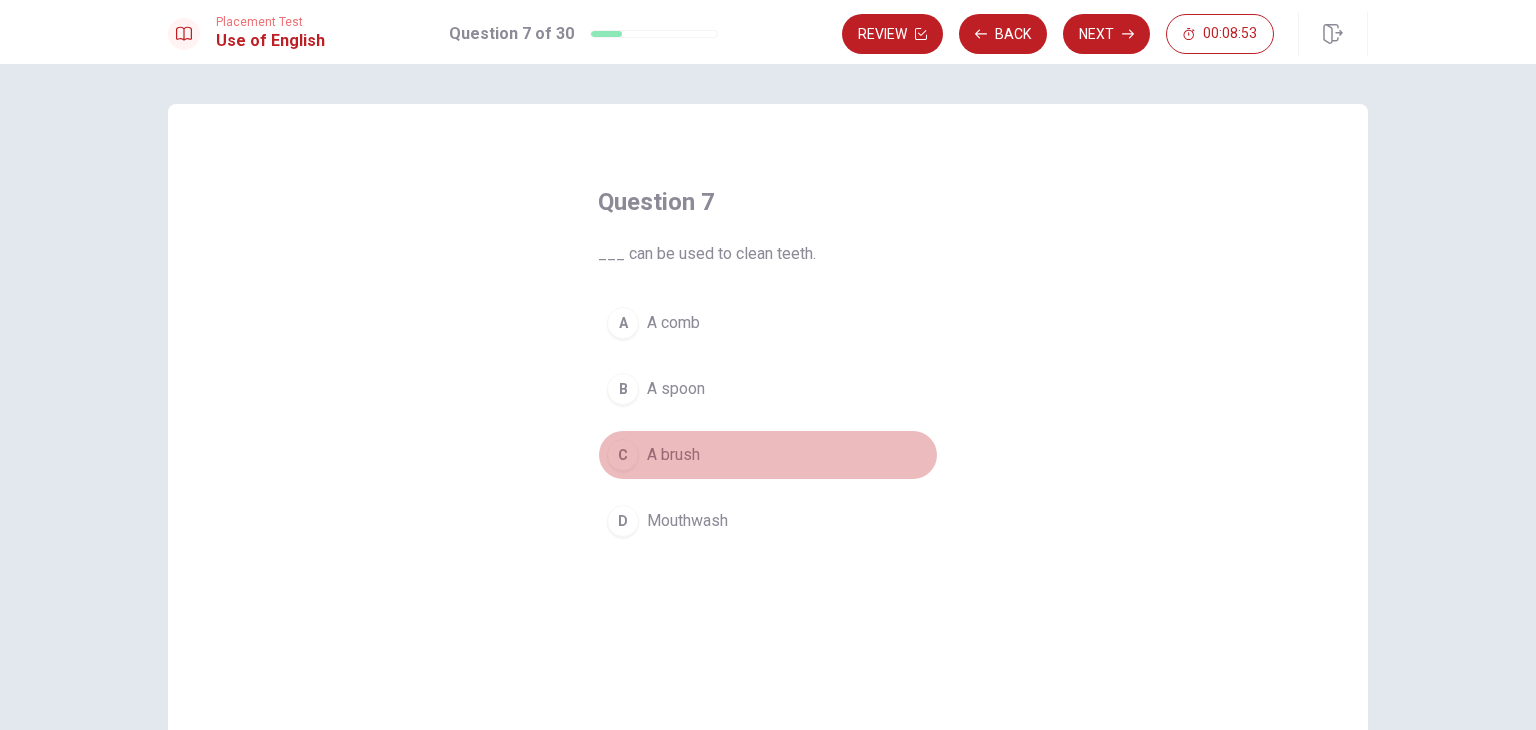 click on "A brush" at bounding box center [673, 455] 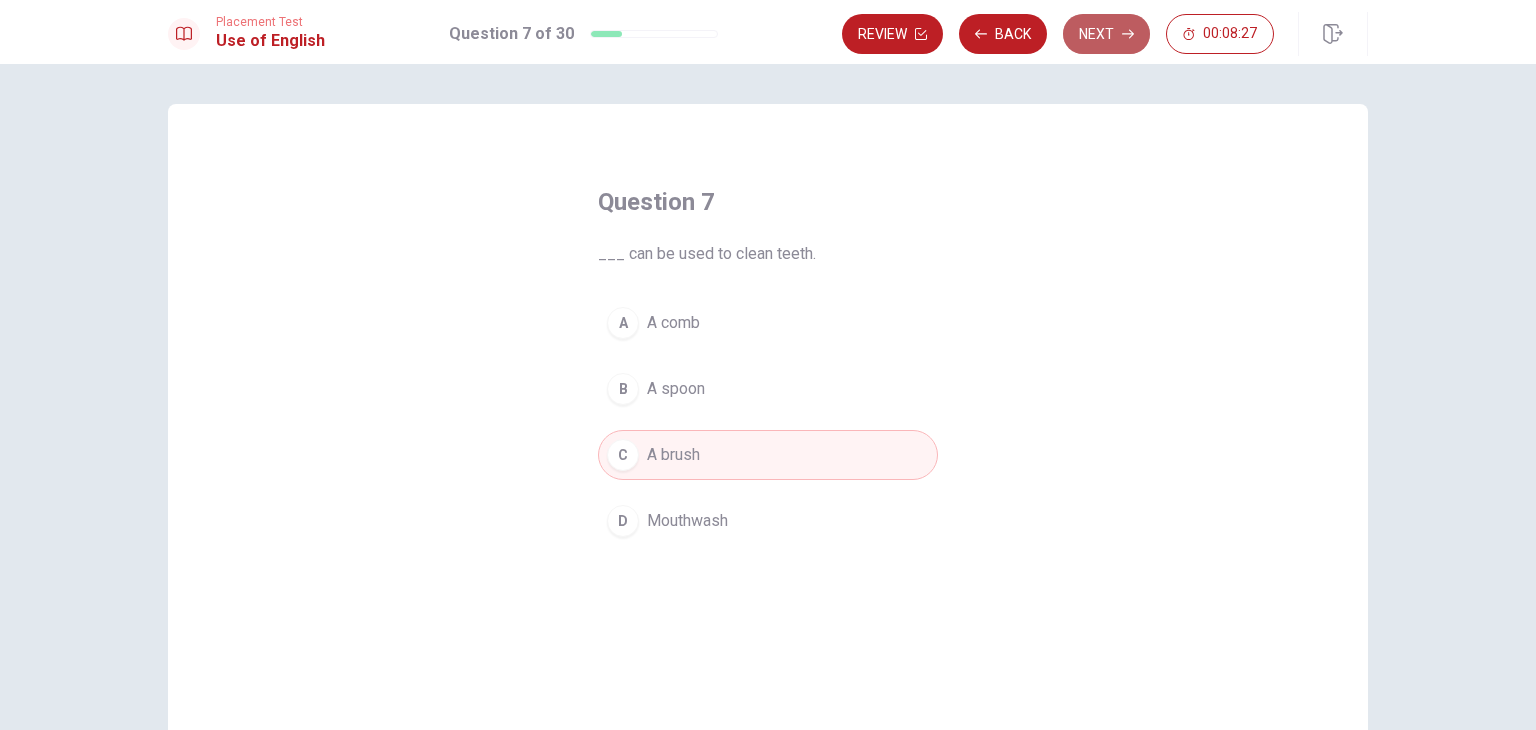 click on "Next" at bounding box center [1106, 34] 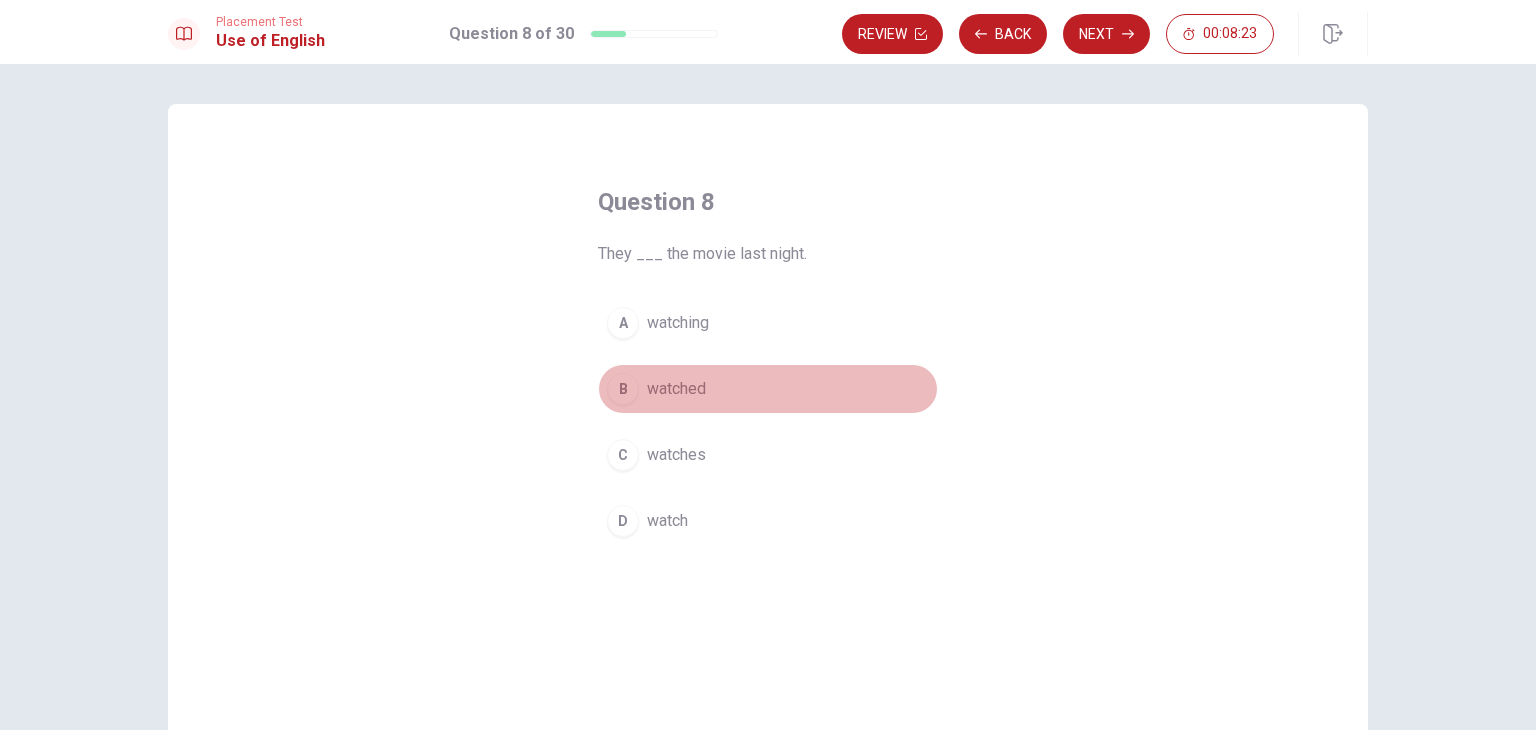 click on "watched" at bounding box center (676, 389) 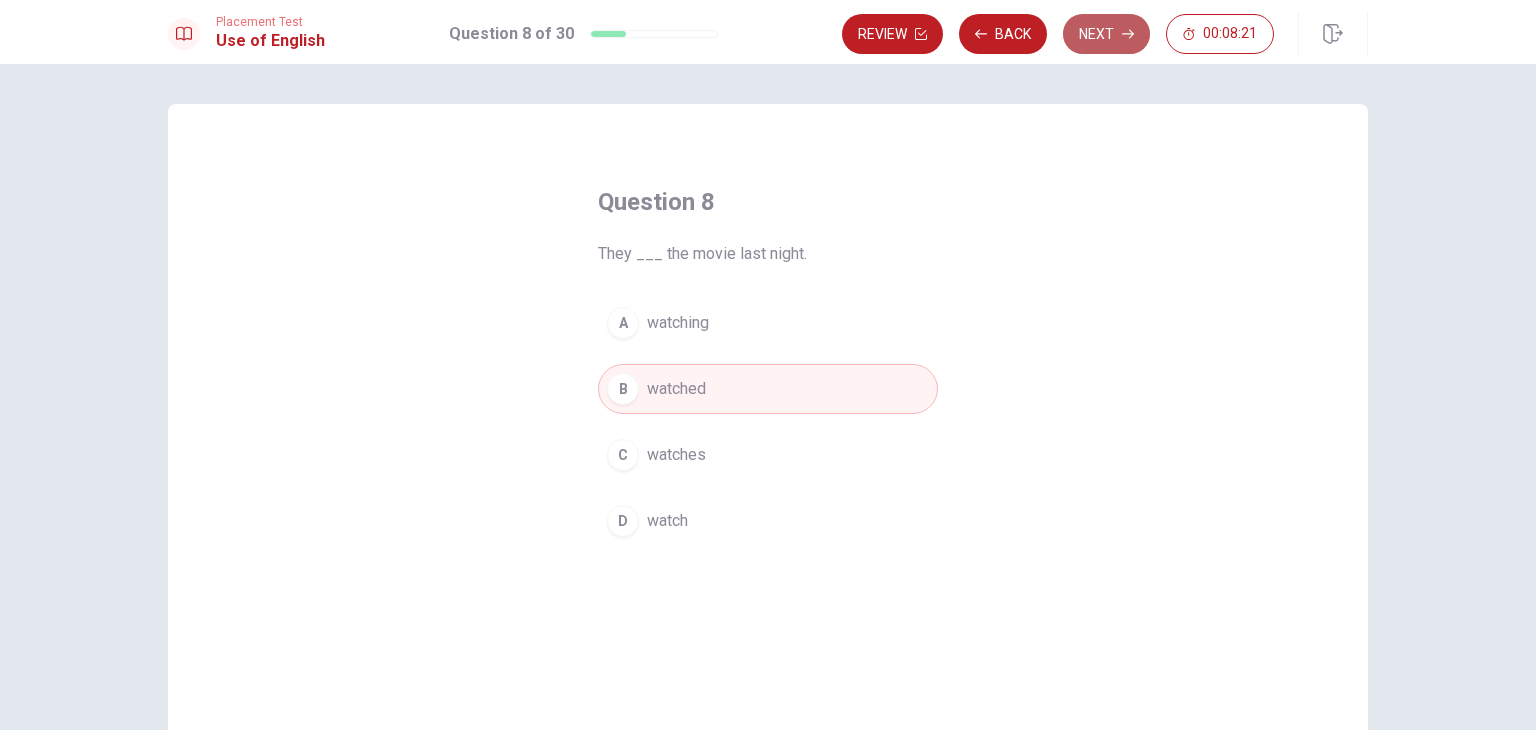 click on "Next" at bounding box center [1106, 34] 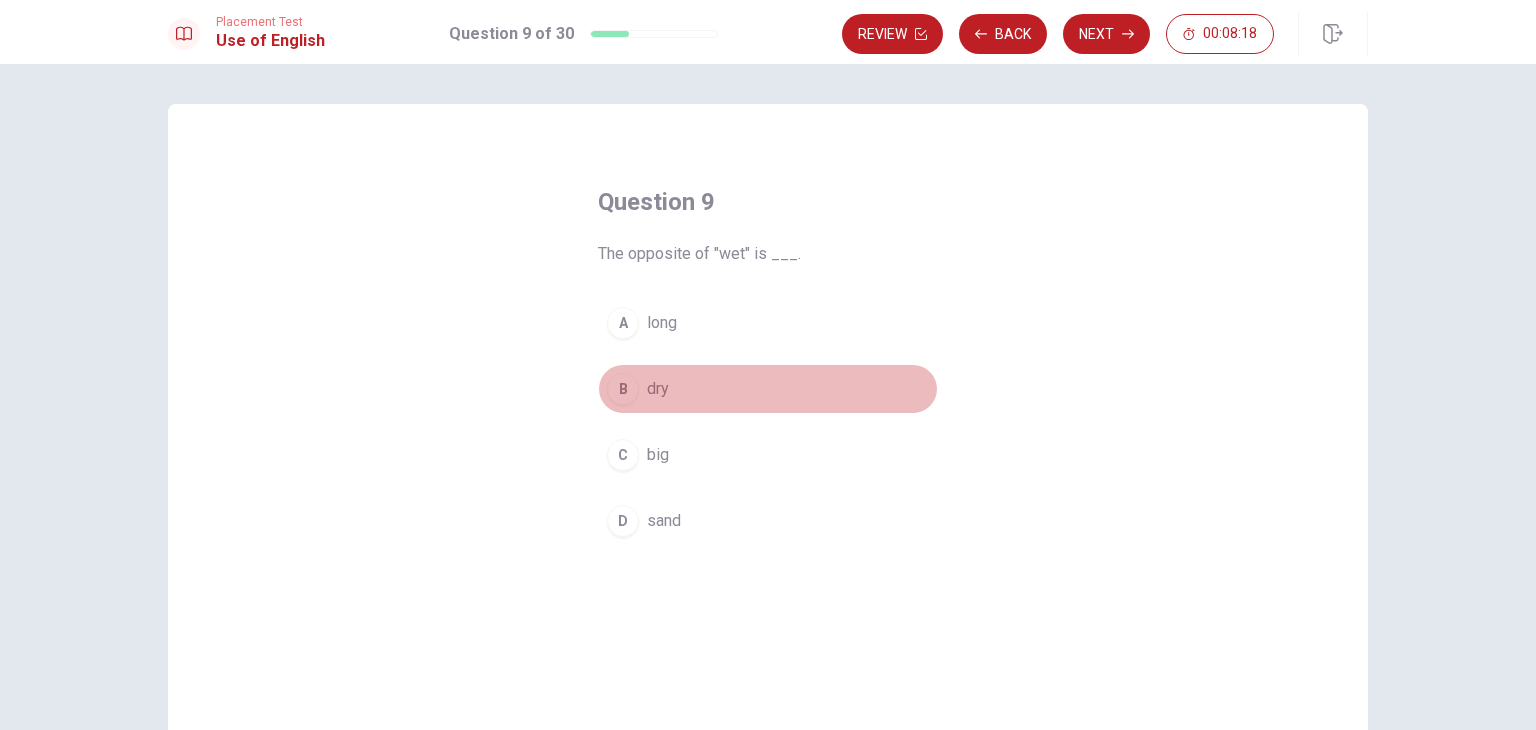 click on "B dry" at bounding box center [768, 389] 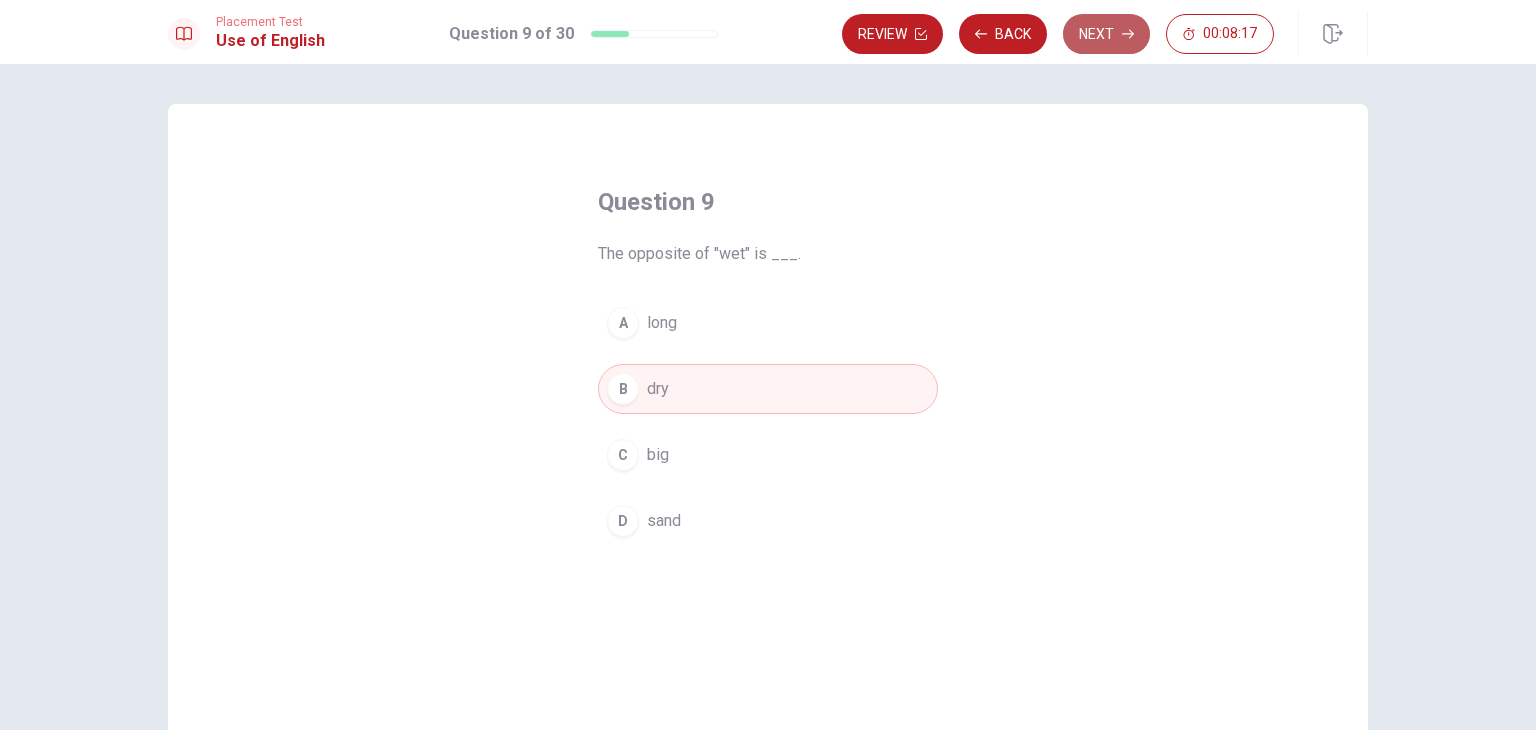 click on "Next" at bounding box center [1106, 34] 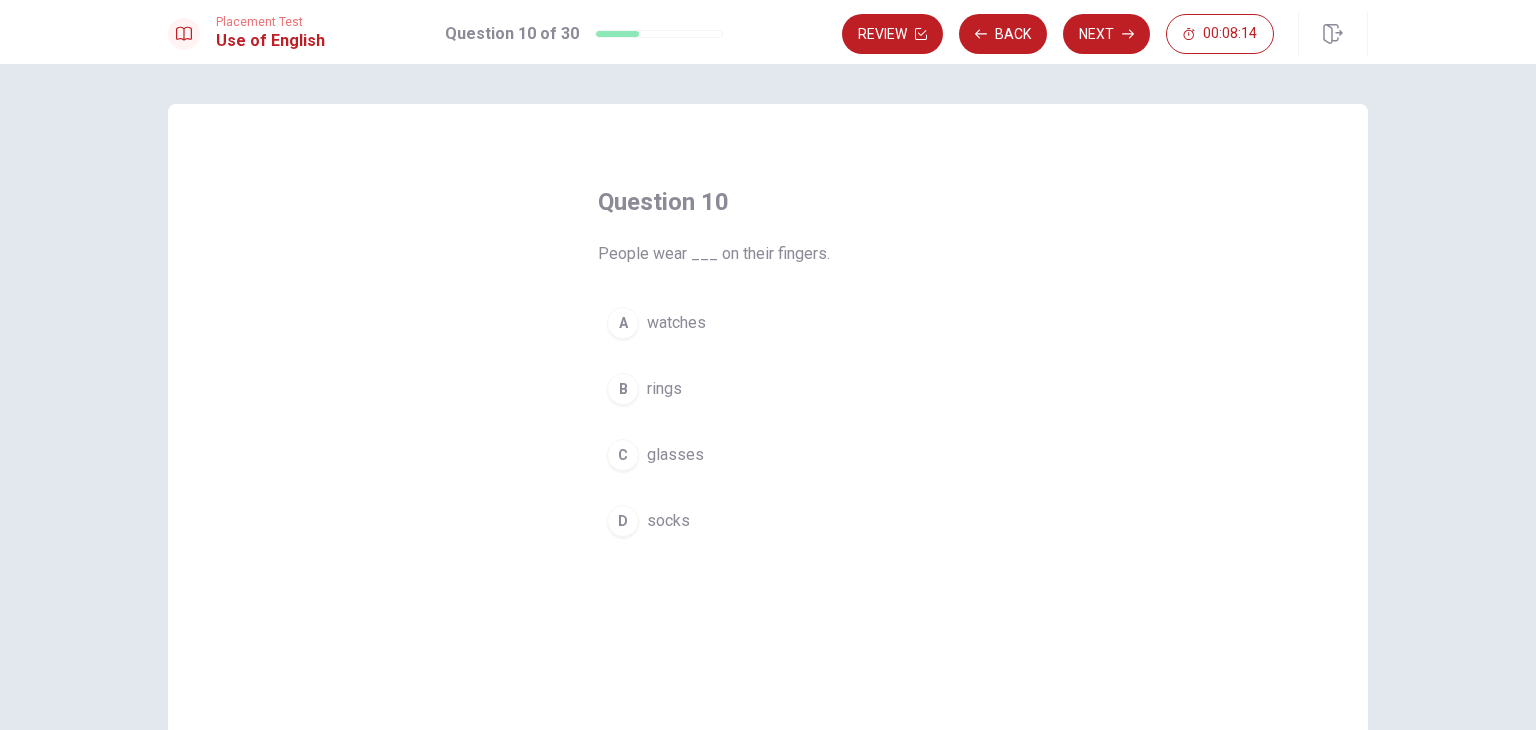 click on "B rings" at bounding box center (768, 389) 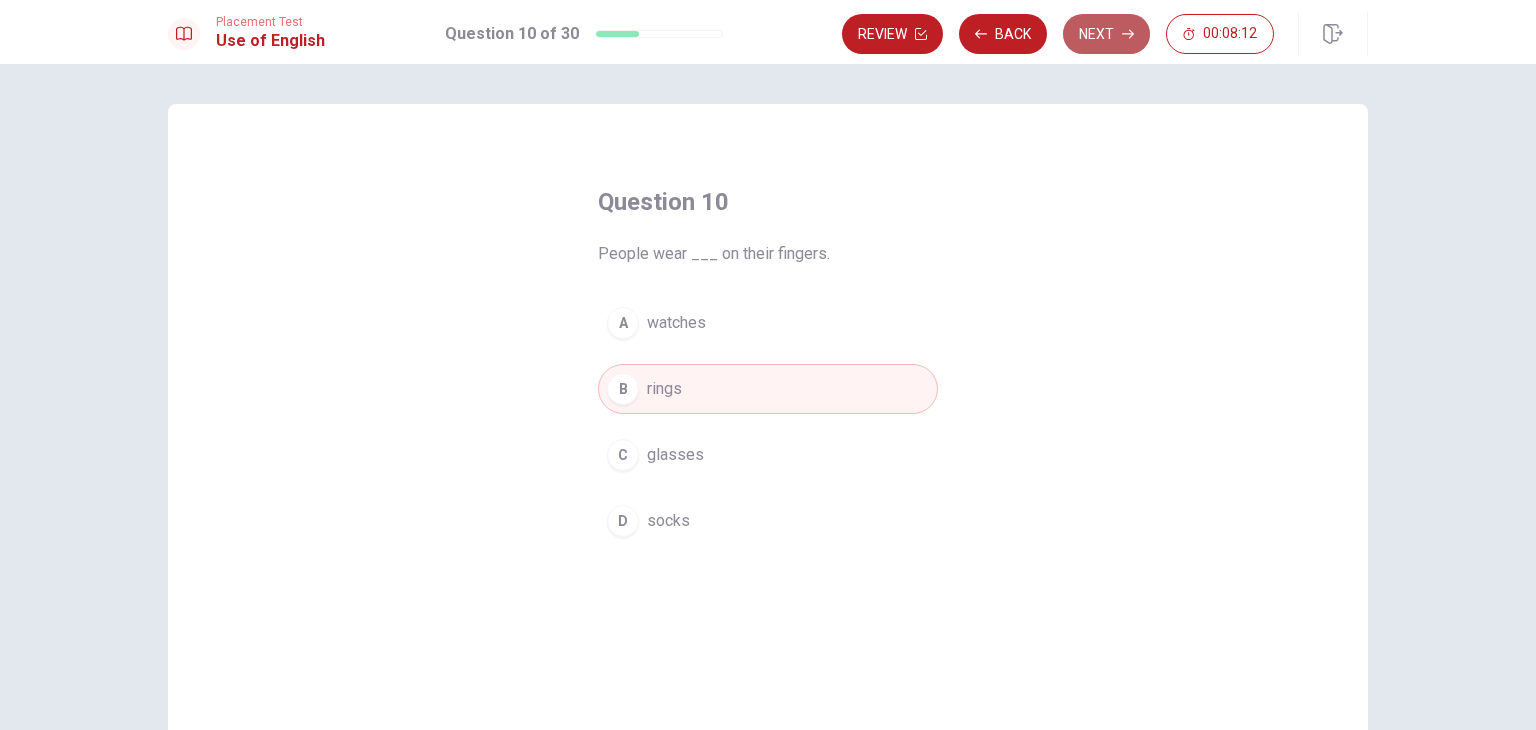 click on "Next" at bounding box center (1106, 34) 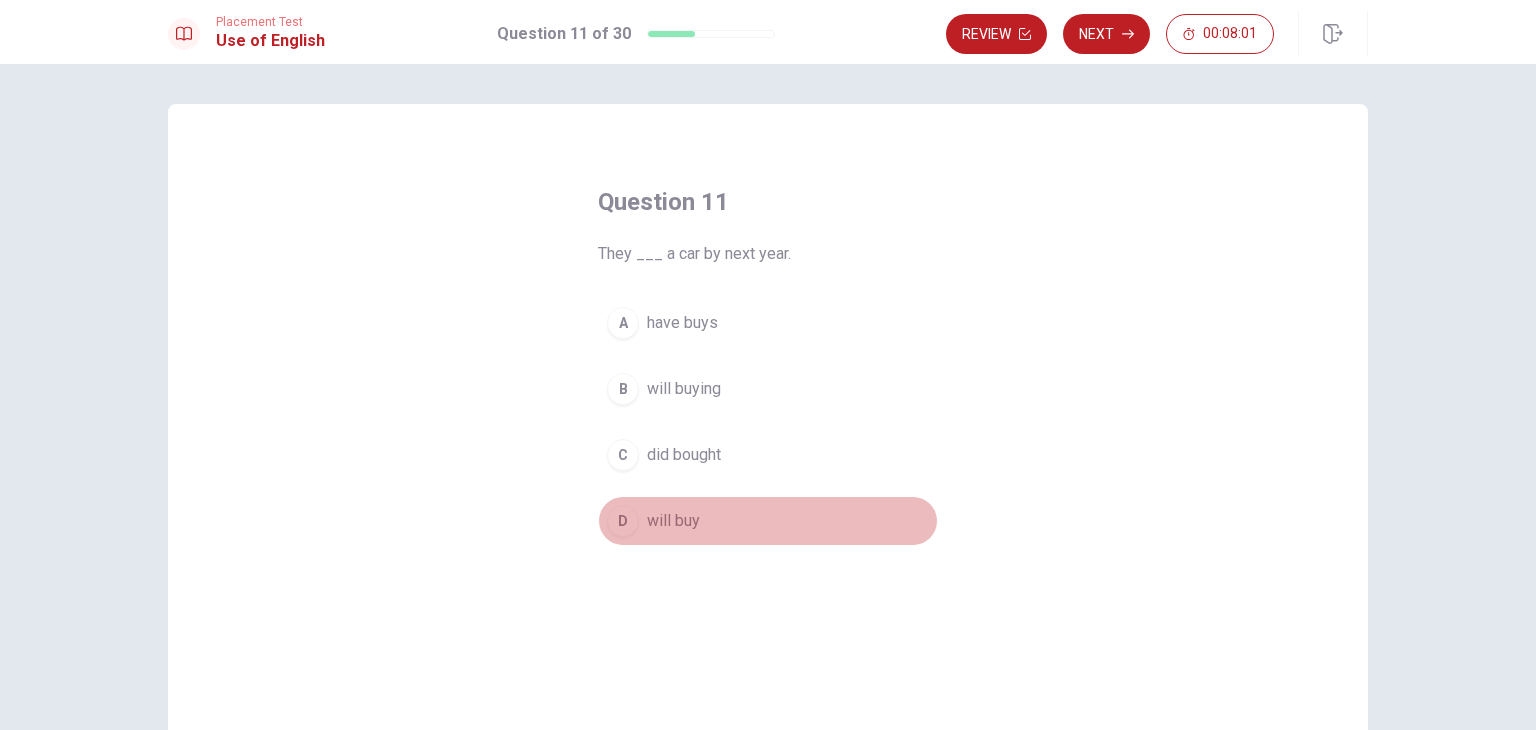 click on "will buy" at bounding box center [673, 521] 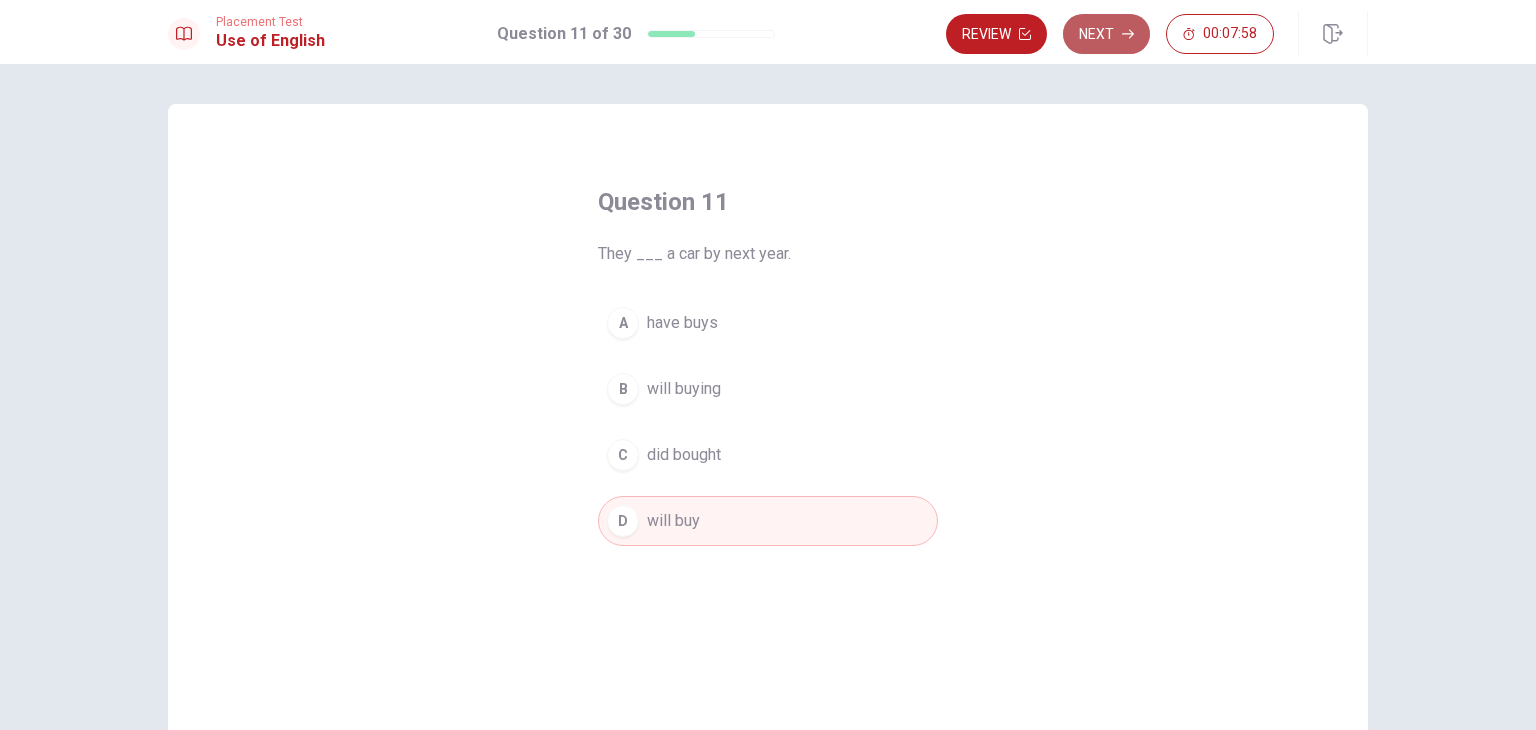 click on "Next" at bounding box center [1106, 34] 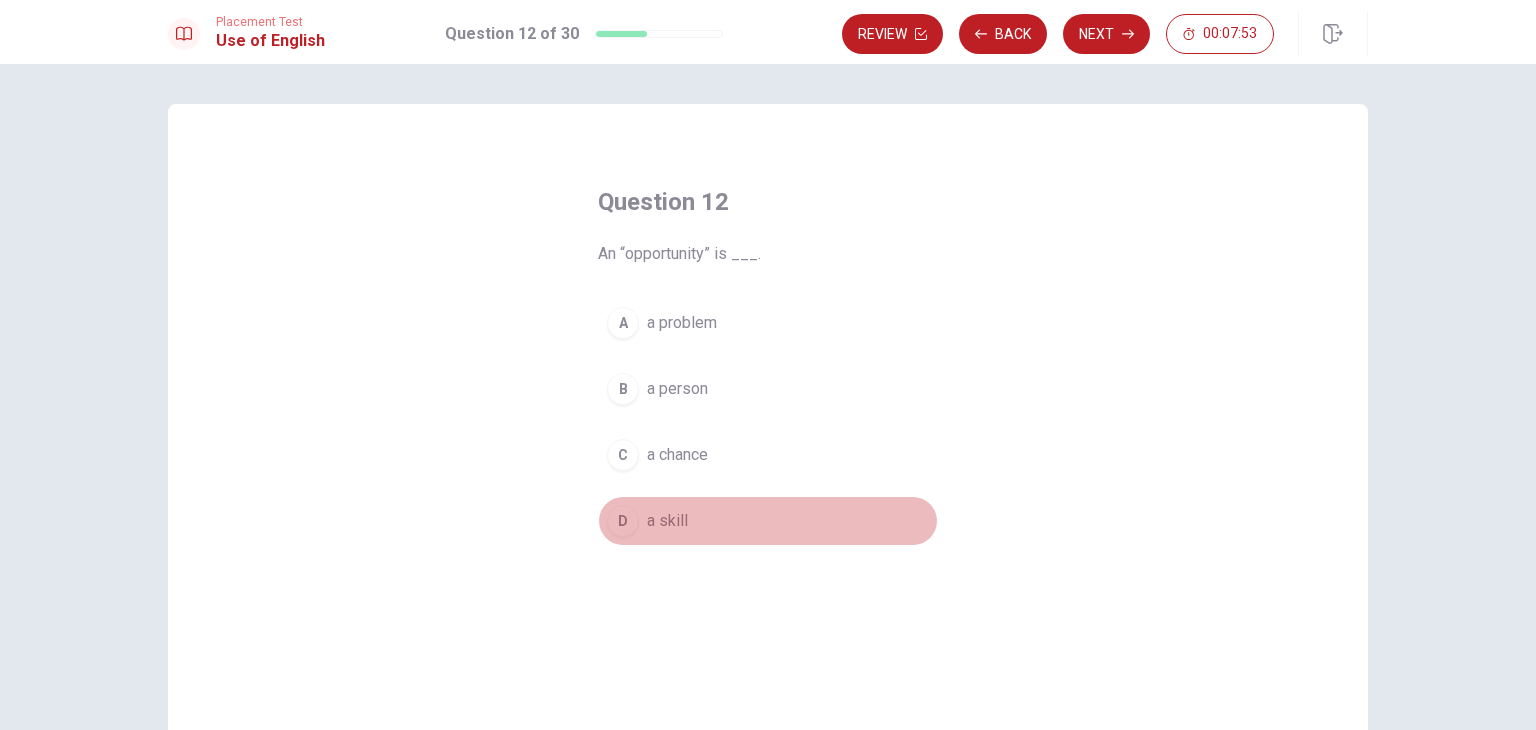 click on "D a skill" at bounding box center (768, 521) 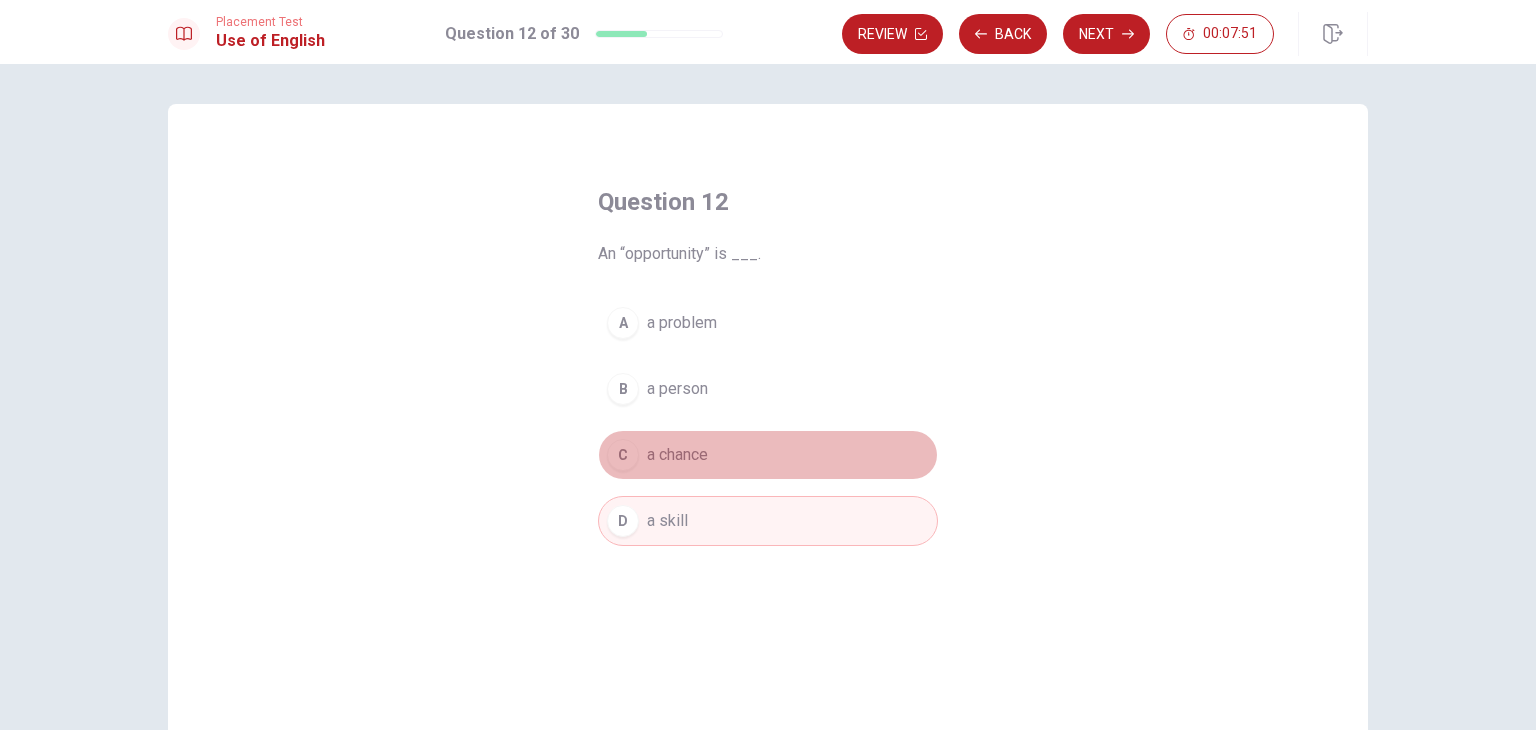 click on "a chance" at bounding box center (677, 455) 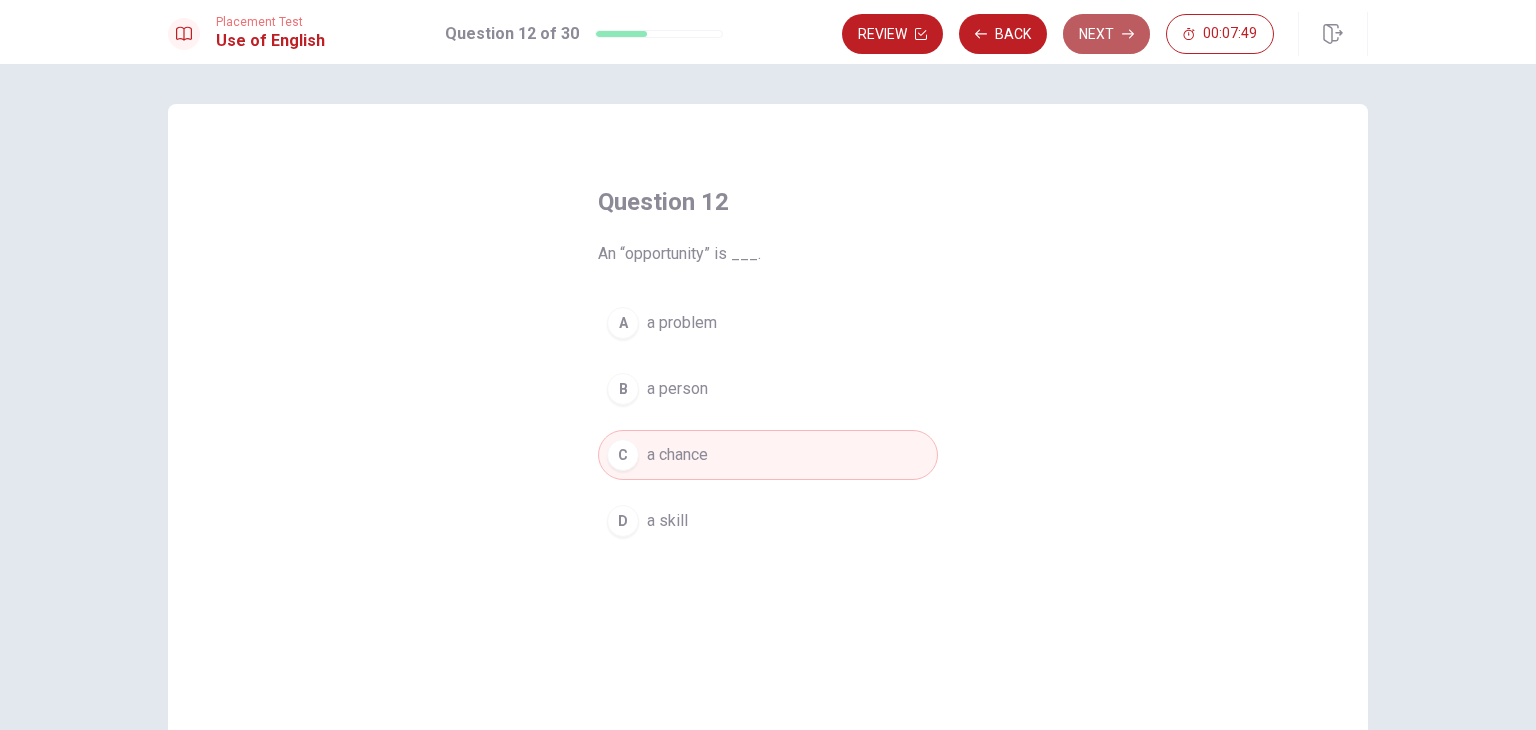 click on "Next" at bounding box center (1106, 34) 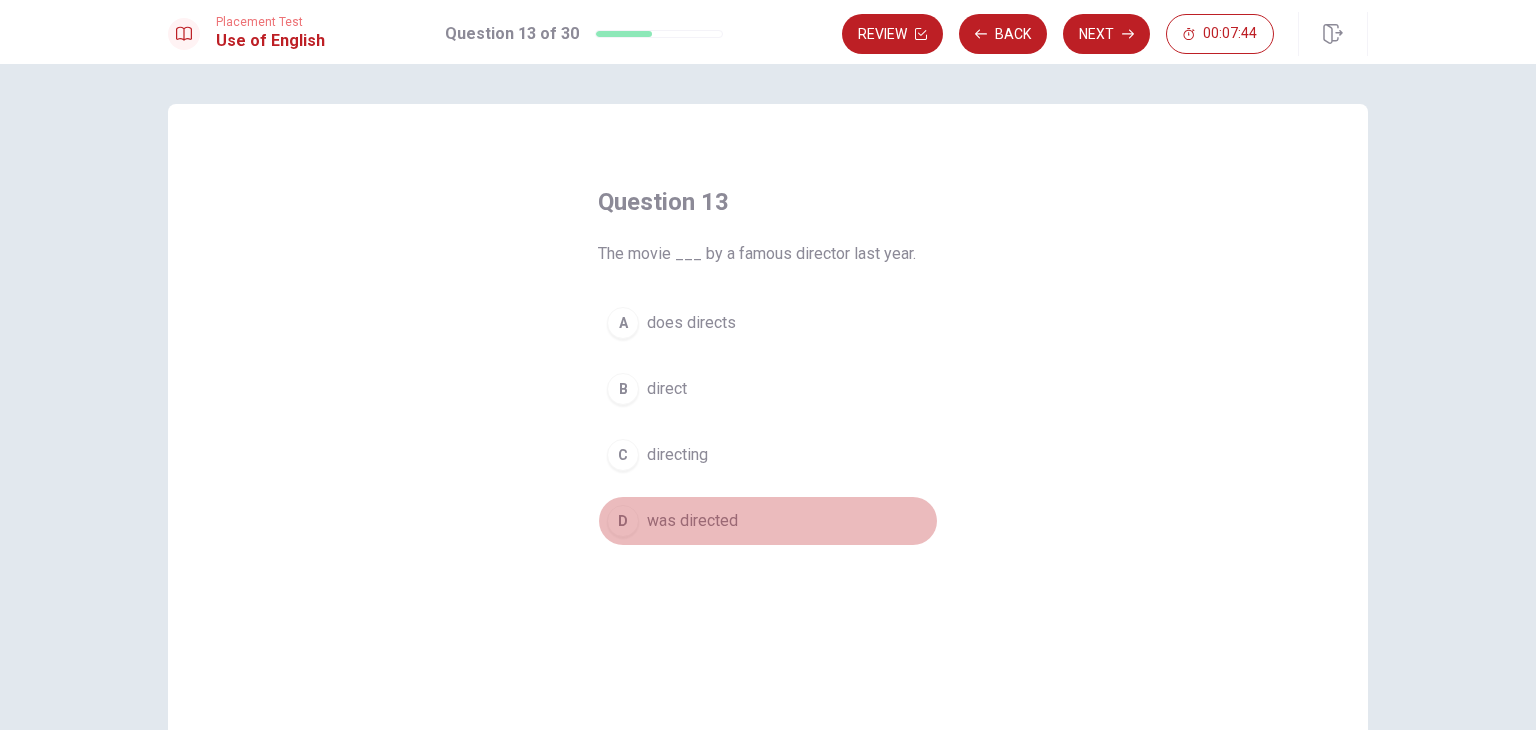 click on "was directed" at bounding box center [692, 521] 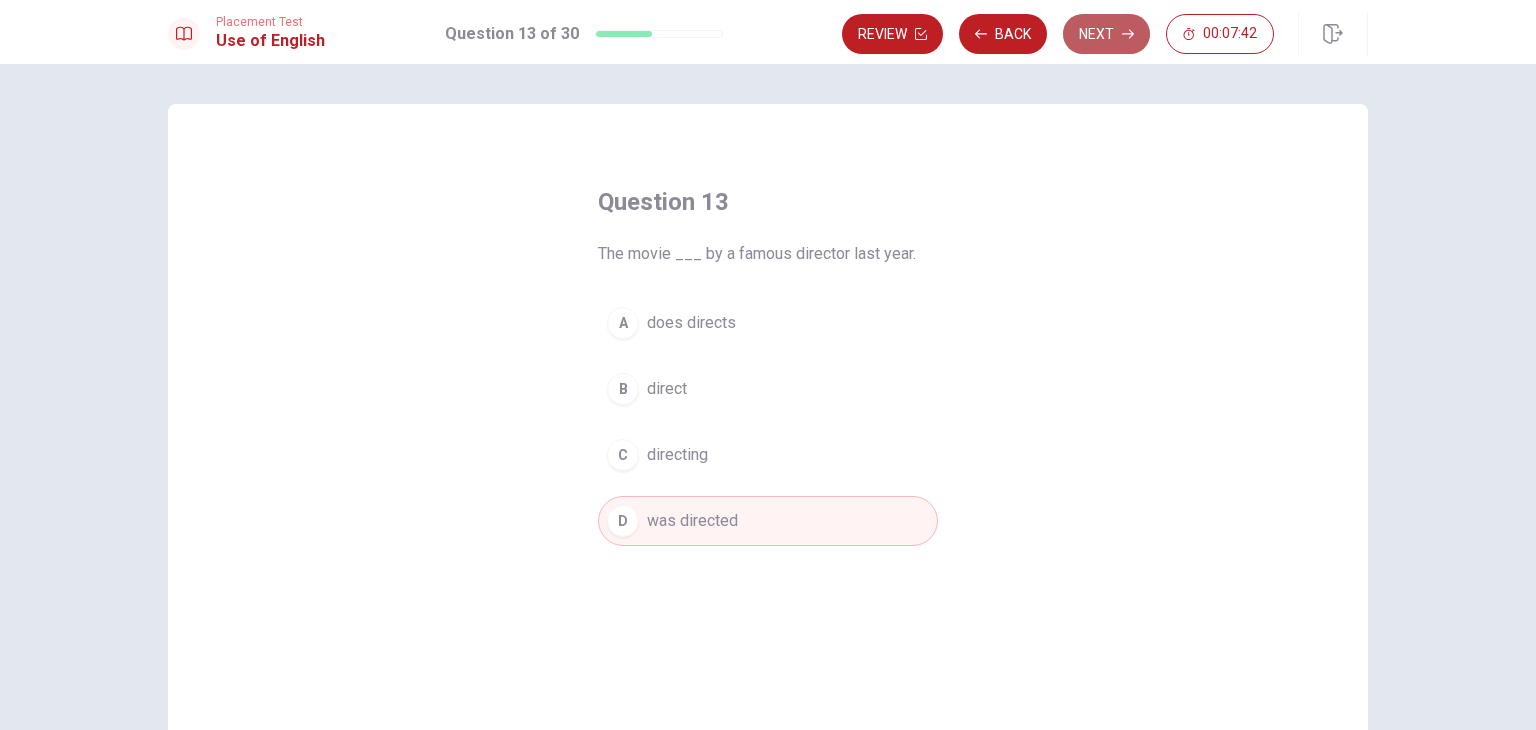 click on "Next" at bounding box center [1106, 34] 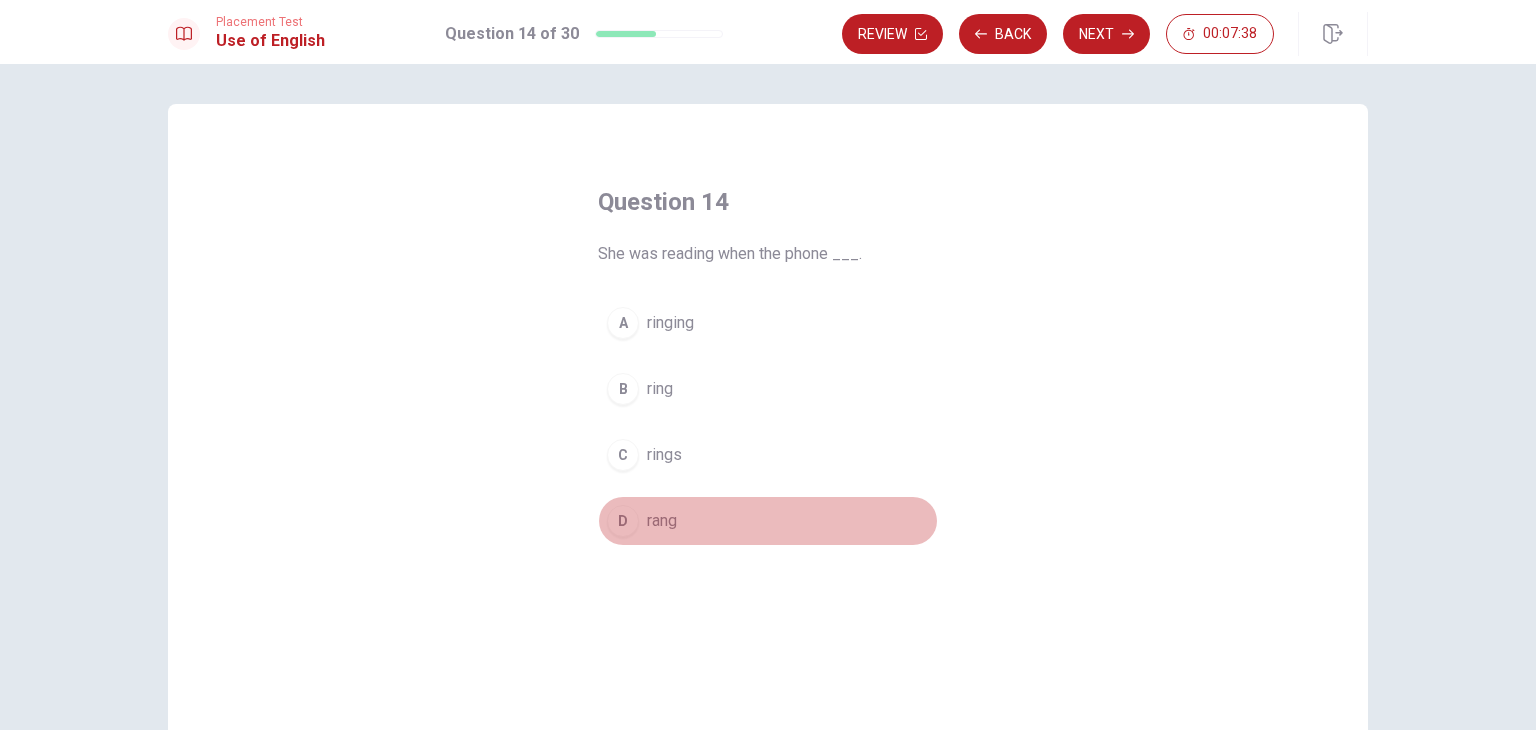 click on "rang" at bounding box center [662, 521] 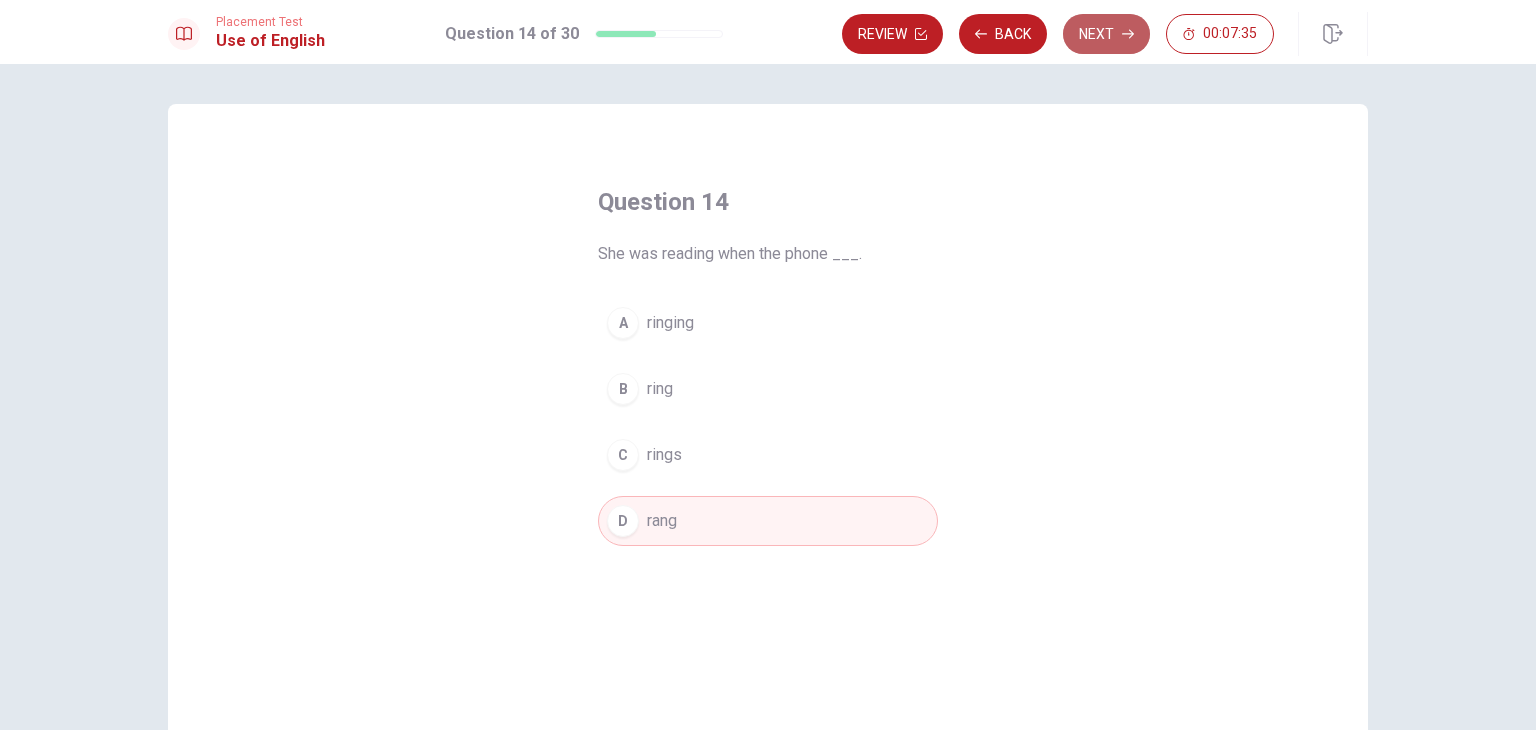 click on "Next" at bounding box center [1106, 34] 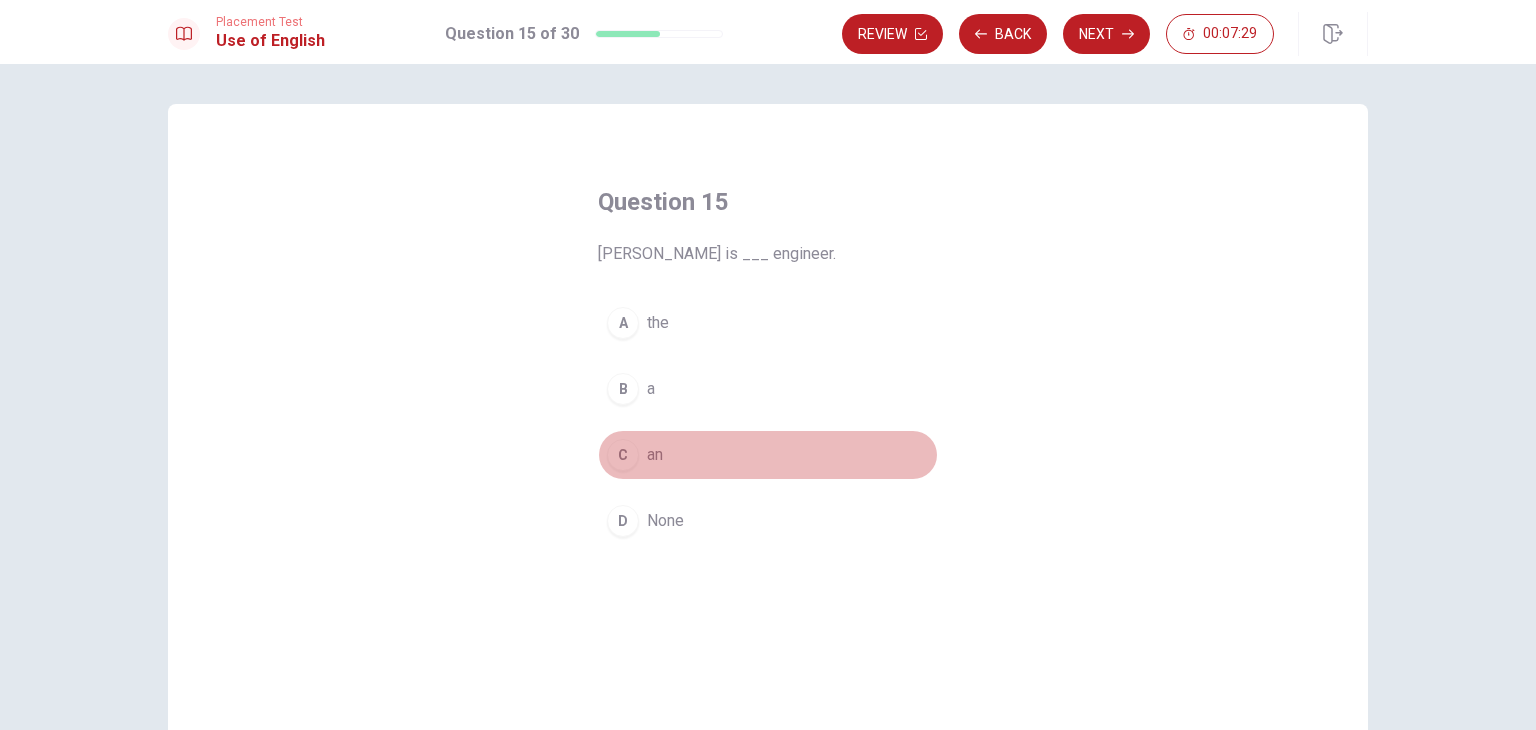 click on "C" at bounding box center (623, 455) 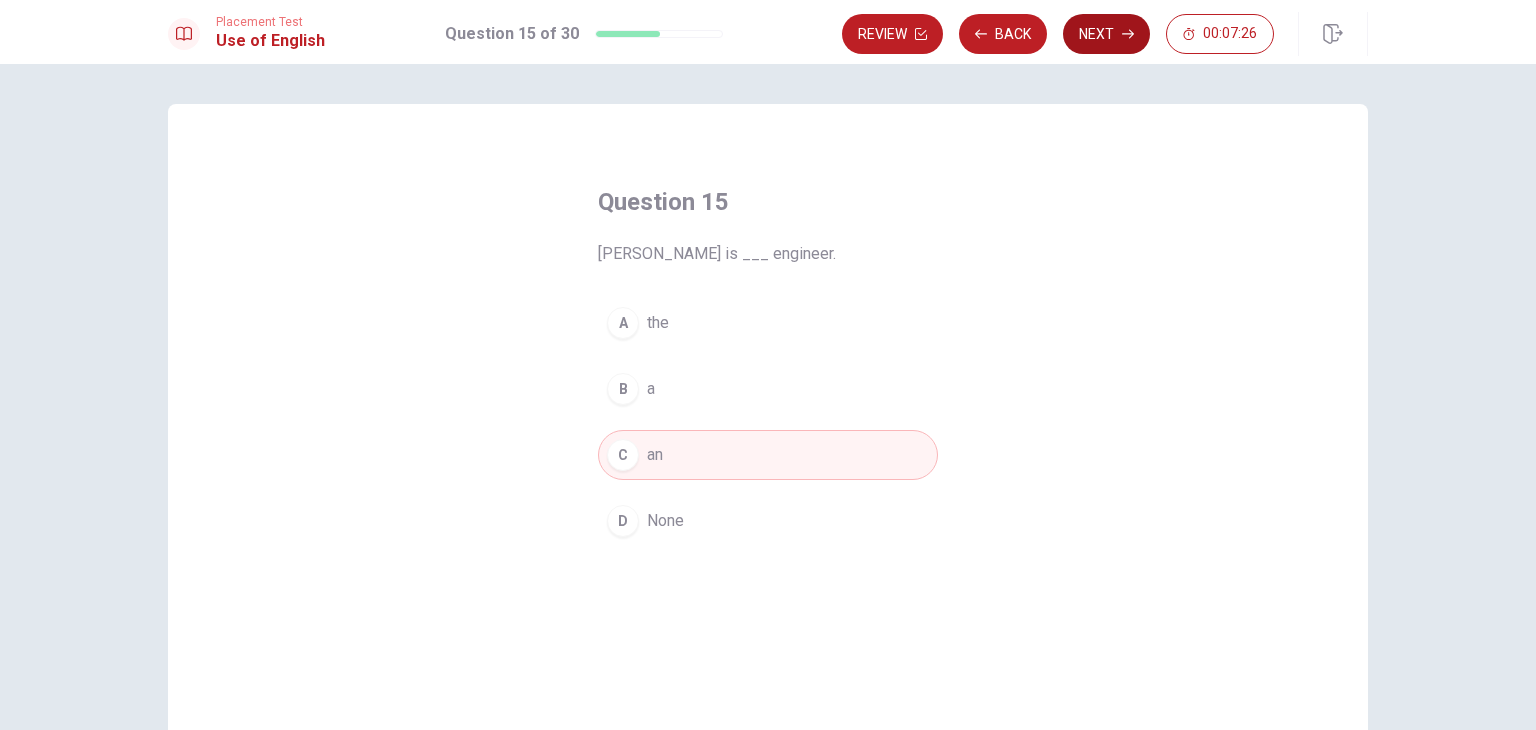 click on "Next" at bounding box center (1106, 34) 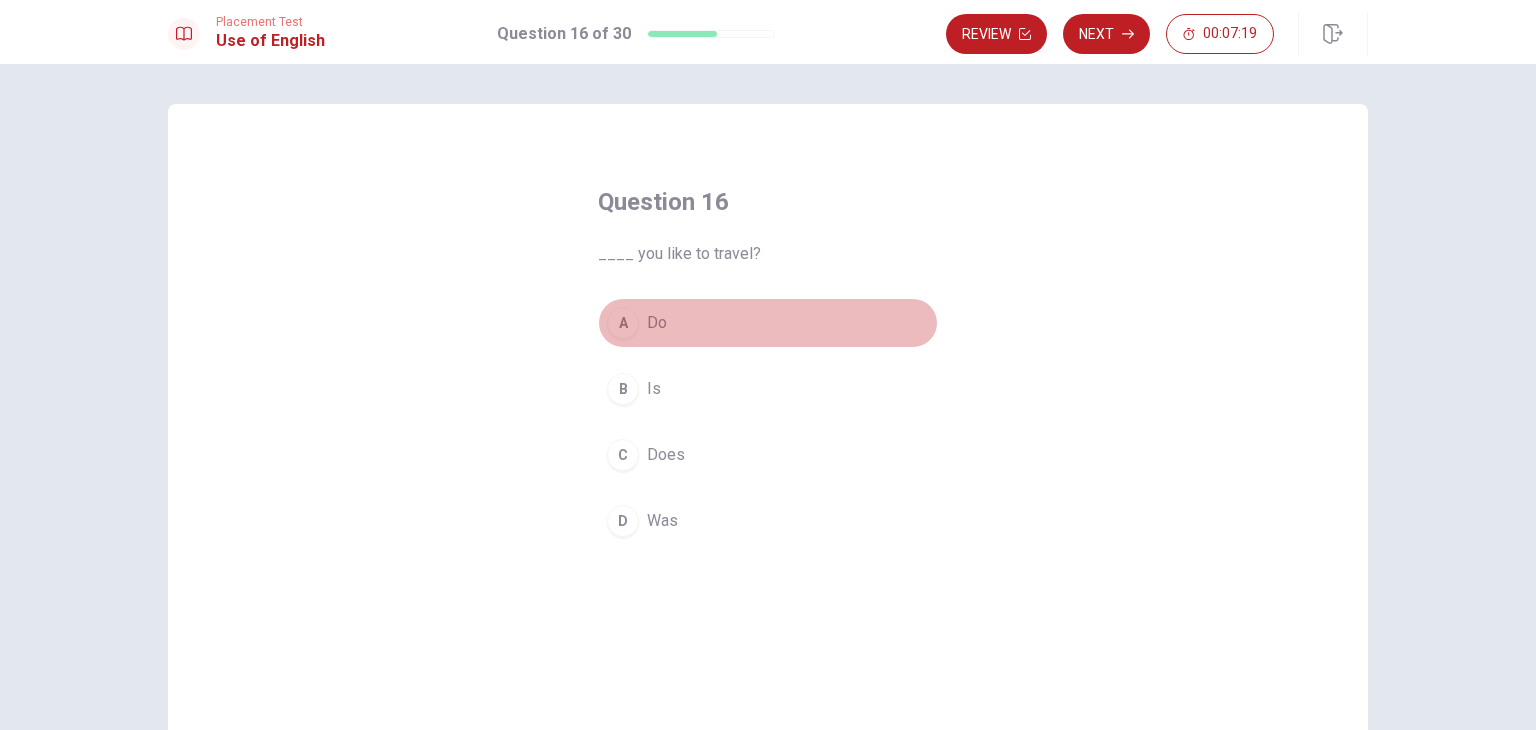 click on "A" at bounding box center (623, 323) 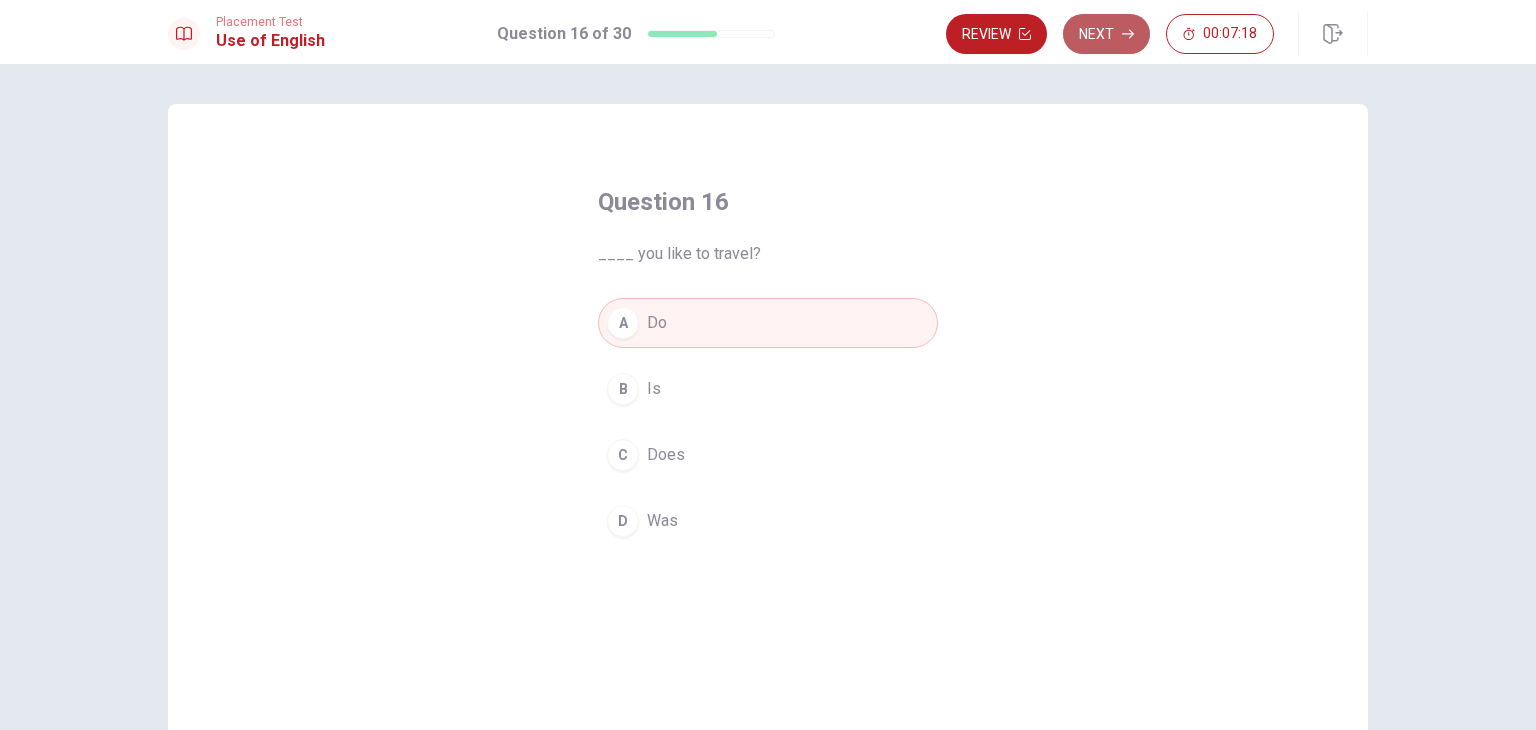 click on "Next" at bounding box center (1106, 34) 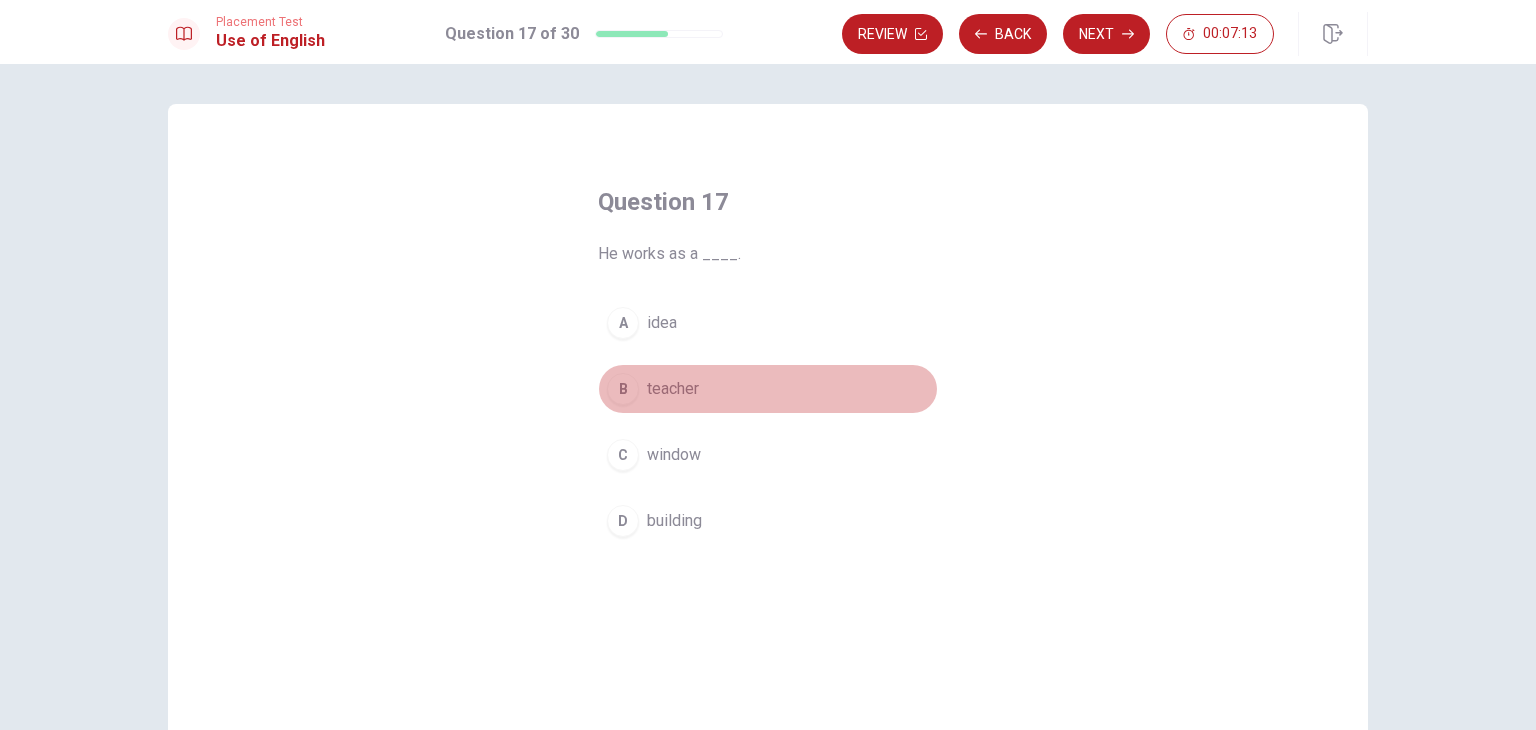 click on "B teacher" at bounding box center (768, 389) 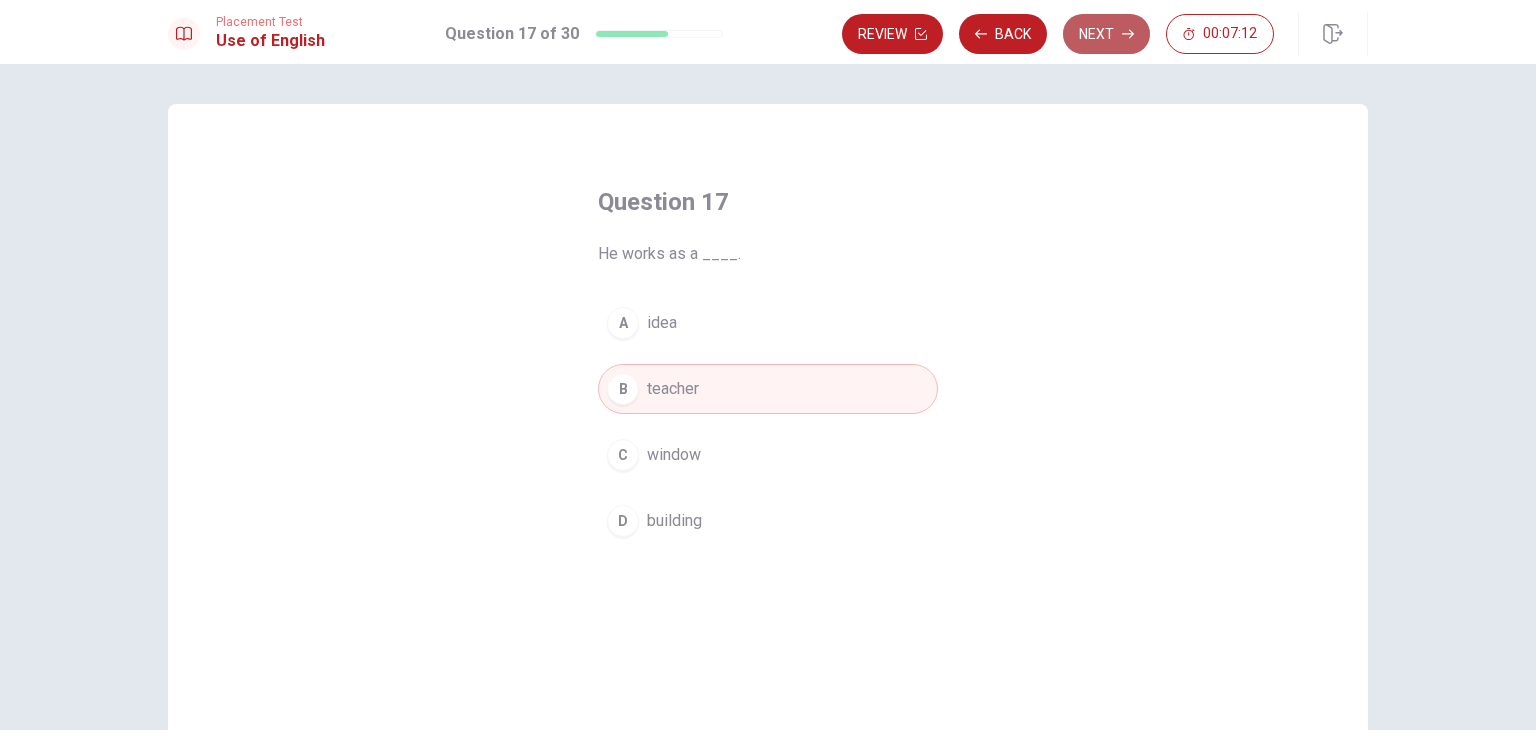 click 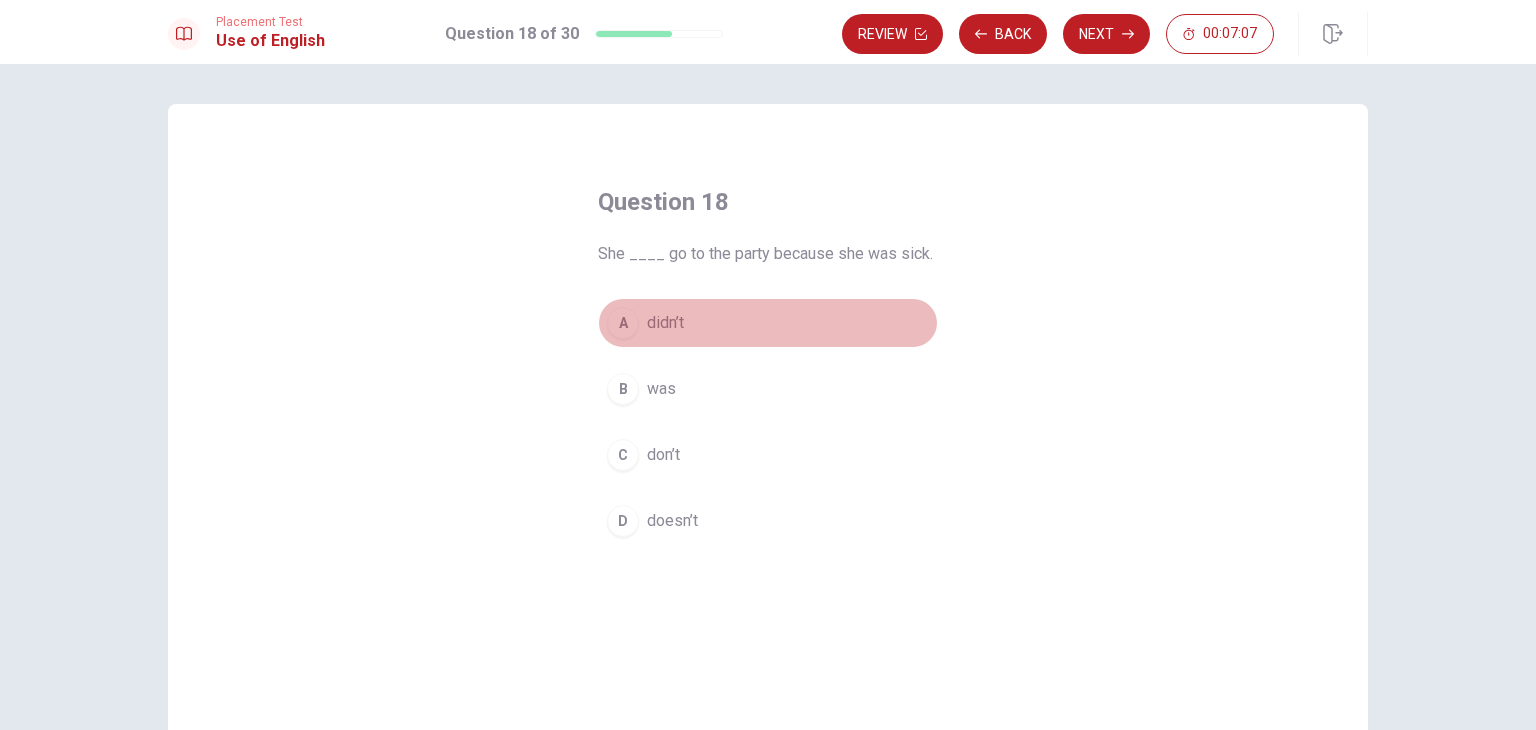 click on "A didn’t" at bounding box center (768, 323) 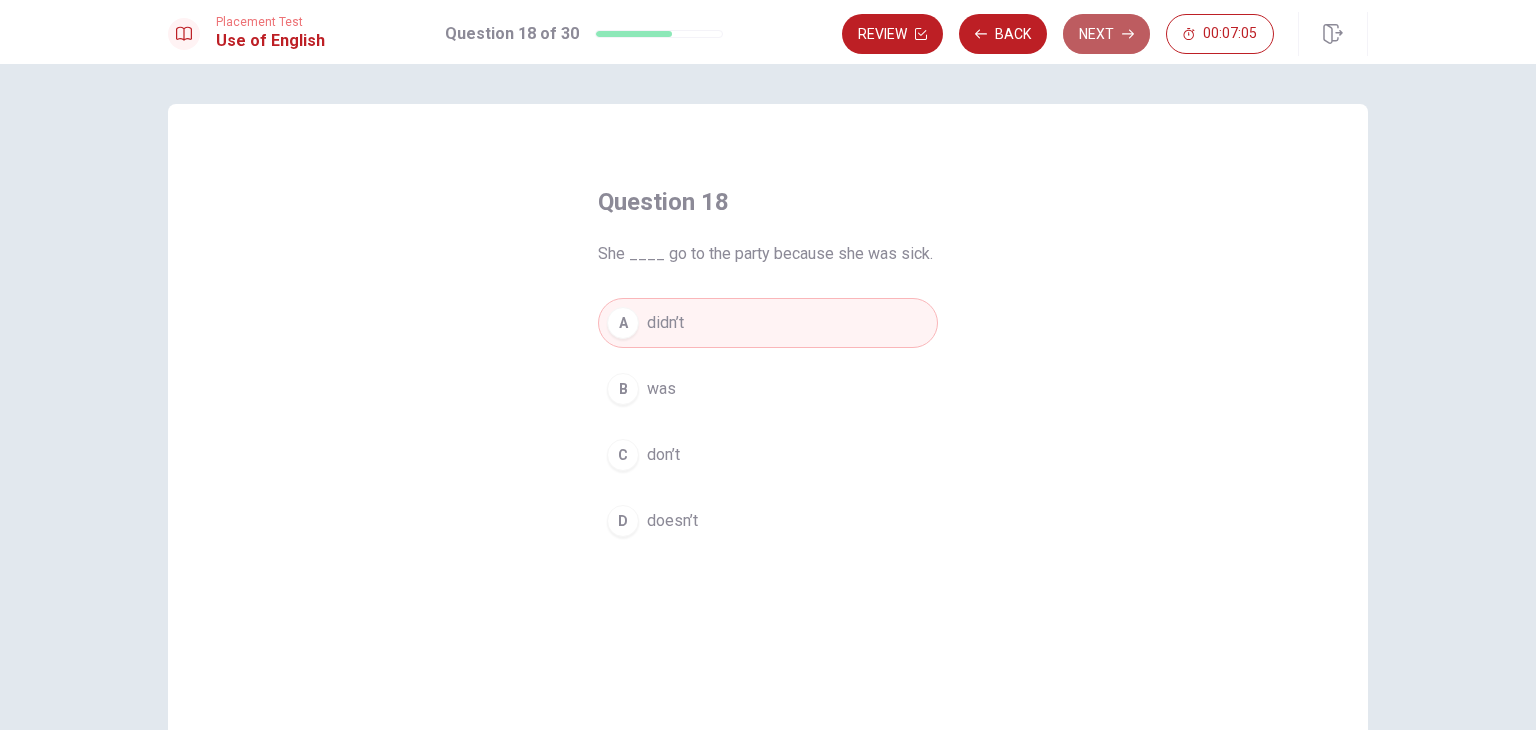 click on "Next" at bounding box center [1106, 34] 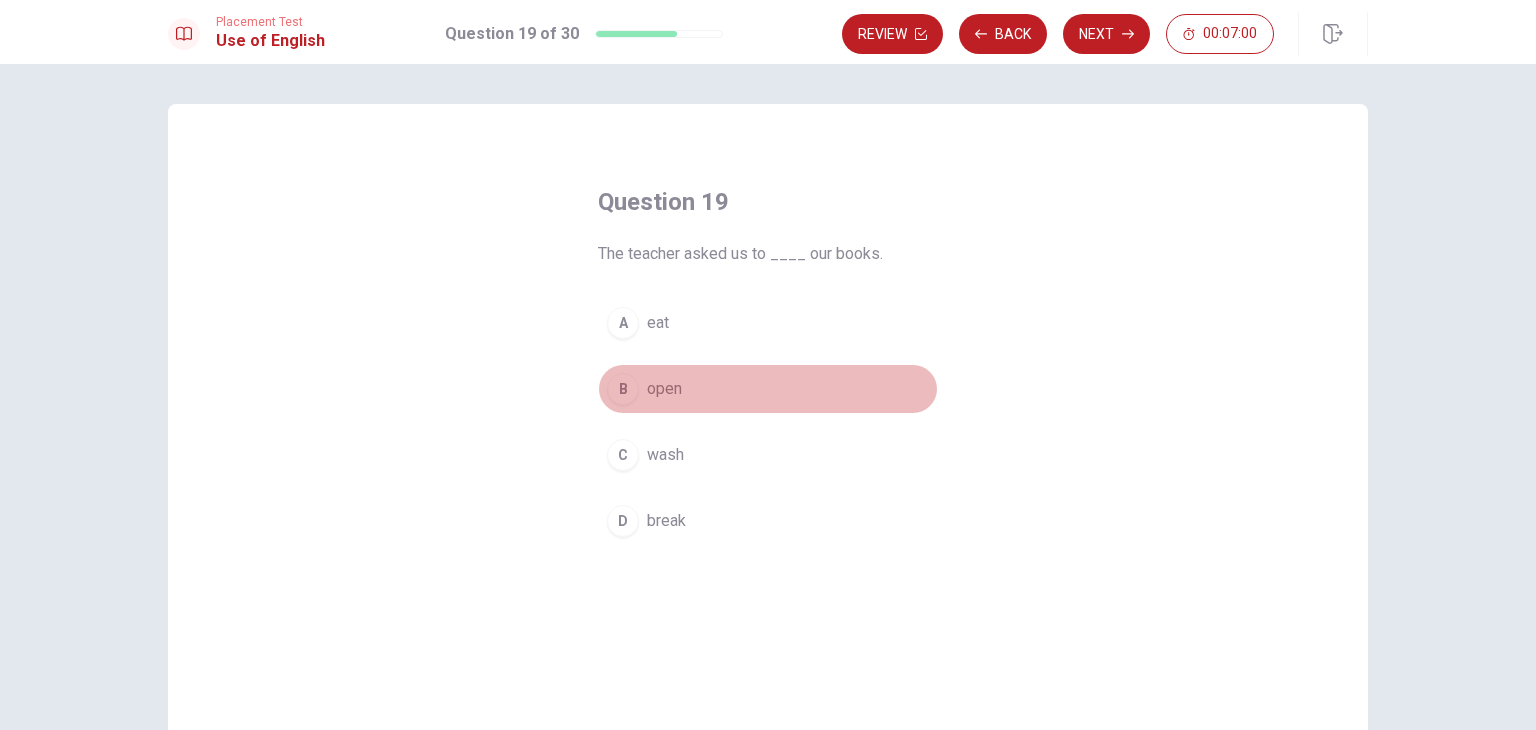 click on "open" at bounding box center [664, 389] 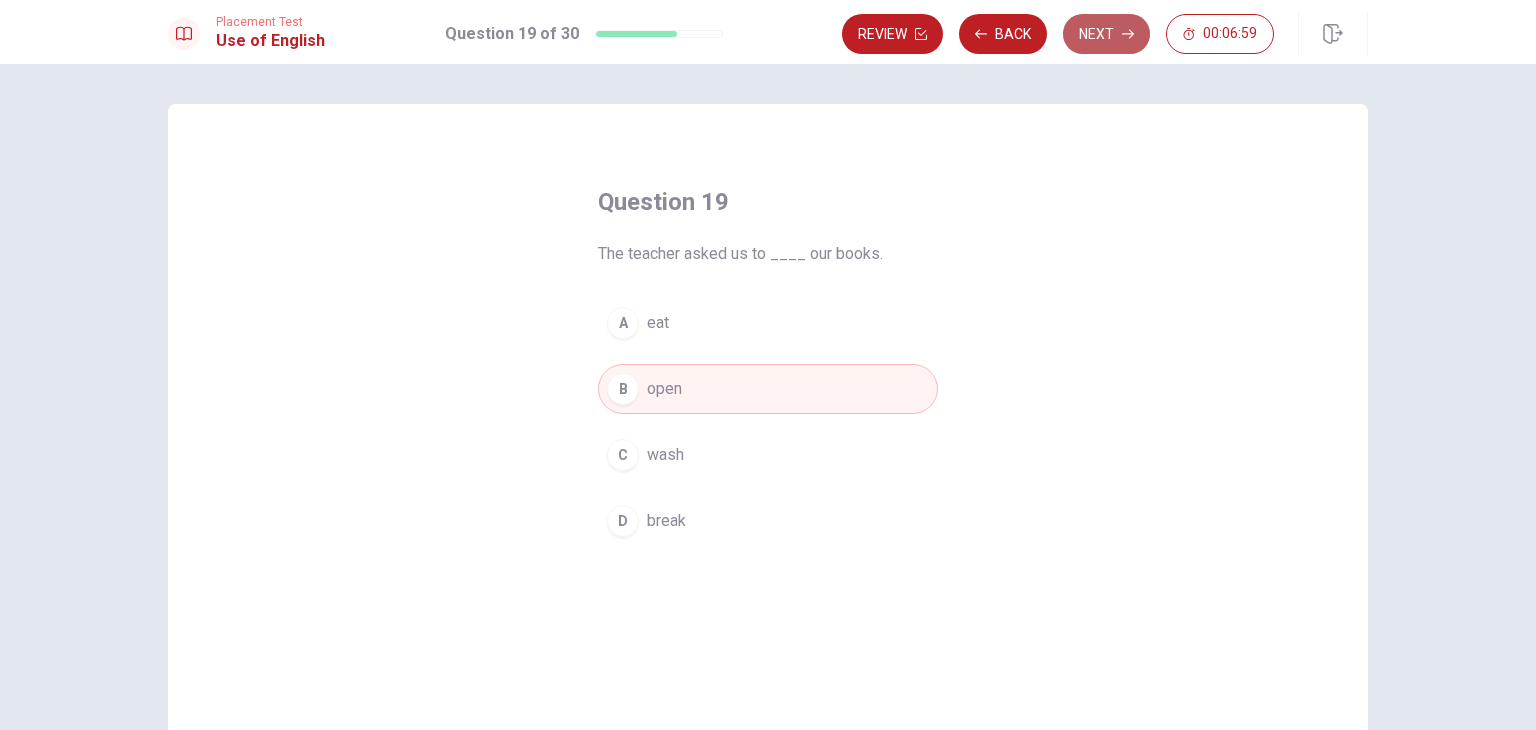click on "Next" at bounding box center [1106, 34] 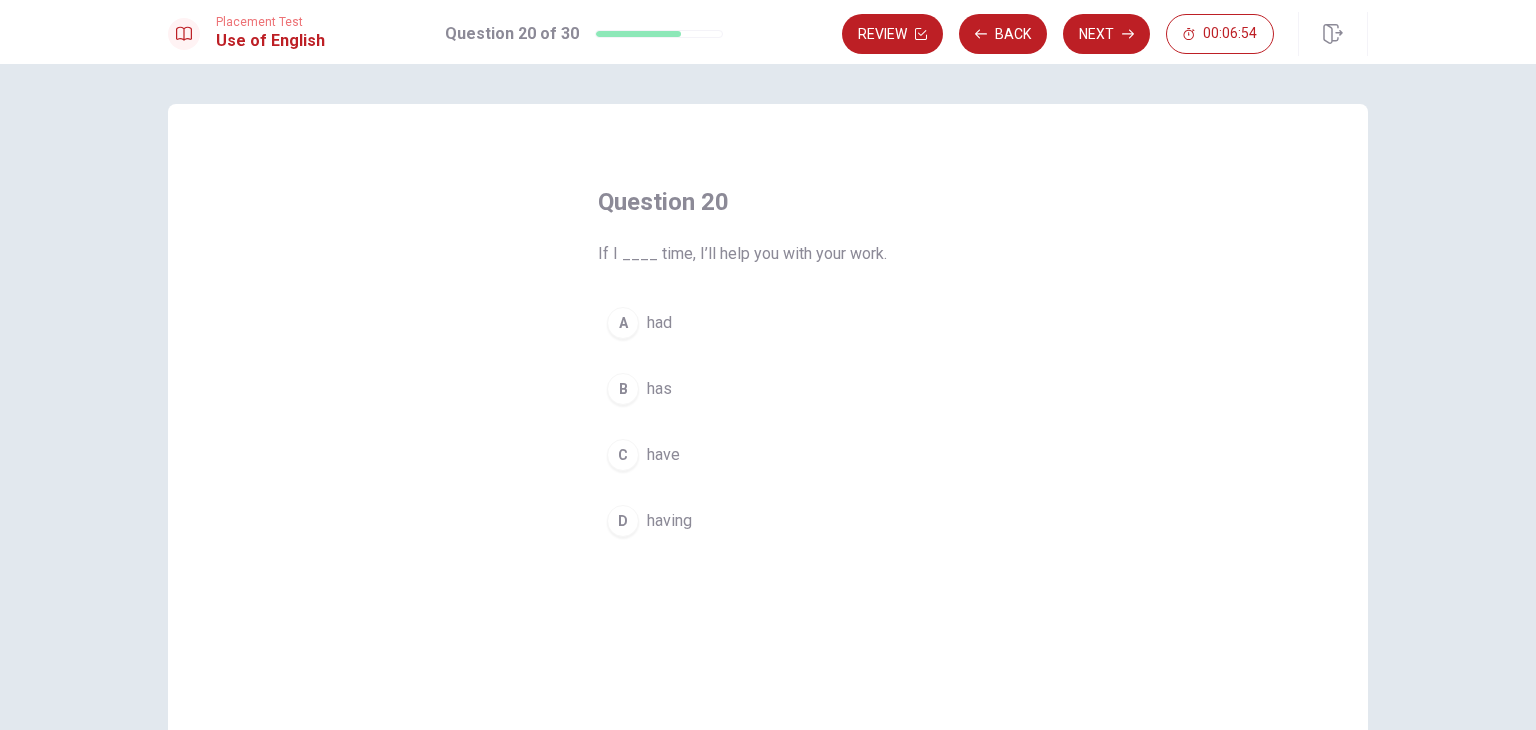 drag, startPoint x: 672, startPoint y: 456, endPoint x: 927, endPoint y: 173, distance: 380.93832 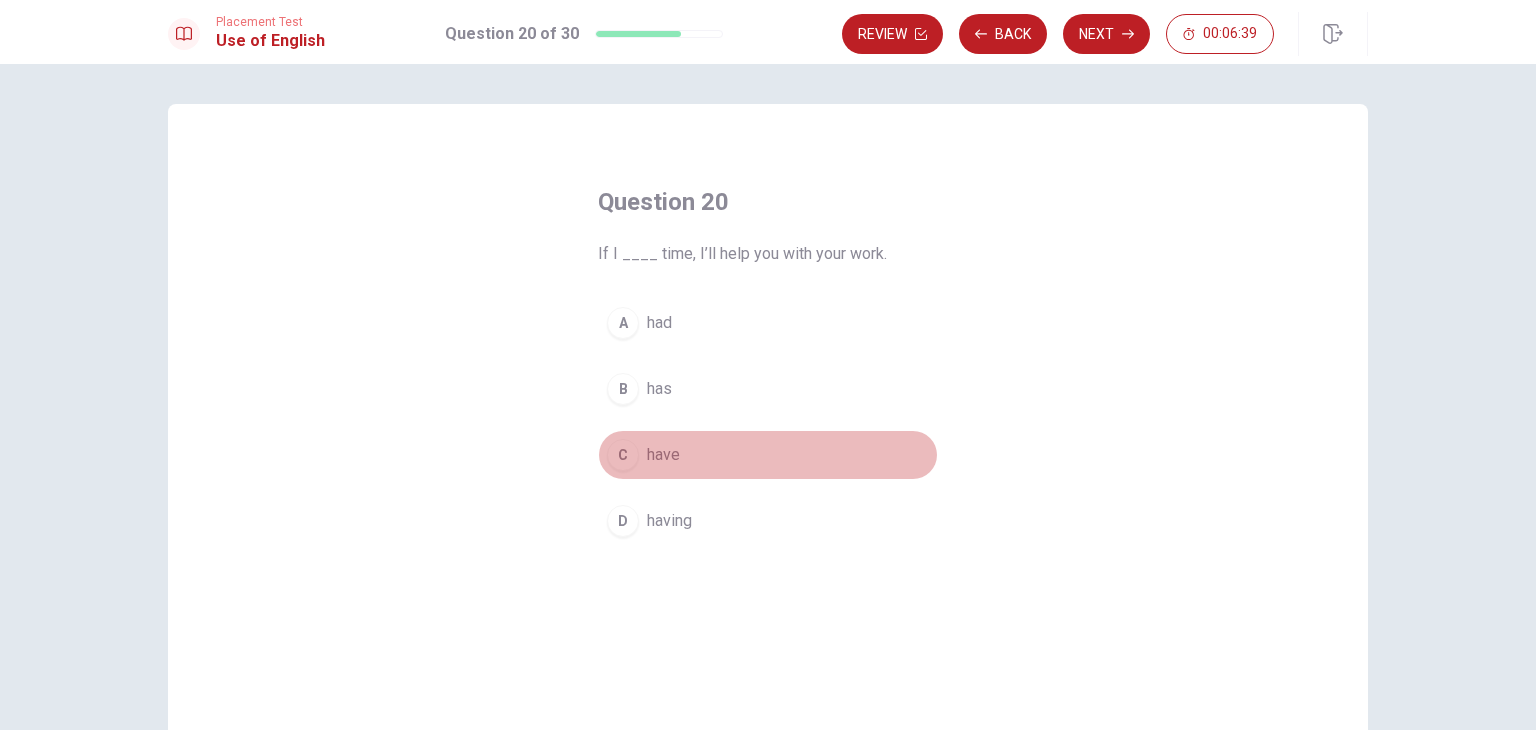 click on "C" at bounding box center [623, 455] 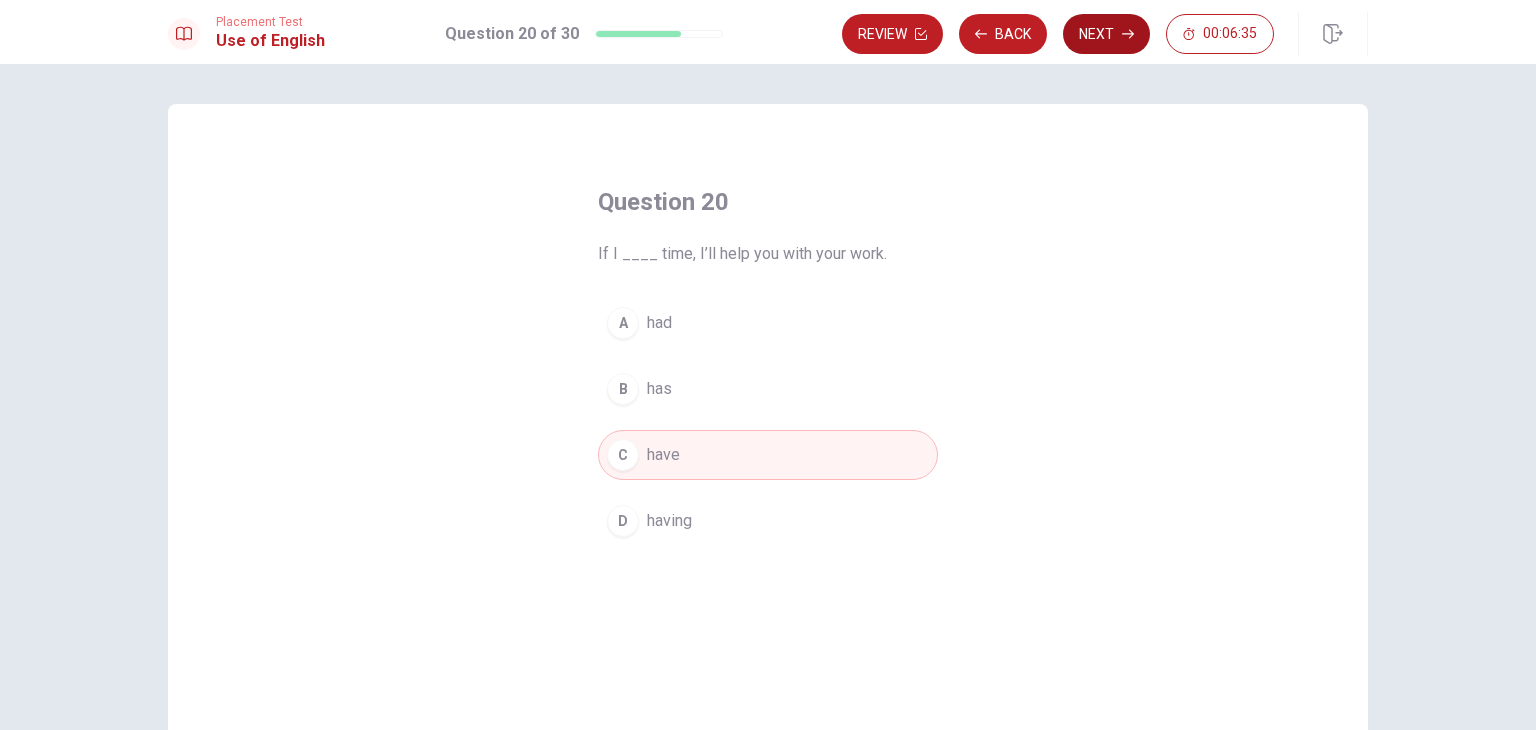 click on "Next" at bounding box center (1106, 34) 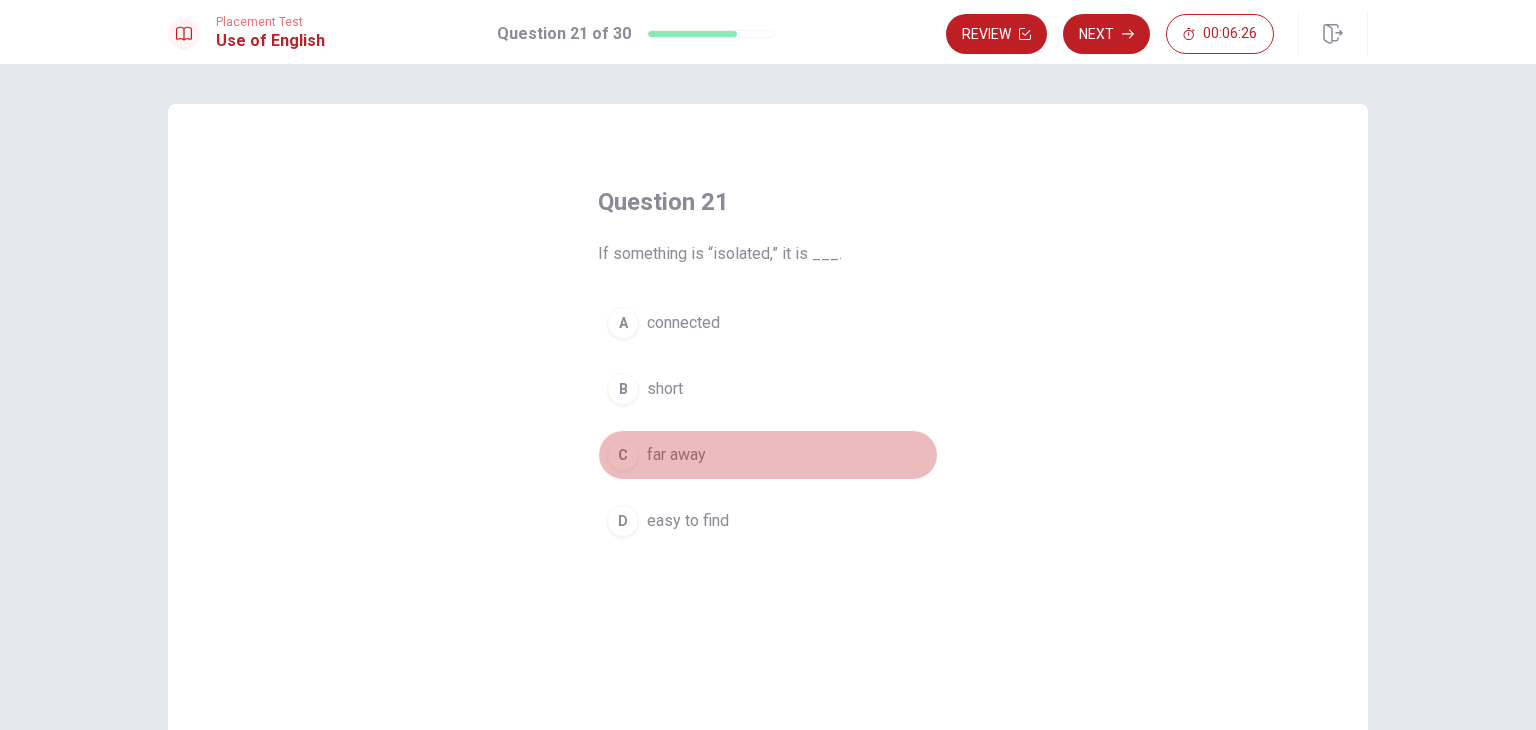 click on "far away" at bounding box center (676, 455) 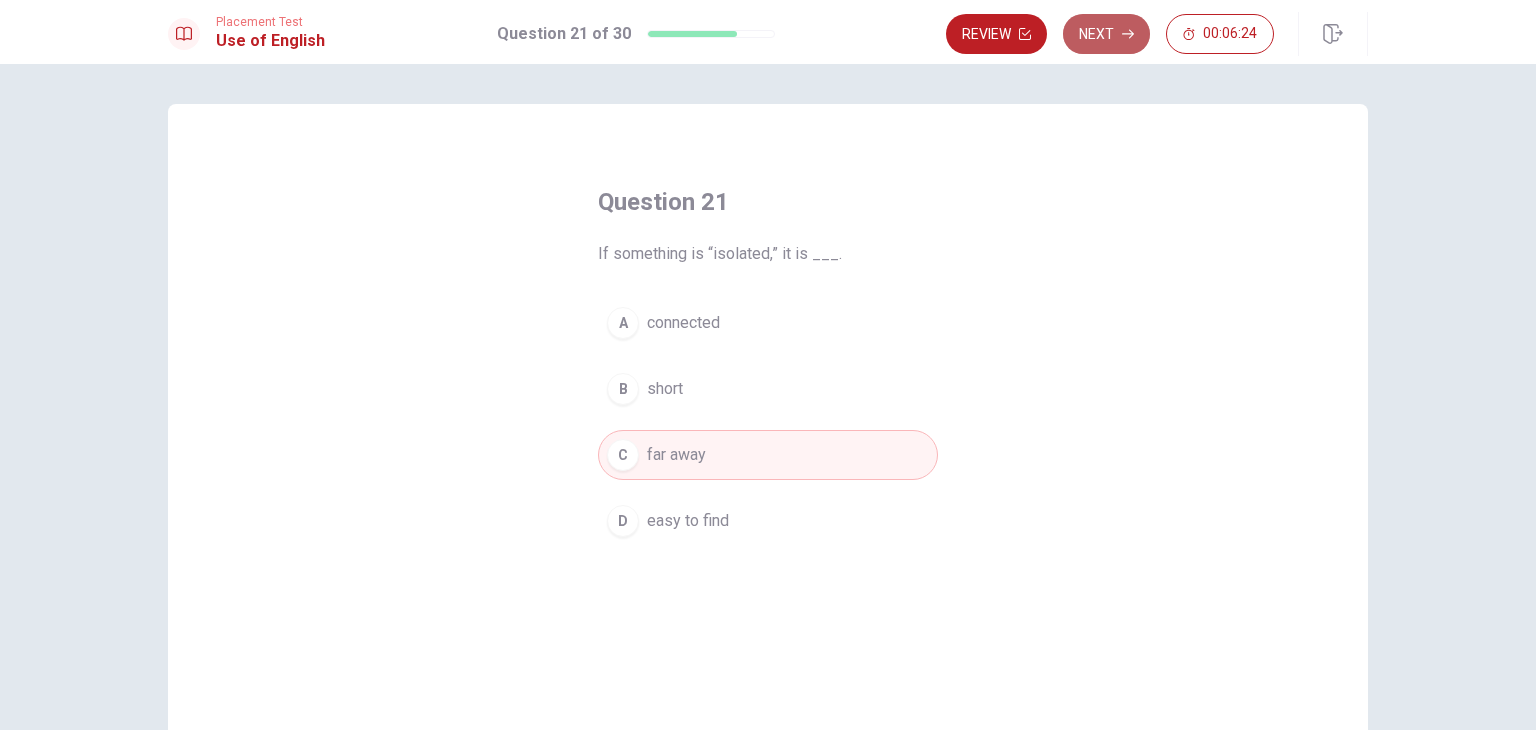 click on "Next" at bounding box center [1106, 34] 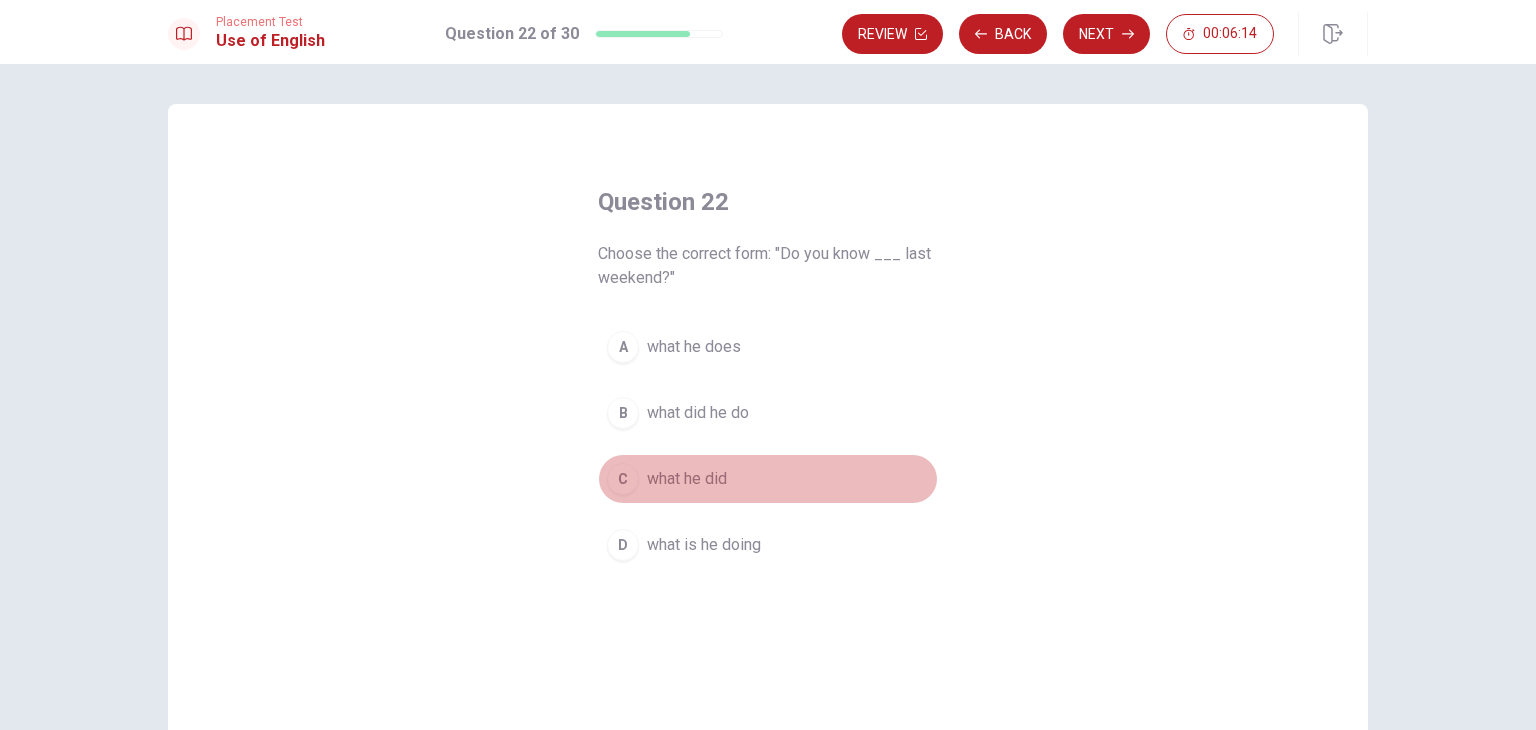 click on "what he did" at bounding box center [687, 479] 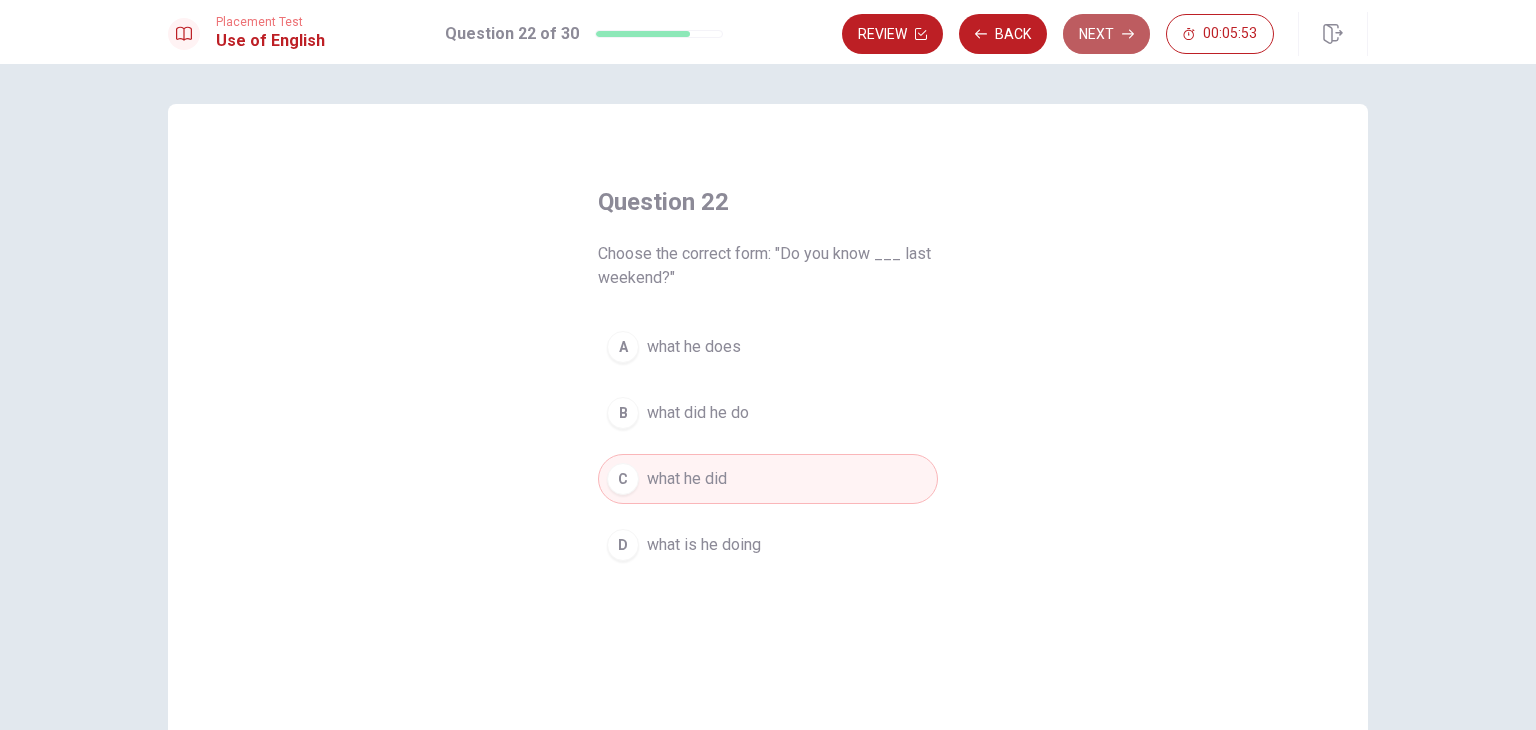 click on "Next" at bounding box center [1106, 34] 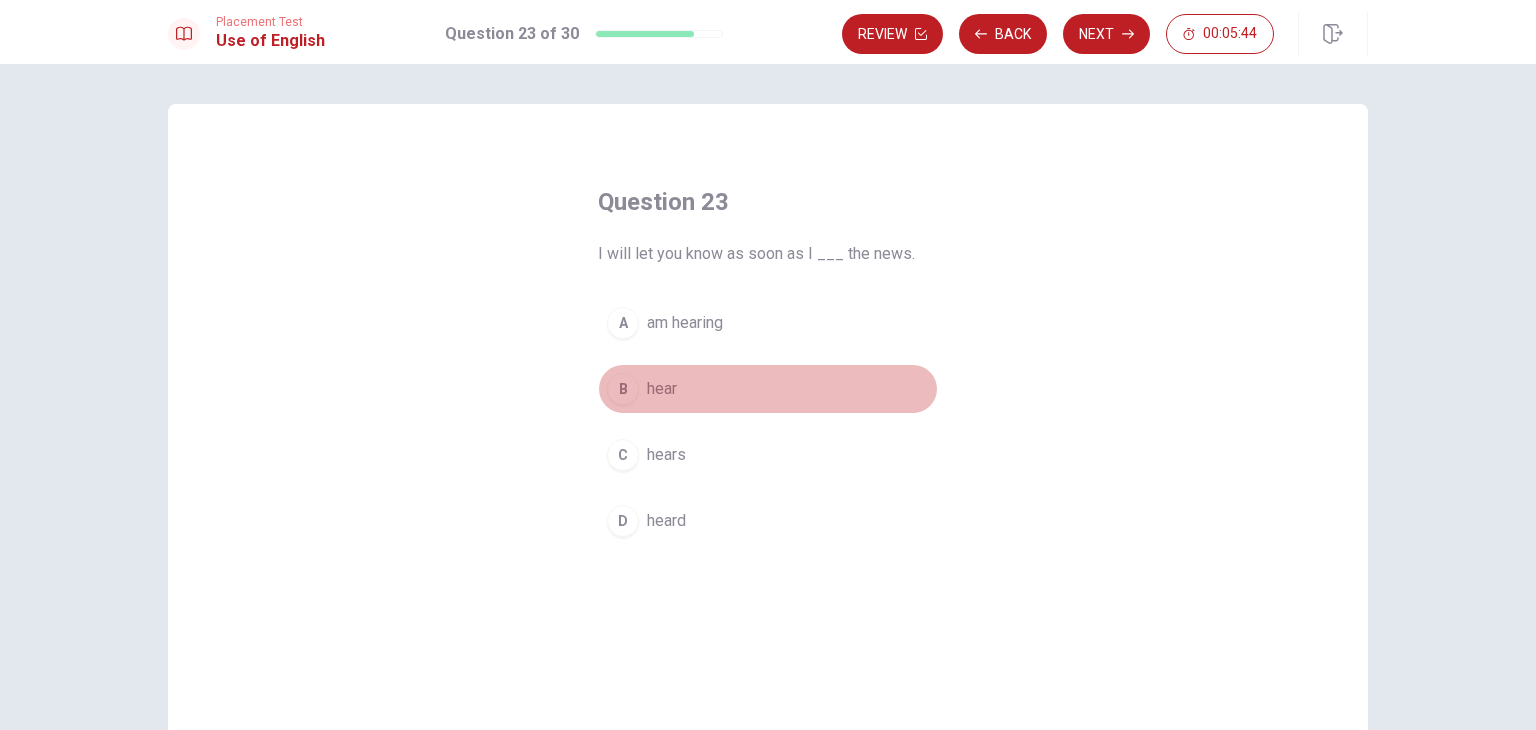 click on "B" at bounding box center [623, 389] 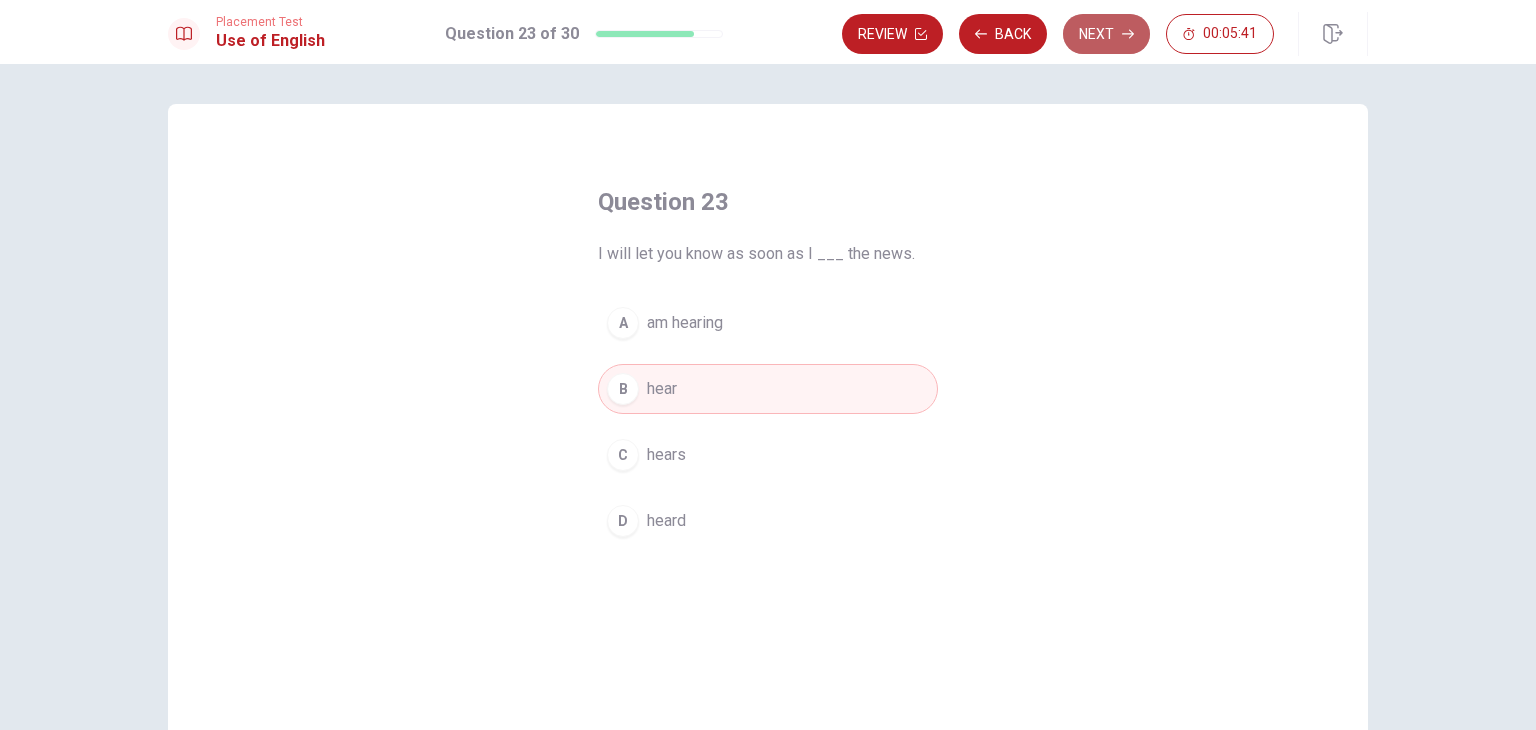 click on "Next" at bounding box center [1106, 34] 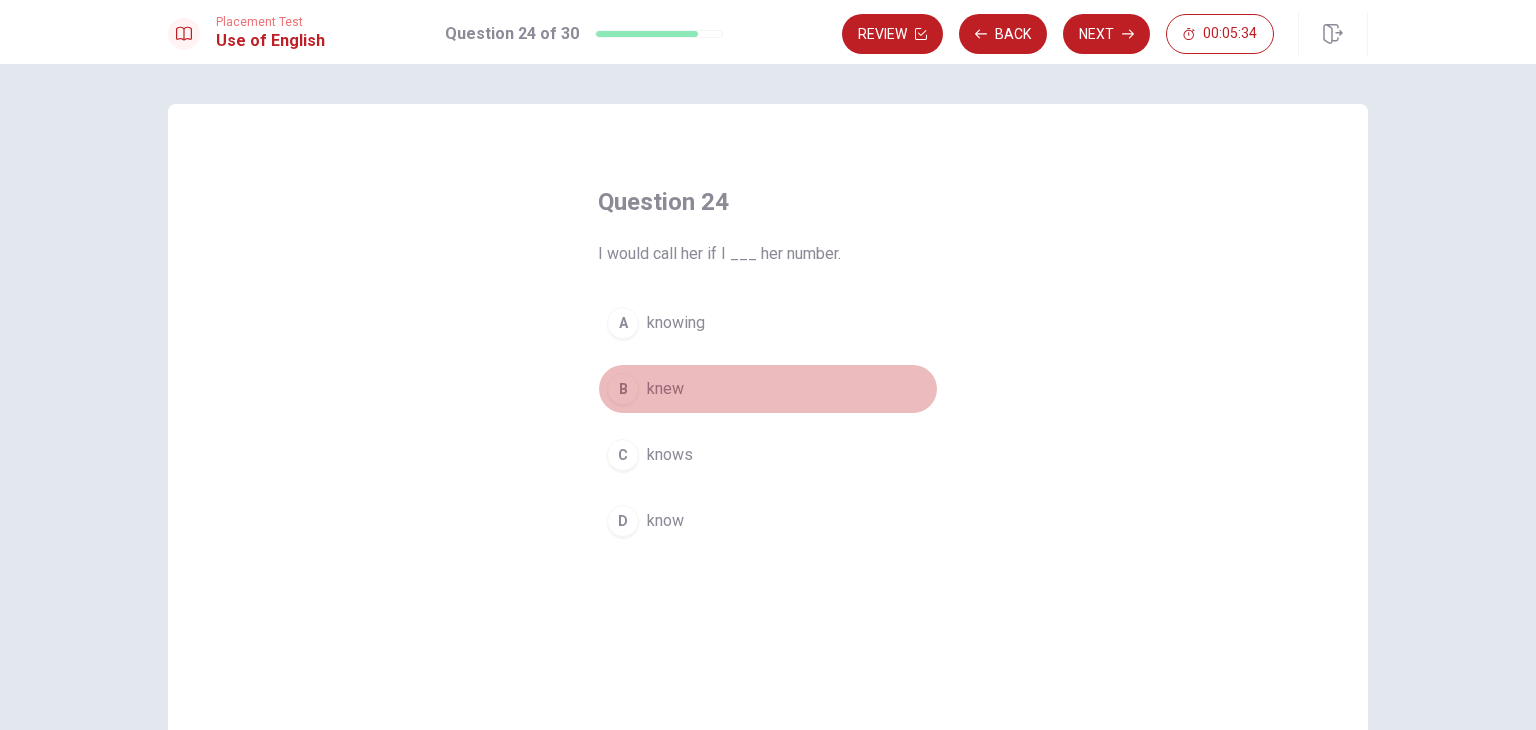 click on "B" at bounding box center (623, 389) 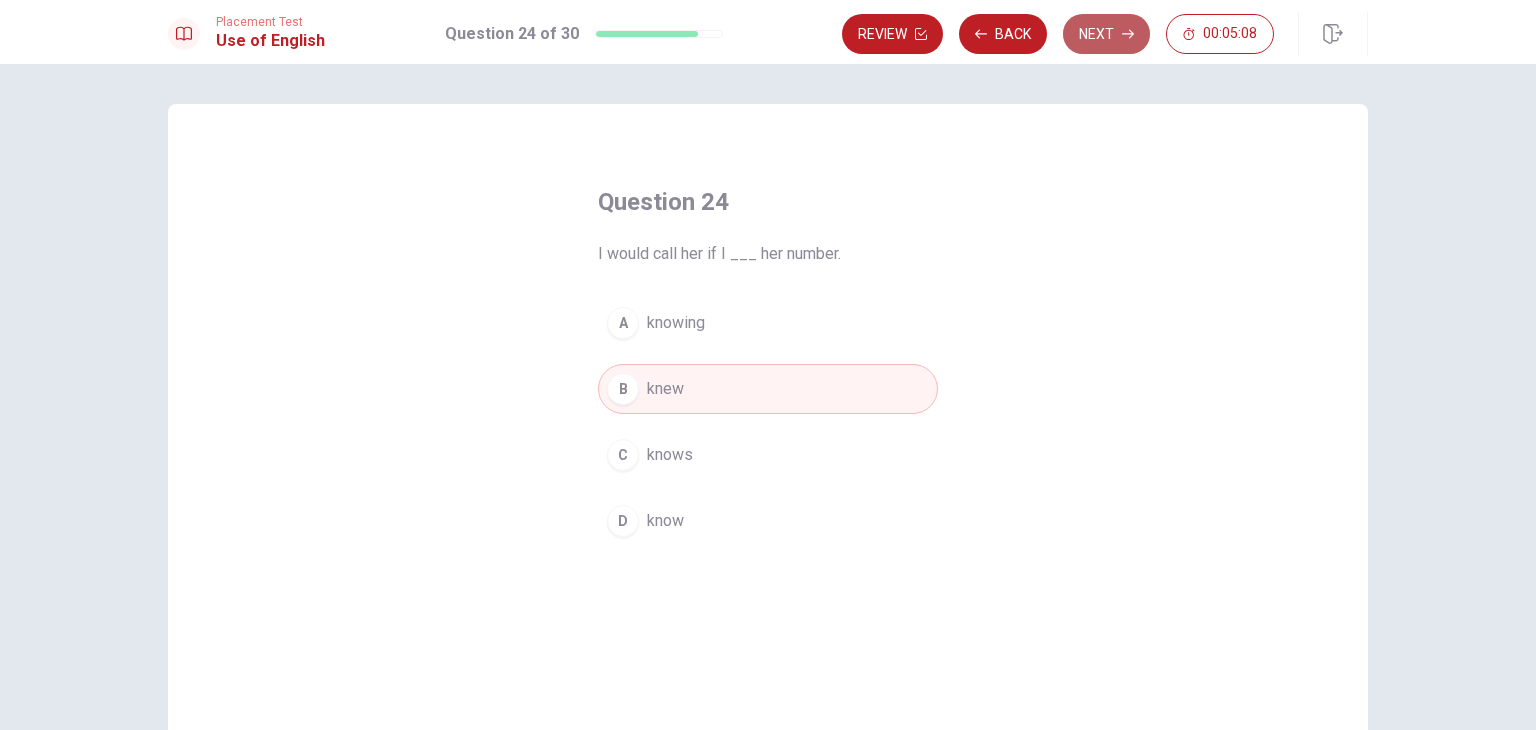 click on "Next" at bounding box center [1106, 34] 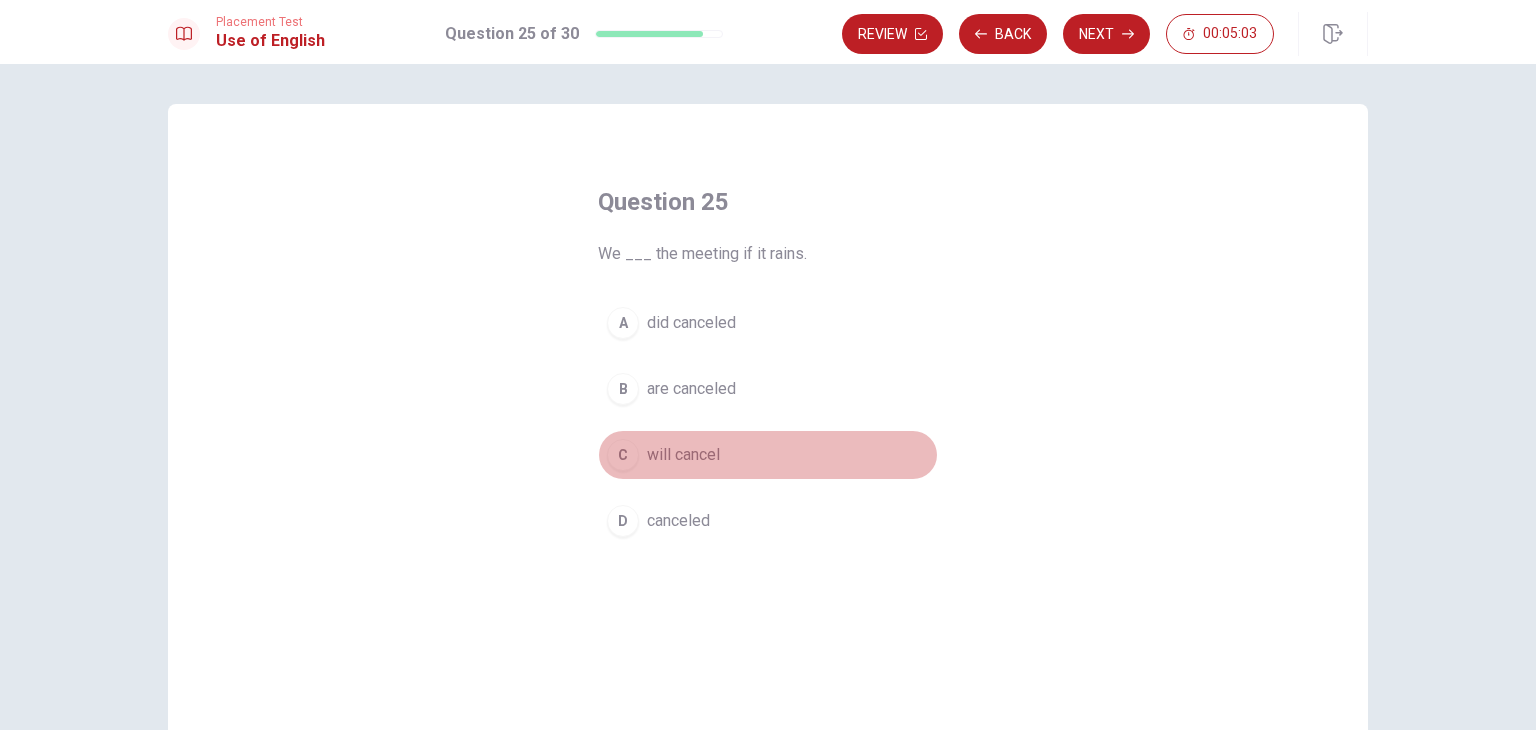 click on "C will cancel" at bounding box center [768, 455] 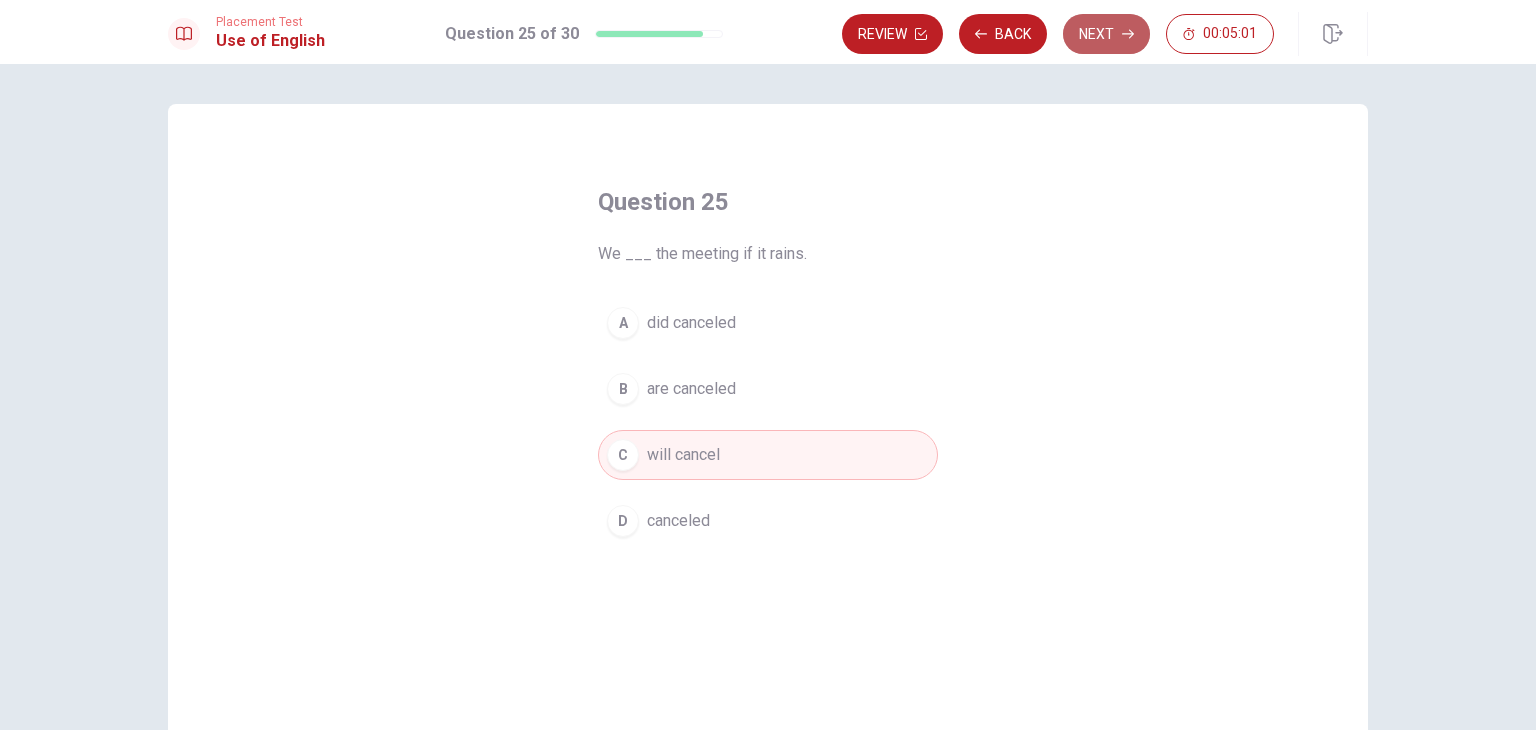 click on "Next" at bounding box center [1106, 34] 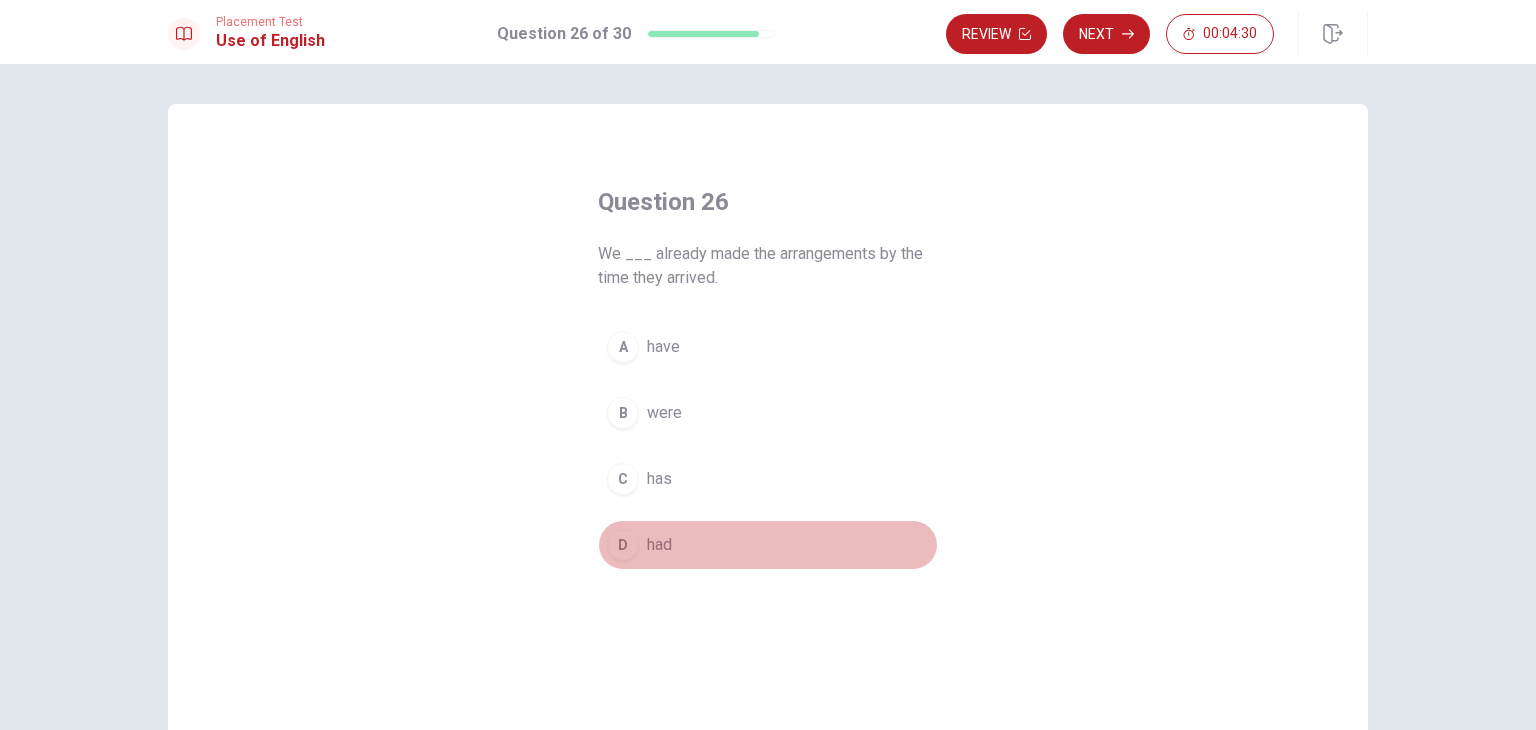 click on "D had" at bounding box center (768, 545) 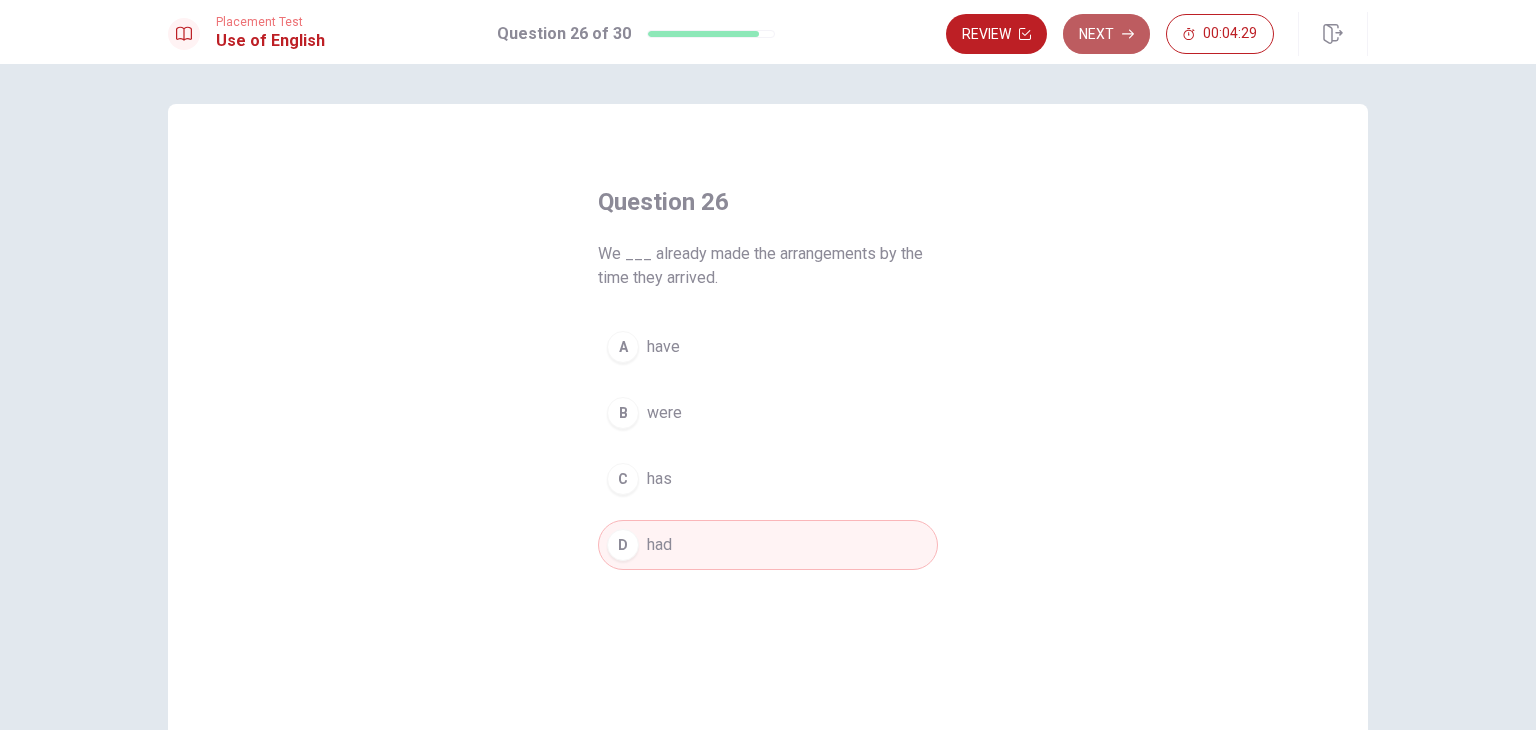 click on "Next" at bounding box center [1106, 34] 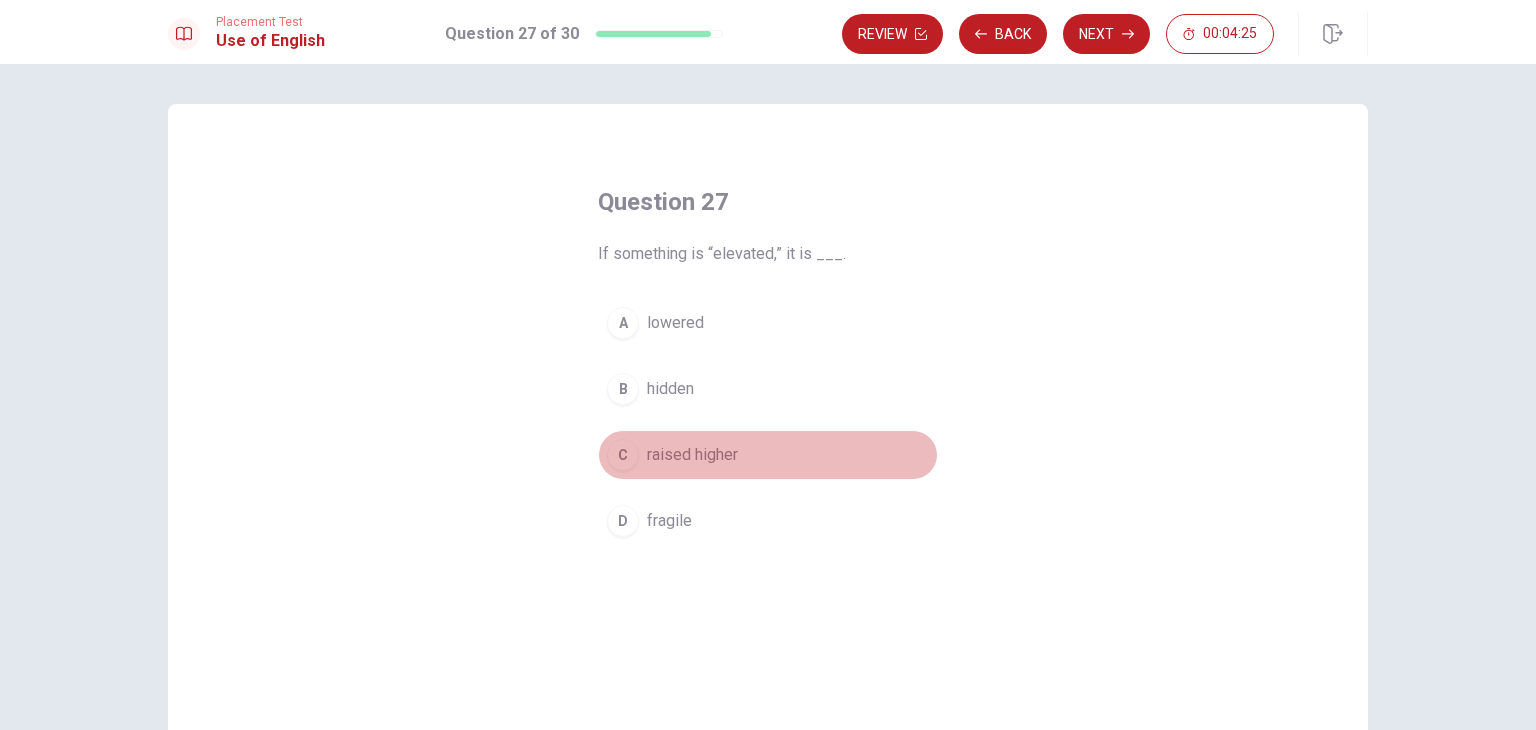 click on "raised higher" at bounding box center (692, 455) 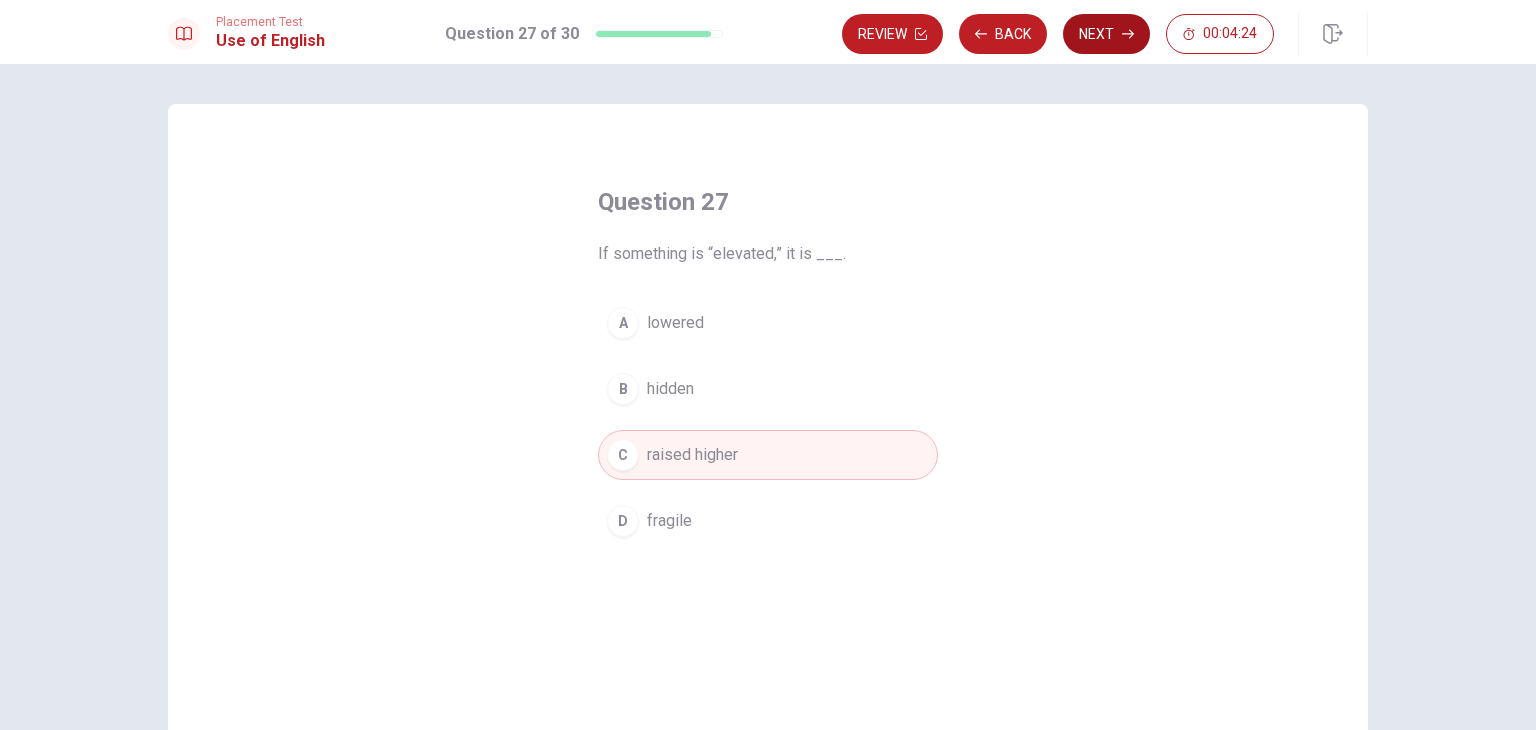 click on "Next" at bounding box center [1106, 34] 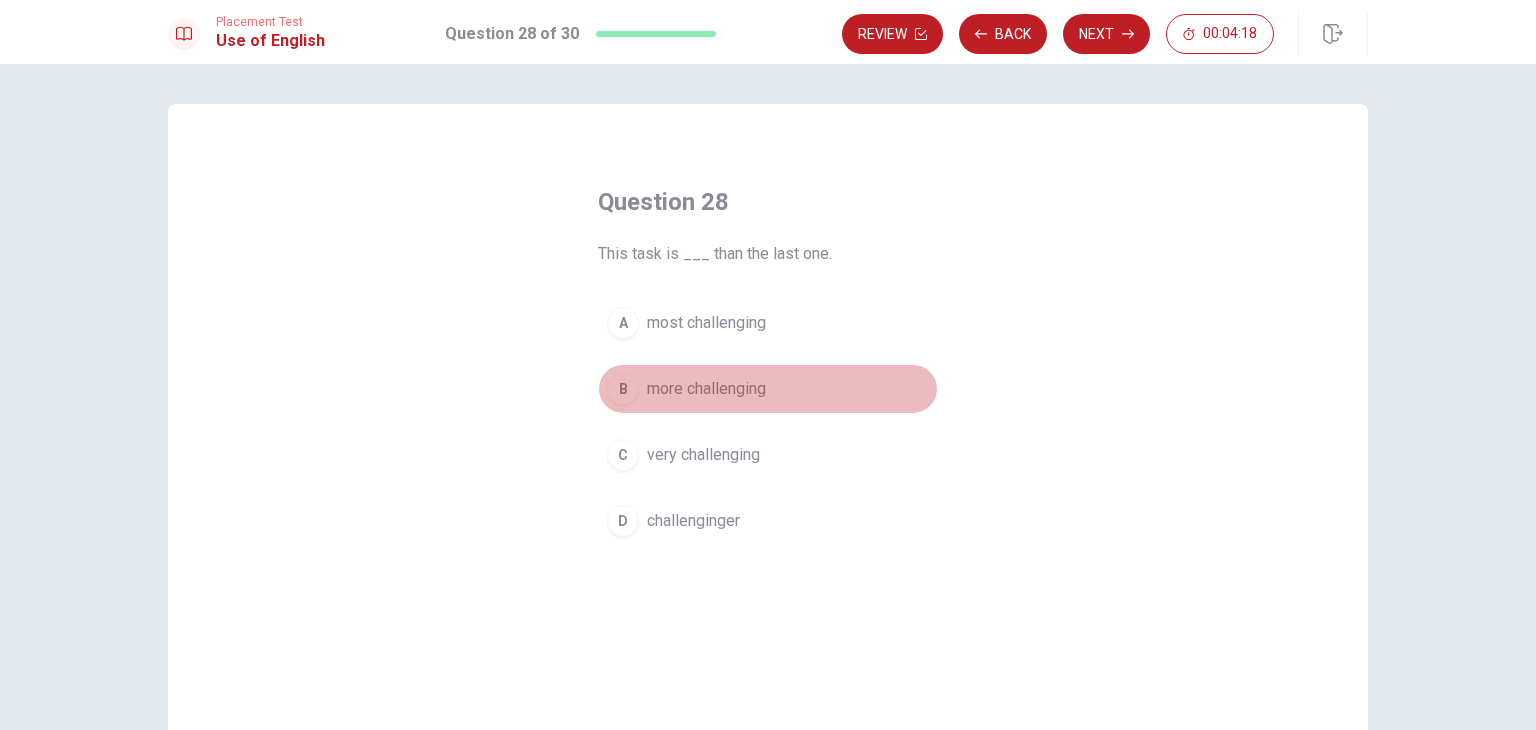 click on "B more challenging" at bounding box center [768, 389] 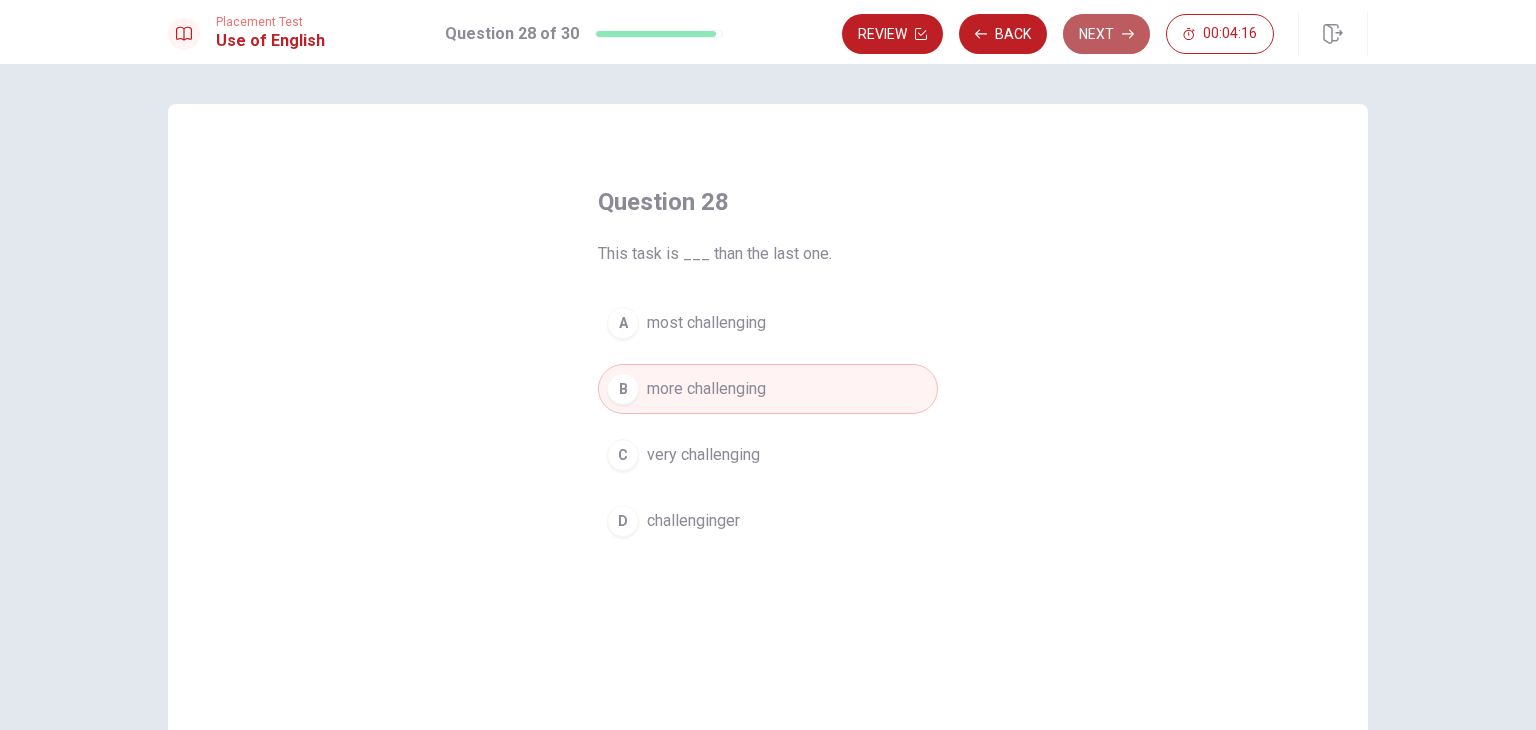 click on "Next" at bounding box center (1106, 34) 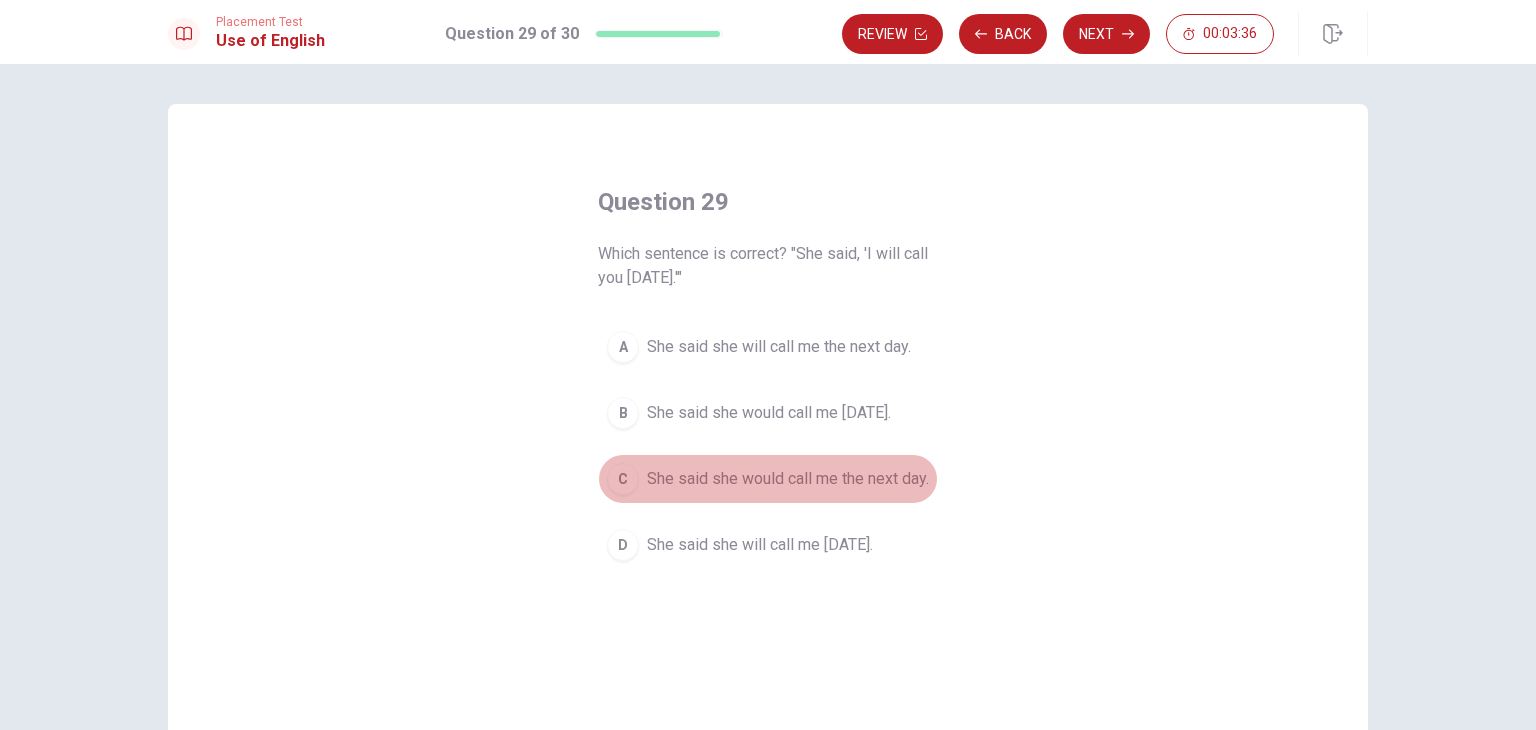 click on "She said she would call me the next day." at bounding box center [788, 479] 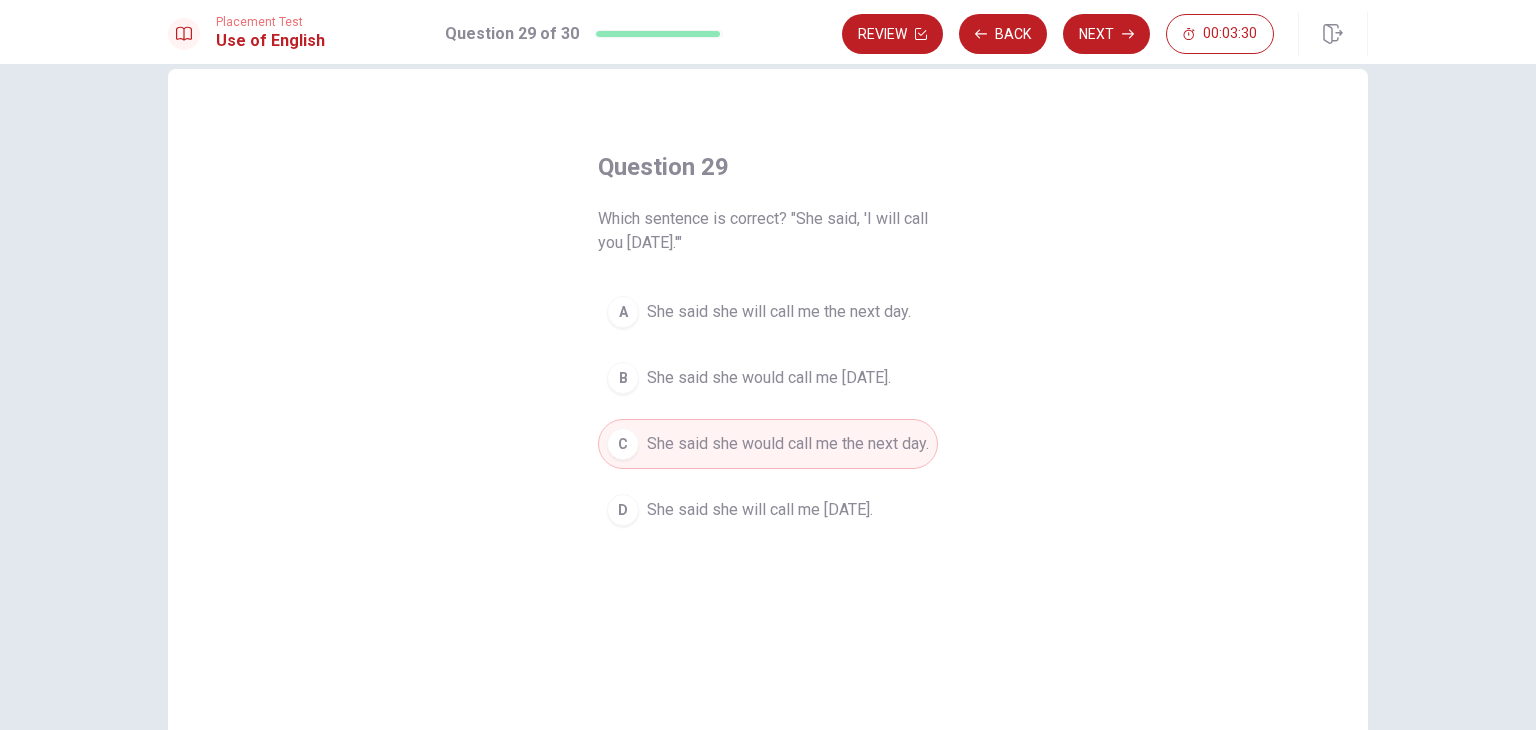 scroll, scrollTop: 34, scrollLeft: 0, axis: vertical 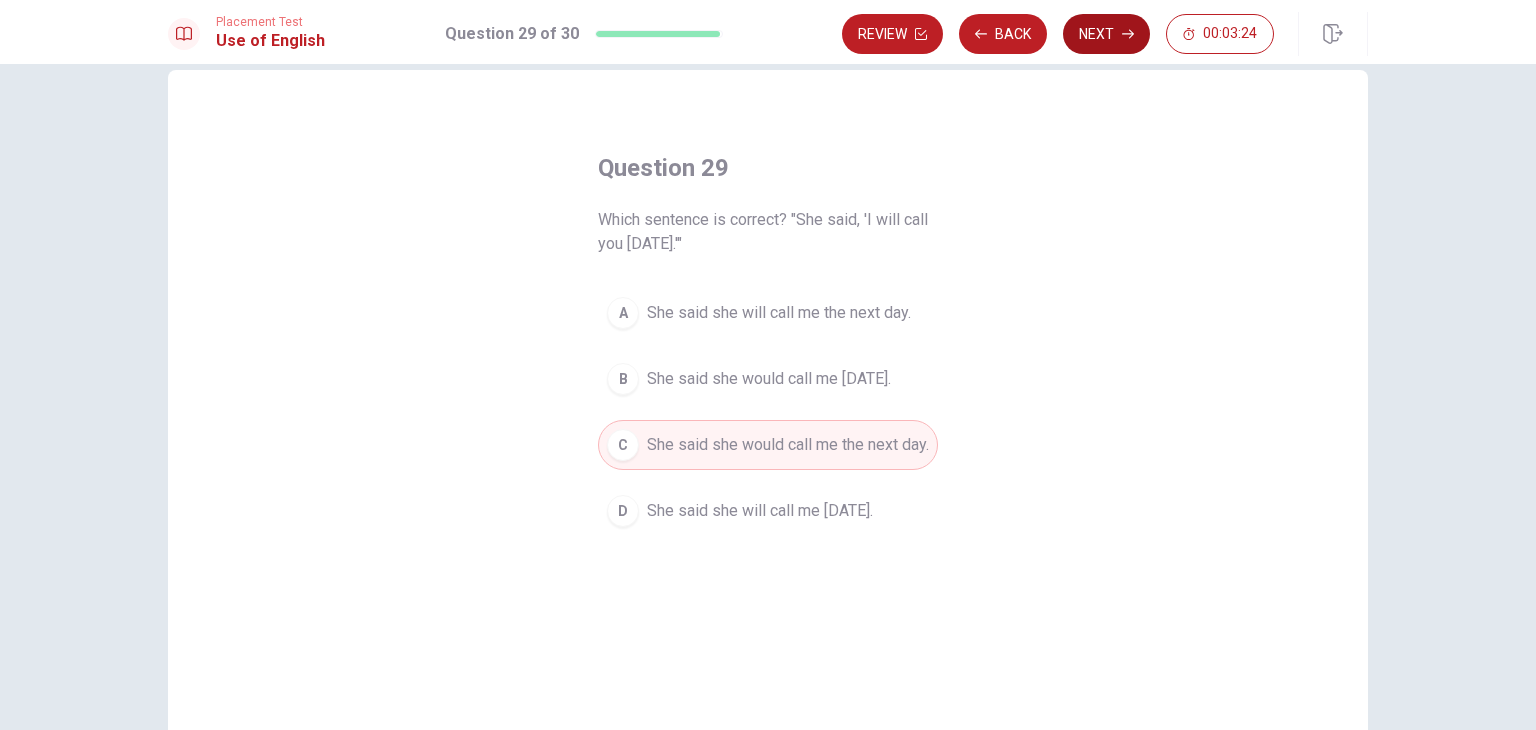 click on "Next" at bounding box center (1106, 34) 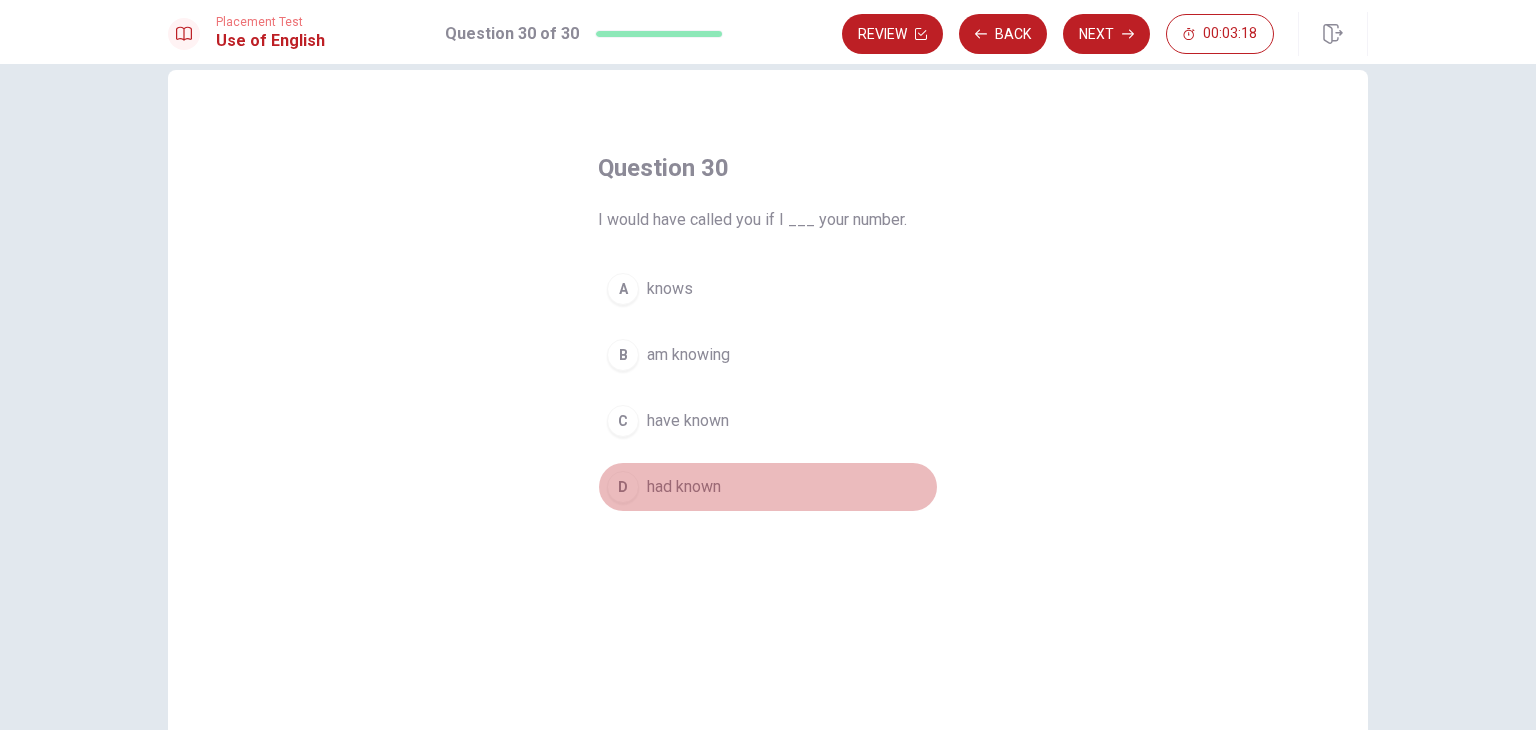 click on "D had known" at bounding box center [768, 487] 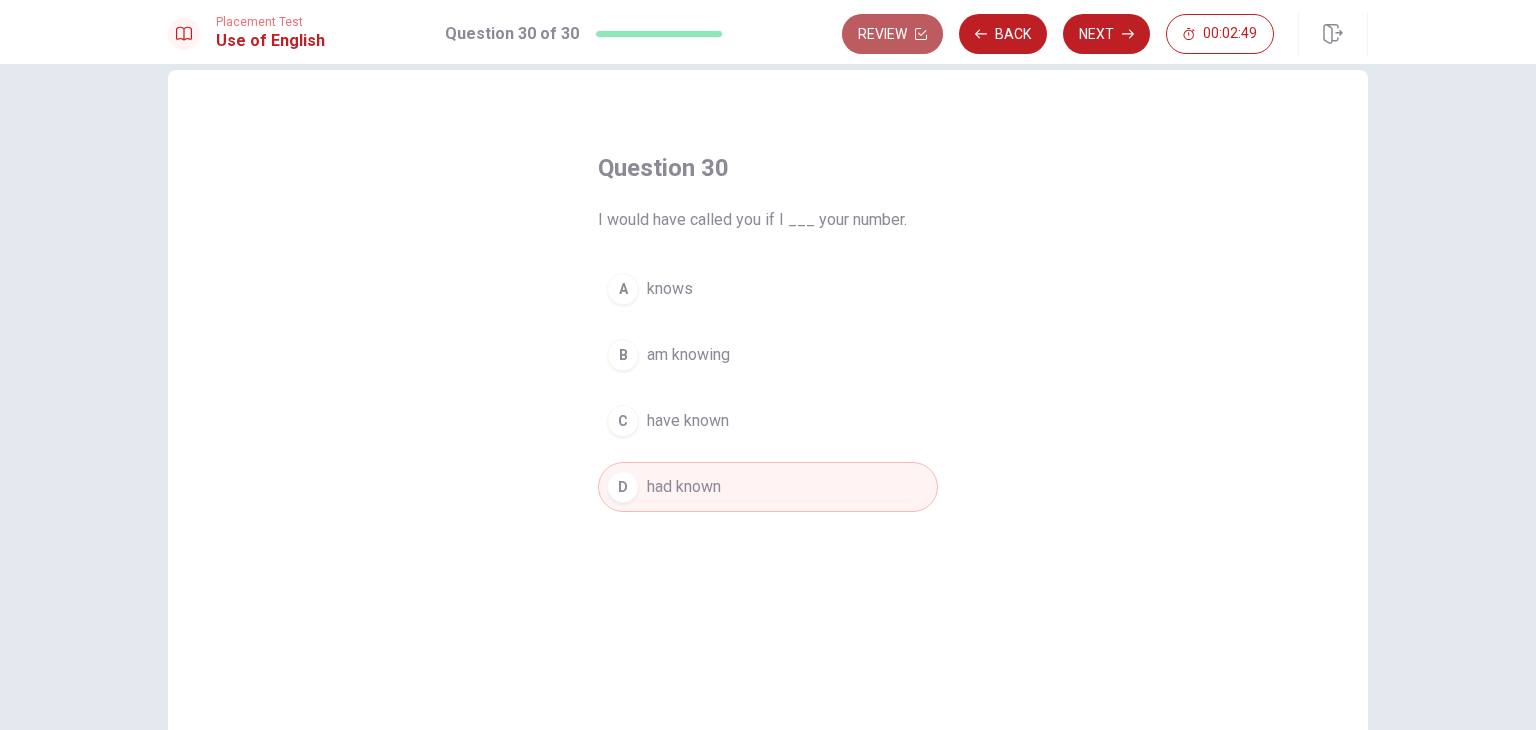 click on "Review" at bounding box center (892, 34) 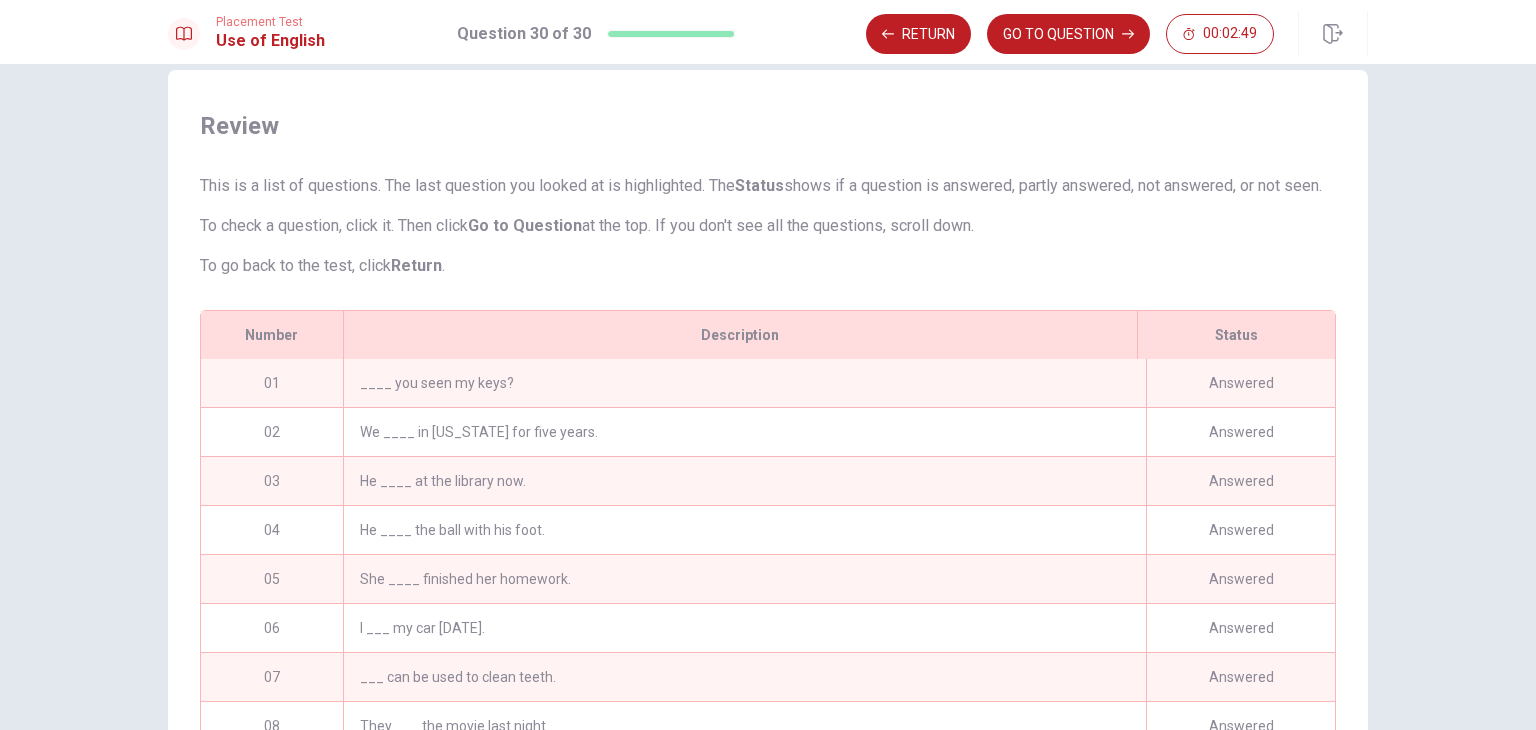 scroll, scrollTop: 230, scrollLeft: 0, axis: vertical 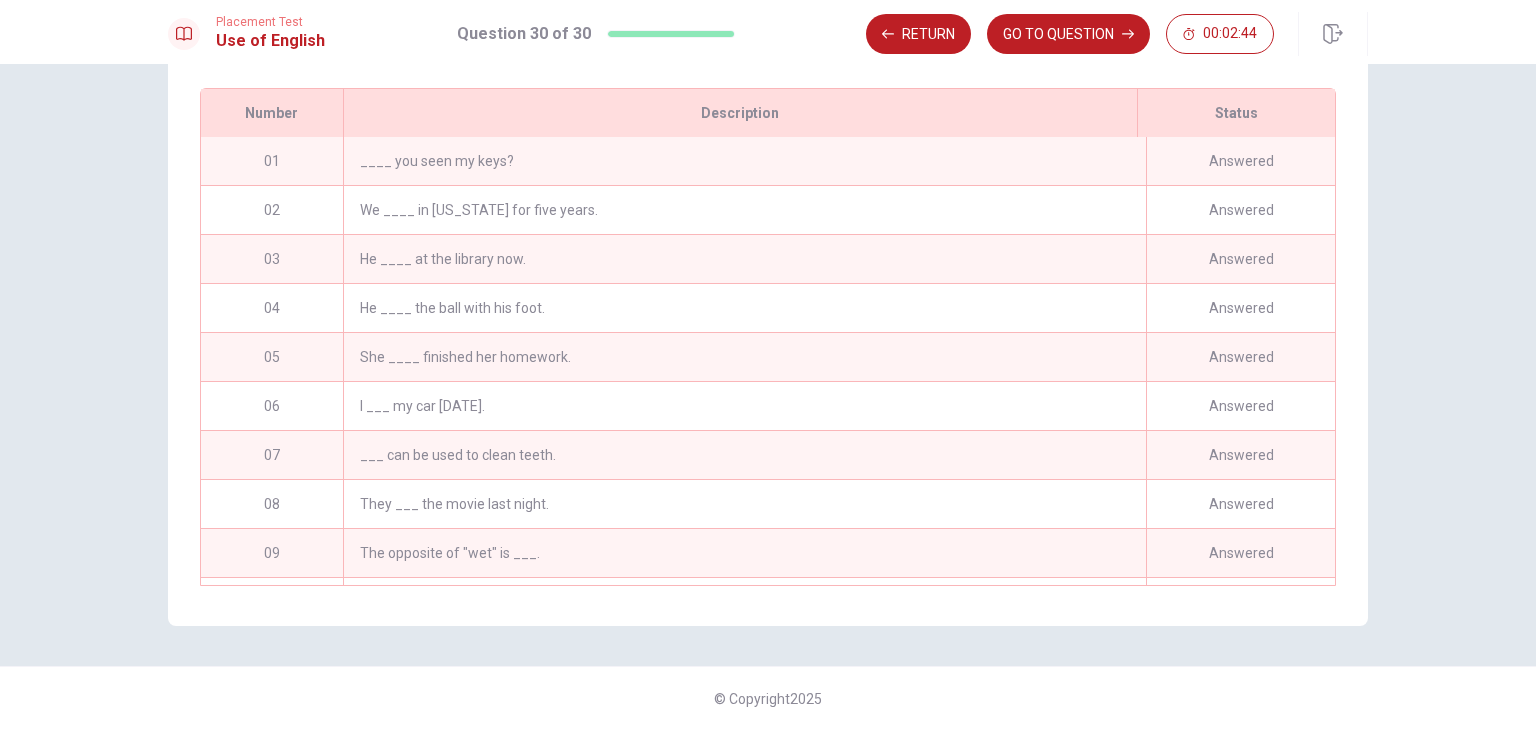 click on "____ you seen my keys?" at bounding box center (744, 161) 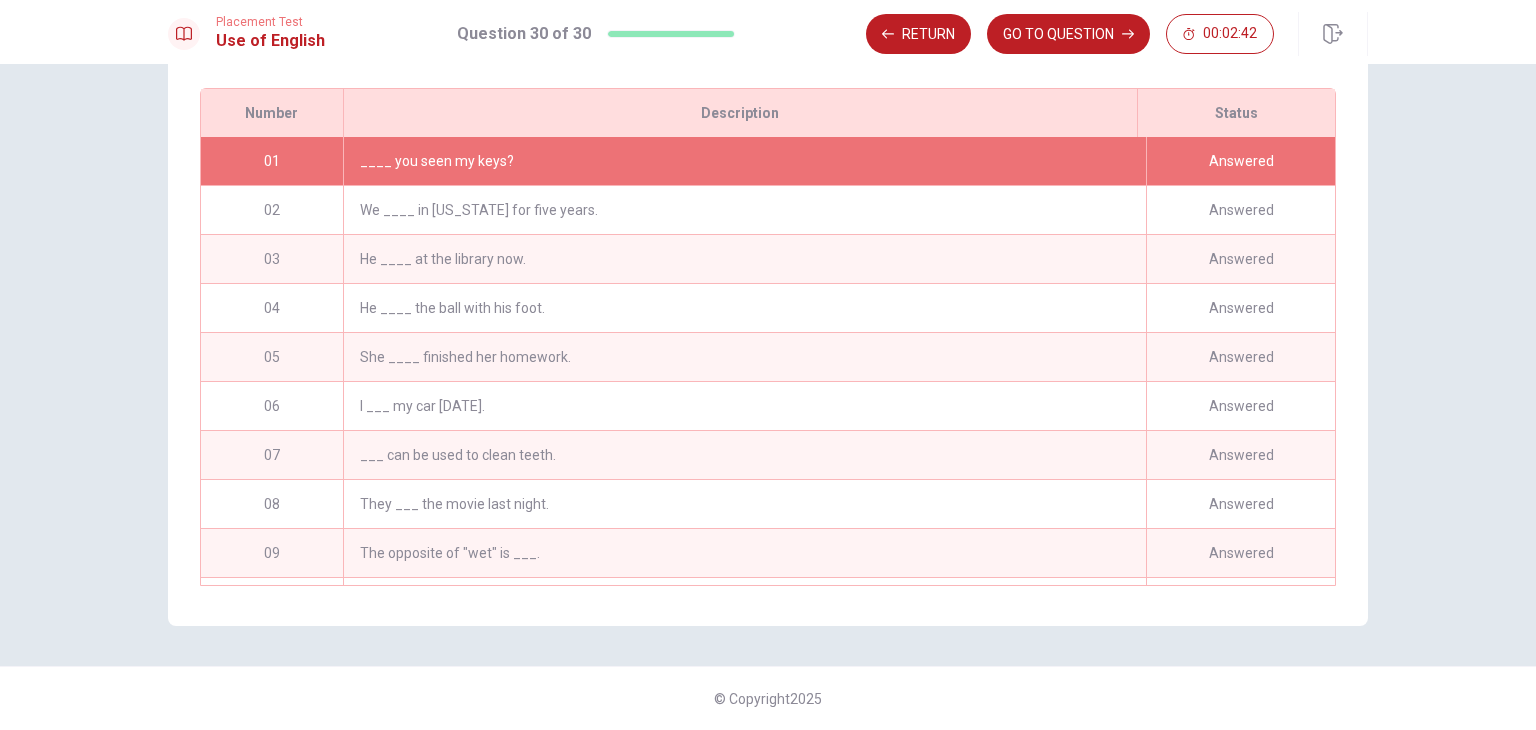click on "____ you seen my keys?" at bounding box center (744, 161) 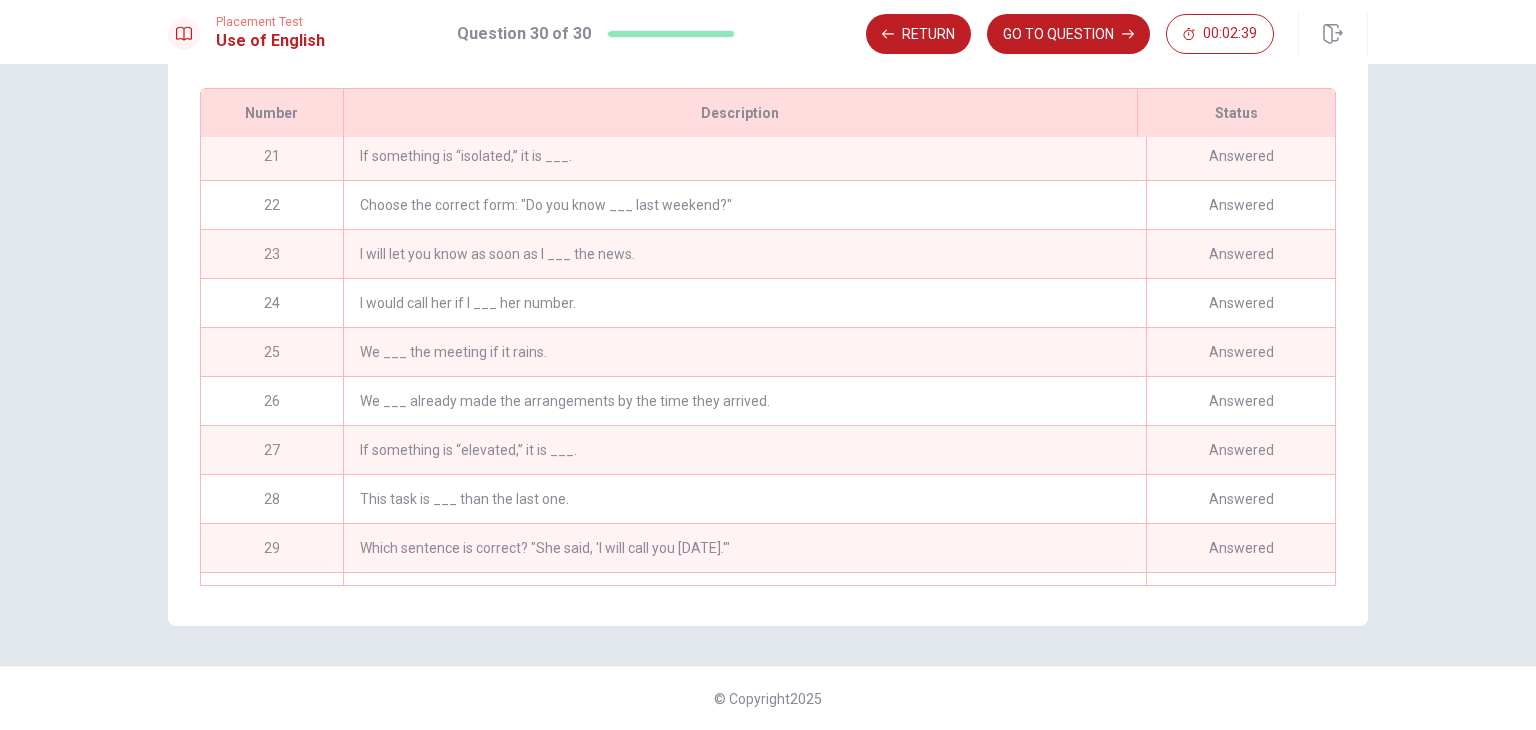 scroll, scrollTop: 1025, scrollLeft: 0, axis: vertical 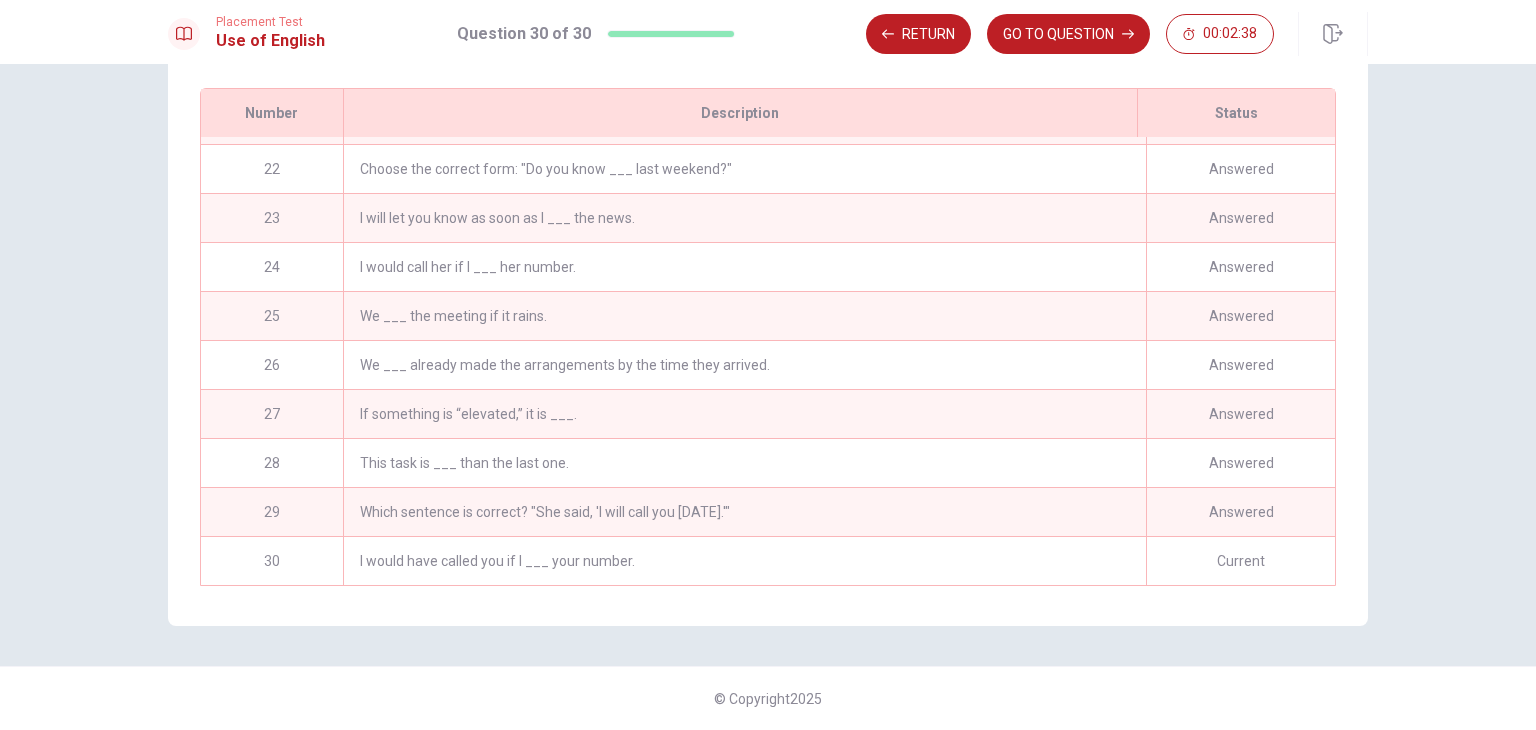 click on "Current" at bounding box center (1240, 561) 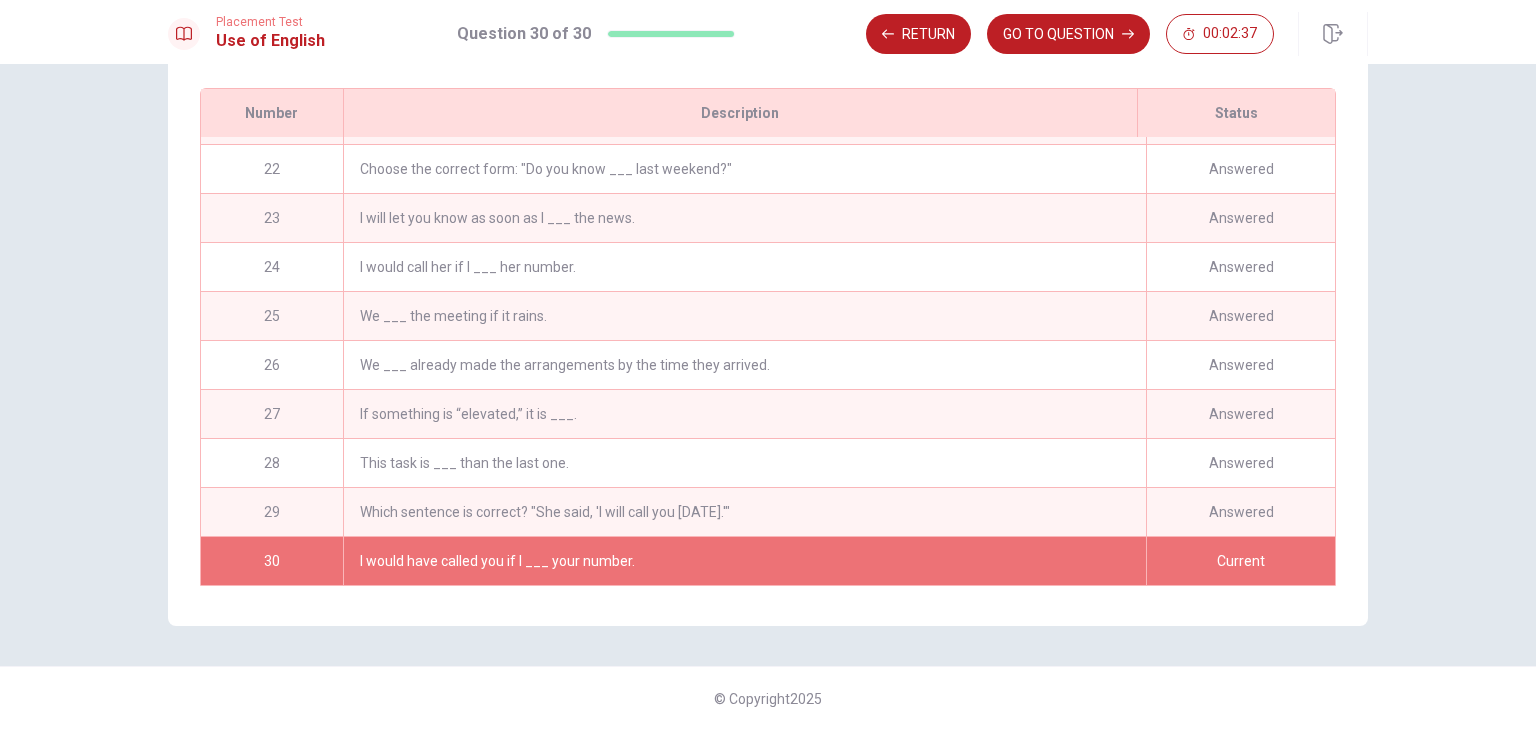 click on "Current" at bounding box center [1240, 561] 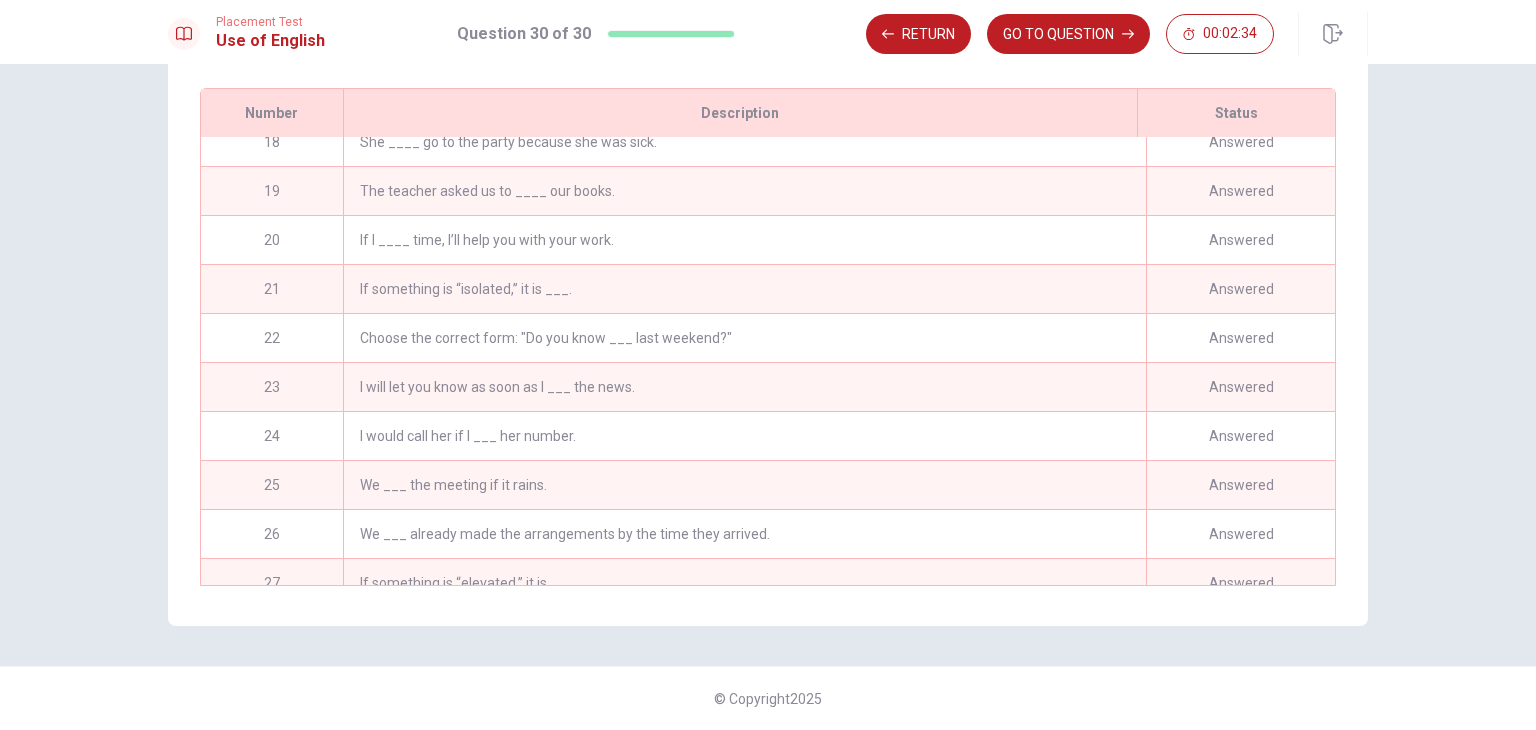 scroll, scrollTop: 1025, scrollLeft: 0, axis: vertical 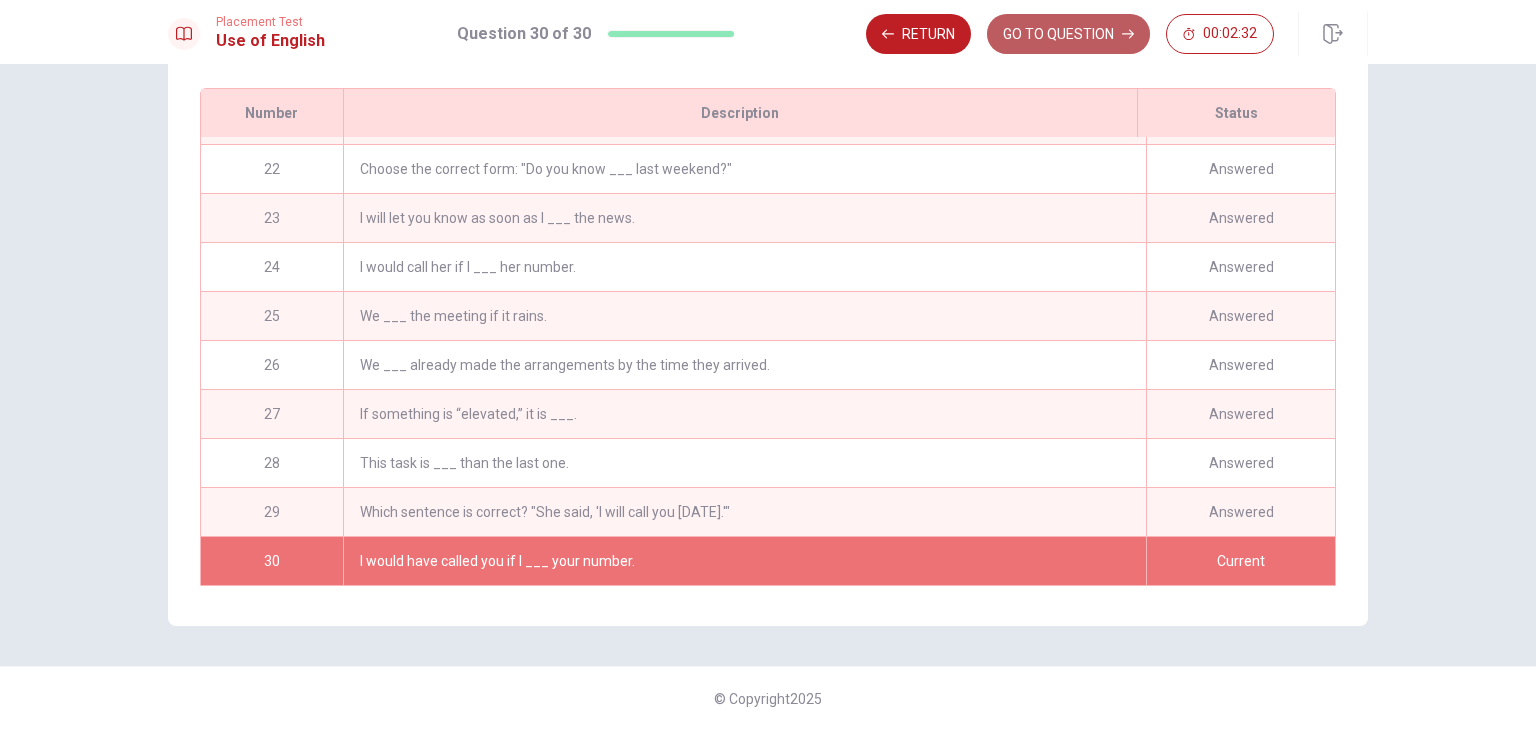 click on "GO TO QUESTION" at bounding box center [1068, 34] 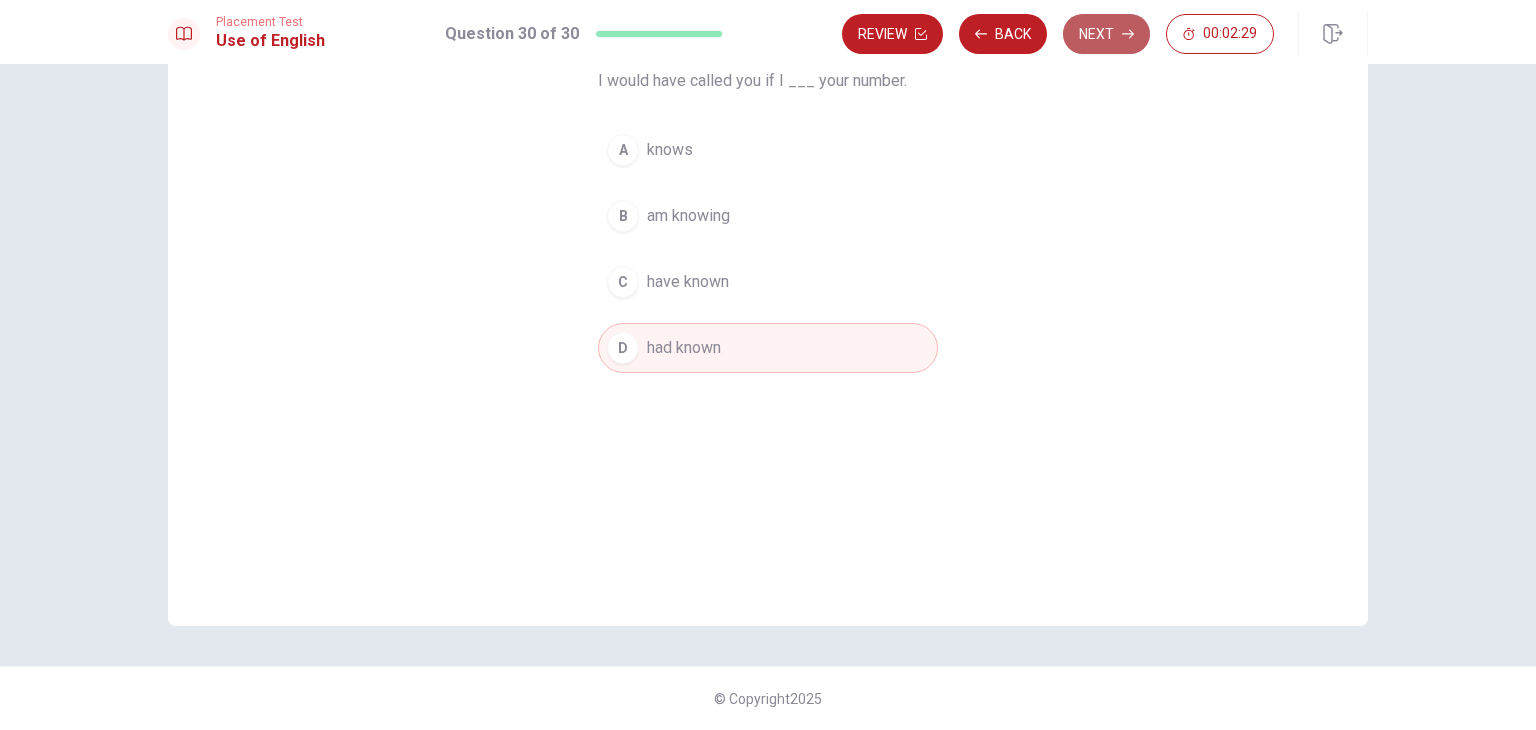 click on "Next" at bounding box center [1106, 34] 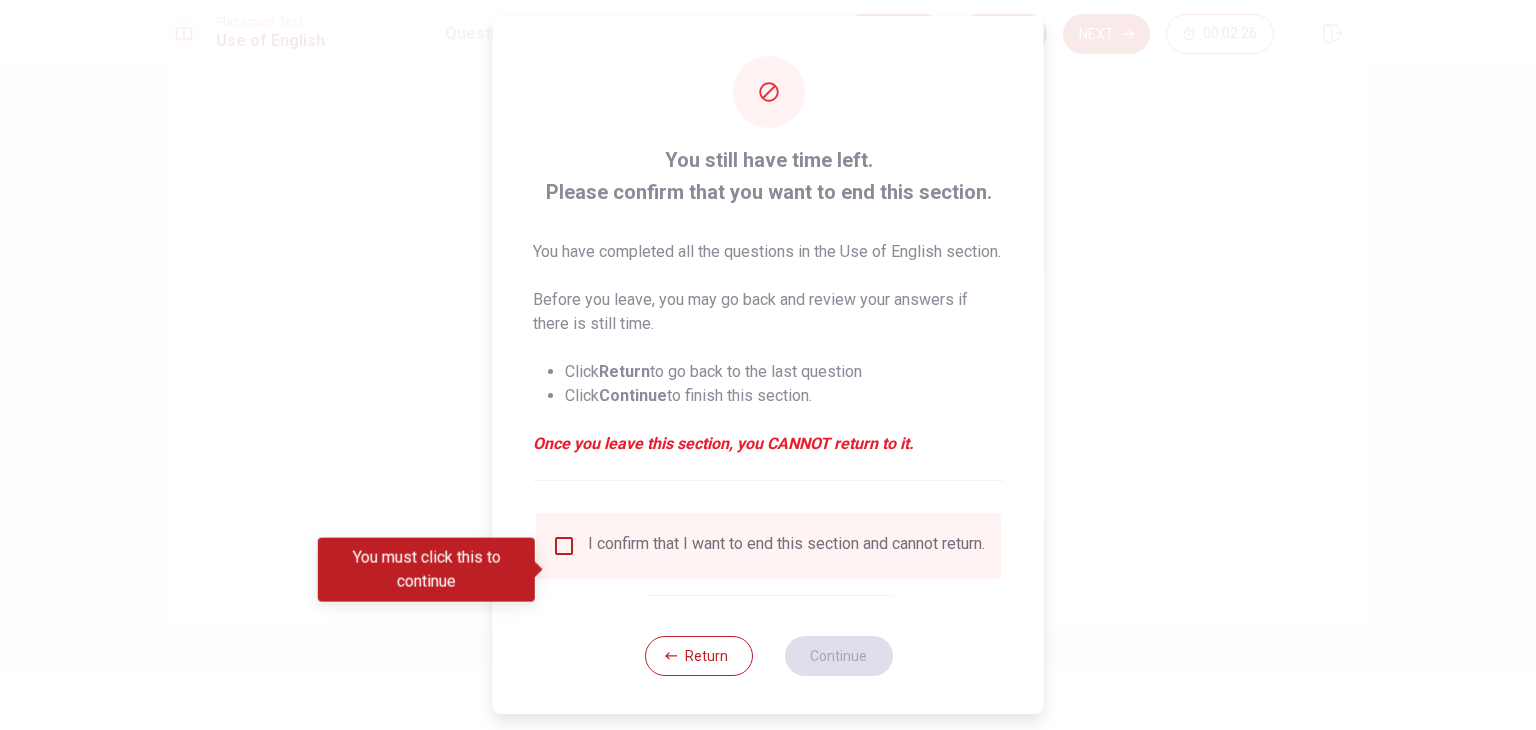 scroll, scrollTop: 40, scrollLeft: 0, axis: vertical 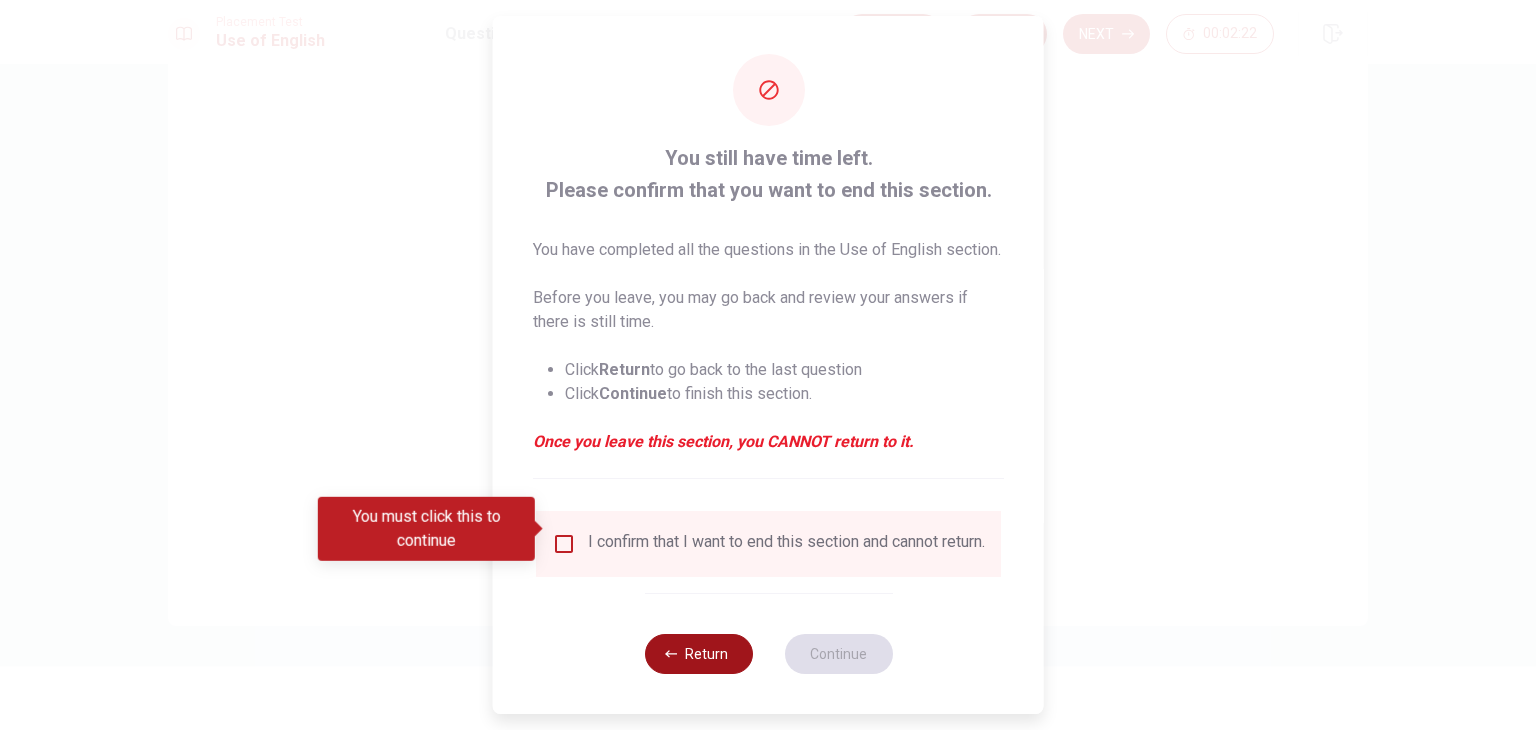 click on "Return" at bounding box center [698, 654] 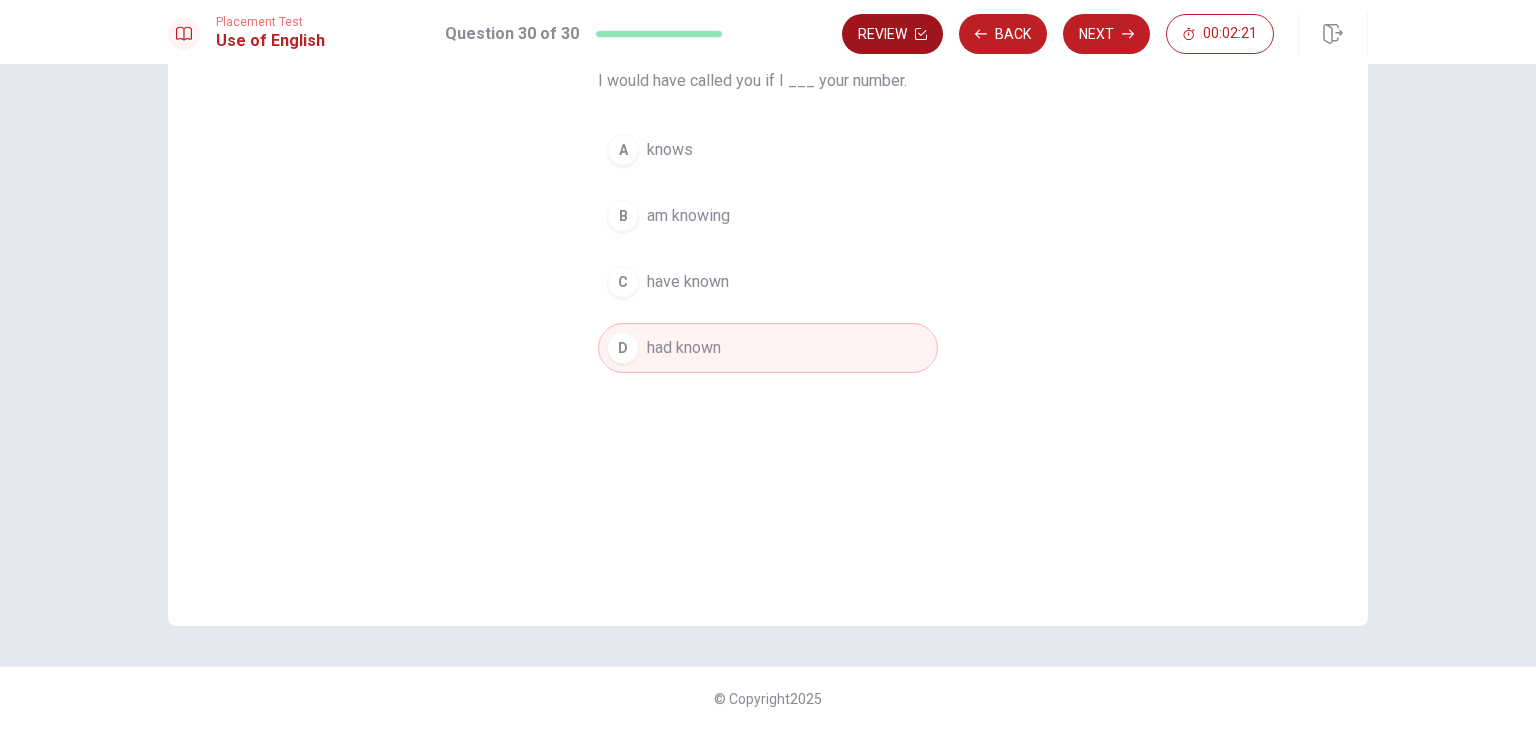 click on "Review" at bounding box center [892, 34] 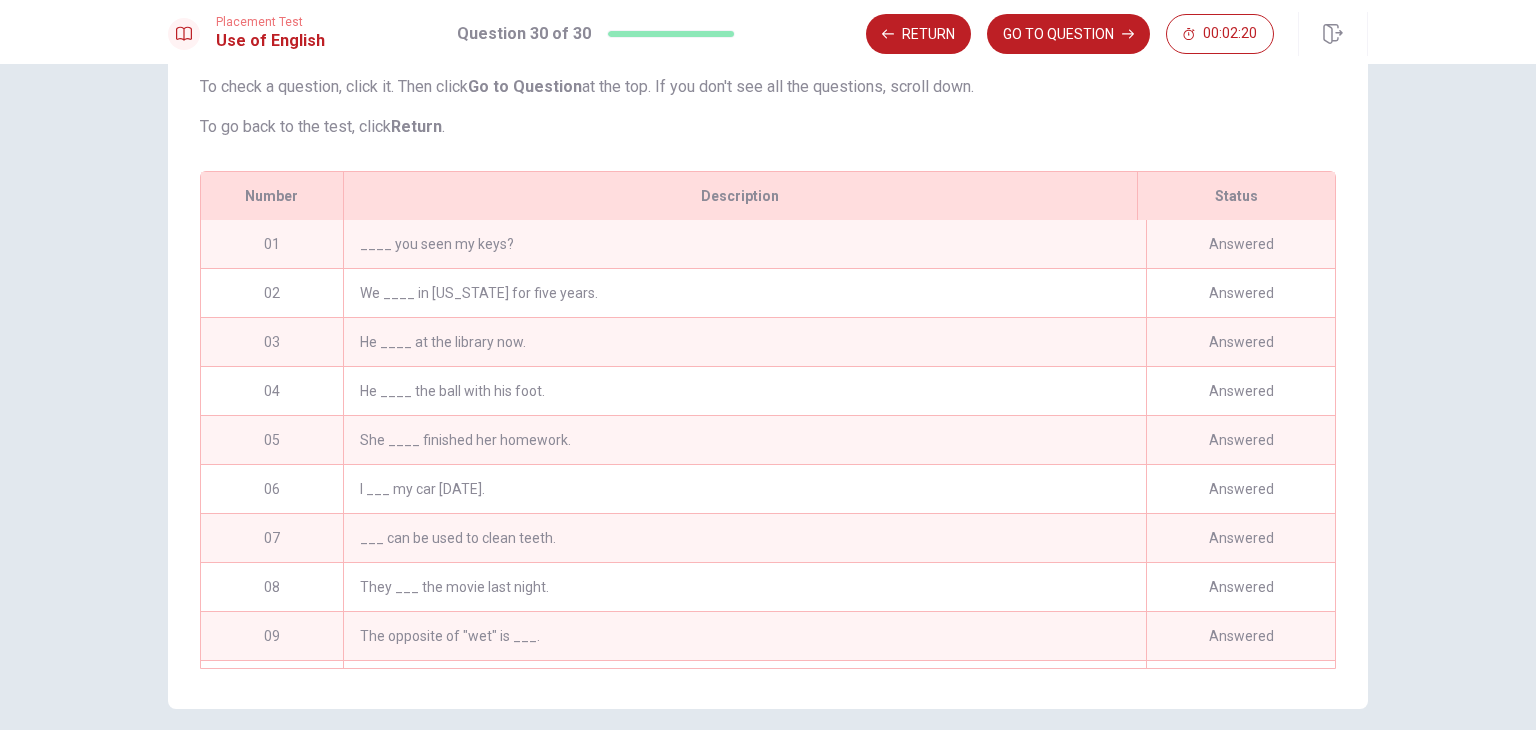 scroll, scrollTop: 280, scrollLeft: 0, axis: vertical 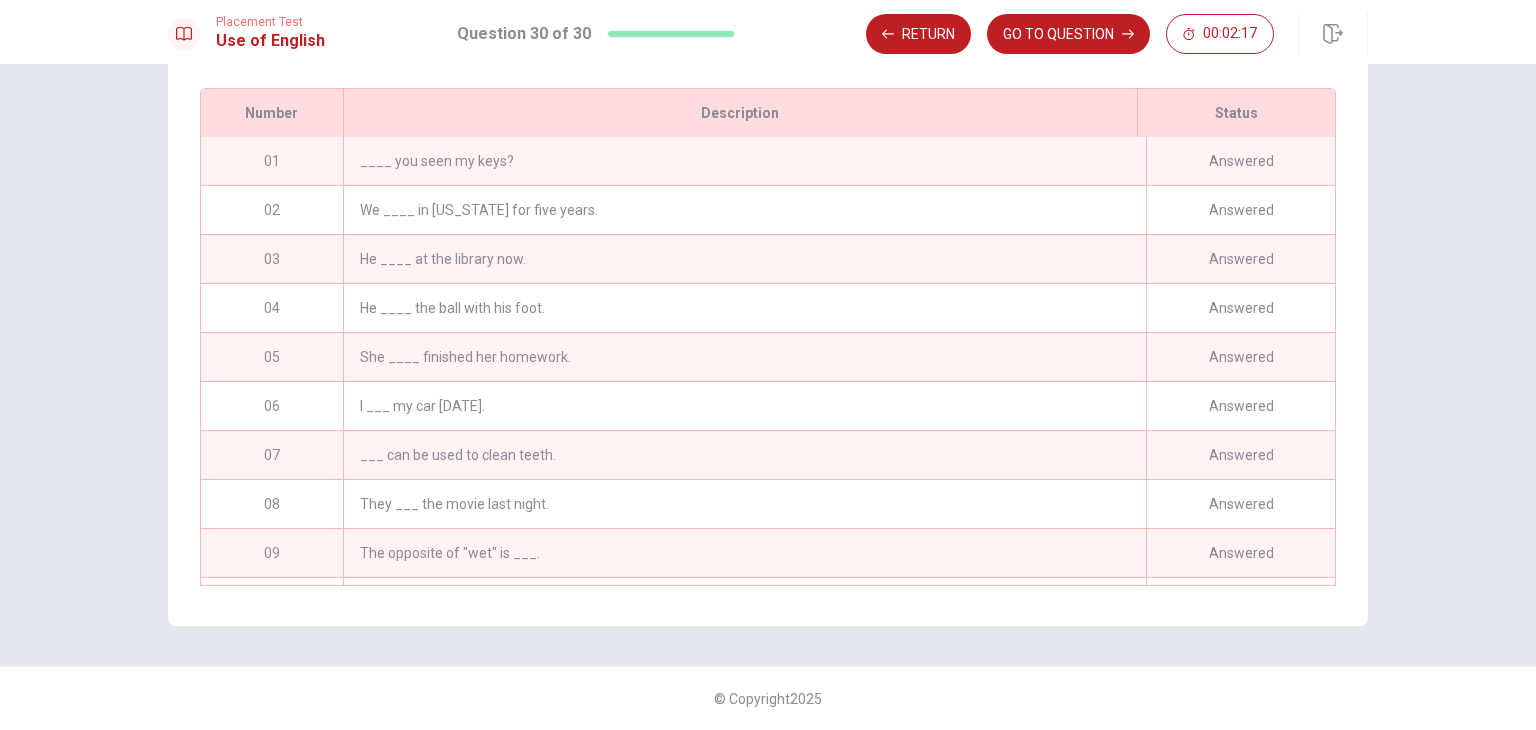 click on "Answered" at bounding box center (1240, 161) 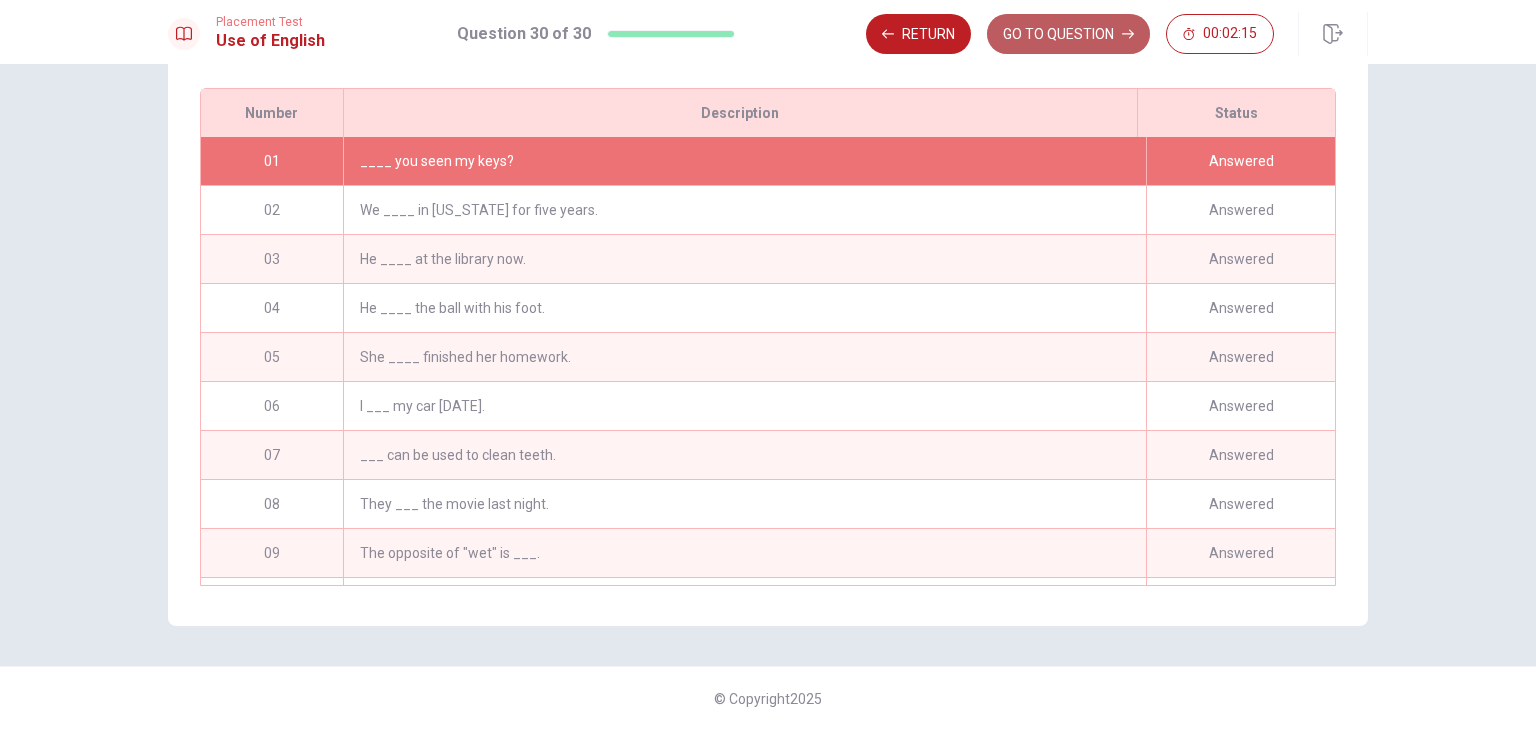 click on "GO TO QUESTION" at bounding box center [1068, 34] 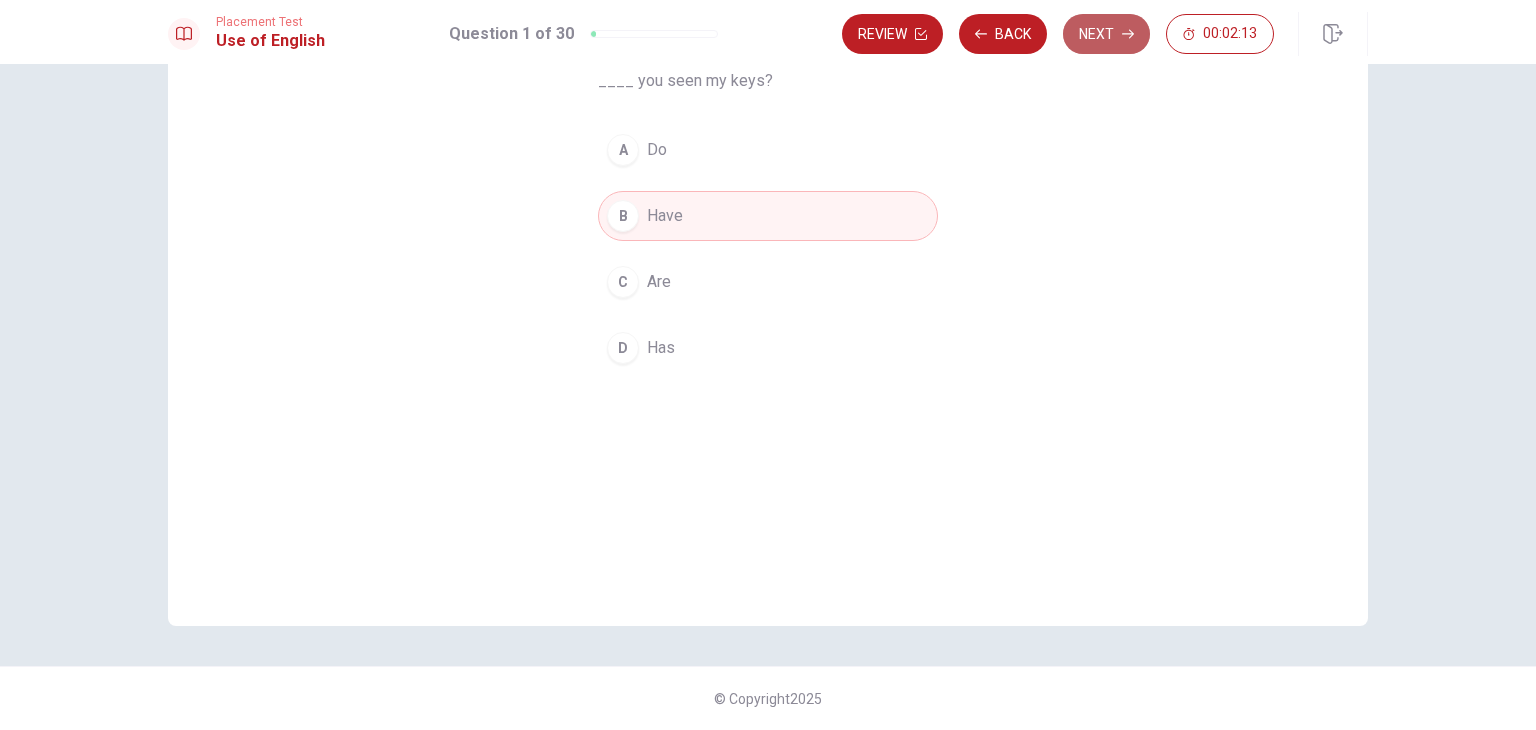 click on "Next" at bounding box center (1106, 34) 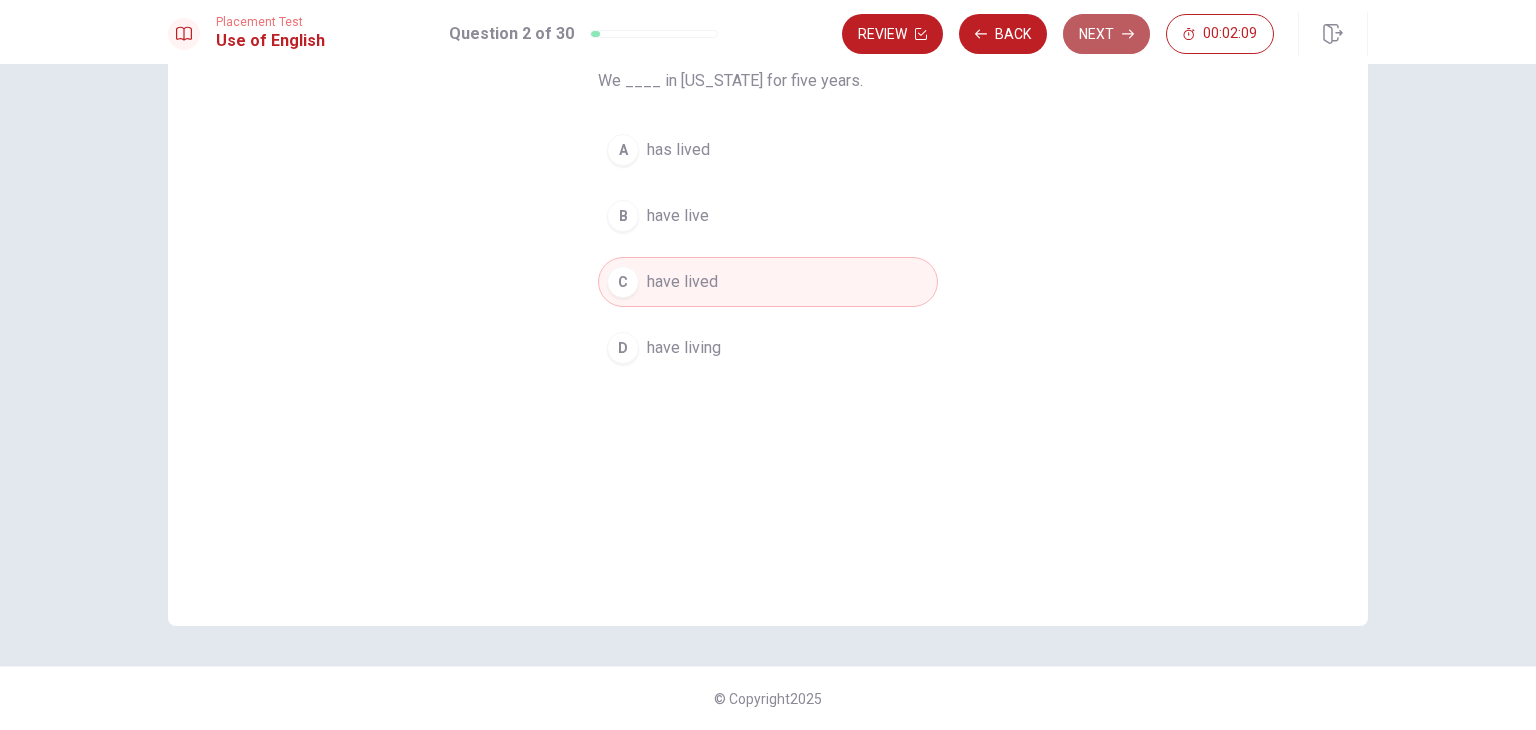 click on "Next" at bounding box center (1106, 34) 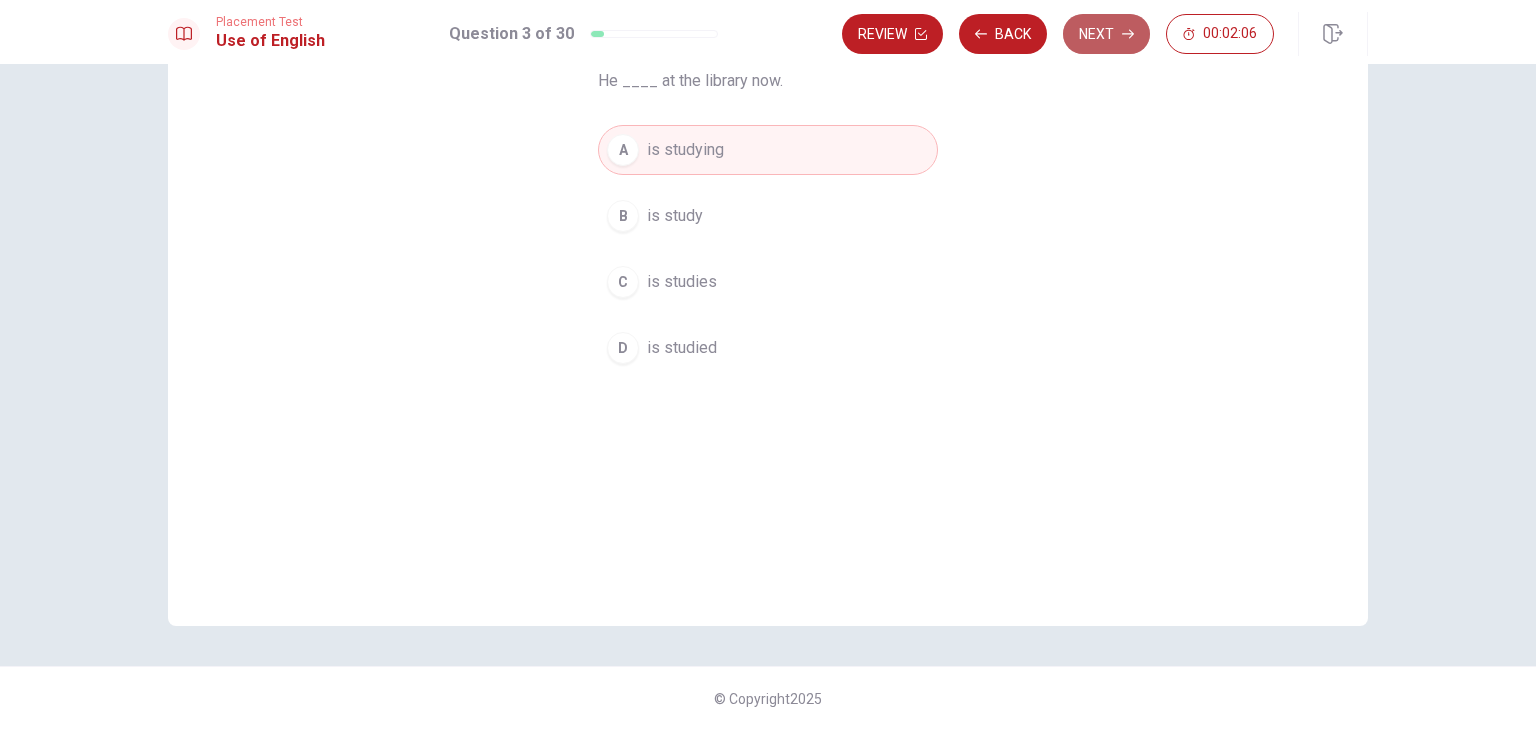 click on "Next" at bounding box center [1106, 34] 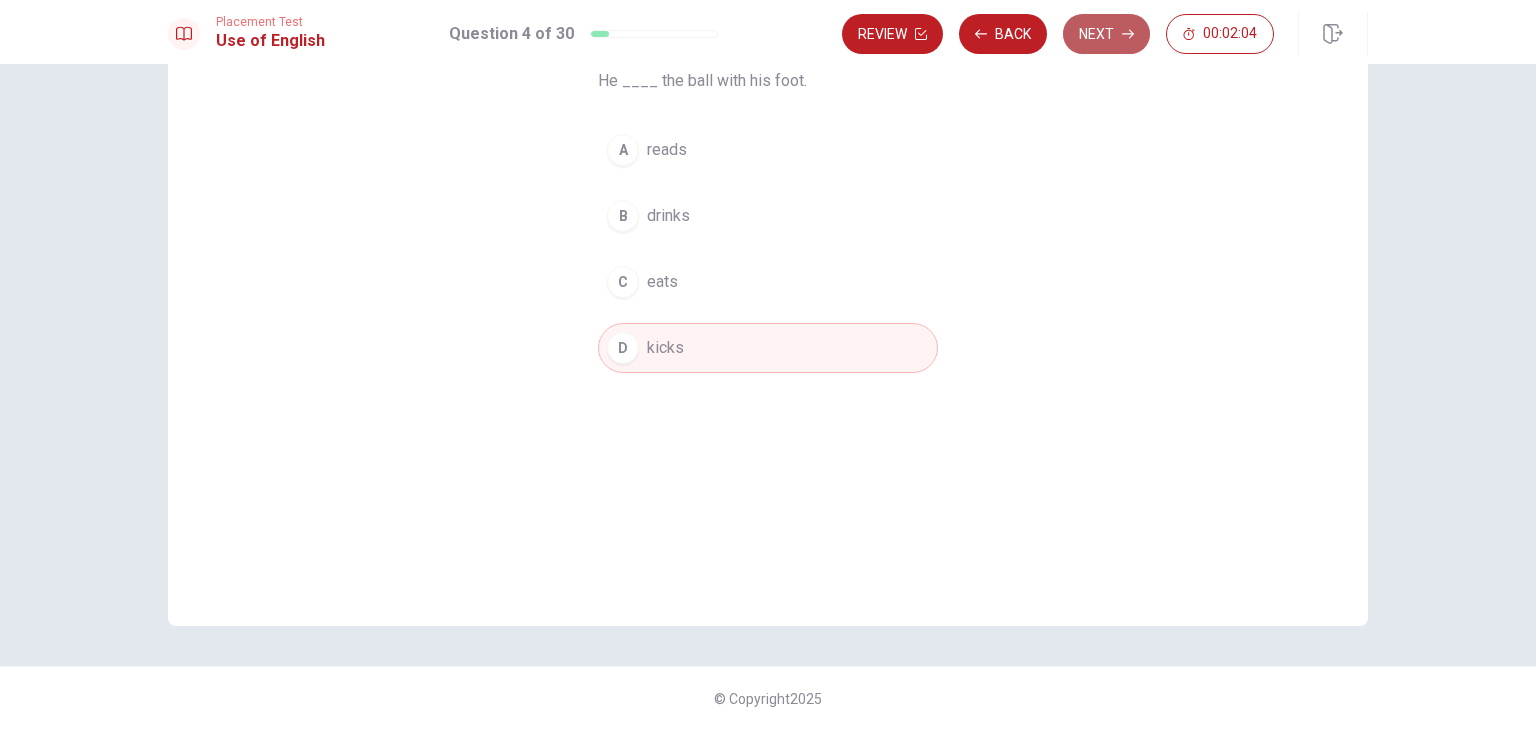 click on "Next" at bounding box center [1106, 34] 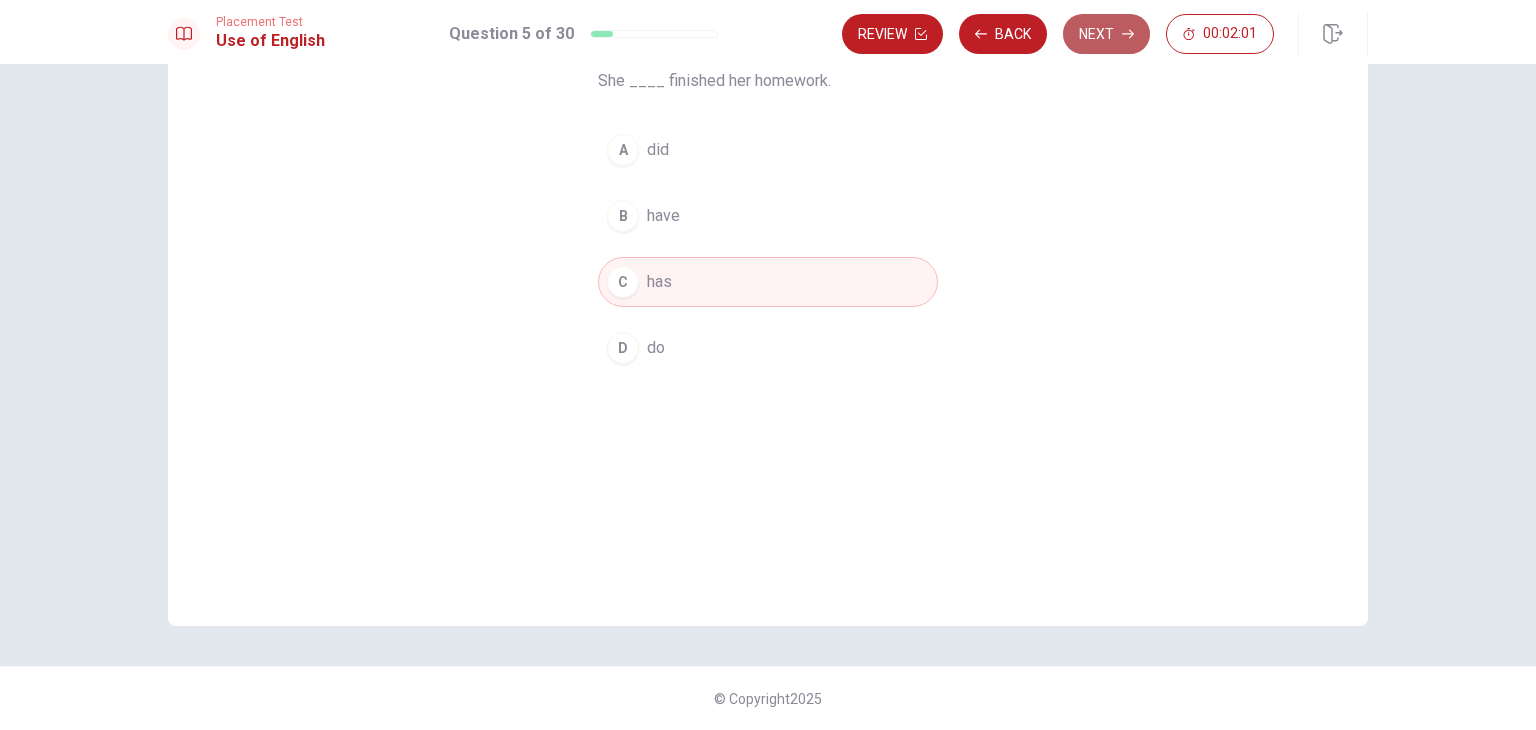 click on "Next" at bounding box center (1106, 34) 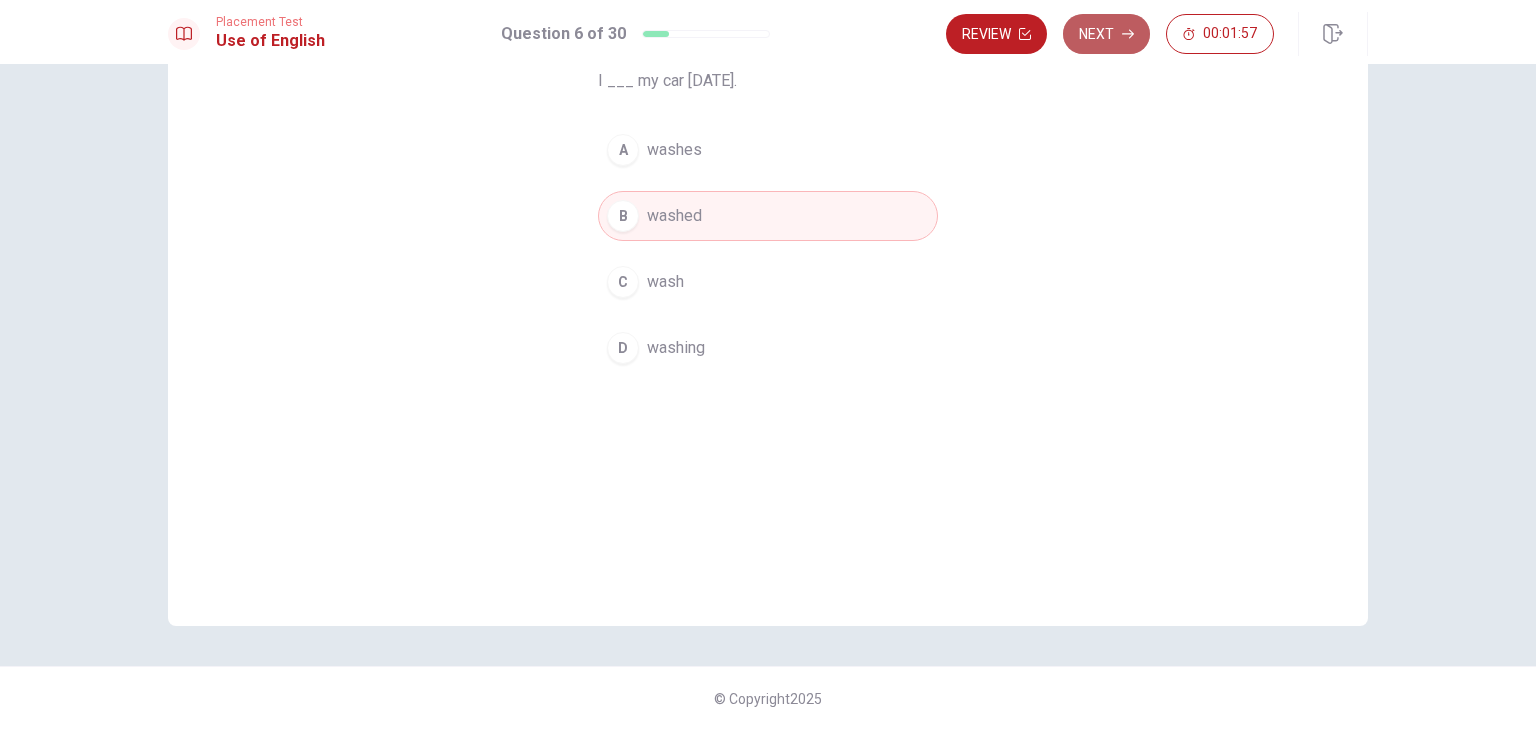 click on "Next" at bounding box center [1106, 34] 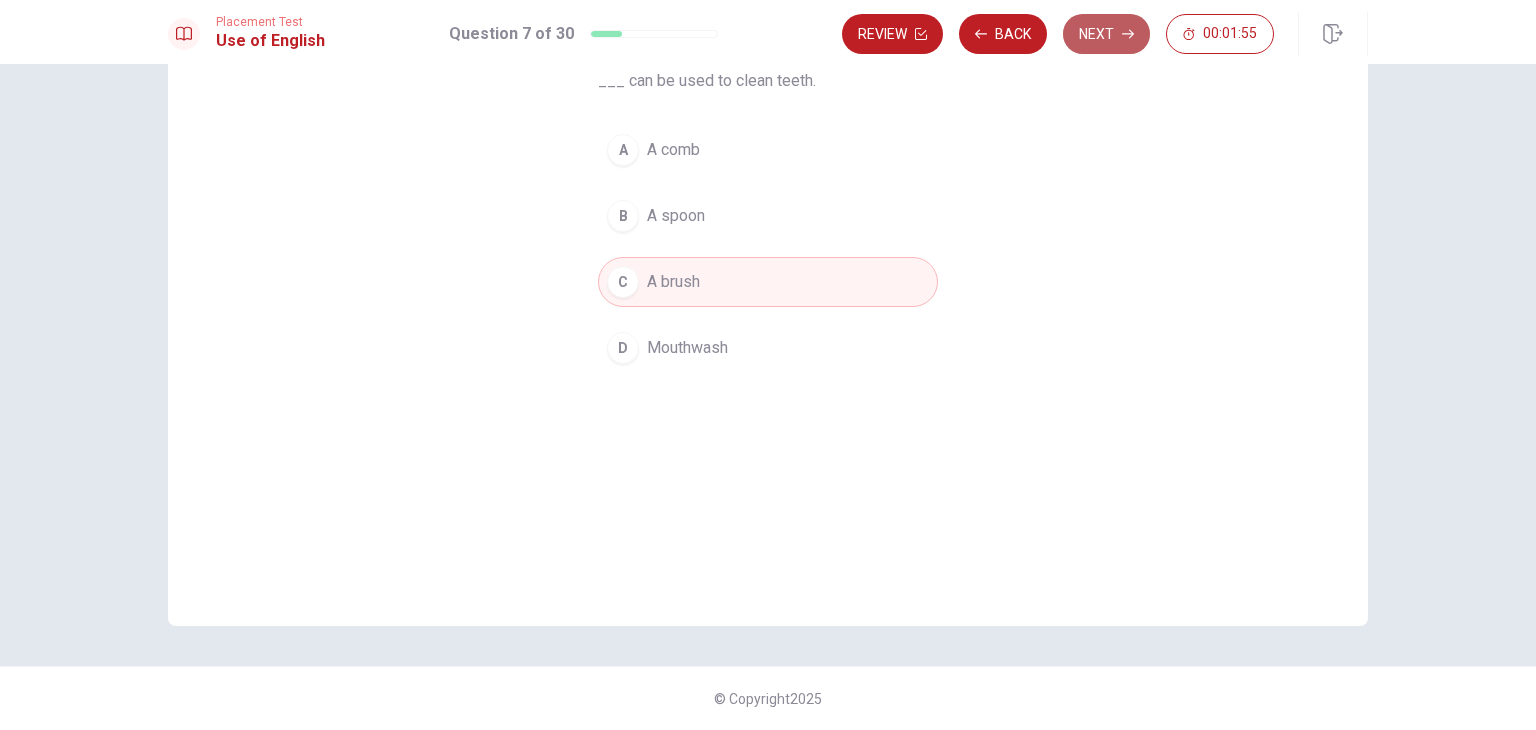 click on "Next" at bounding box center (1106, 34) 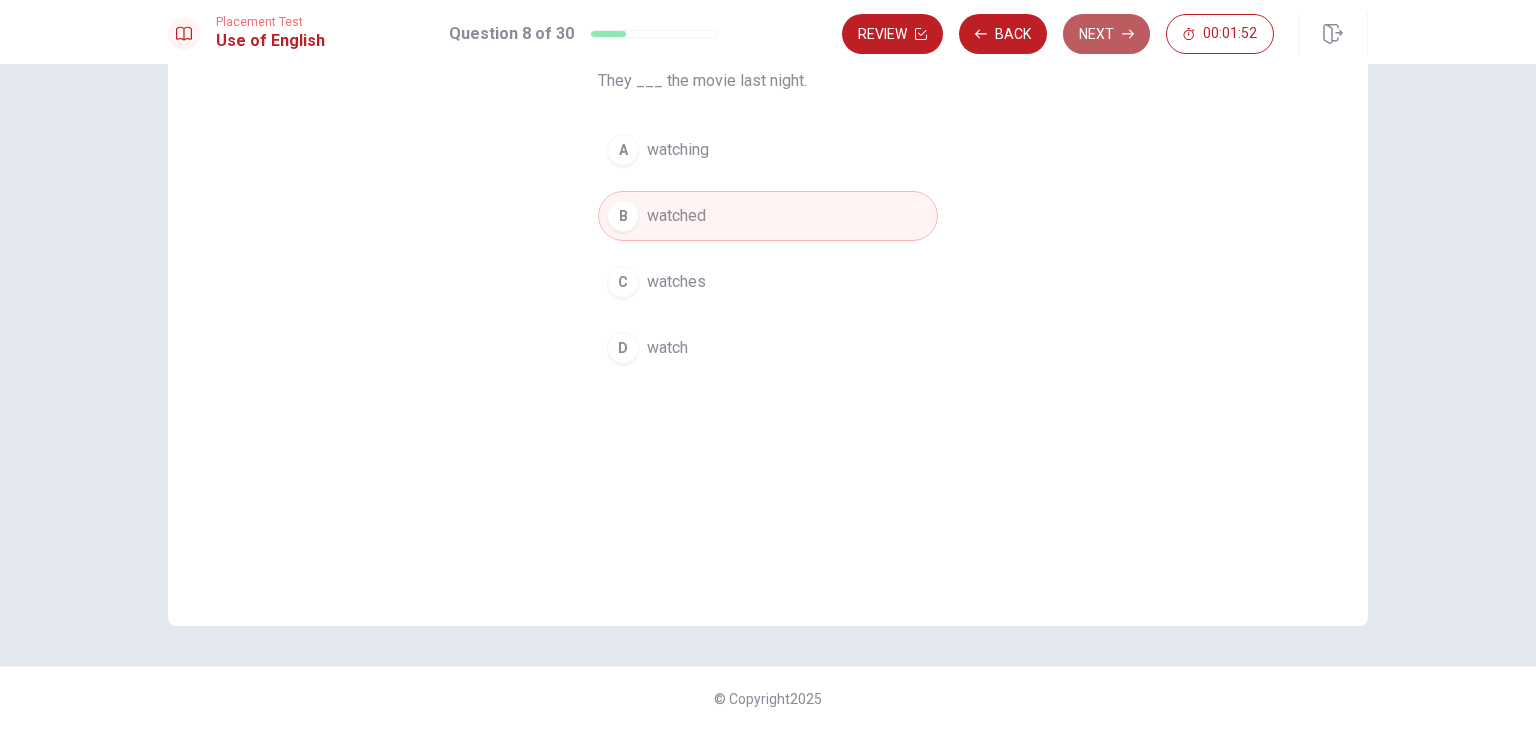 click on "Next" at bounding box center [1106, 34] 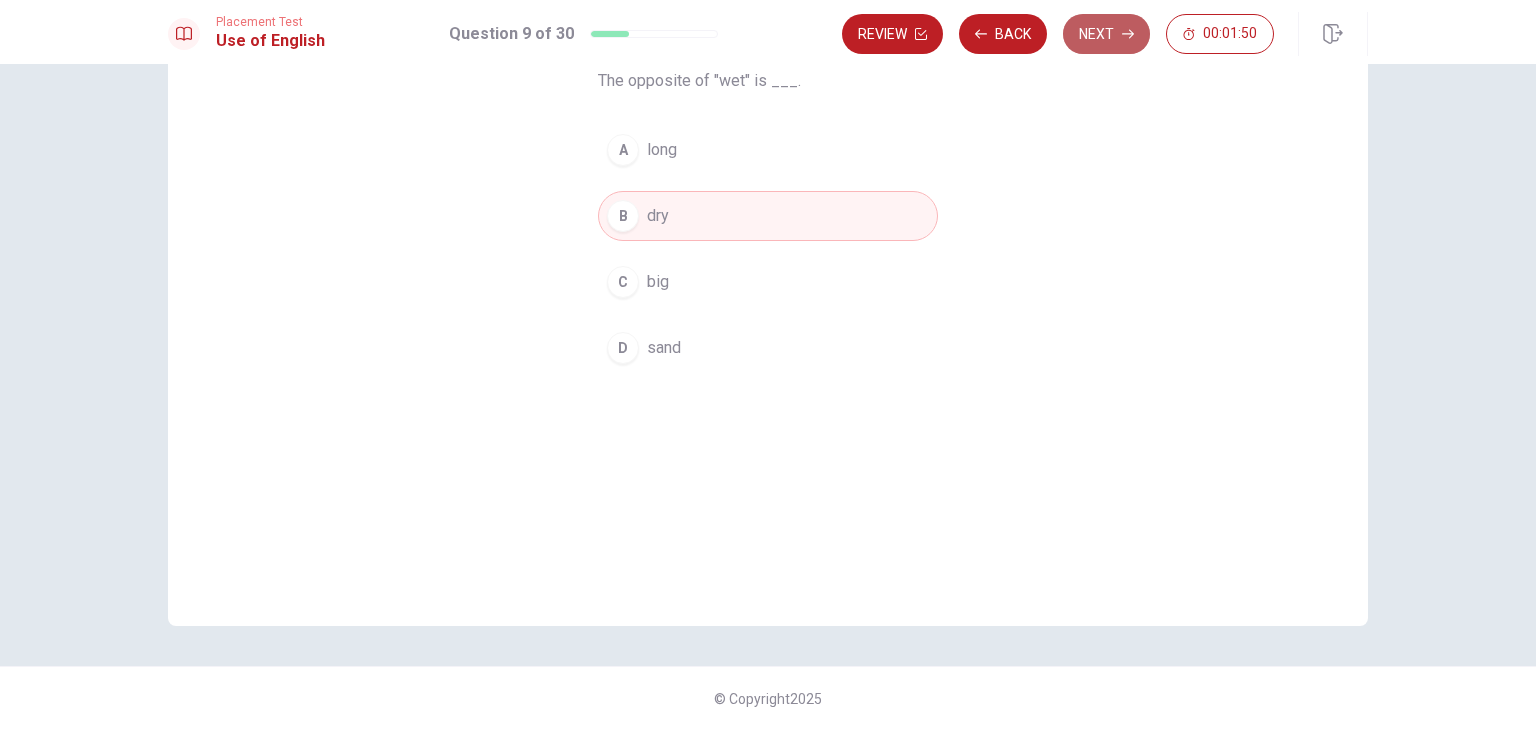 click on "Next" at bounding box center [1106, 34] 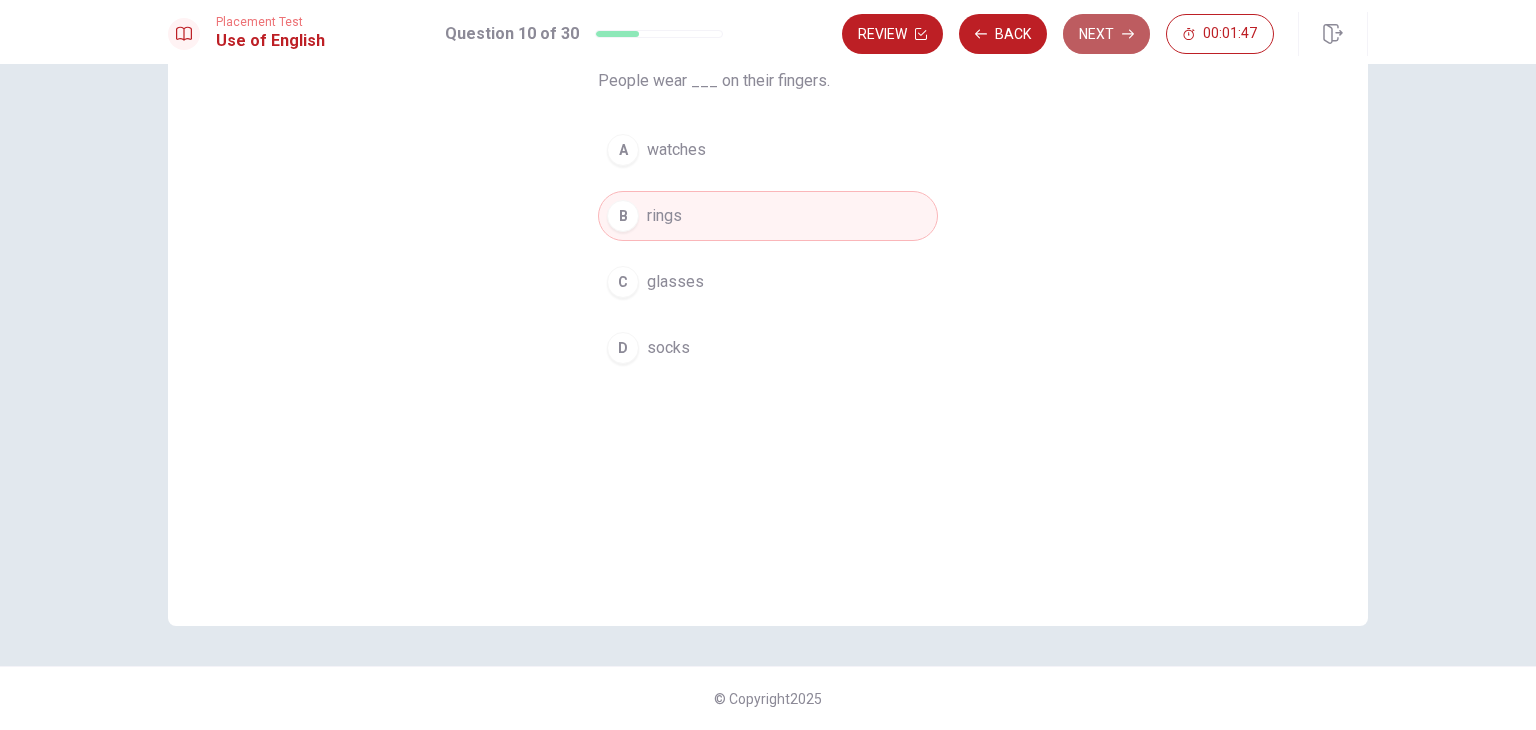 click on "Next" at bounding box center (1106, 34) 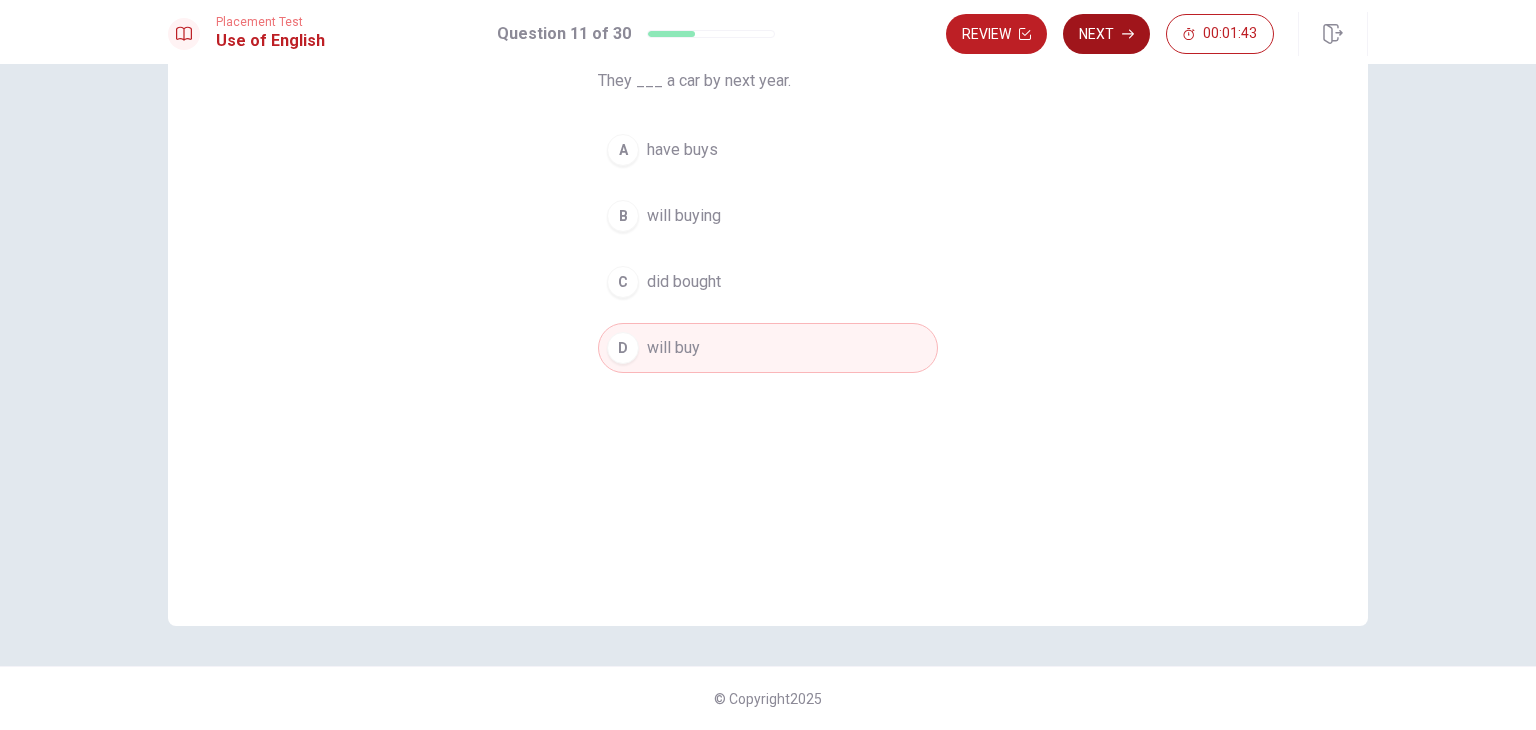 click on "Next" at bounding box center [1106, 34] 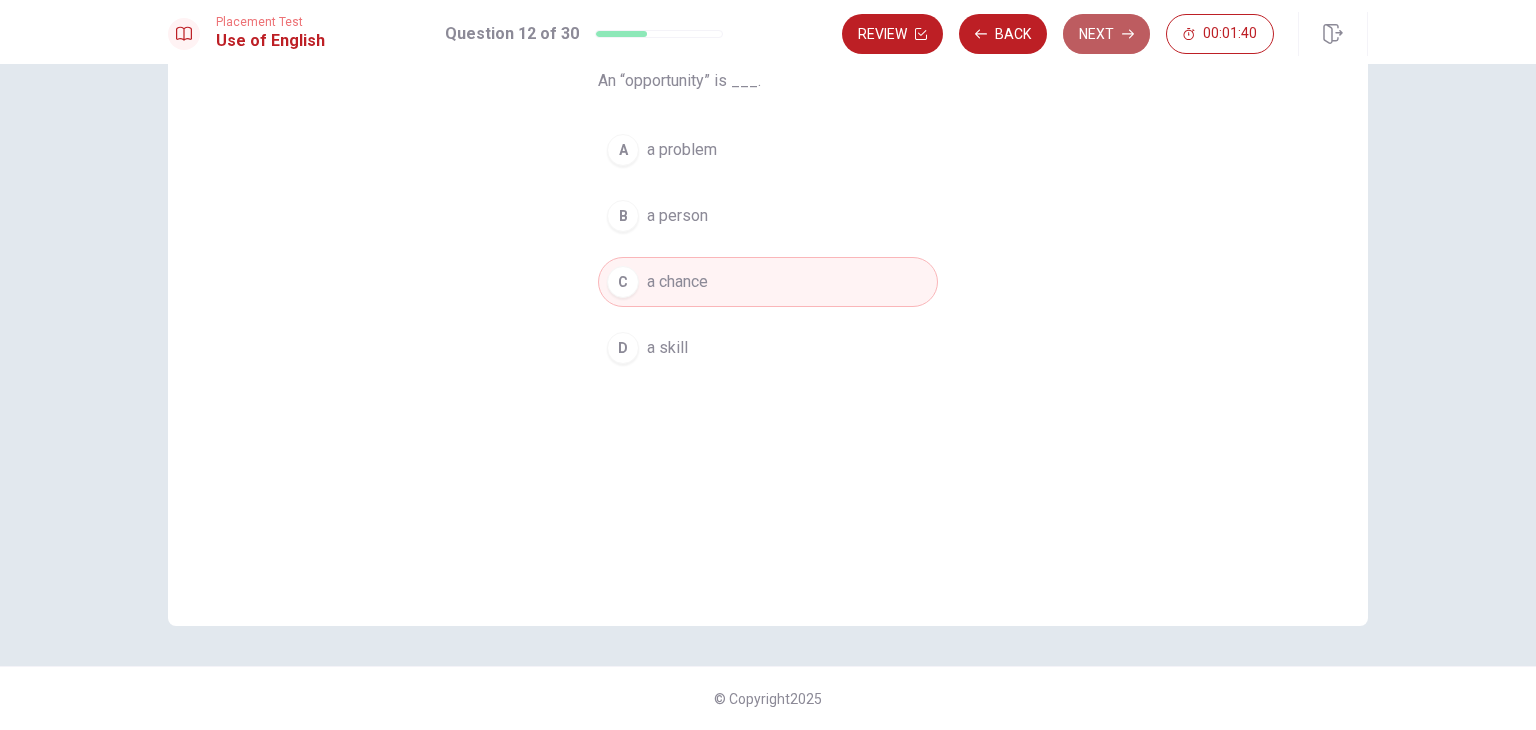 click on "Next" at bounding box center [1106, 34] 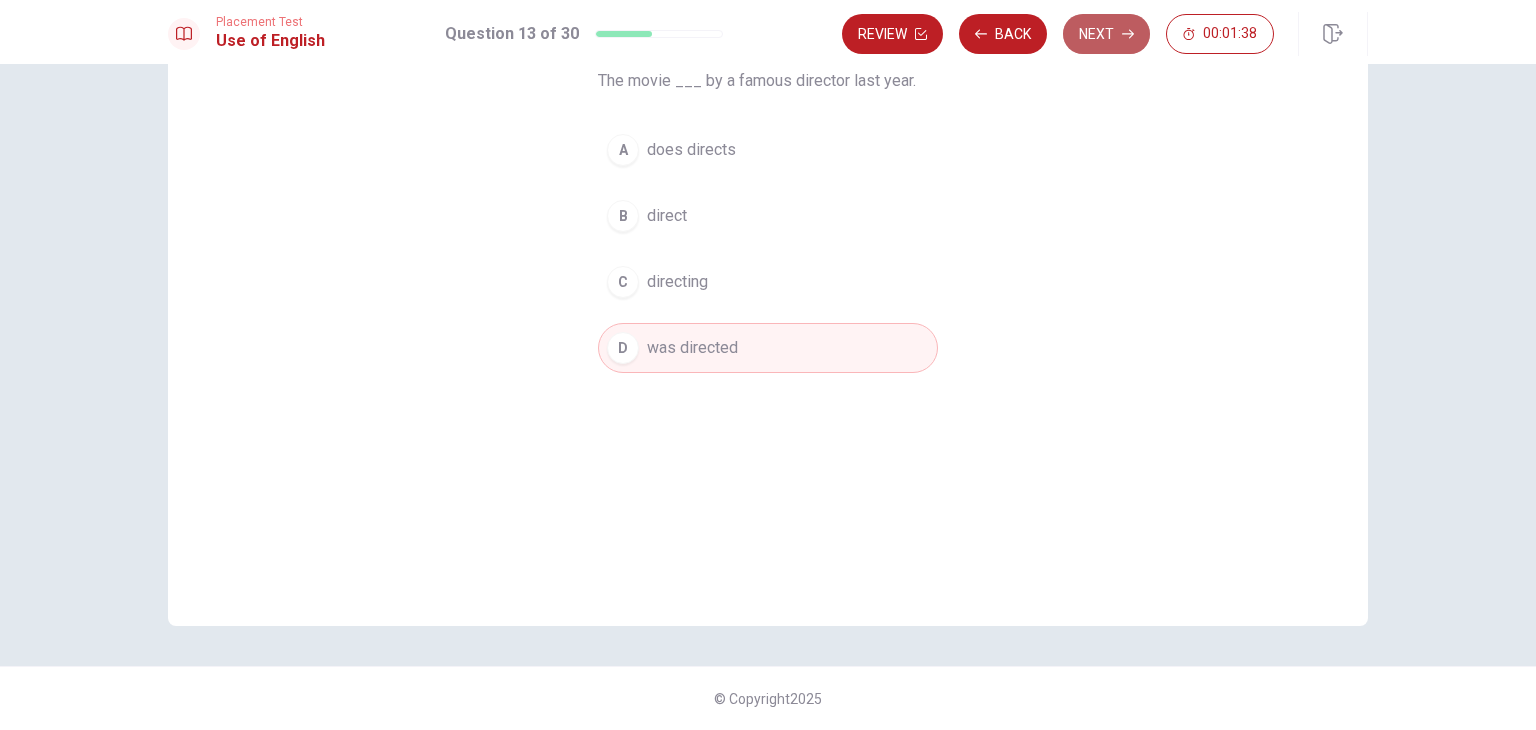 click on "Next" at bounding box center (1106, 34) 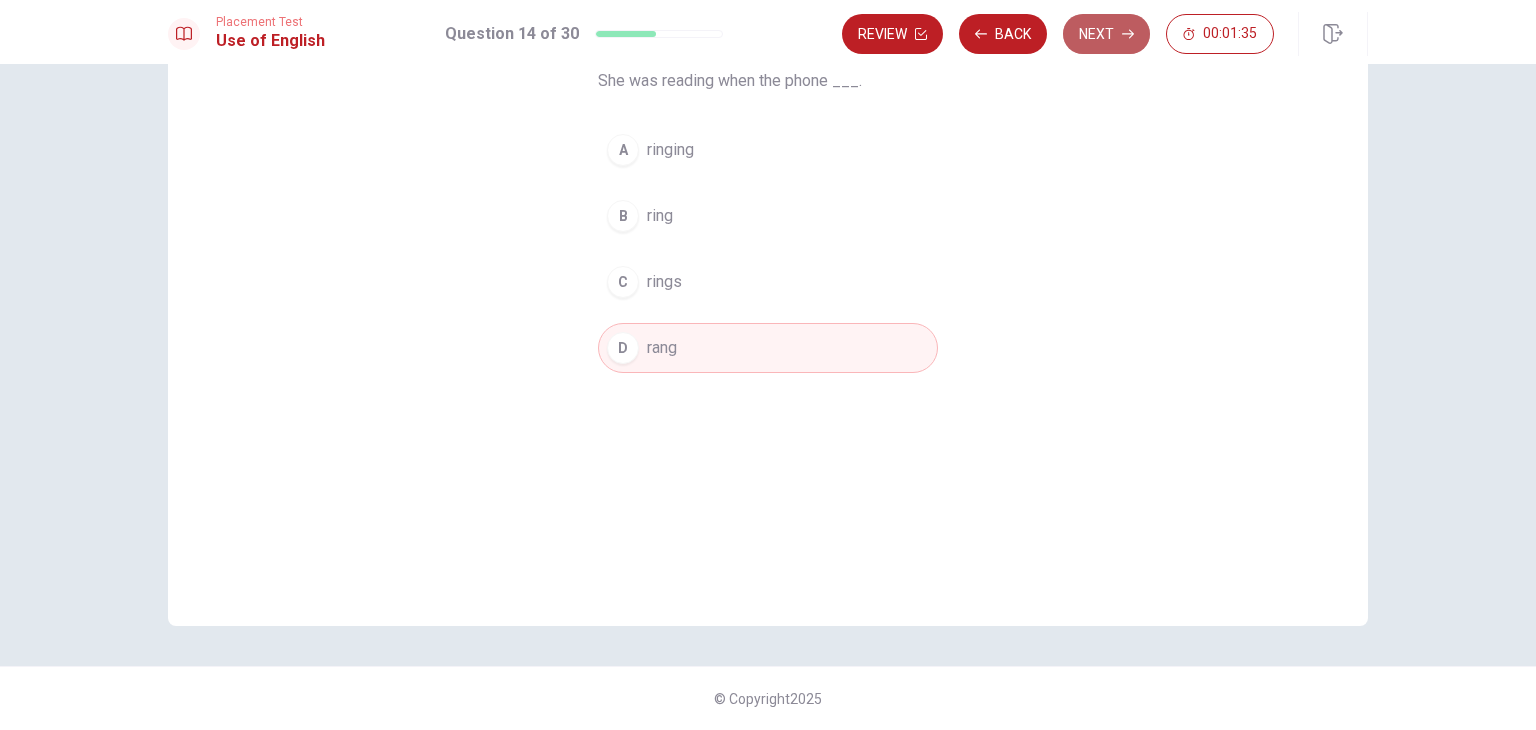 click on "Next" at bounding box center (1106, 34) 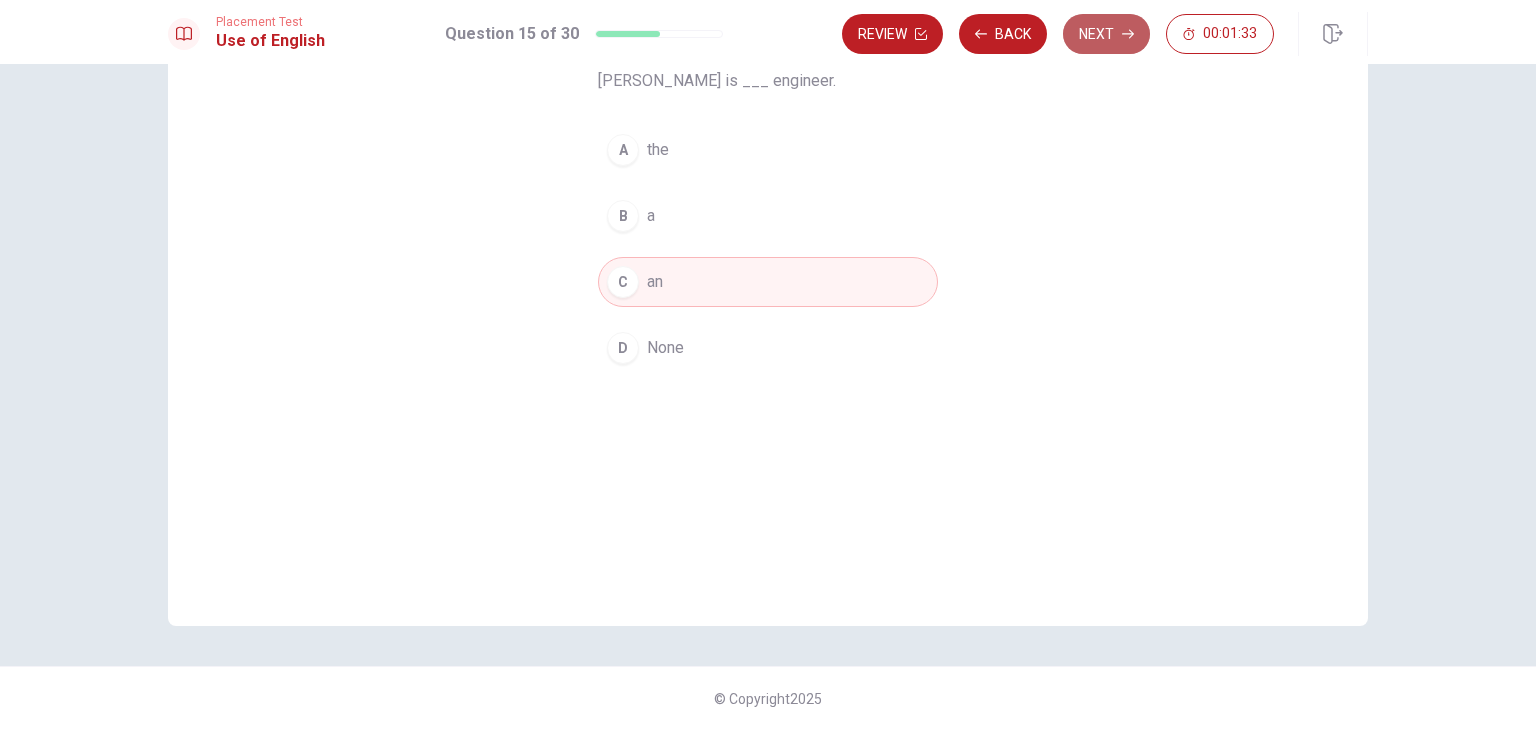 click on "Next" at bounding box center (1106, 34) 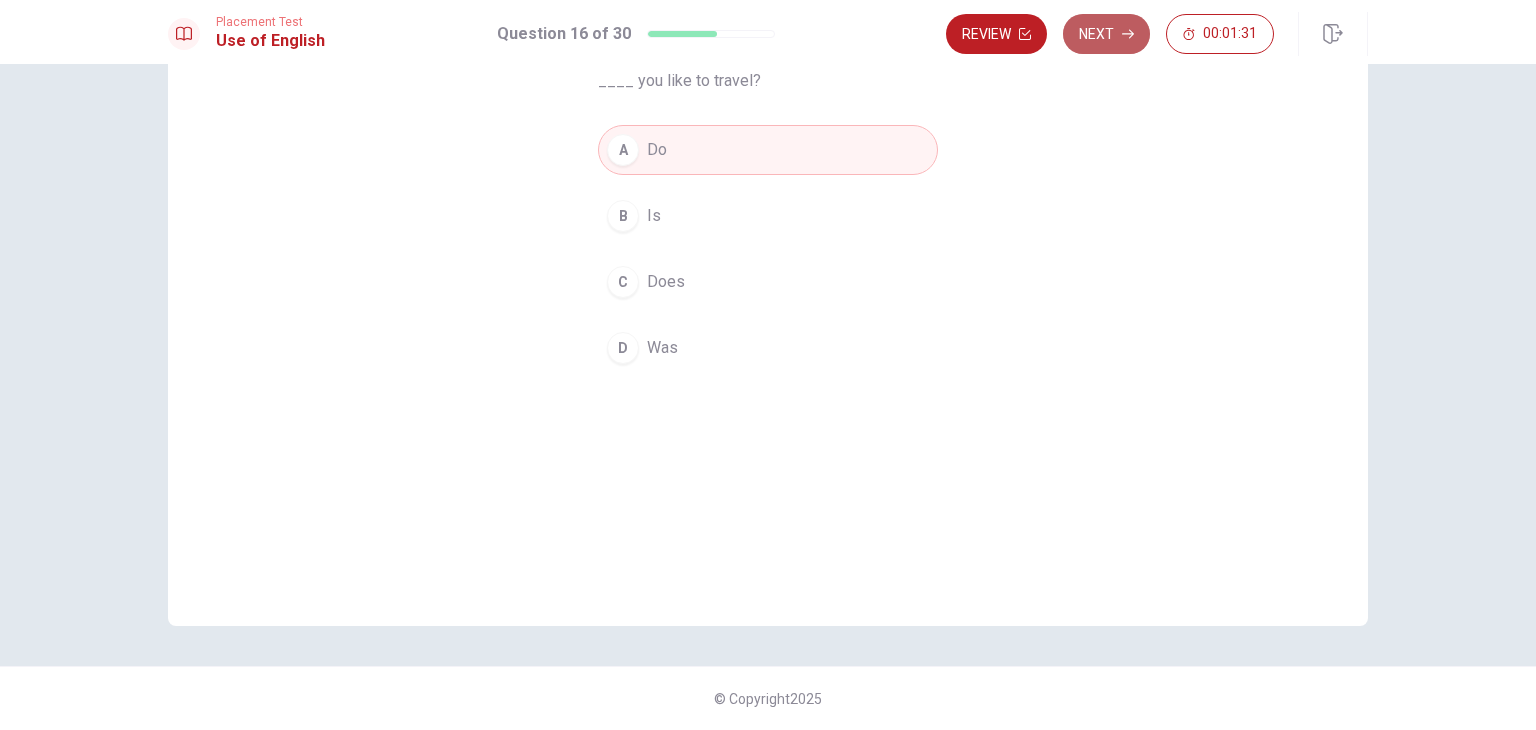click on "Next" at bounding box center (1106, 34) 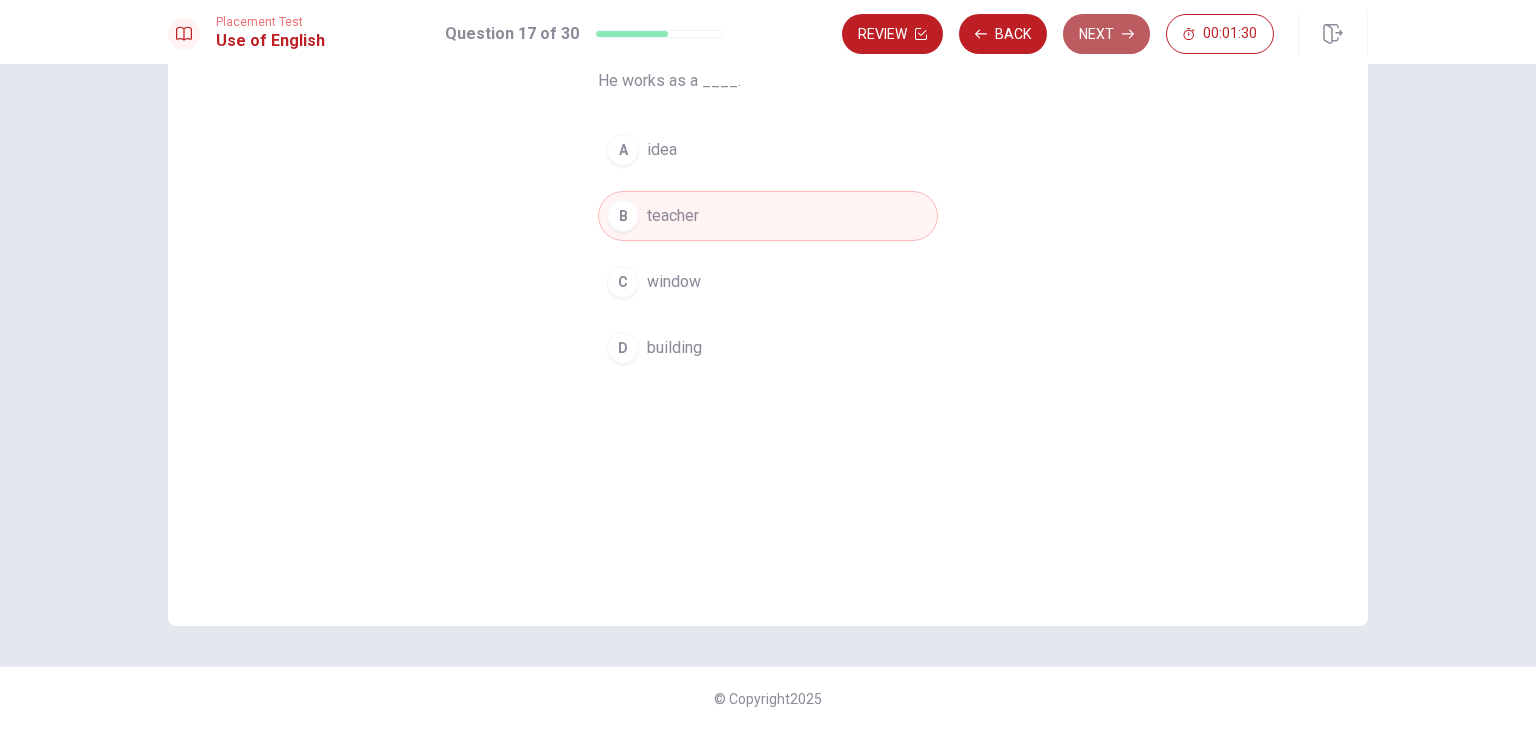 click on "Next" at bounding box center [1106, 34] 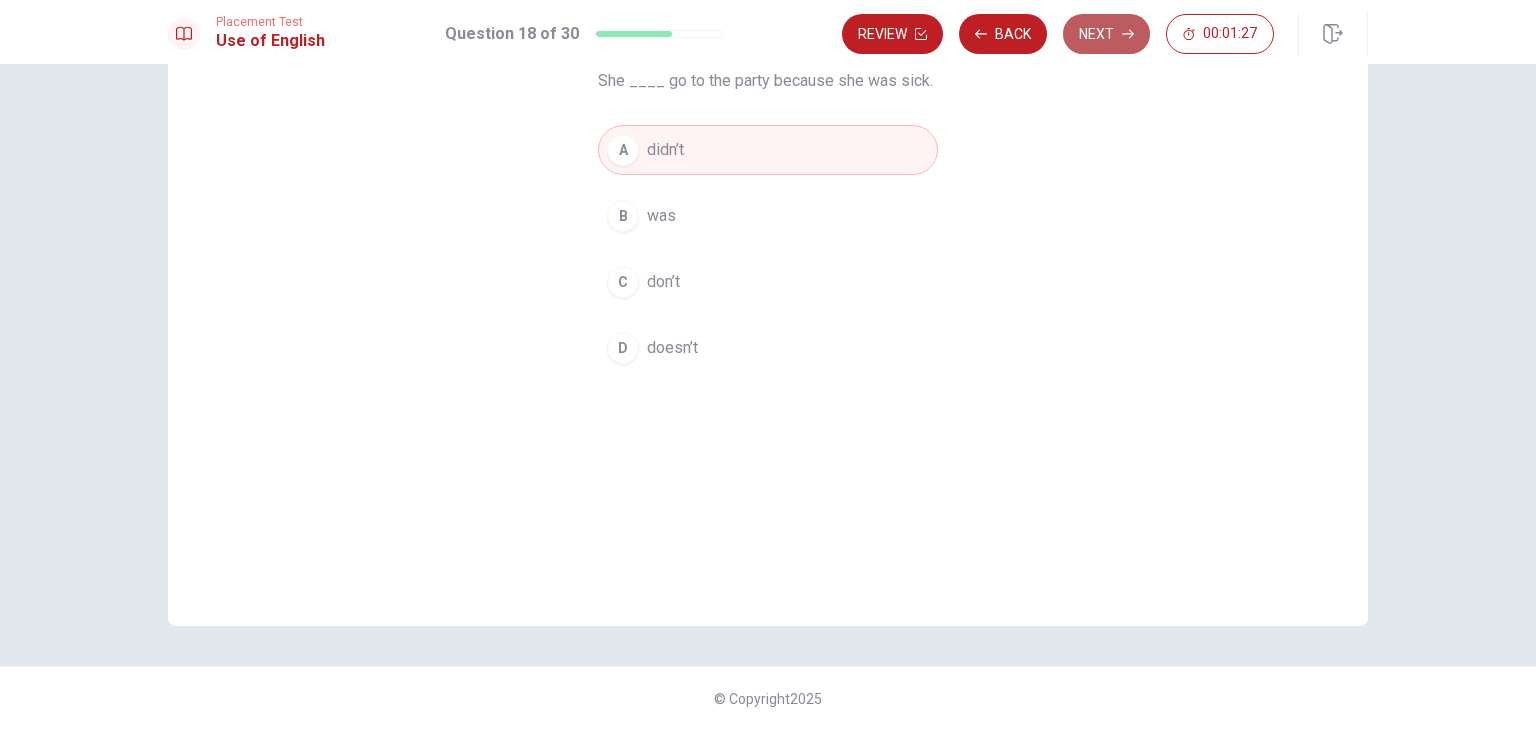 click on "Next" at bounding box center [1106, 34] 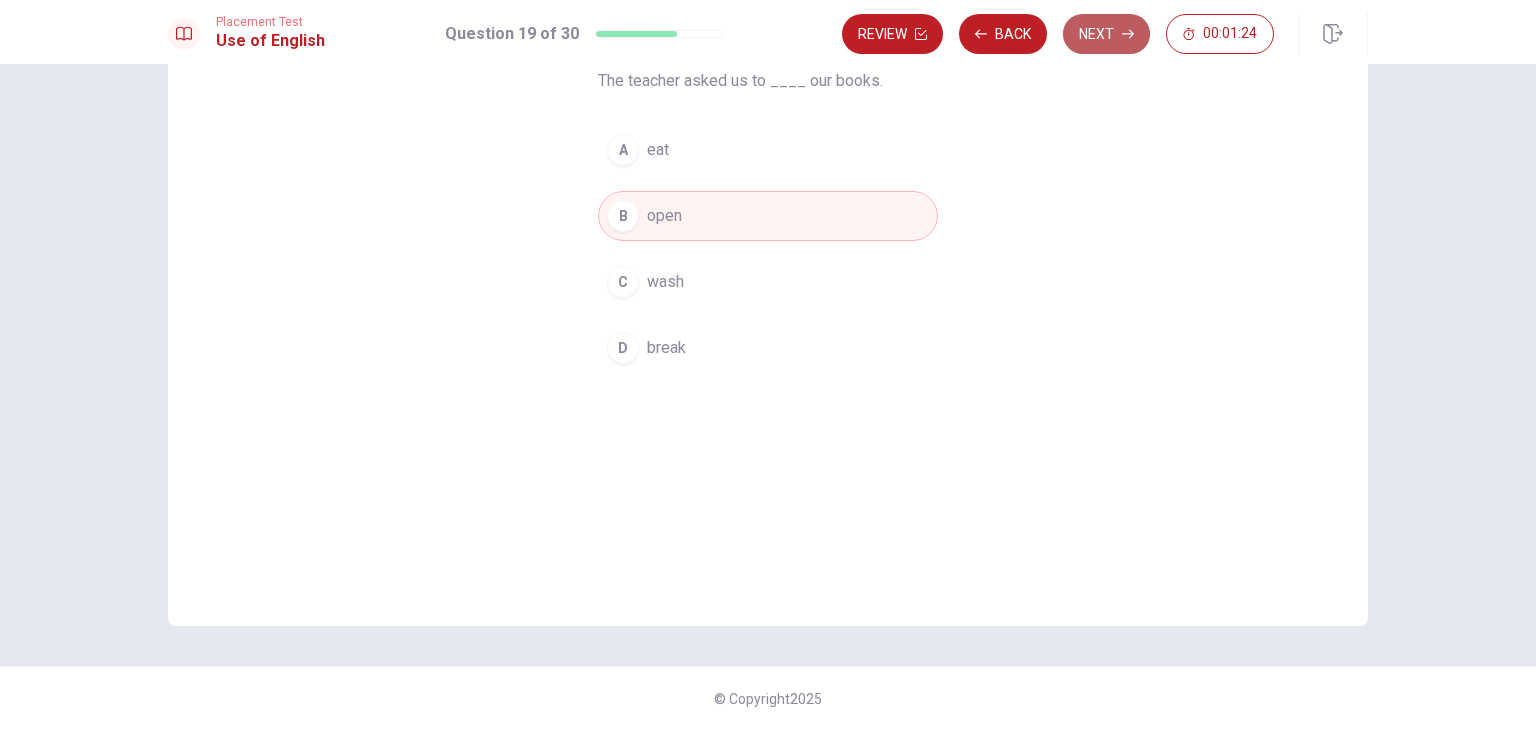 click on "Next" at bounding box center (1106, 34) 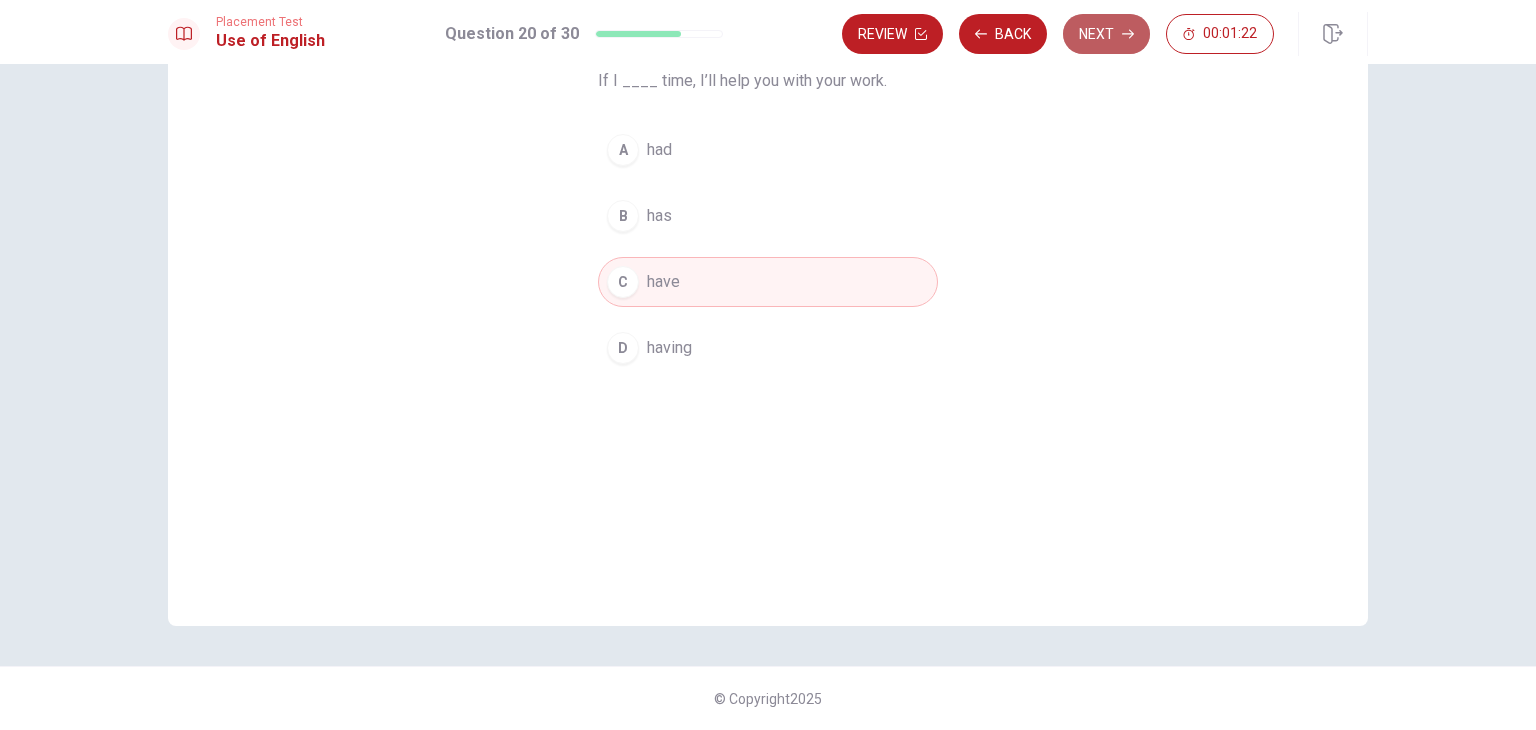 click on "Next" at bounding box center [1106, 34] 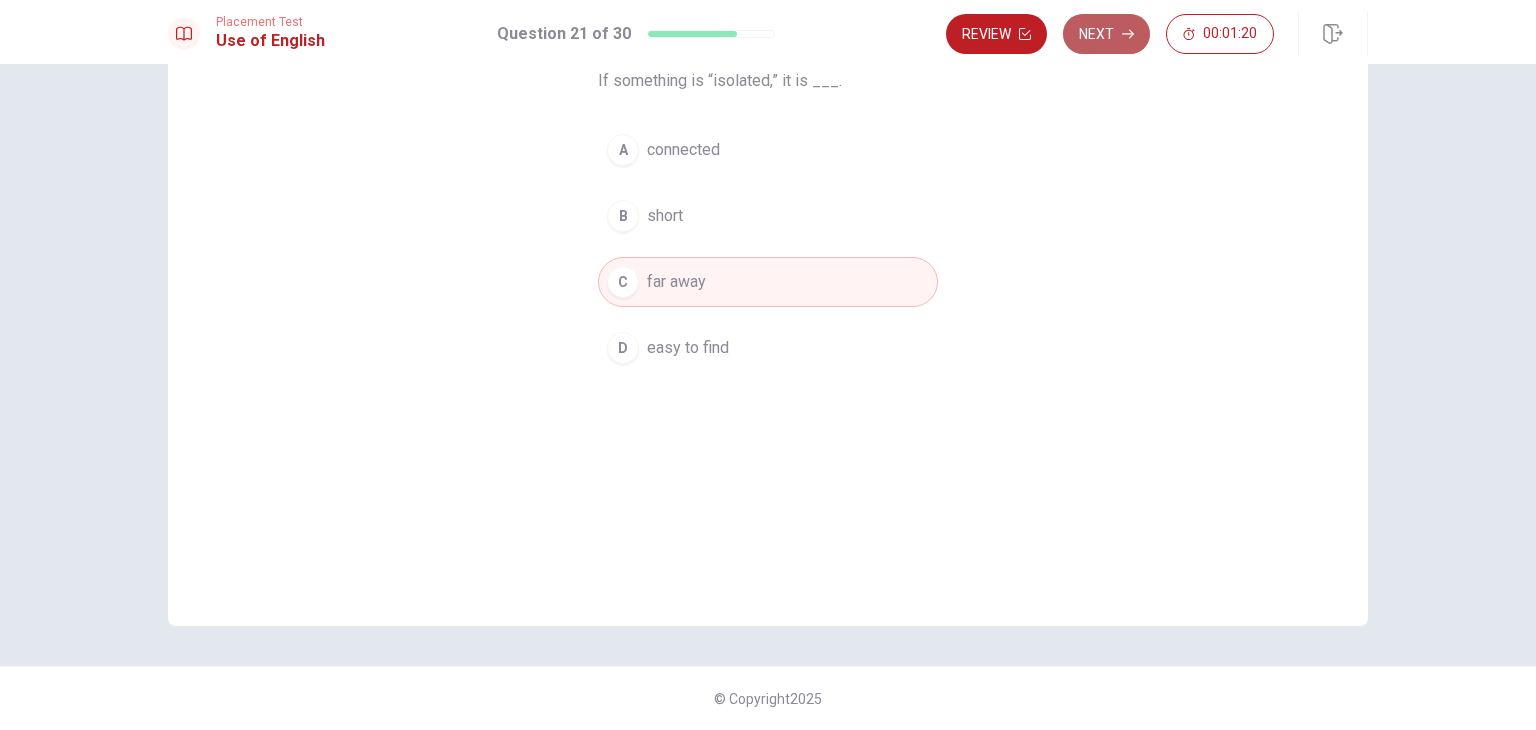 click on "Next" at bounding box center (1106, 34) 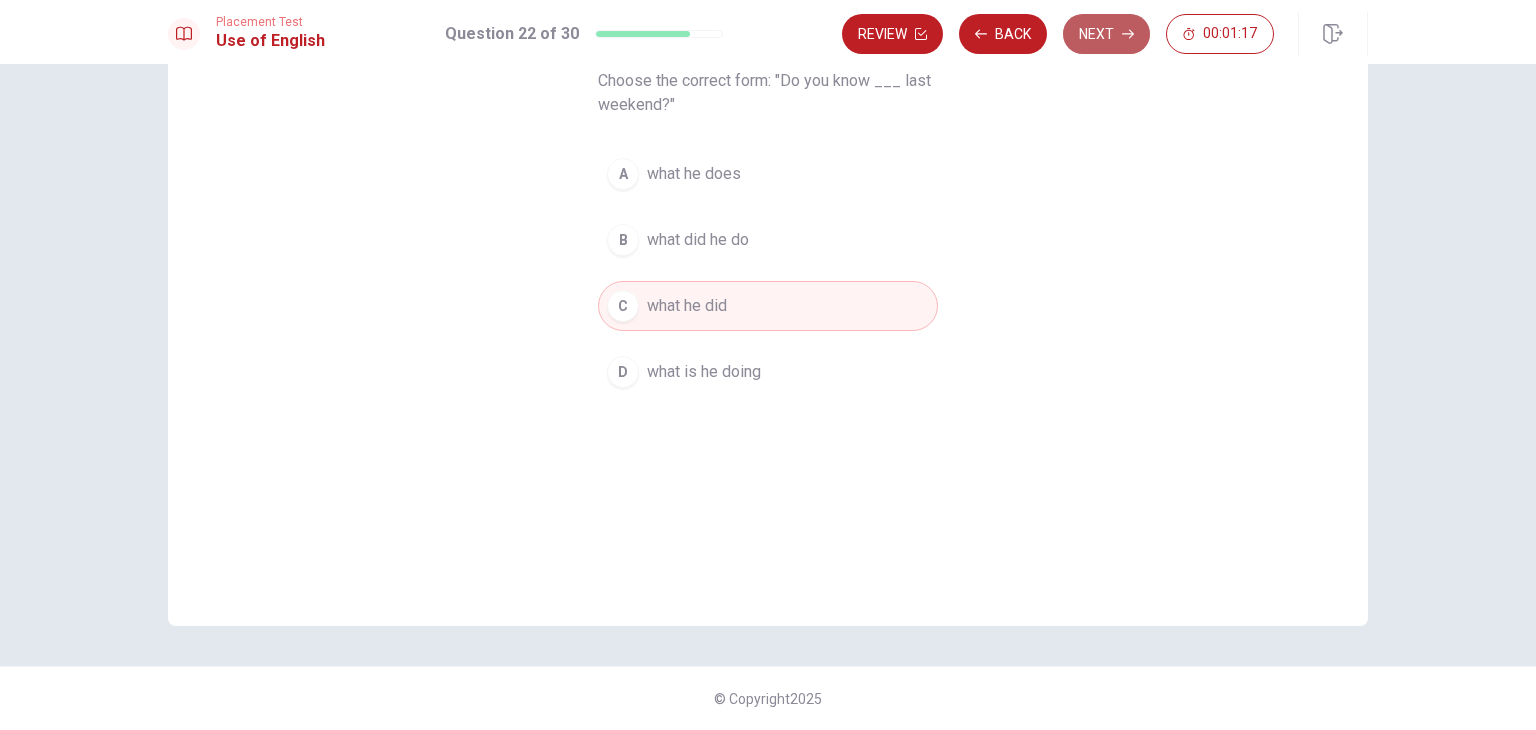 click on "Next" at bounding box center [1106, 34] 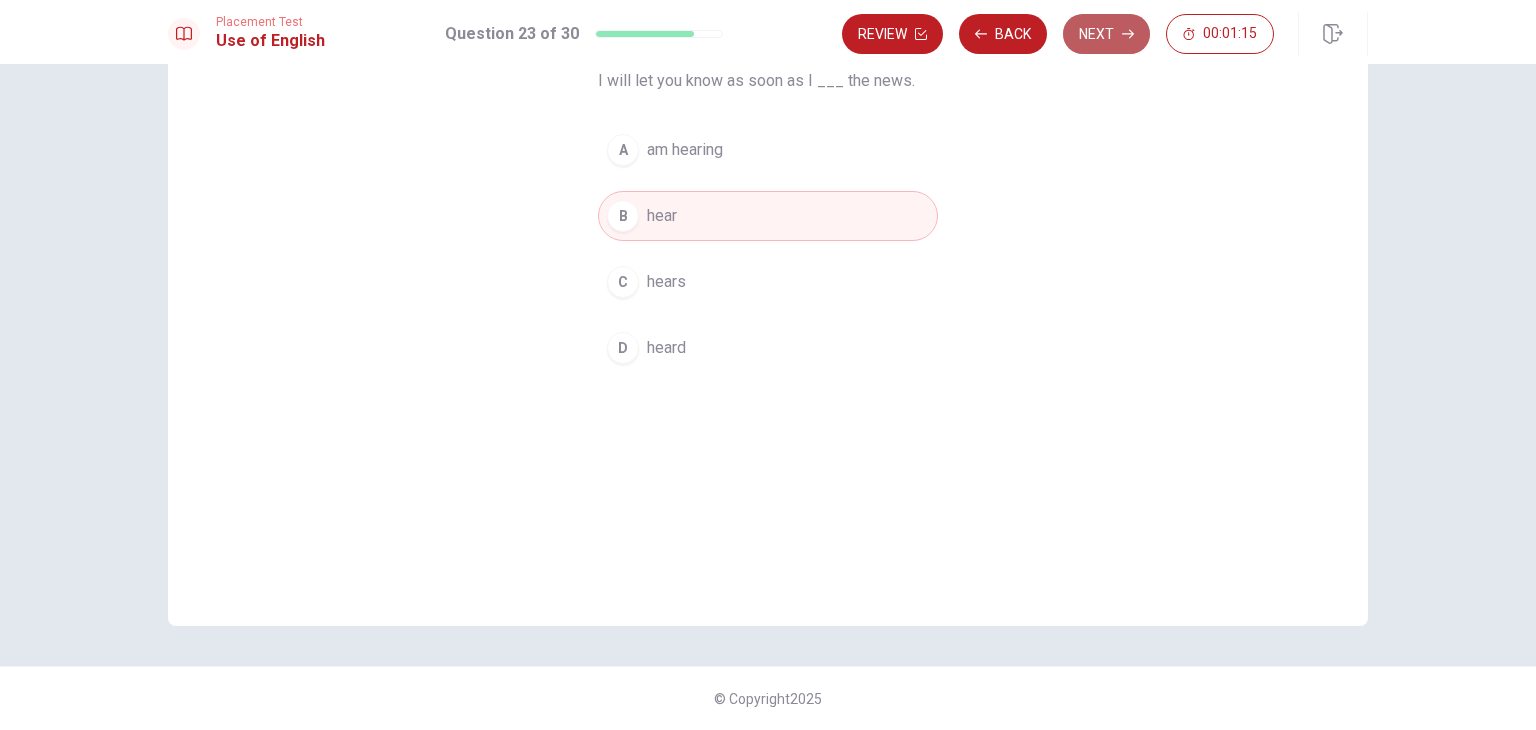 click on "Next" at bounding box center (1106, 34) 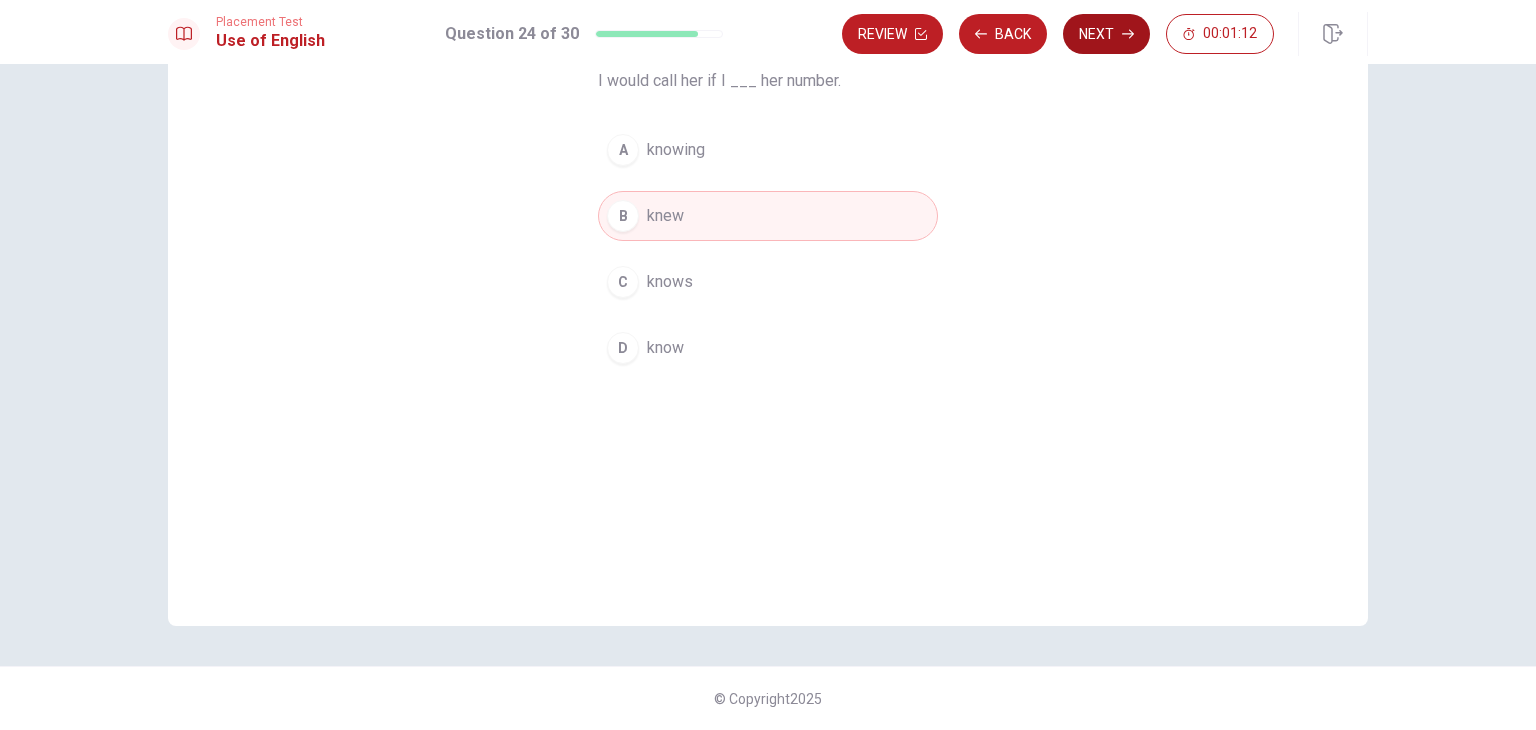click on "Next" at bounding box center (1106, 34) 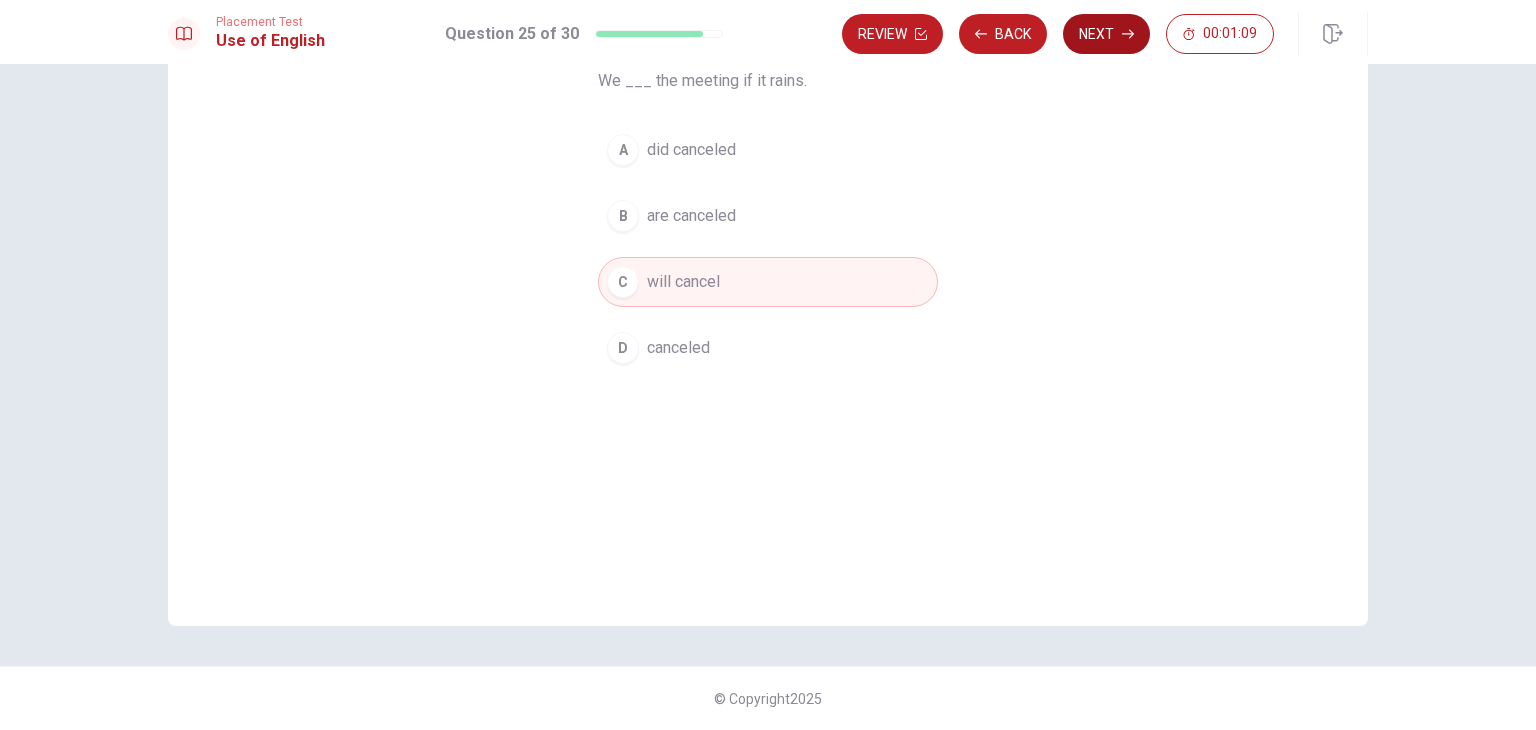 click on "Next" at bounding box center [1106, 34] 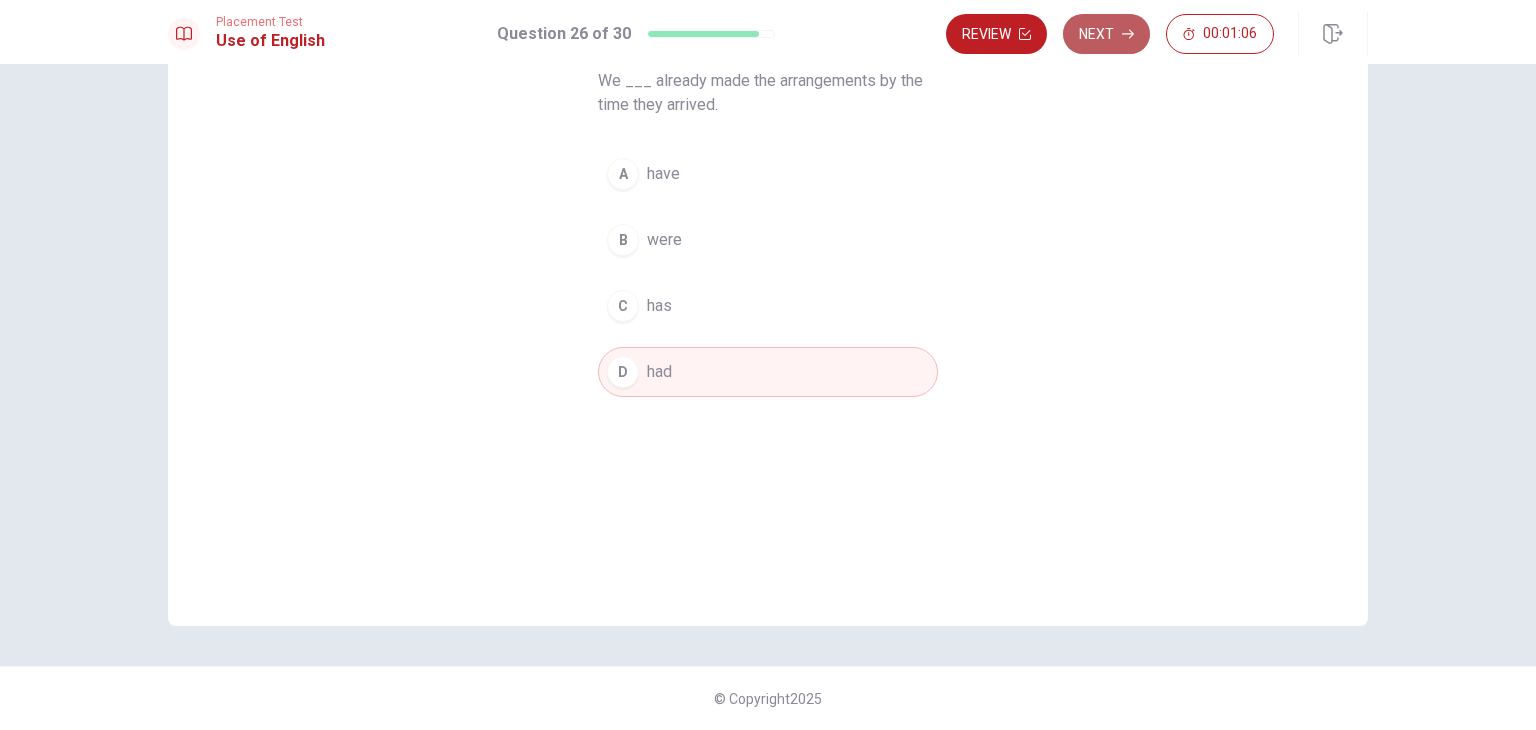 click on "Next" at bounding box center [1106, 34] 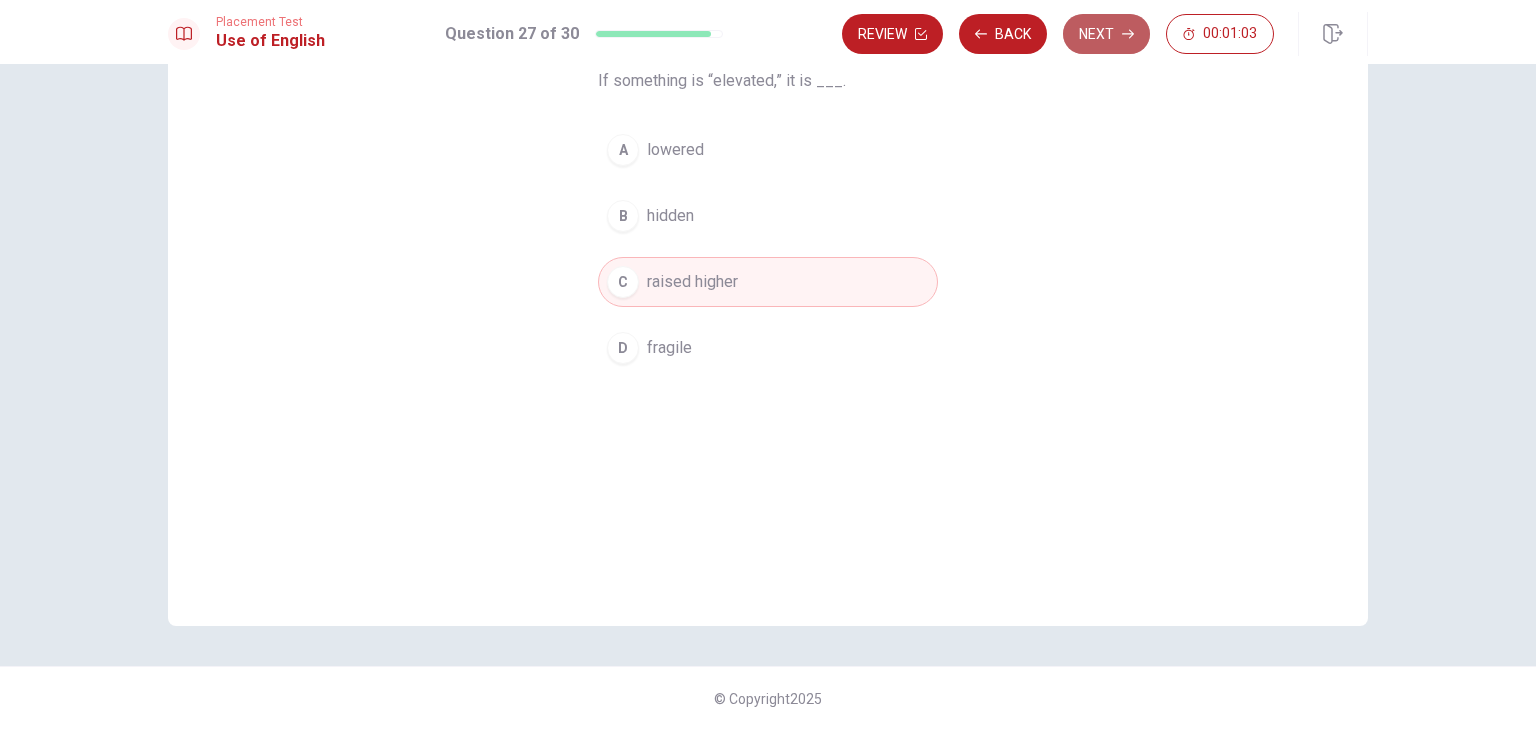 click on "Next" at bounding box center (1106, 34) 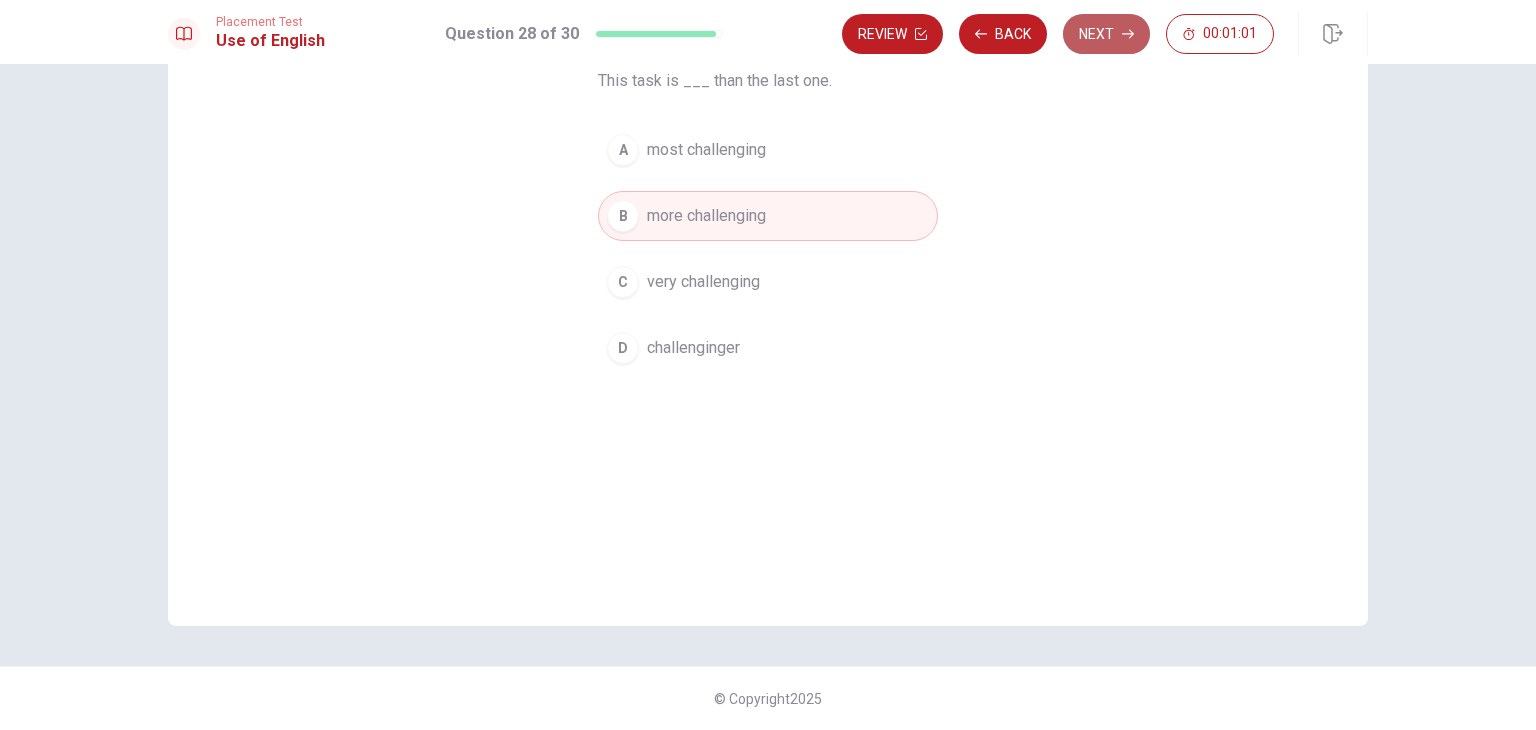 click on "Next" at bounding box center (1106, 34) 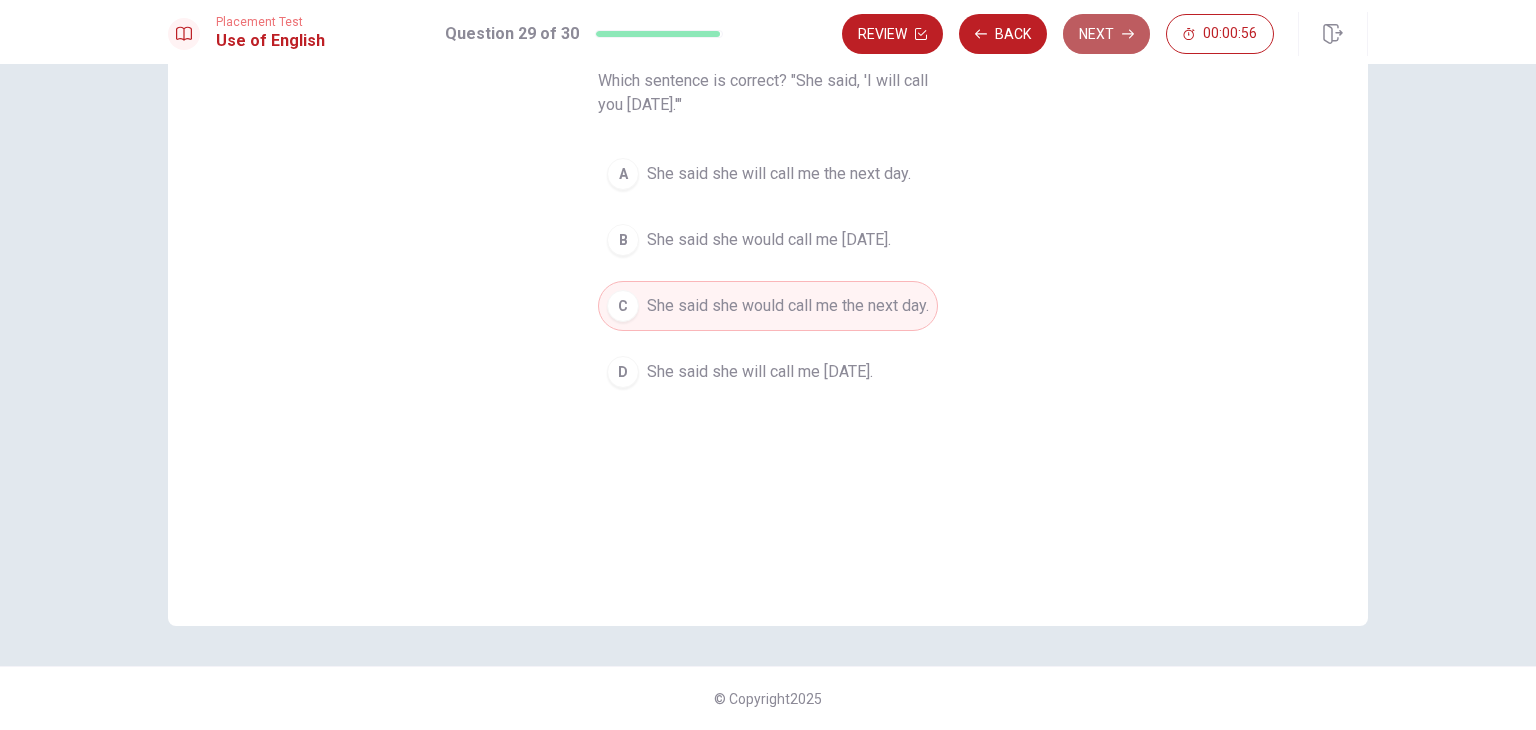 click on "Next" at bounding box center (1106, 34) 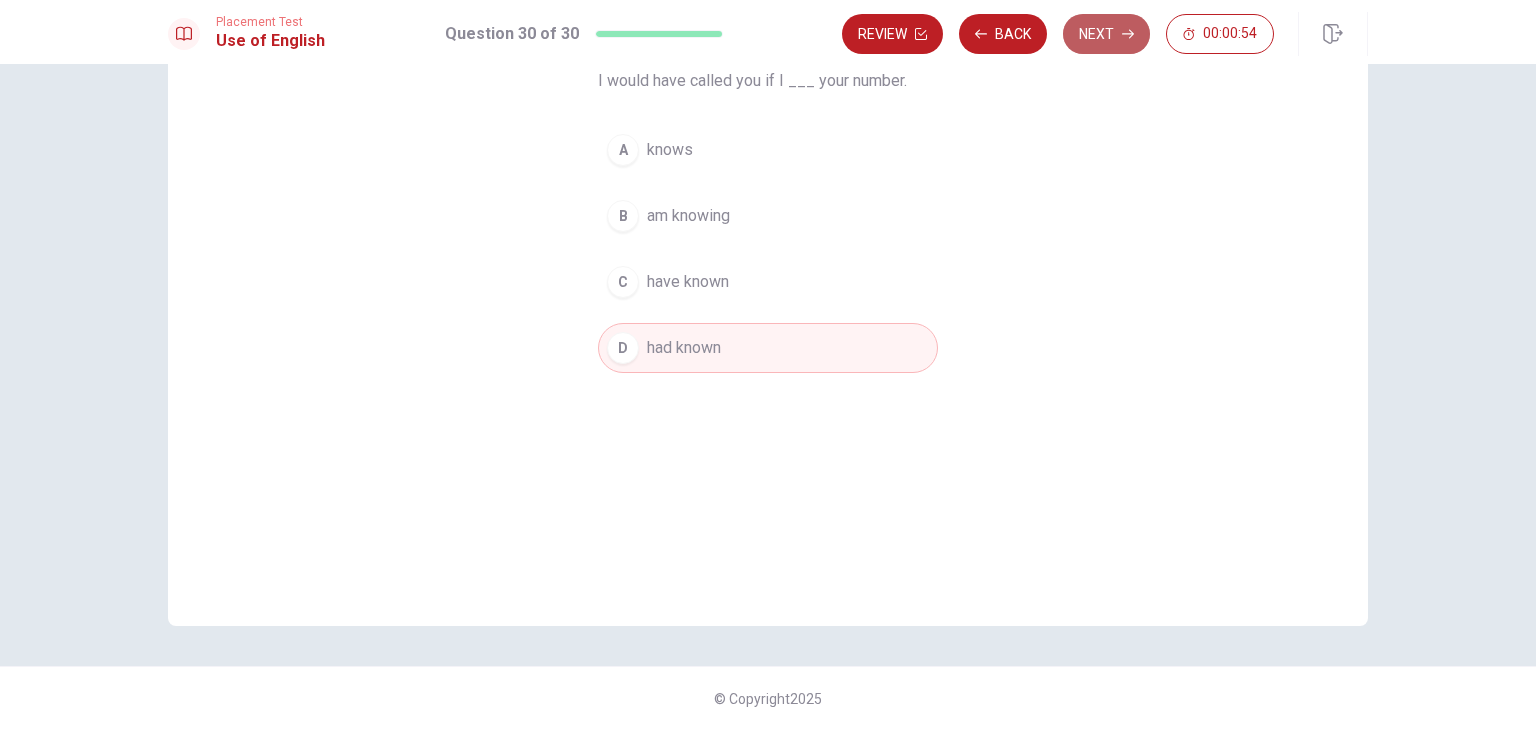 click on "Next" at bounding box center [1106, 34] 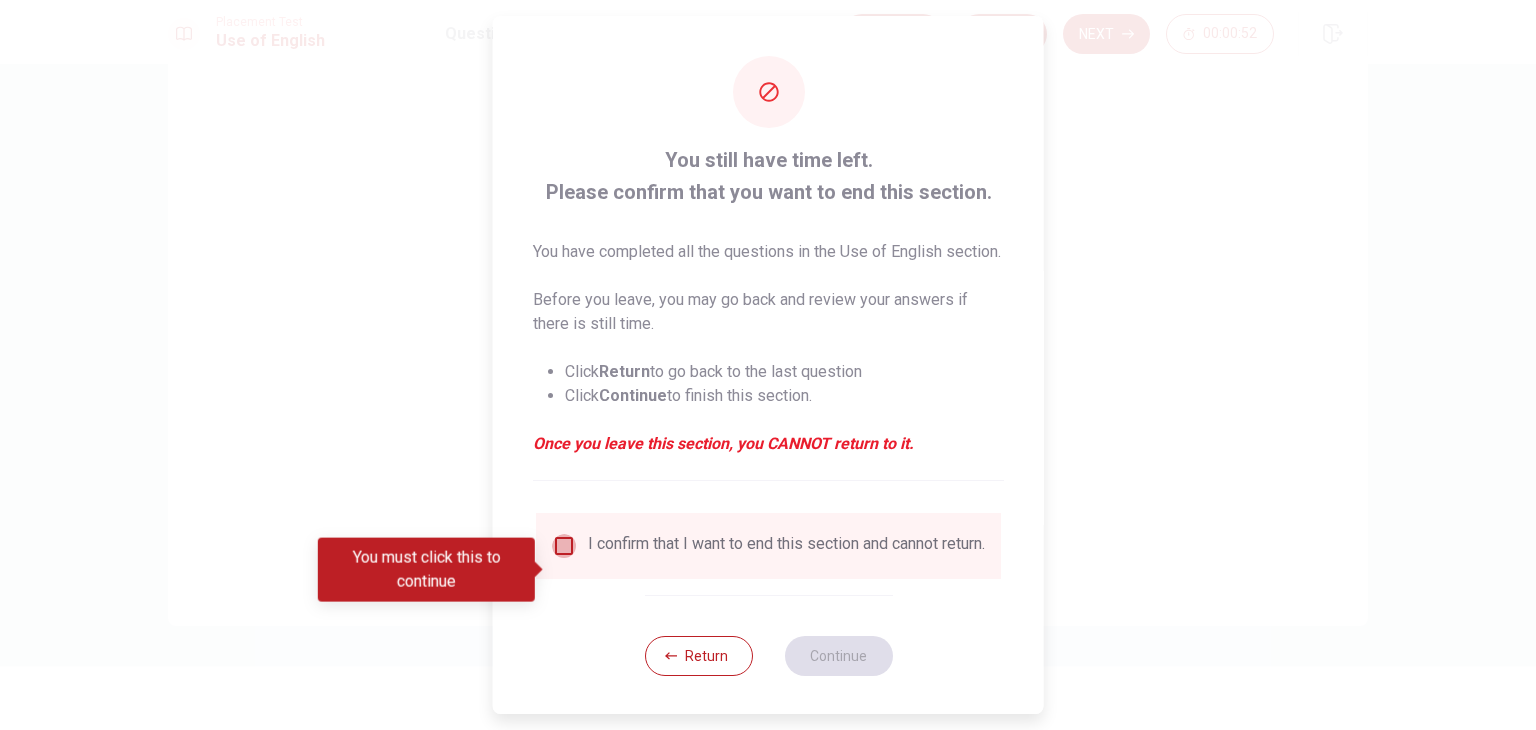 click at bounding box center [564, 546] 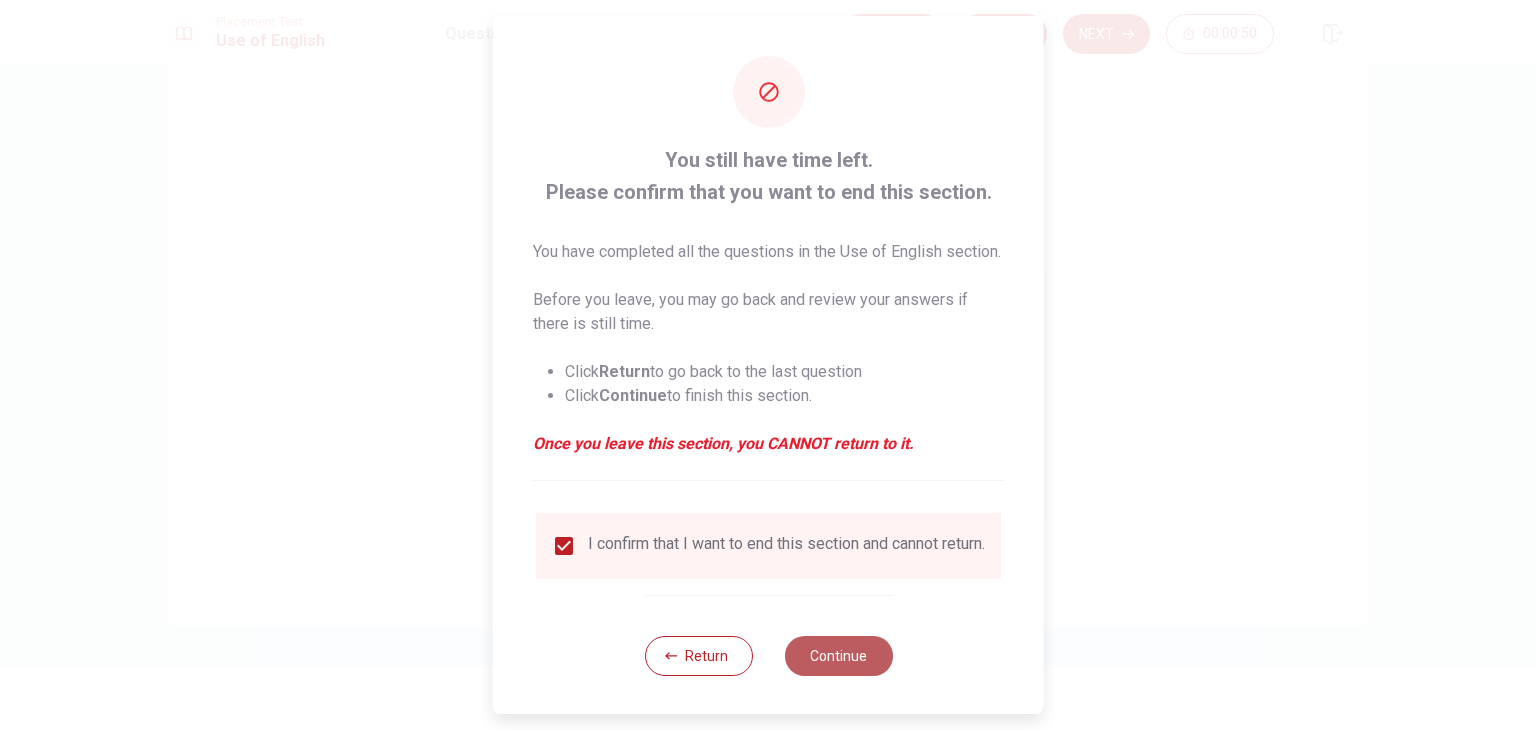 click on "Continue" at bounding box center [838, 656] 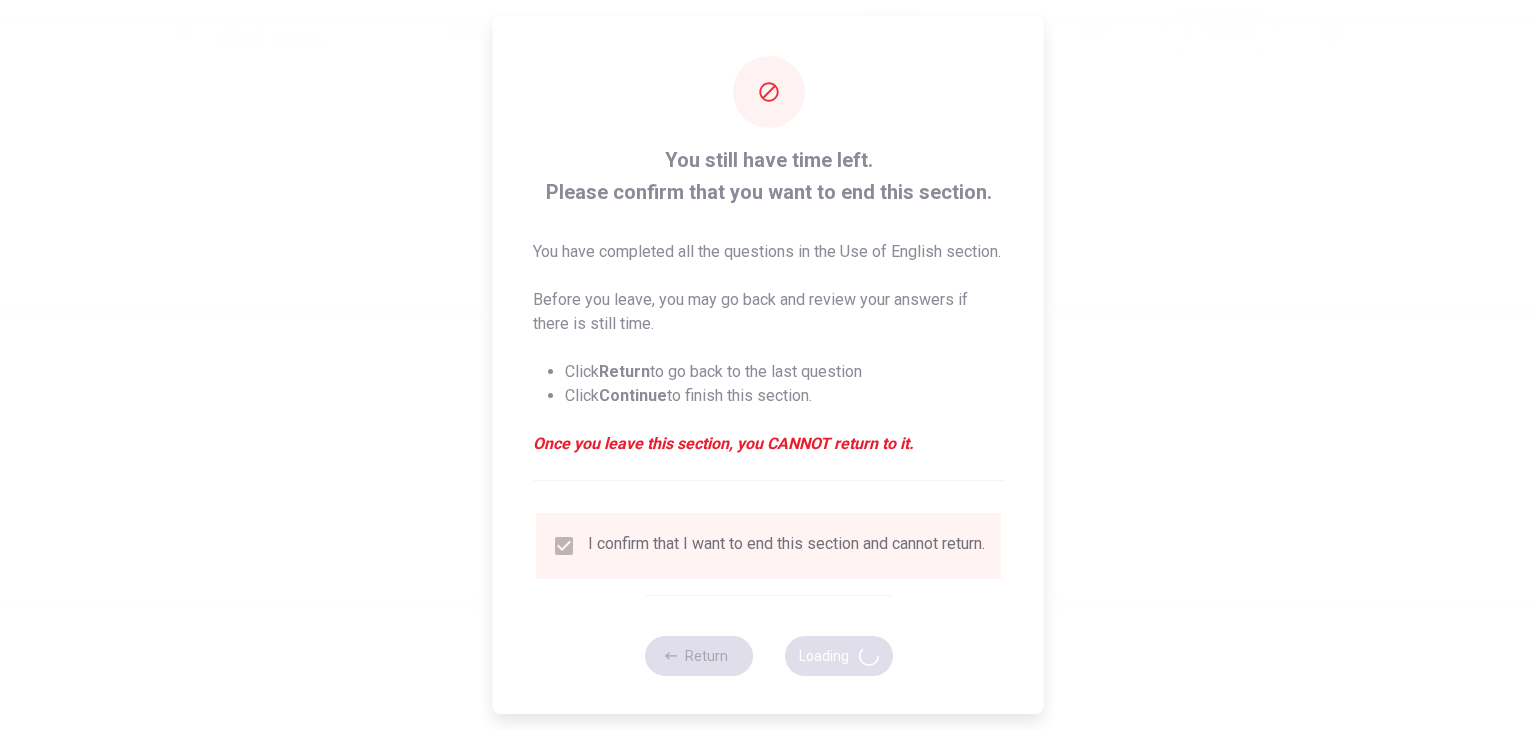 scroll, scrollTop: 0, scrollLeft: 0, axis: both 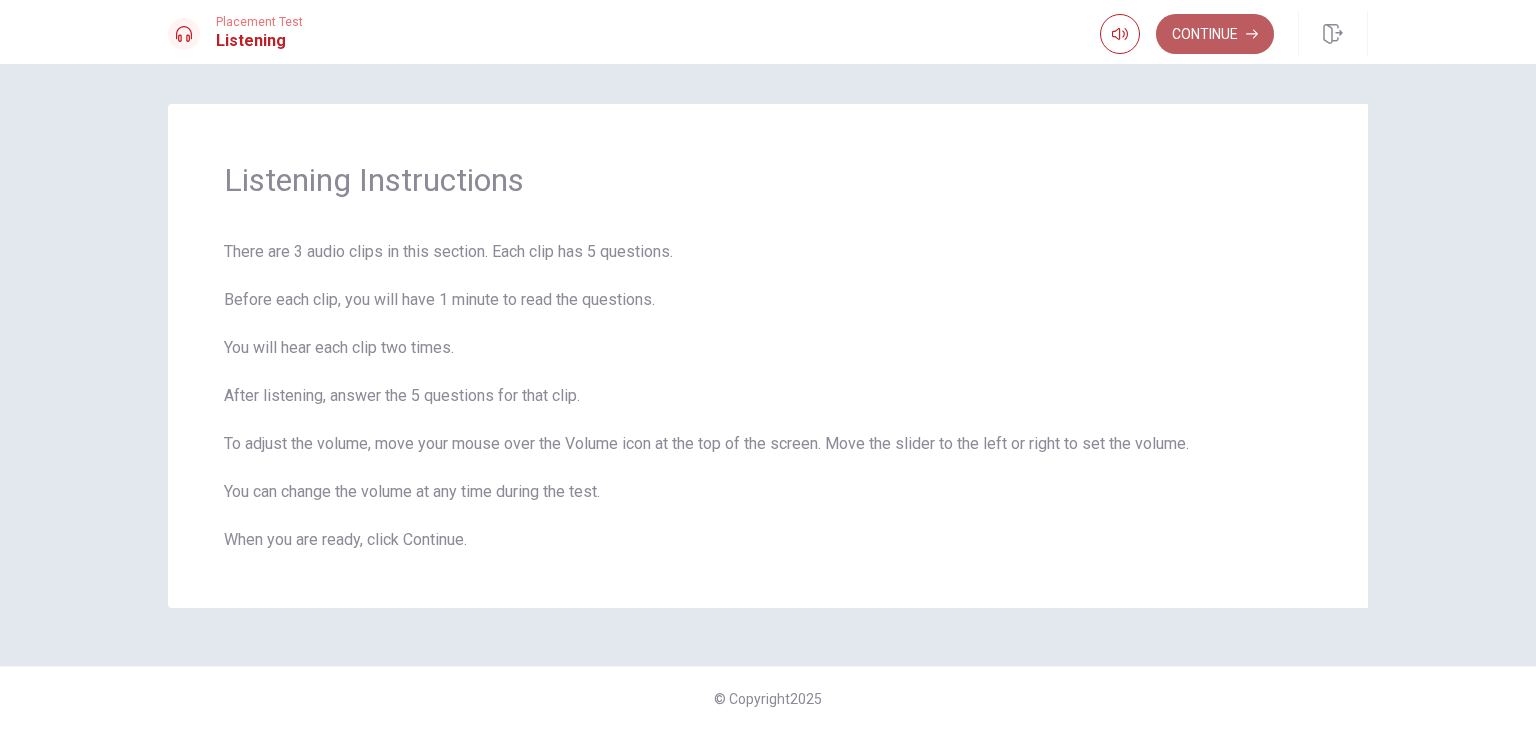 click on "Continue" at bounding box center (1215, 34) 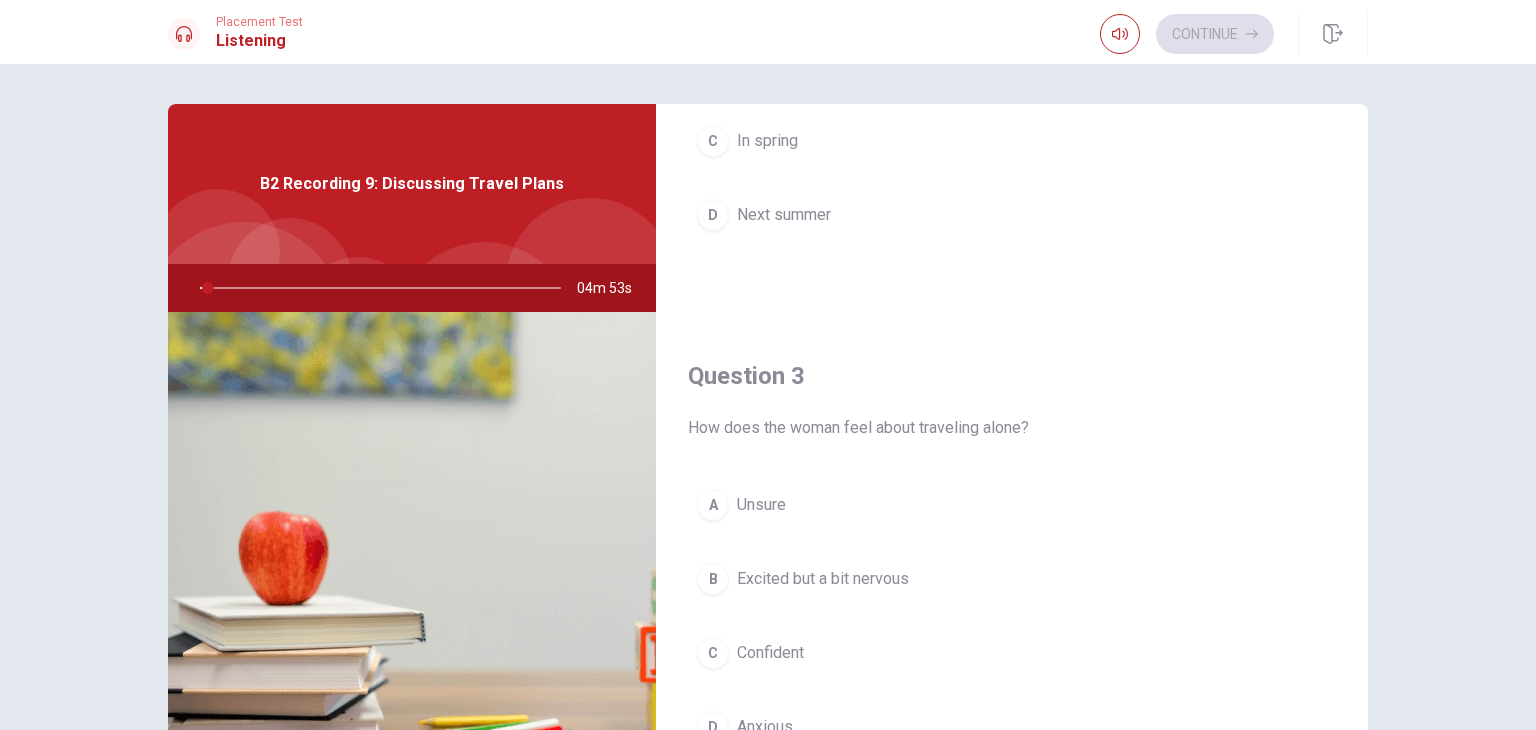 scroll, scrollTop: 739, scrollLeft: 0, axis: vertical 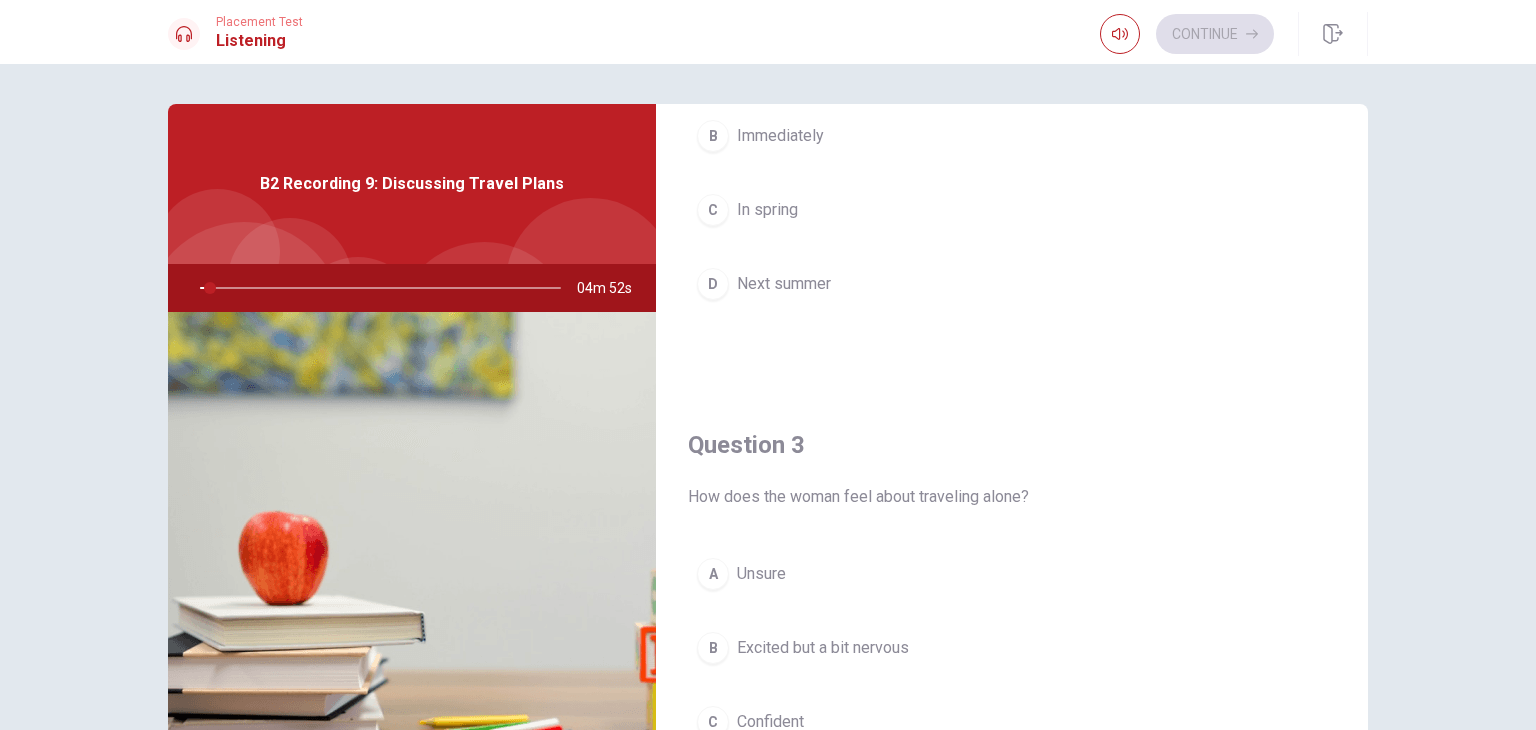 click on "B2 Recording 9: Discussing Travel Plans" at bounding box center (412, 184) 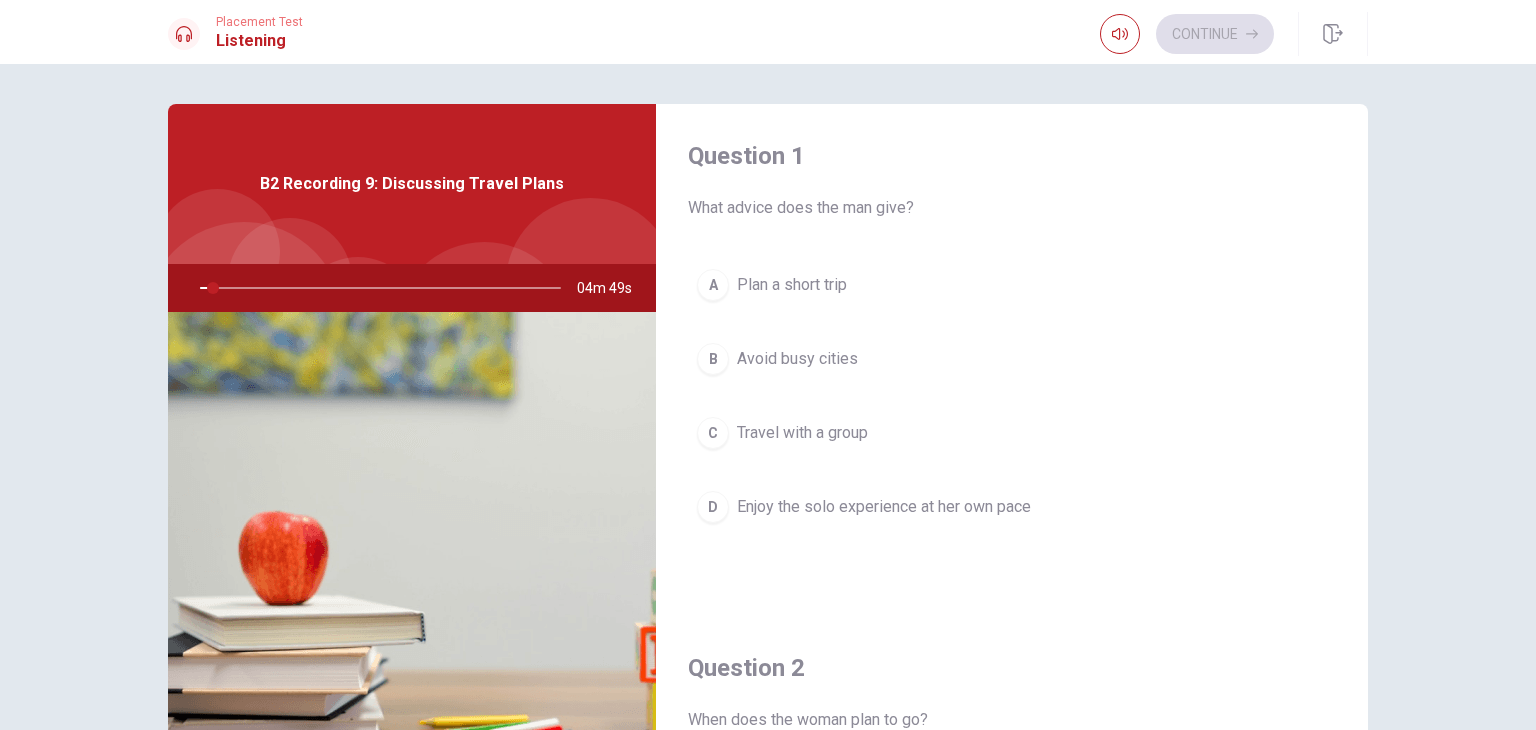 scroll, scrollTop: 0, scrollLeft: 0, axis: both 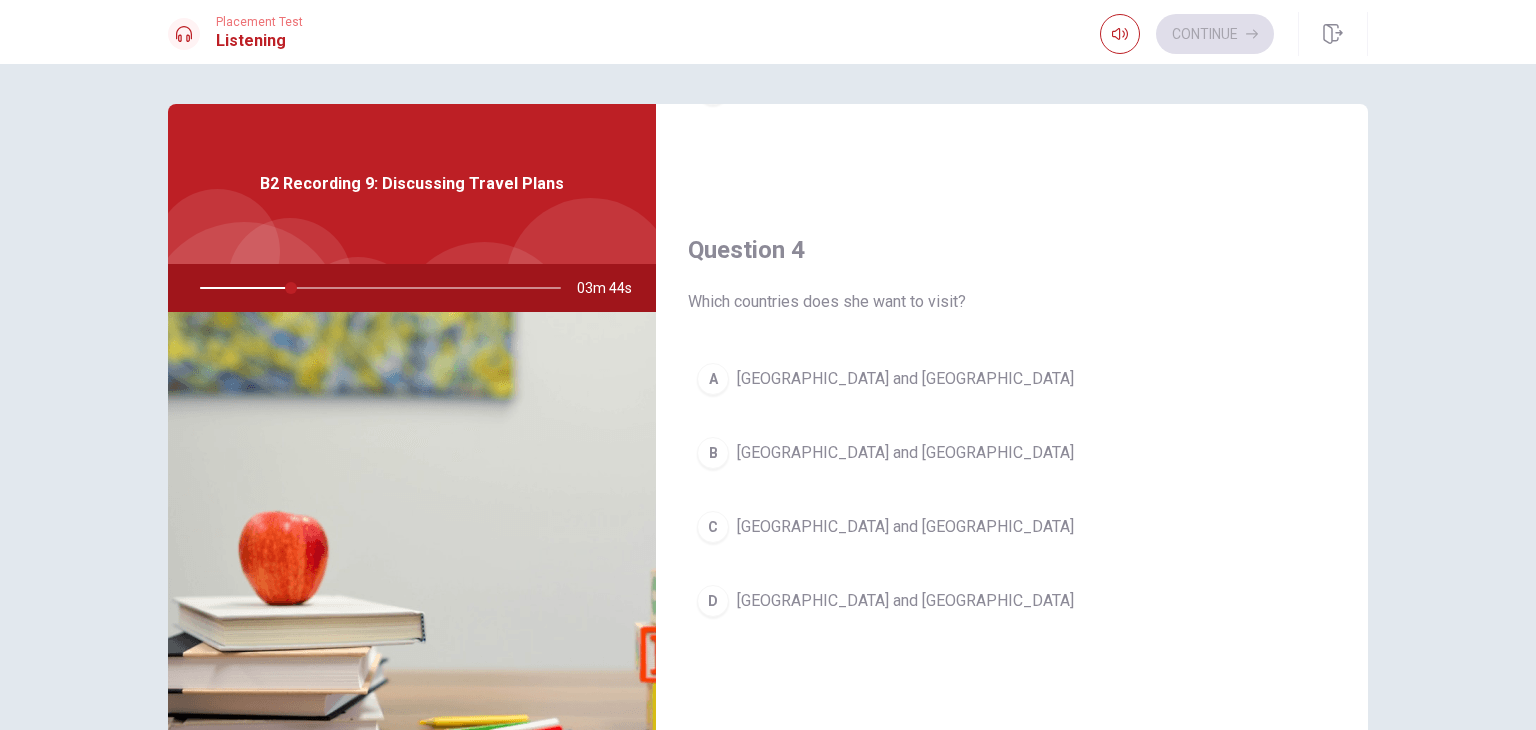 drag, startPoint x: 1367, startPoint y: 577, endPoint x: 1360, endPoint y: 610, distance: 33.734257 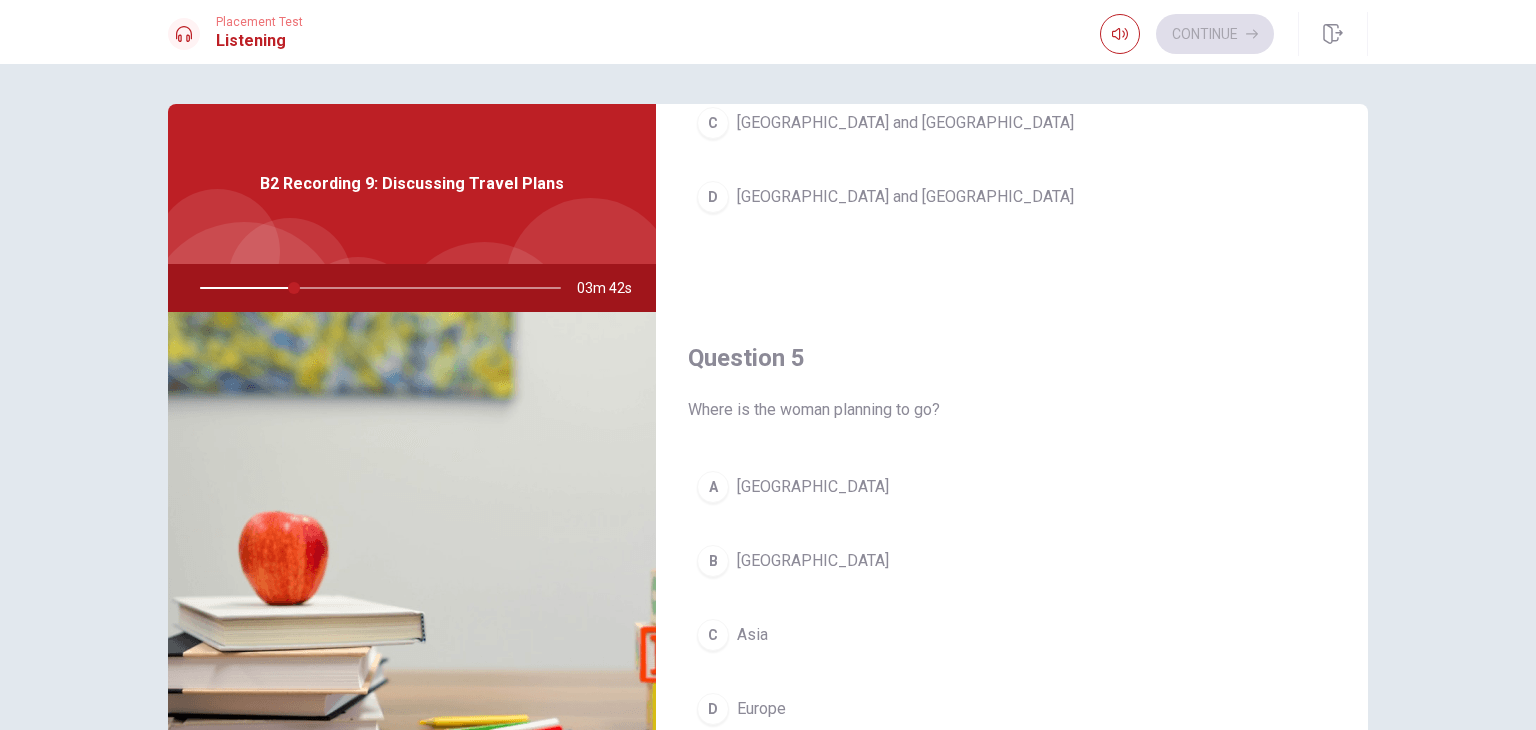 scroll, scrollTop: 1856, scrollLeft: 0, axis: vertical 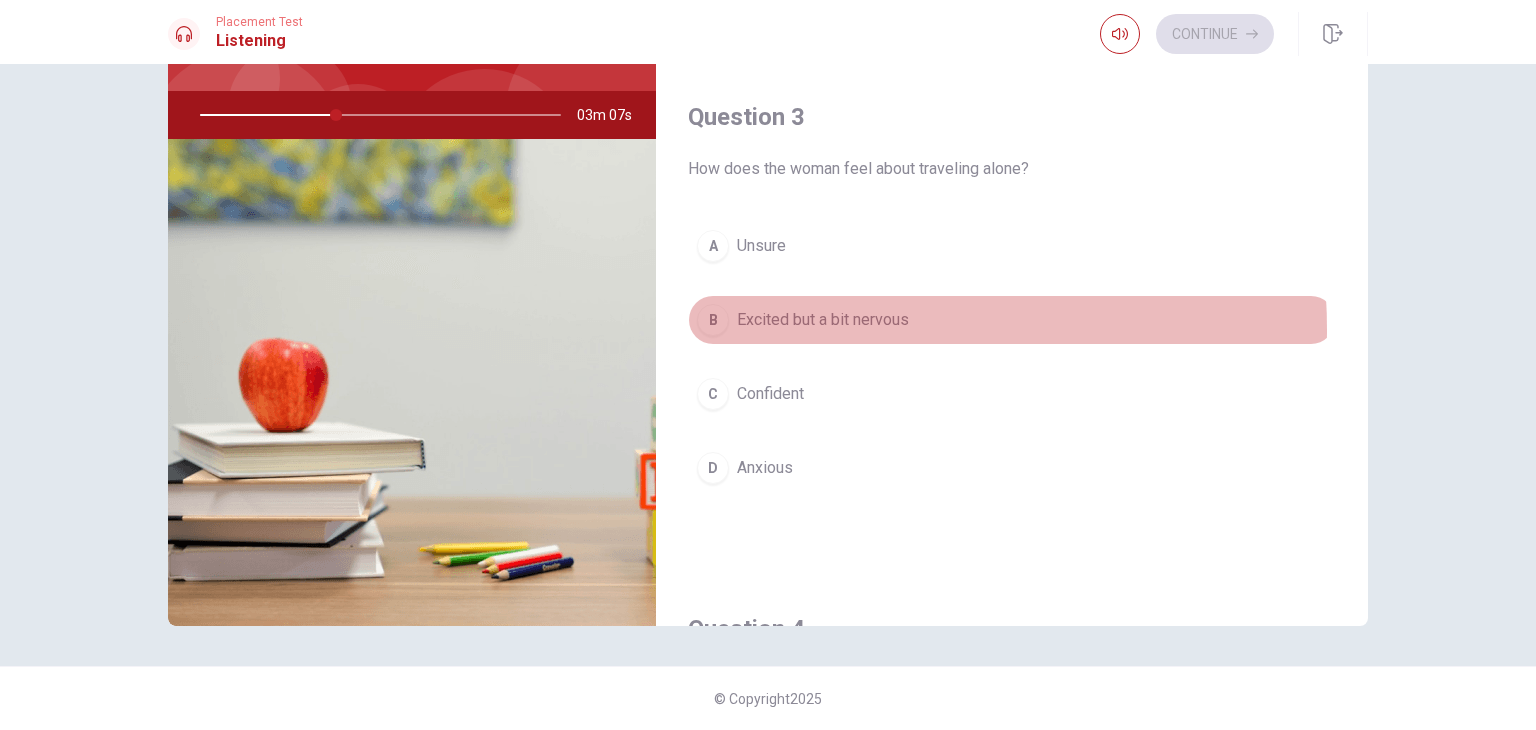 click on "Excited but a bit nervous" at bounding box center (823, 320) 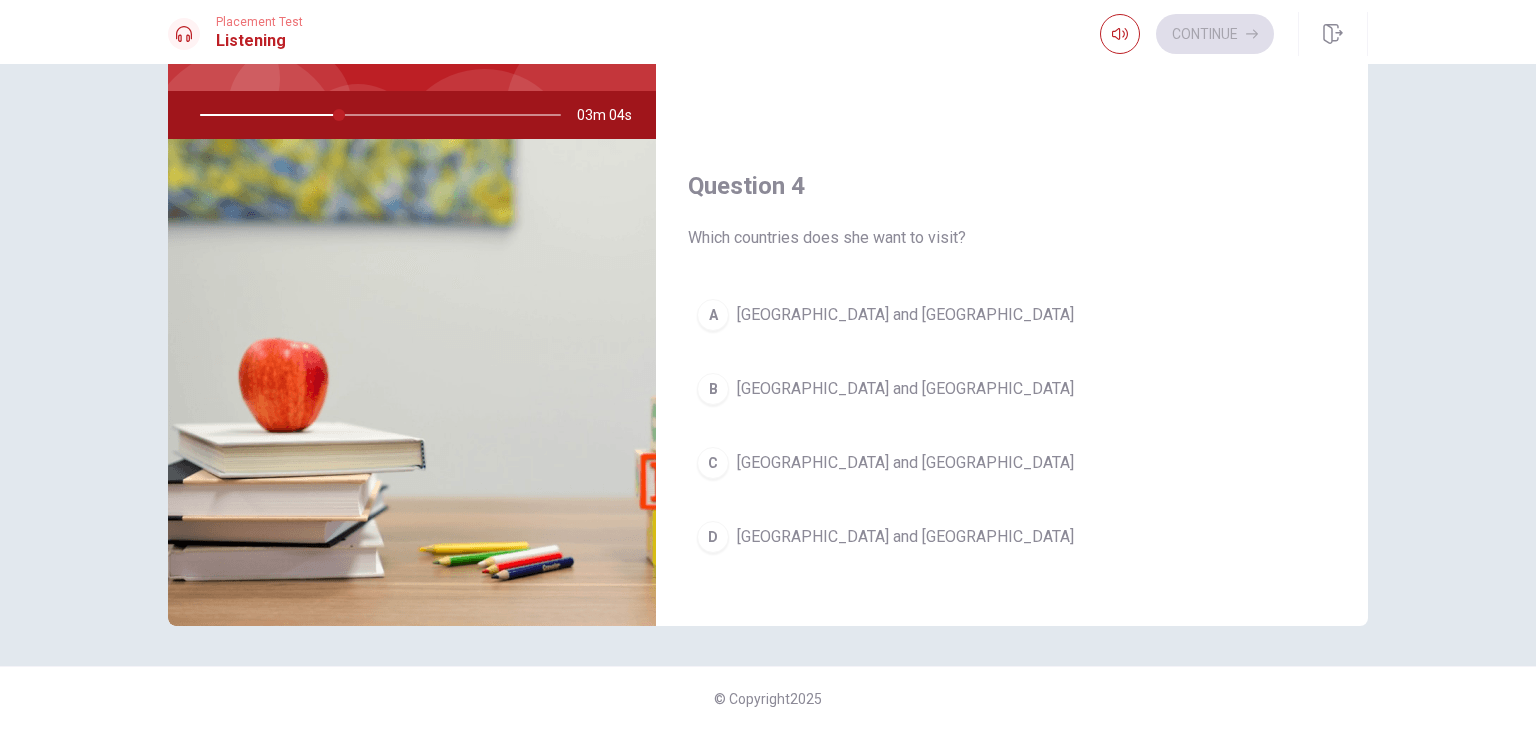 scroll, scrollTop: 1344, scrollLeft: 0, axis: vertical 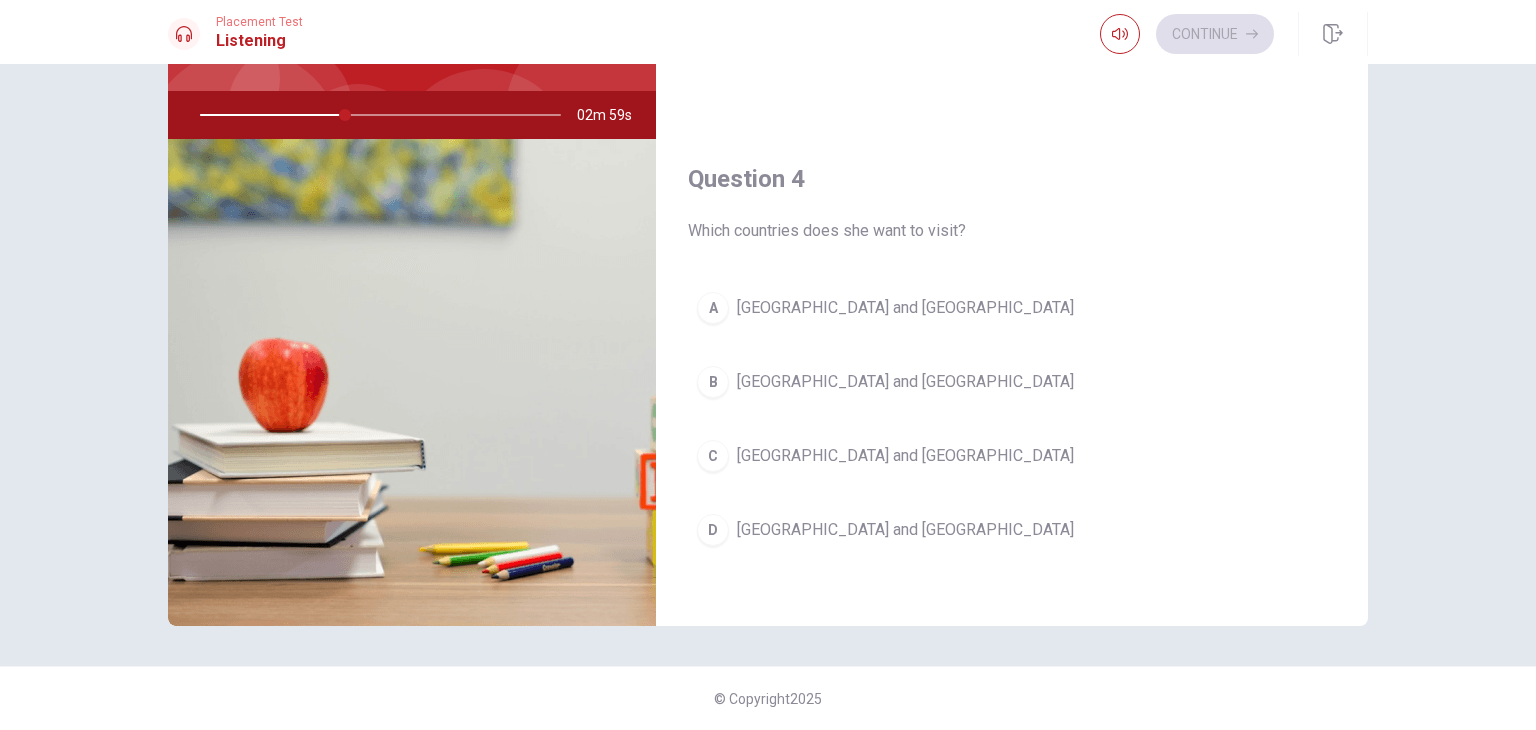 click on "B [GEOGRAPHIC_DATA] and [GEOGRAPHIC_DATA]" at bounding box center [1012, 382] 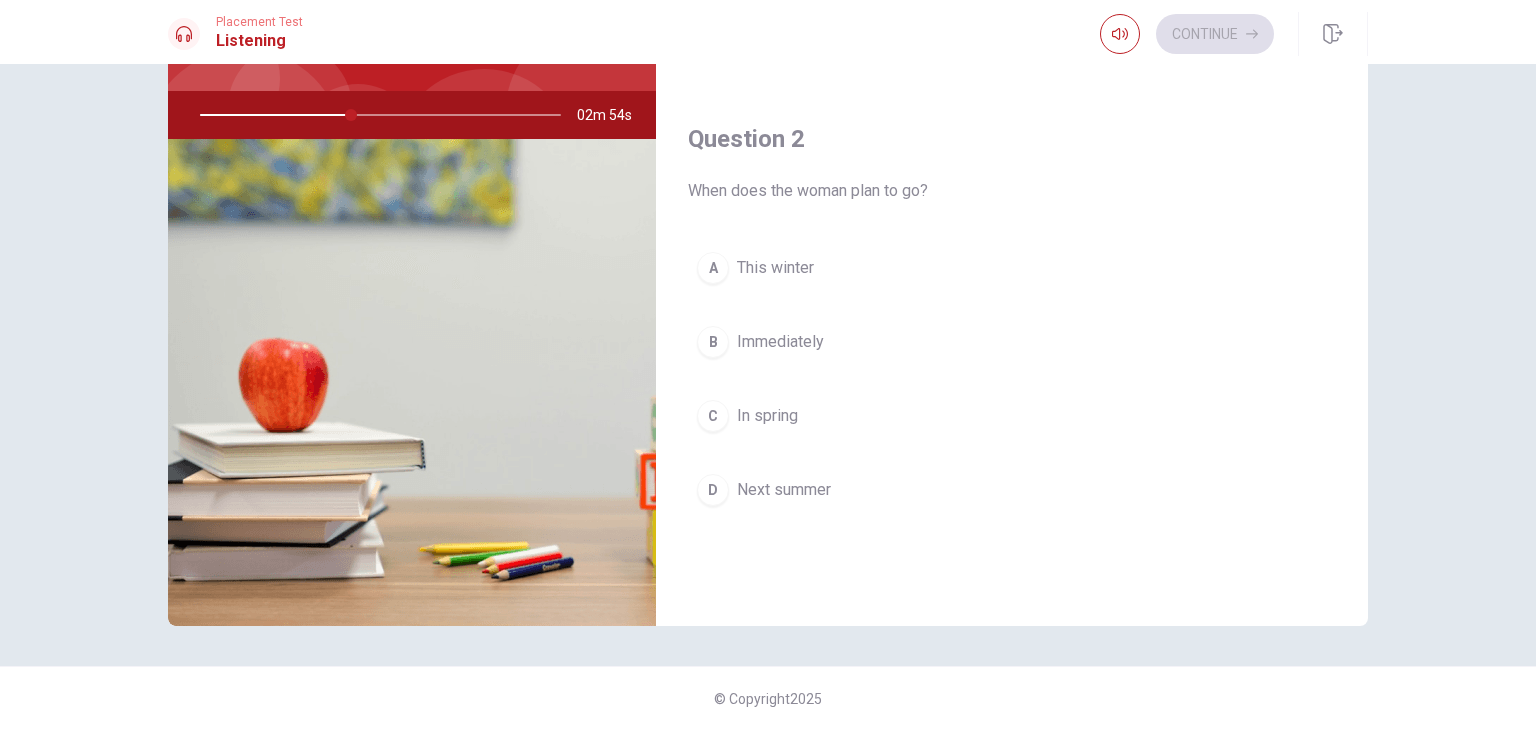 scroll, scrollTop: 366, scrollLeft: 0, axis: vertical 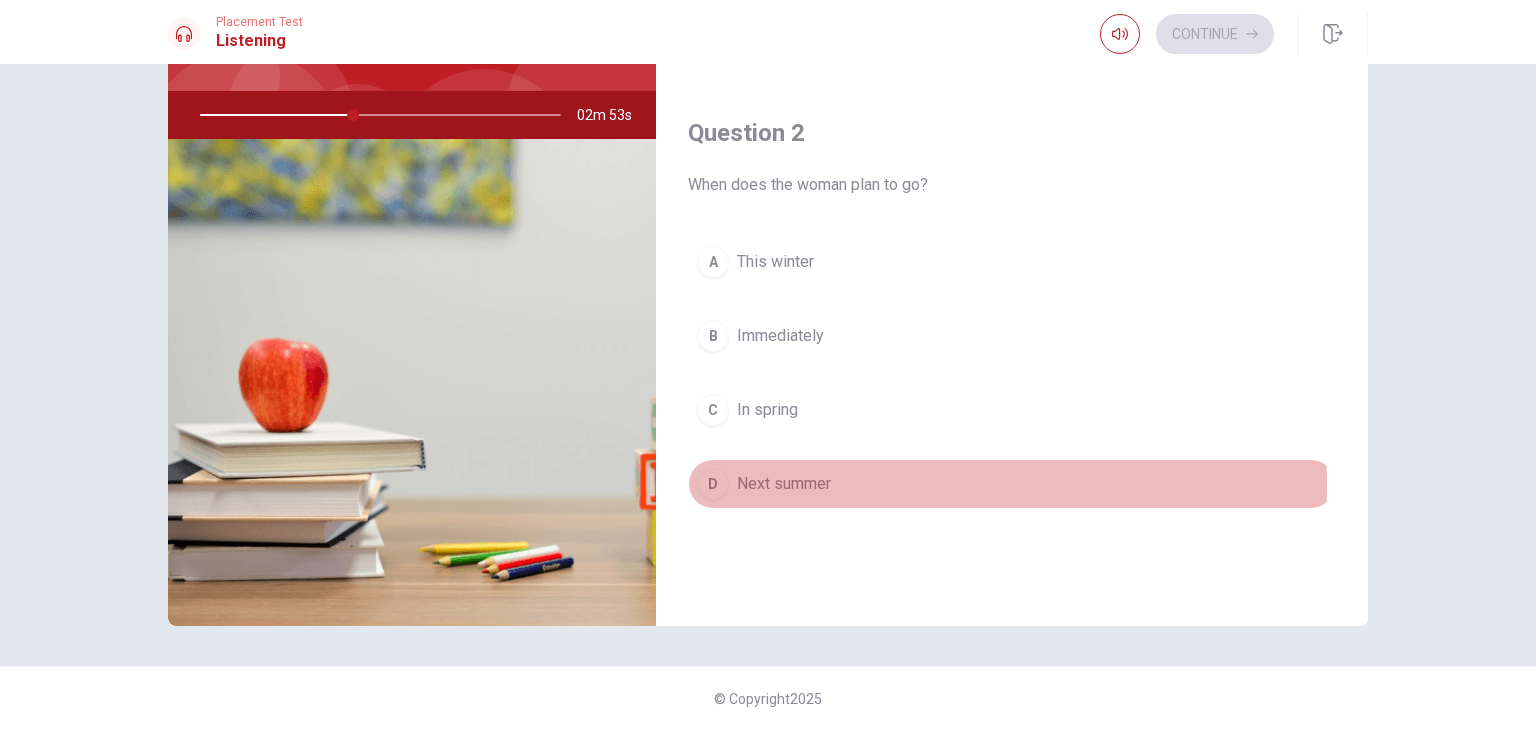 click on "Next summer" at bounding box center (784, 484) 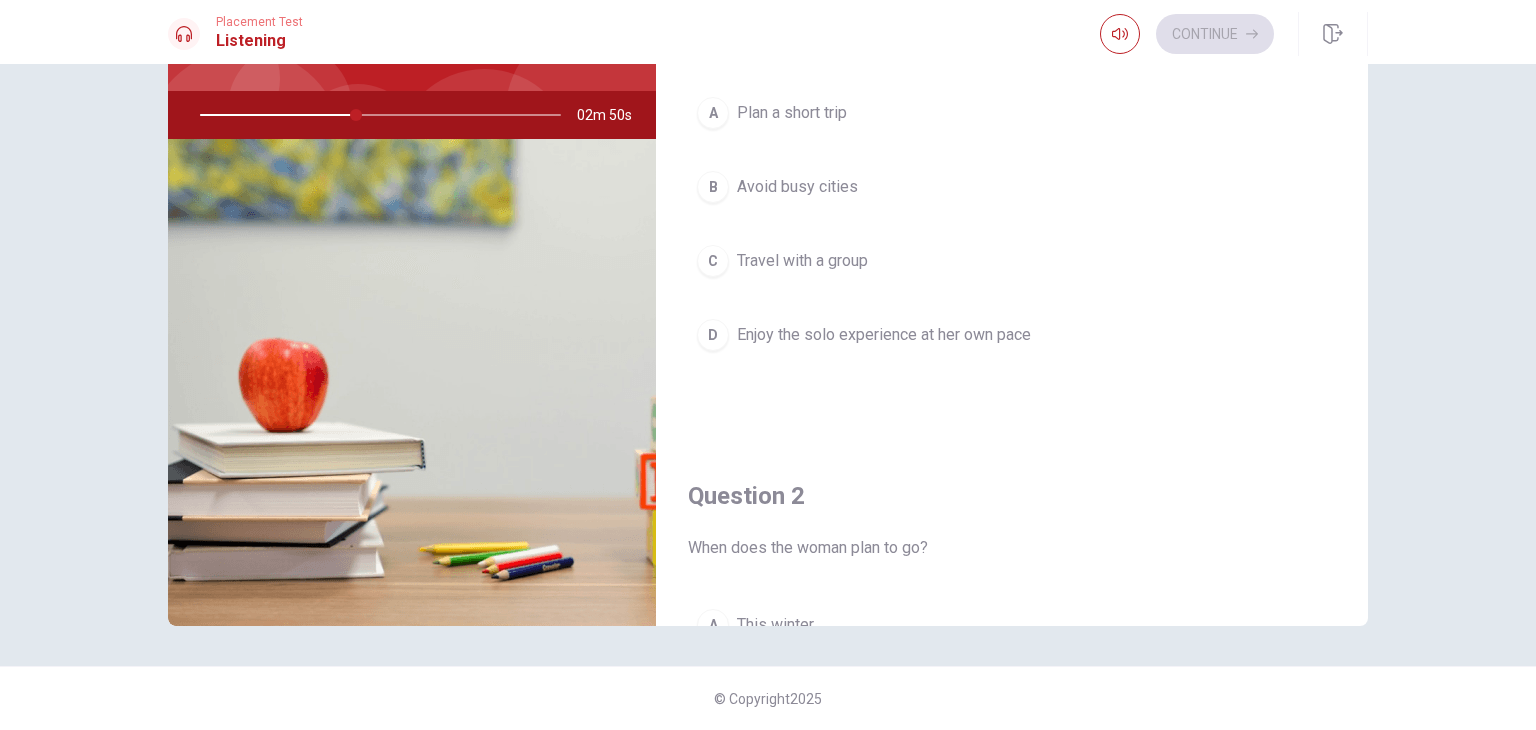 scroll, scrollTop: 0, scrollLeft: 0, axis: both 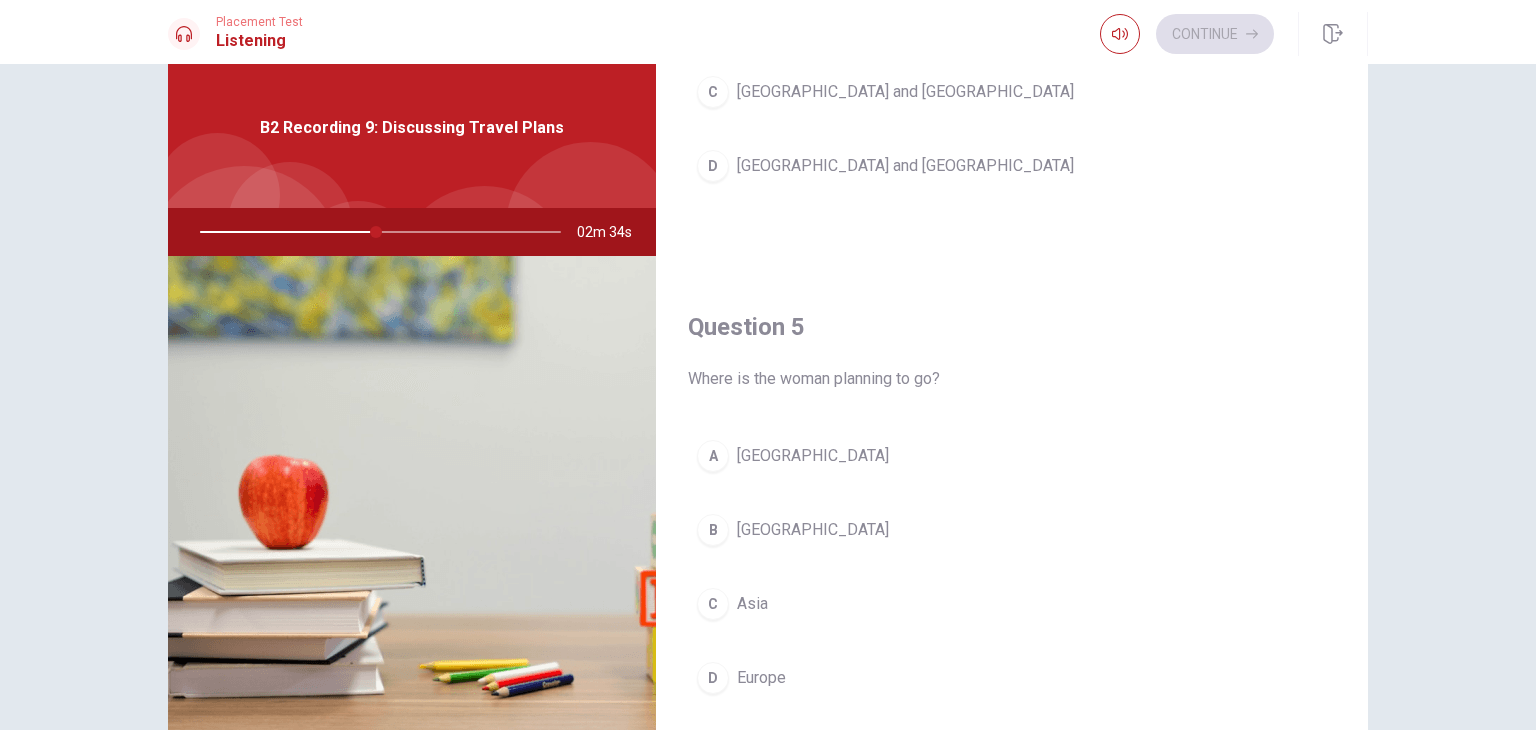click on "Europe" at bounding box center [761, 678] 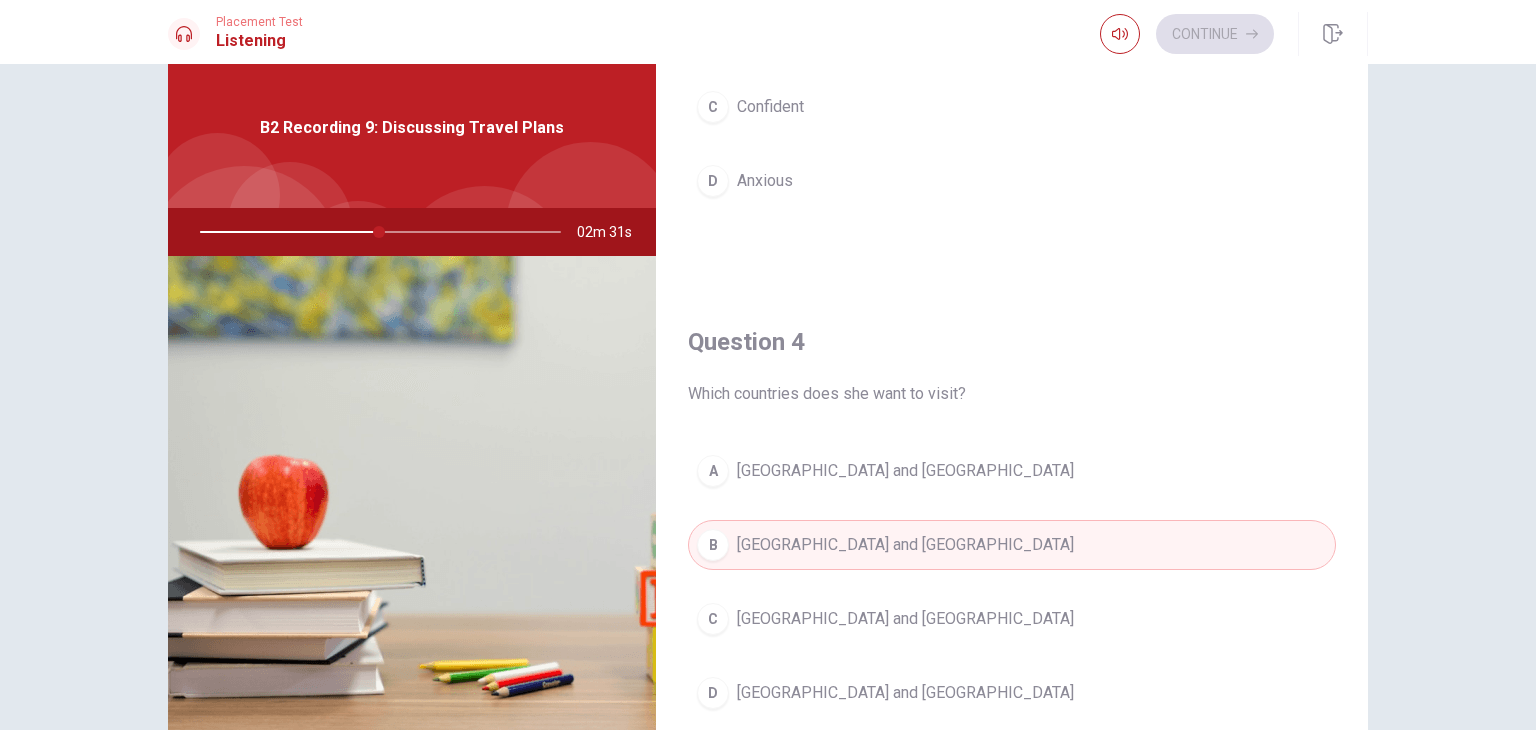 scroll, scrollTop: 1301, scrollLeft: 0, axis: vertical 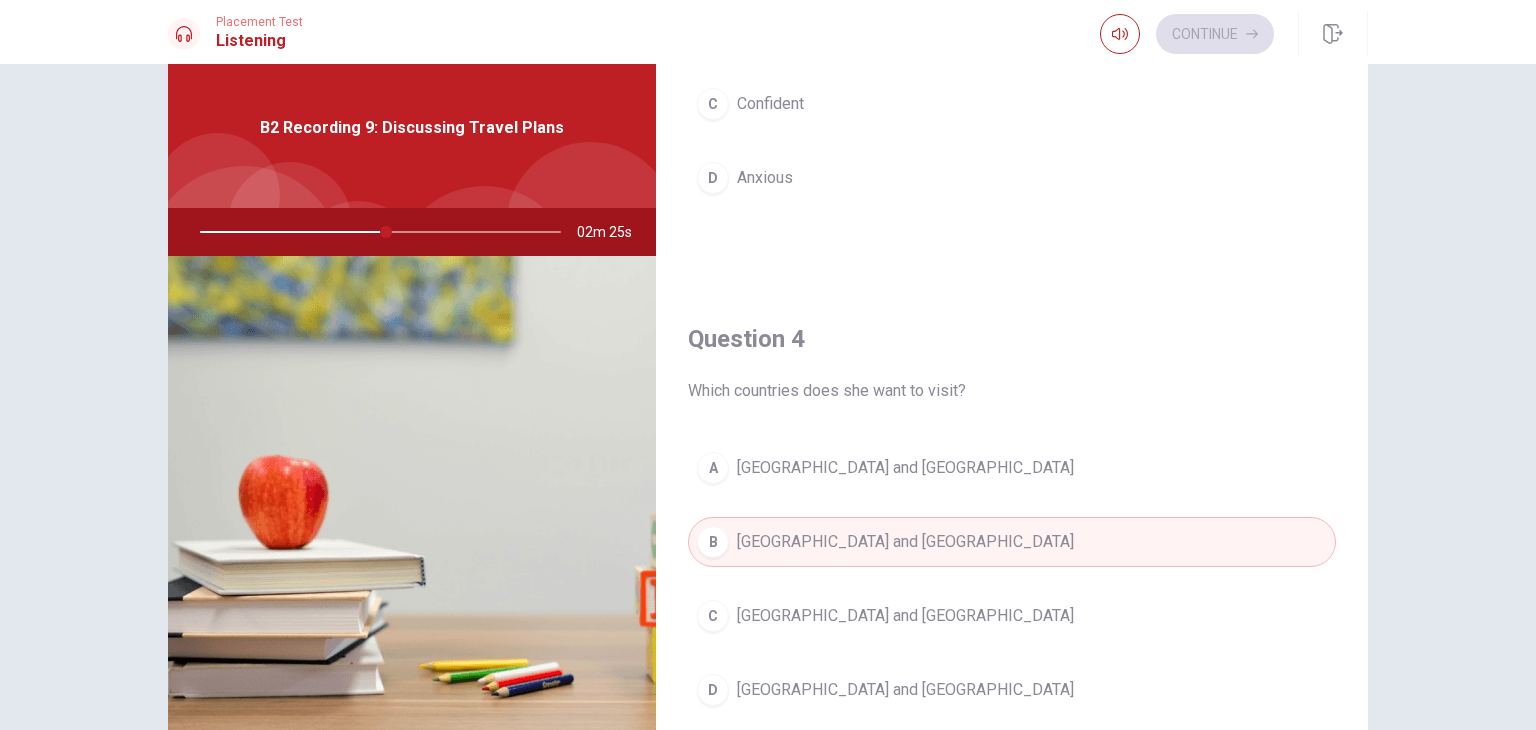 click on "Question 1 What advice does the man give? A Plan a short trip B Avoid busy cities C Travel with a group D Enjoy the solo experience at her own pace Question 2 When does the woman plan to go? A This winter B Immediately C In spring D Next summer Question 3 How does the woman feel about traveling alone? A Unsure B Excited but a bit nervous C Confident D Anxious Question 4 Which countries does she want to visit? A [GEOGRAPHIC_DATA] and [GEOGRAPHIC_DATA] B [GEOGRAPHIC_DATA] and [GEOGRAPHIC_DATA] C [GEOGRAPHIC_DATA] and [GEOGRAPHIC_DATA] D [GEOGRAPHIC_DATA] and [GEOGRAPHIC_DATA] Question 5 Where is the woman planning to go? A [GEOGRAPHIC_DATA] B [GEOGRAPHIC_DATA] C Asia D [GEOGRAPHIC_DATA] B2 Recording 9: Discussing Travel Plans 02m 25s" at bounding box center [768, 395] 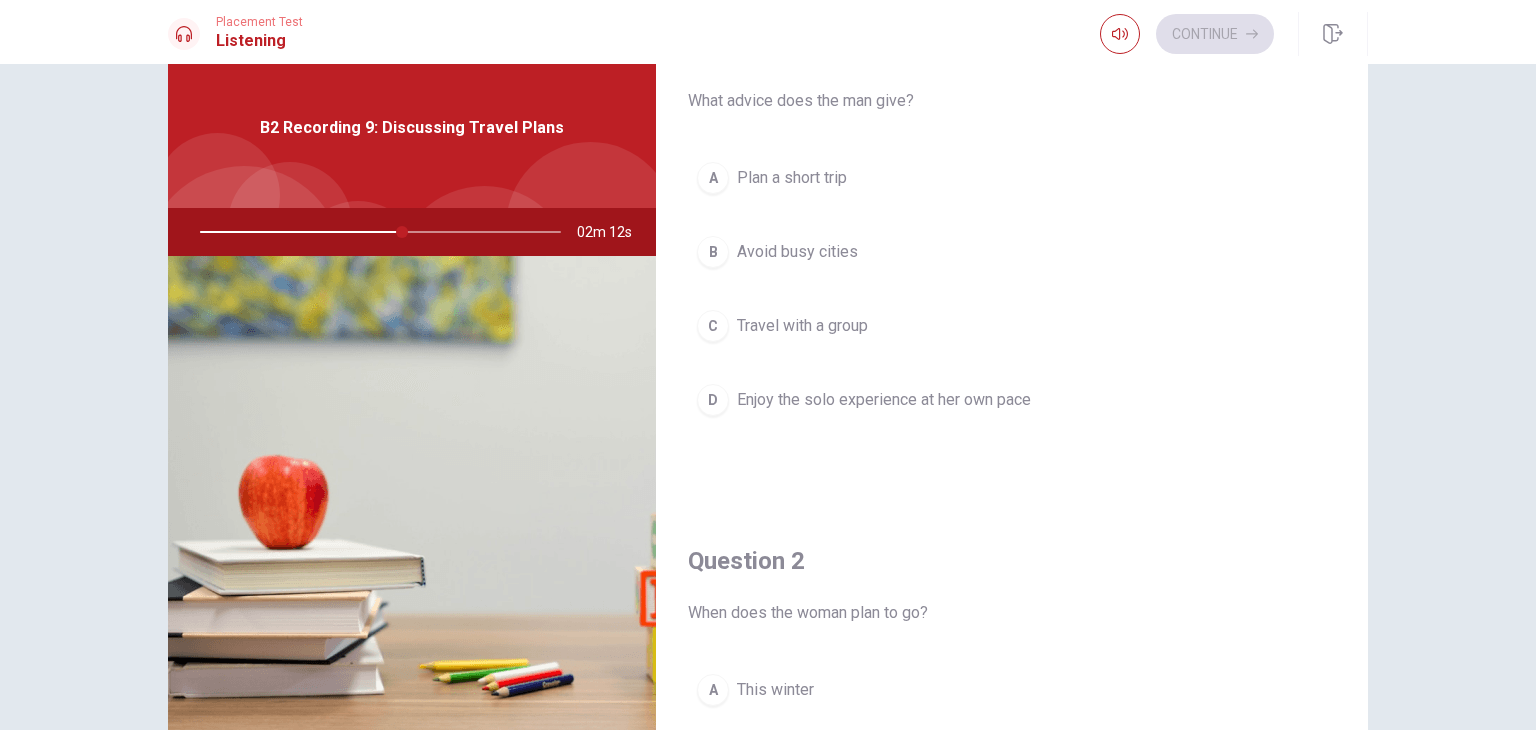 scroll, scrollTop: 0, scrollLeft: 0, axis: both 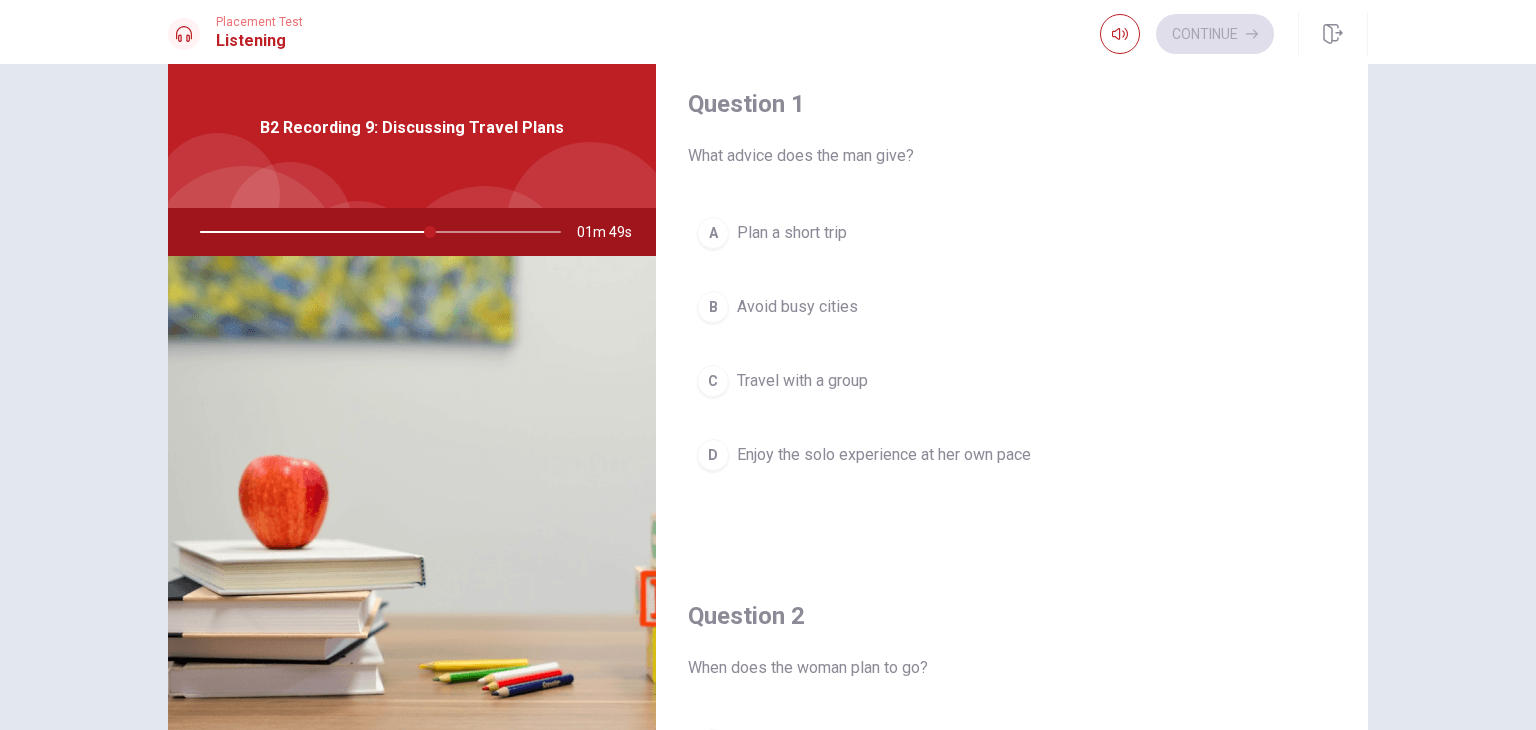 click on "Enjoy the solo experience at her own pace" at bounding box center (884, 455) 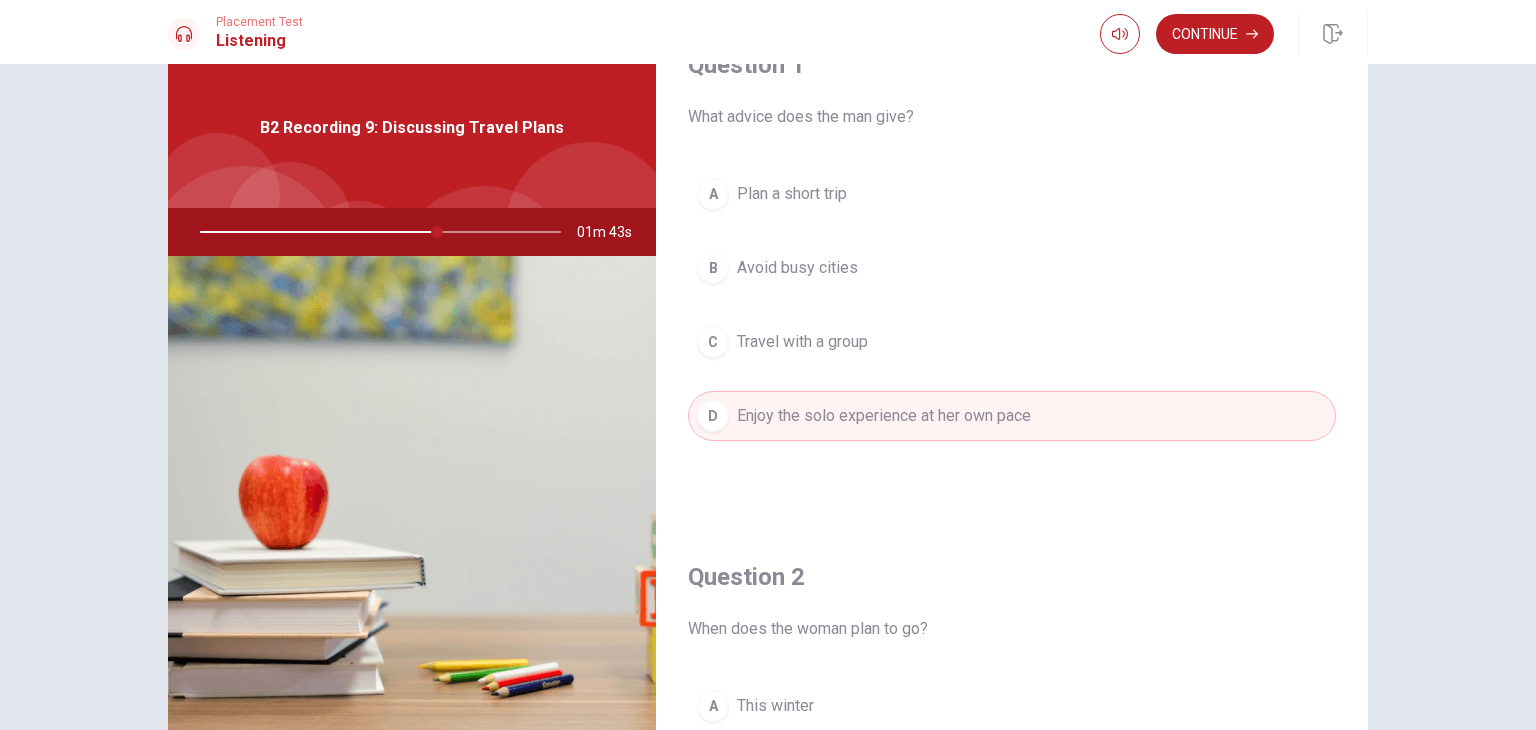 scroll, scrollTop: 0, scrollLeft: 0, axis: both 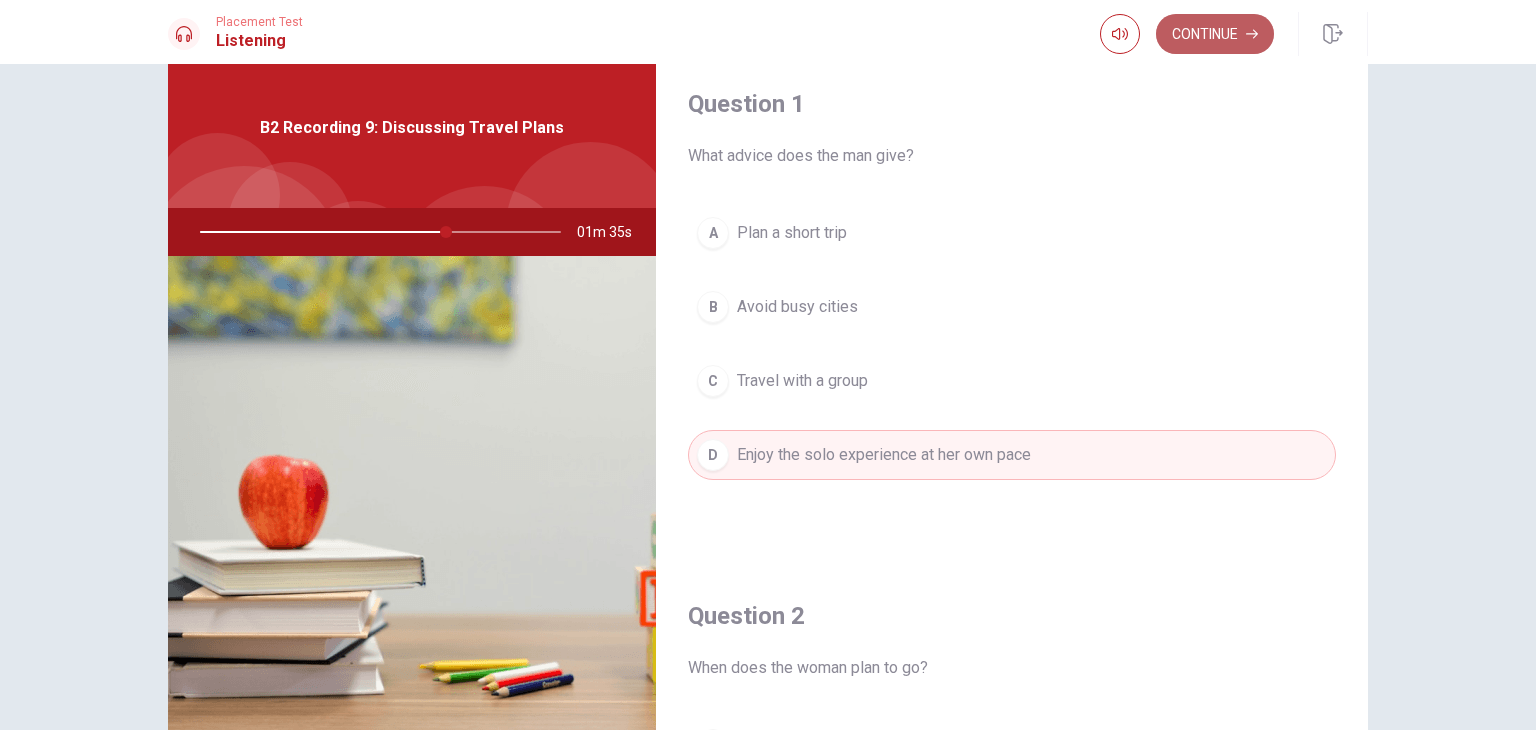click on "Continue" at bounding box center [1215, 34] 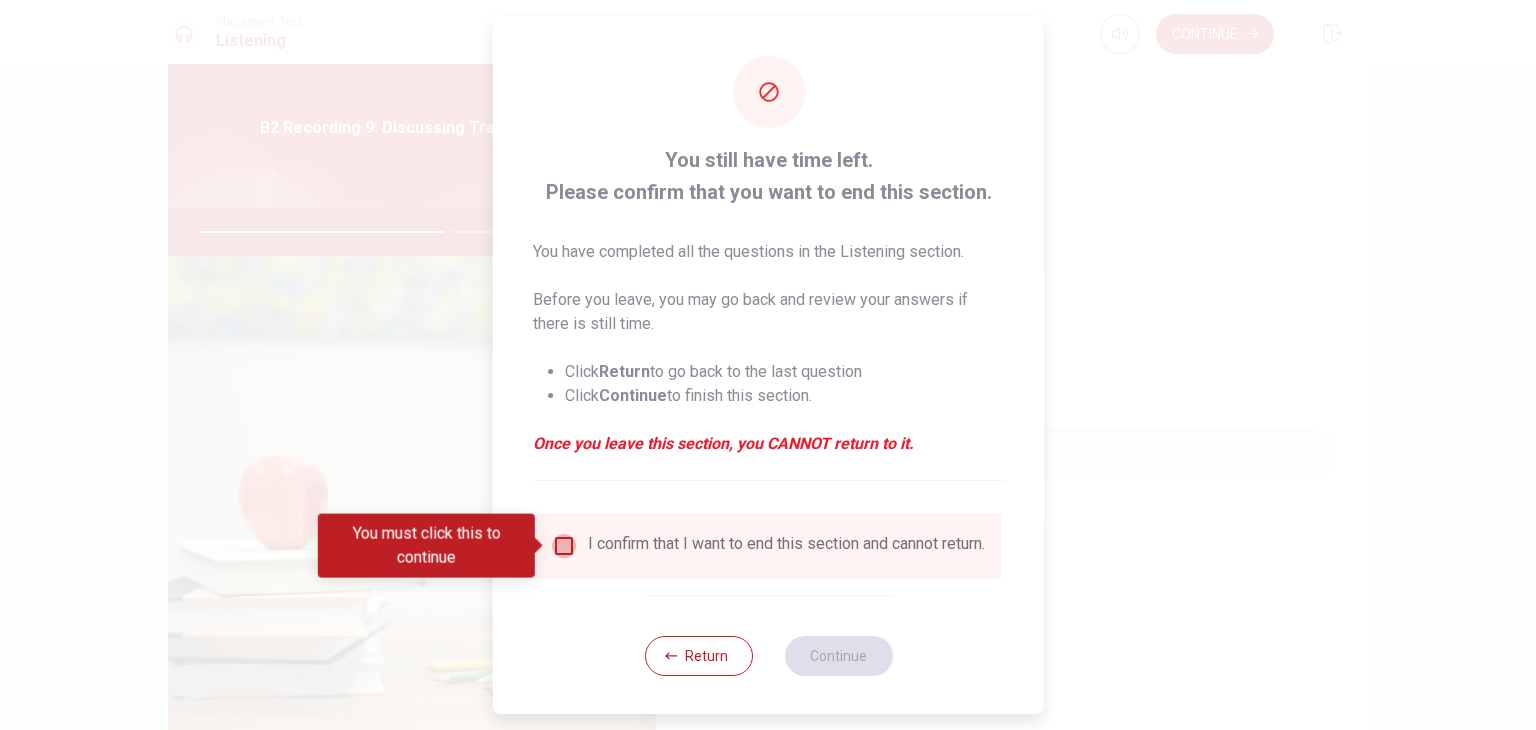 click at bounding box center [564, 546] 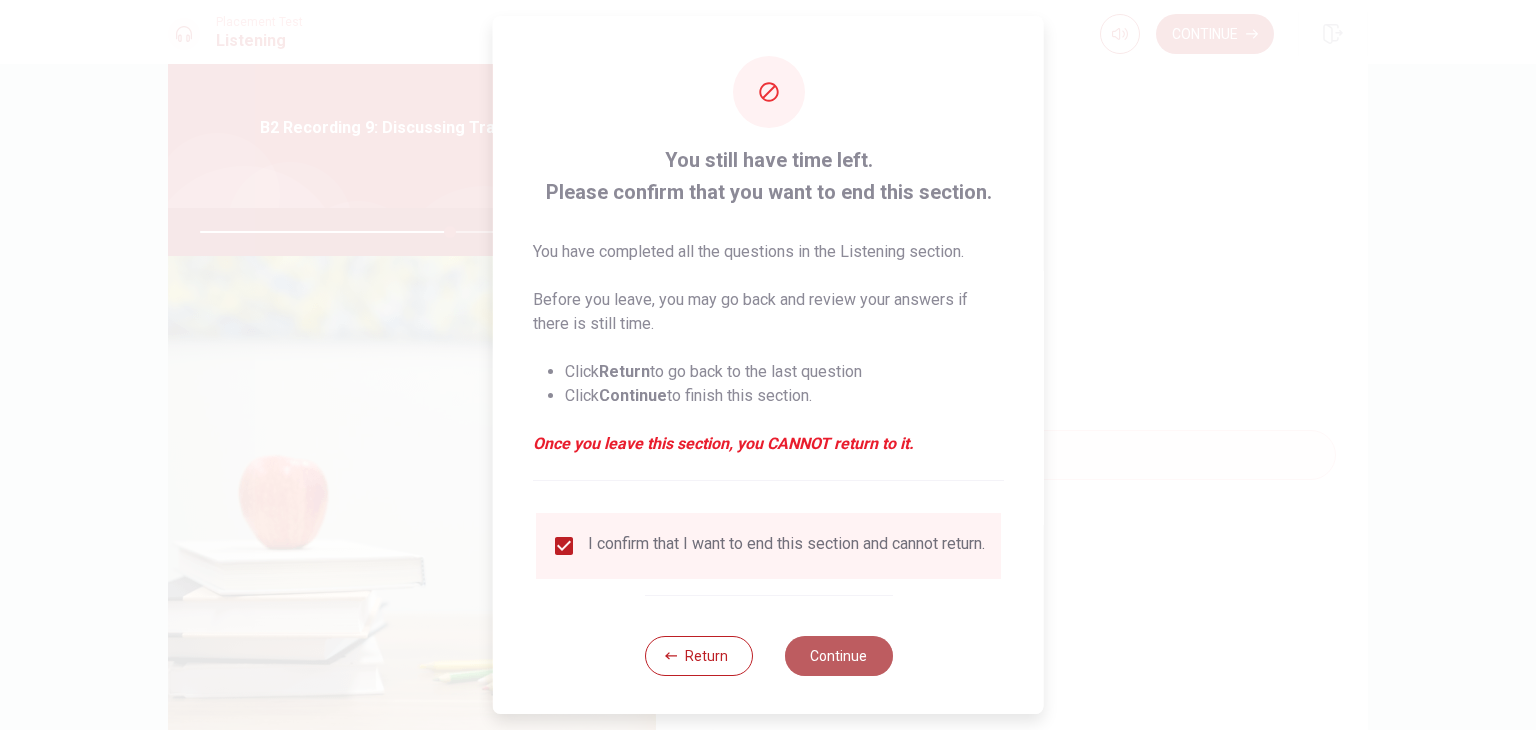 click on "Continue" at bounding box center [838, 656] 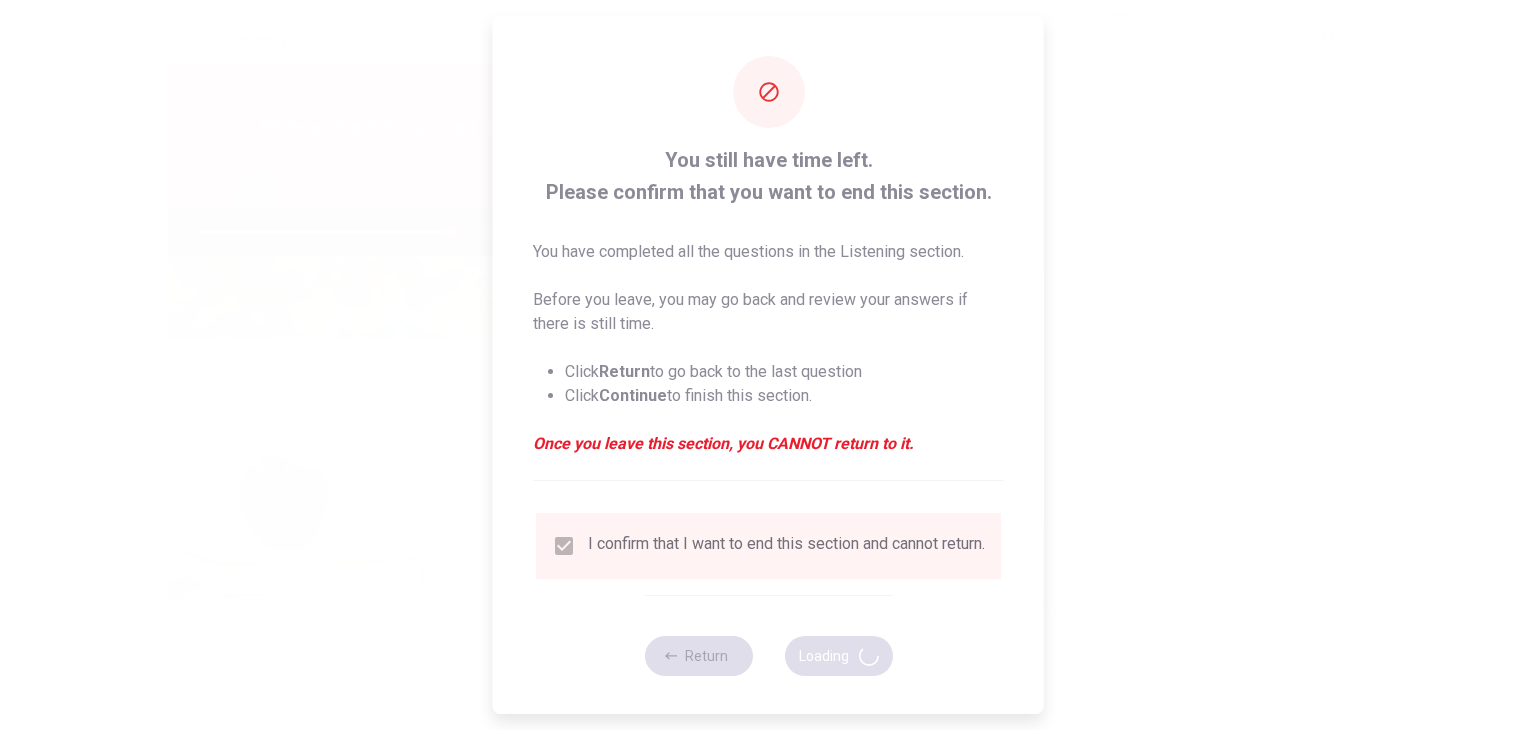 type on "70" 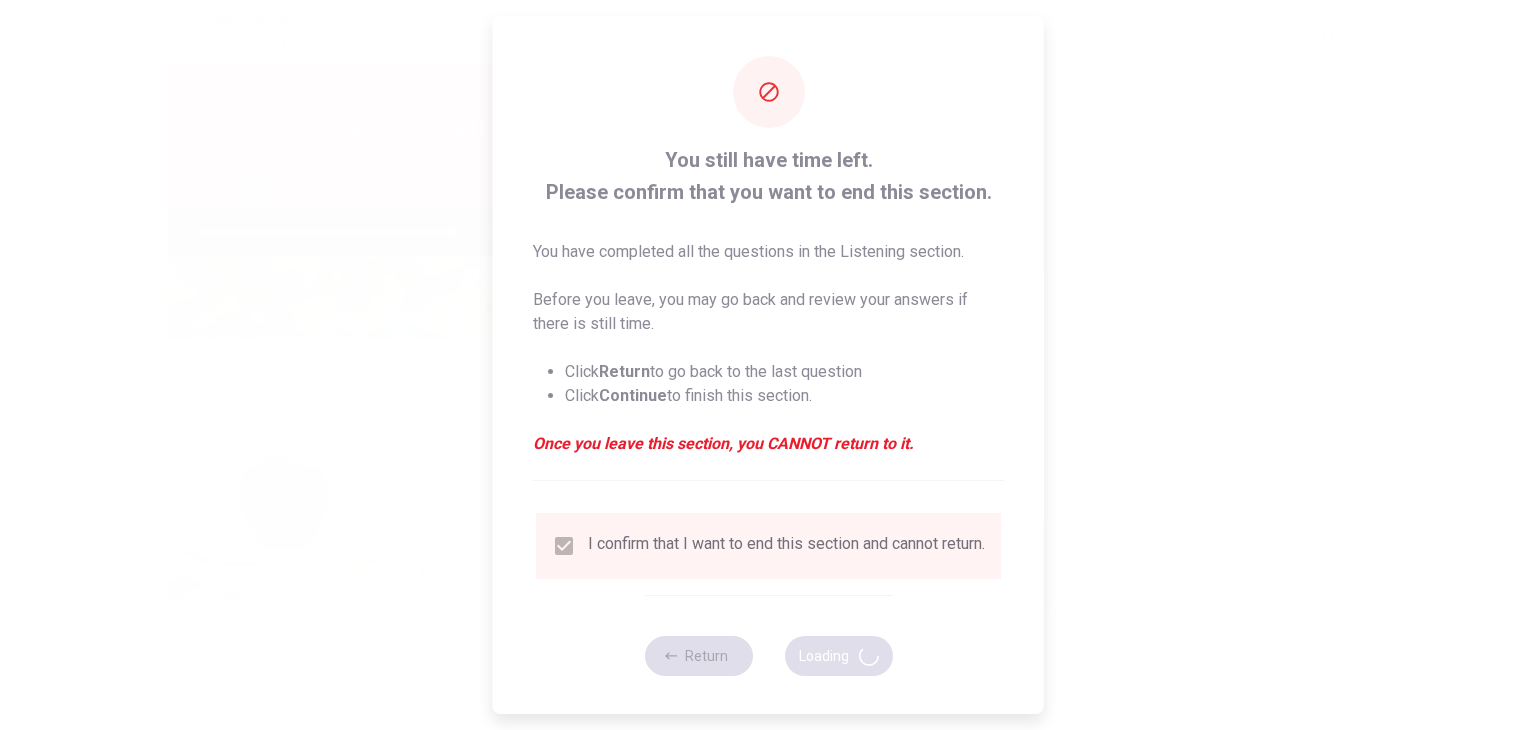 scroll, scrollTop: 0, scrollLeft: 0, axis: both 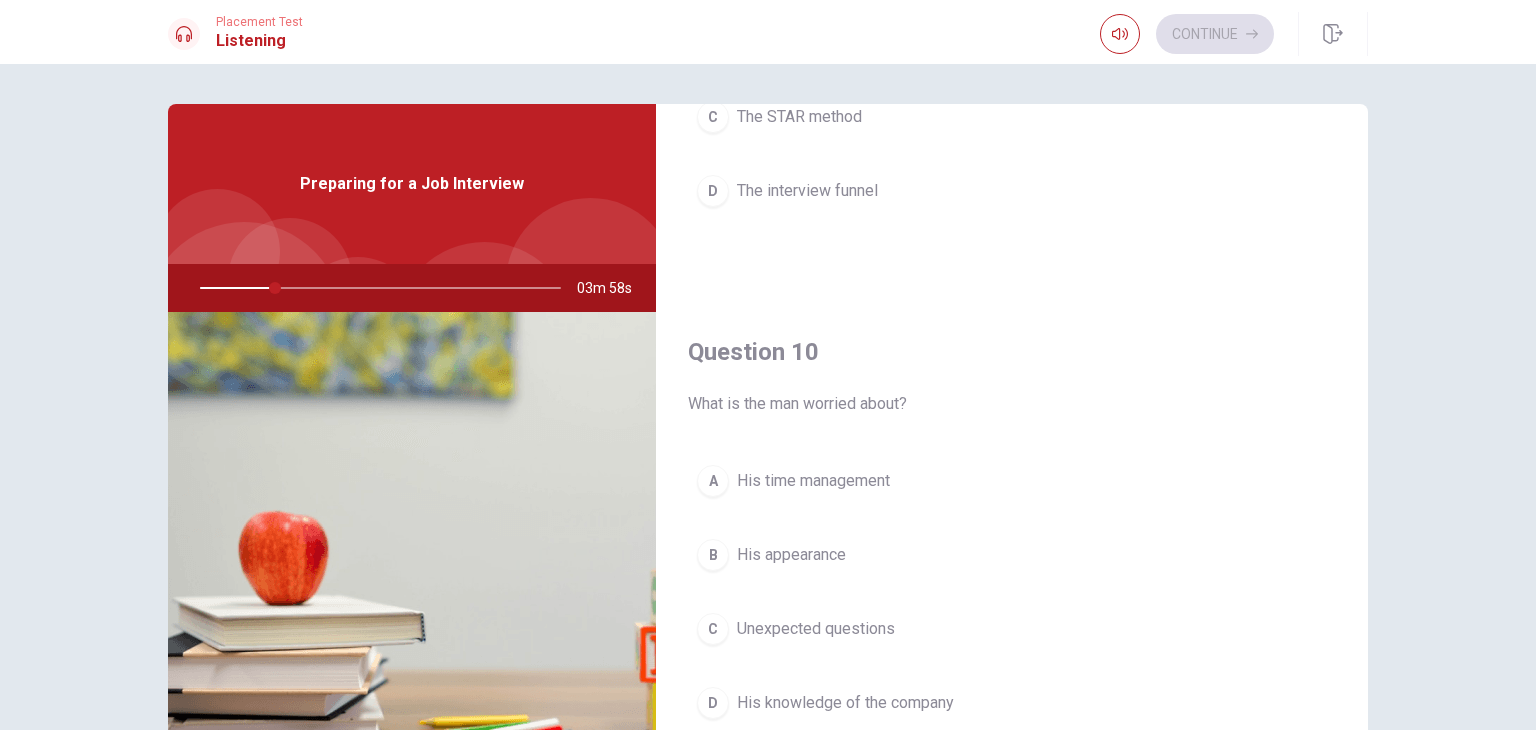 click on "Question 10 What is the man worried about? A His time management B His appearance C Unexpected questions D His knowledge of the company" at bounding box center (1012, 552) 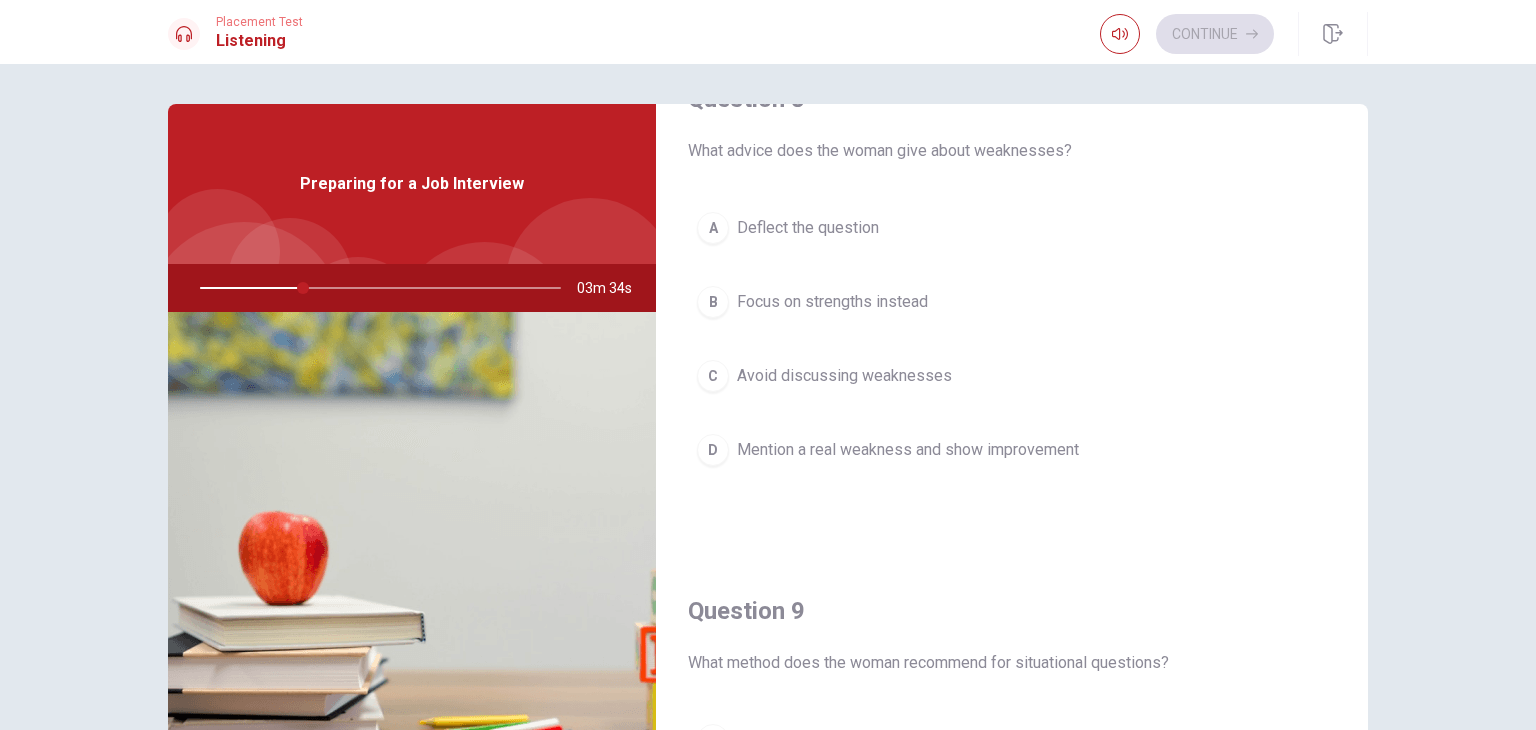 scroll, scrollTop: 1856, scrollLeft: 0, axis: vertical 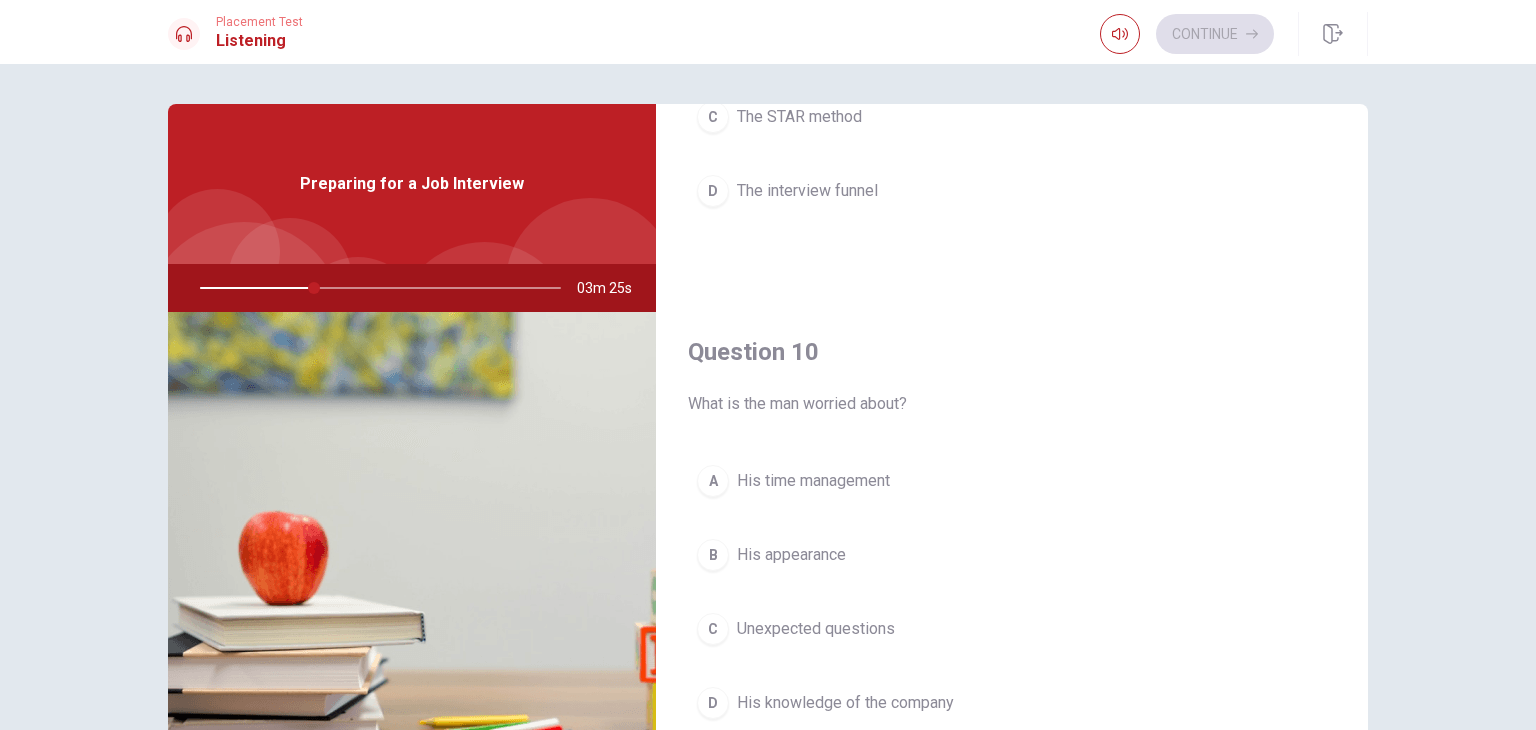 click on "C Unexpected questions" at bounding box center [1012, 629] 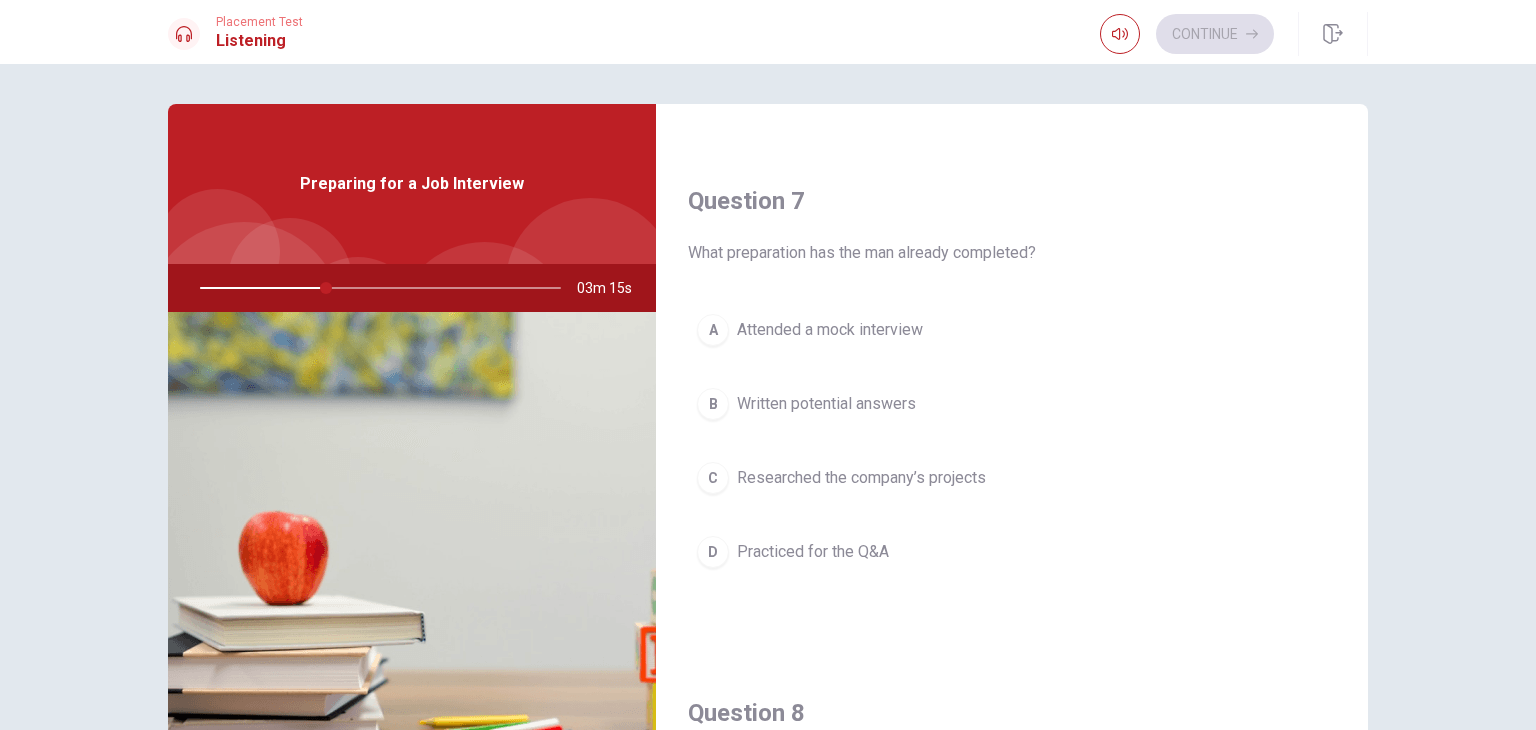 scroll, scrollTop: 459, scrollLeft: 0, axis: vertical 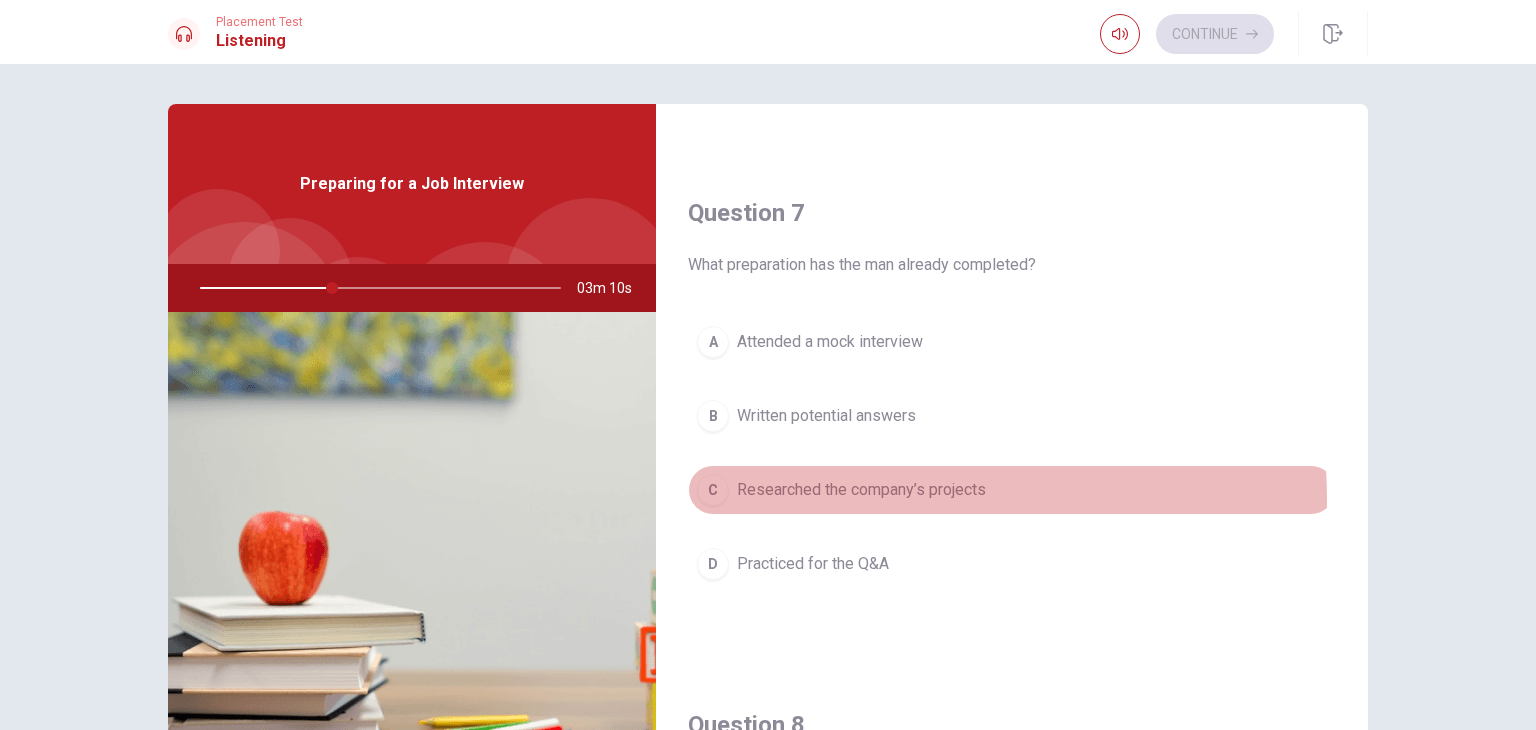 click on "Researched the company’s projects" at bounding box center (861, 490) 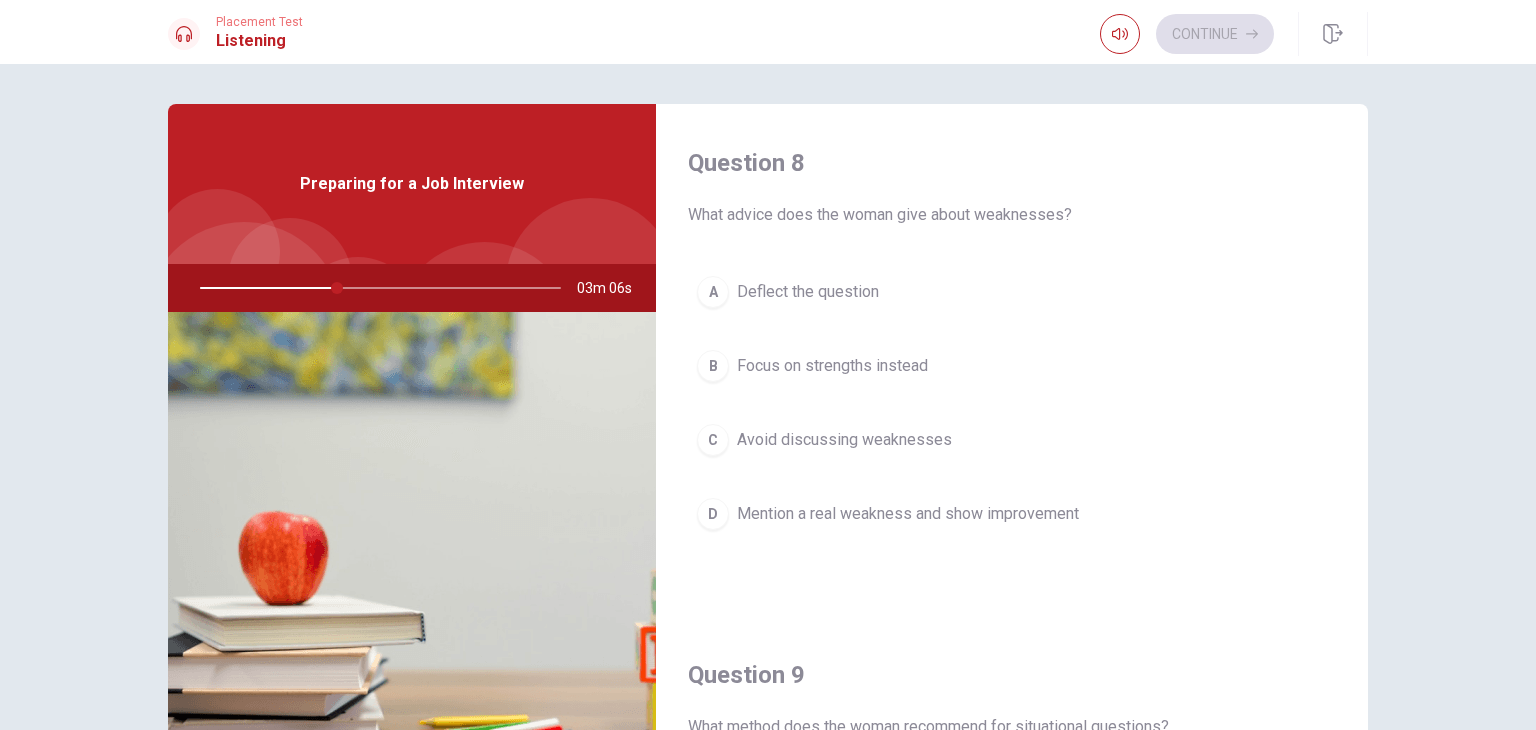 scroll, scrollTop: 1008, scrollLeft: 0, axis: vertical 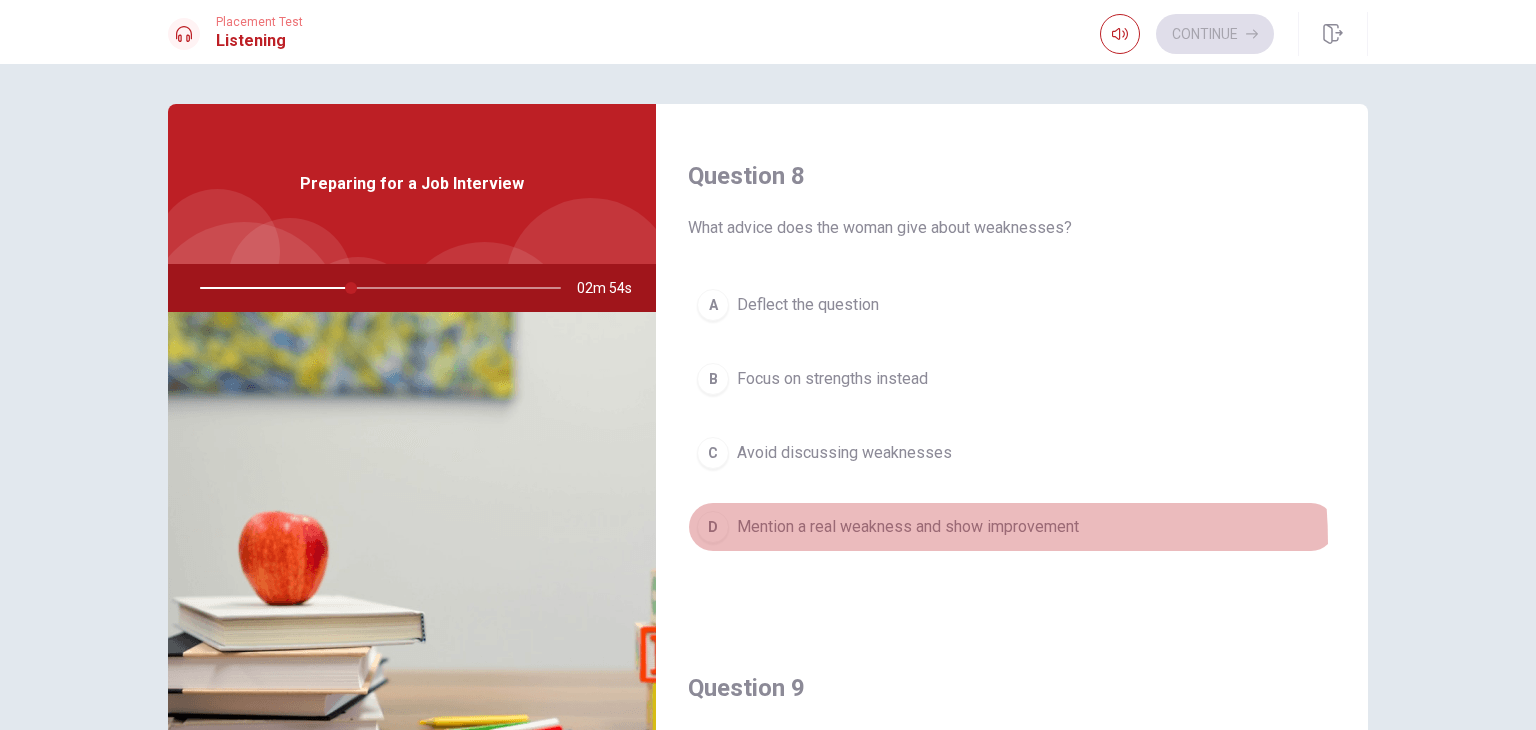 click on "D Mention a real weakness and show improvement" at bounding box center (1012, 527) 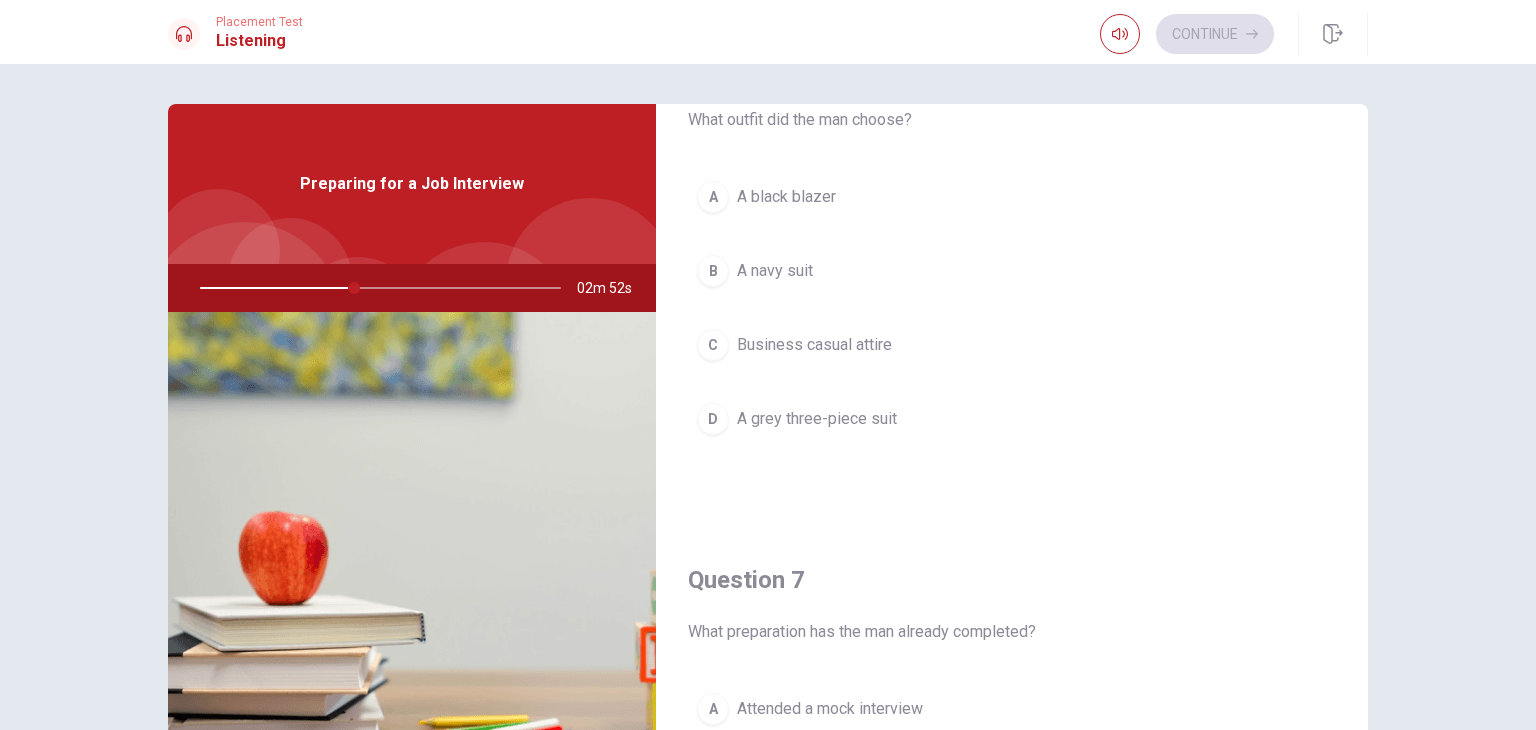 scroll, scrollTop: 58, scrollLeft: 0, axis: vertical 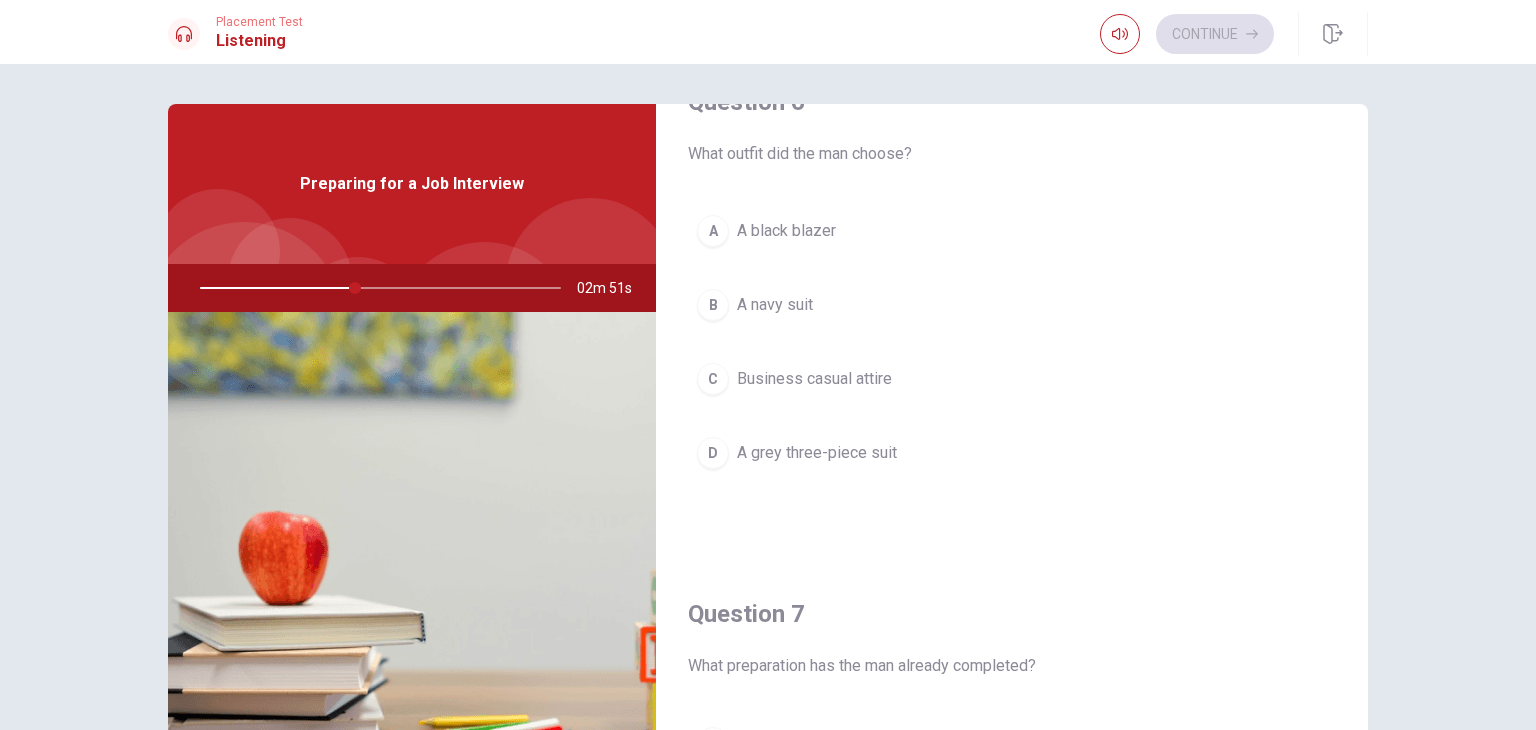 click on "B A navy suit" at bounding box center [1012, 305] 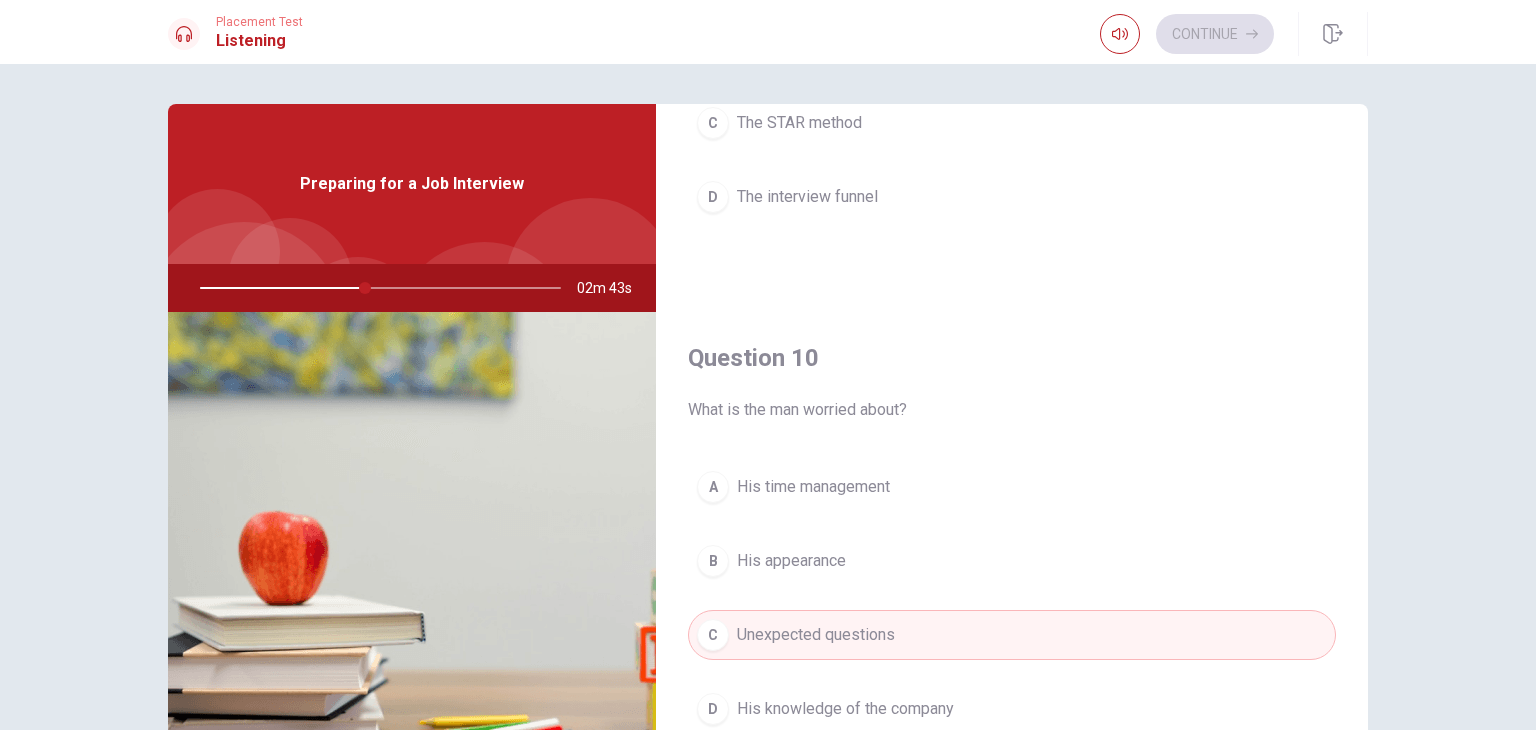 scroll, scrollTop: 1856, scrollLeft: 0, axis: vertical 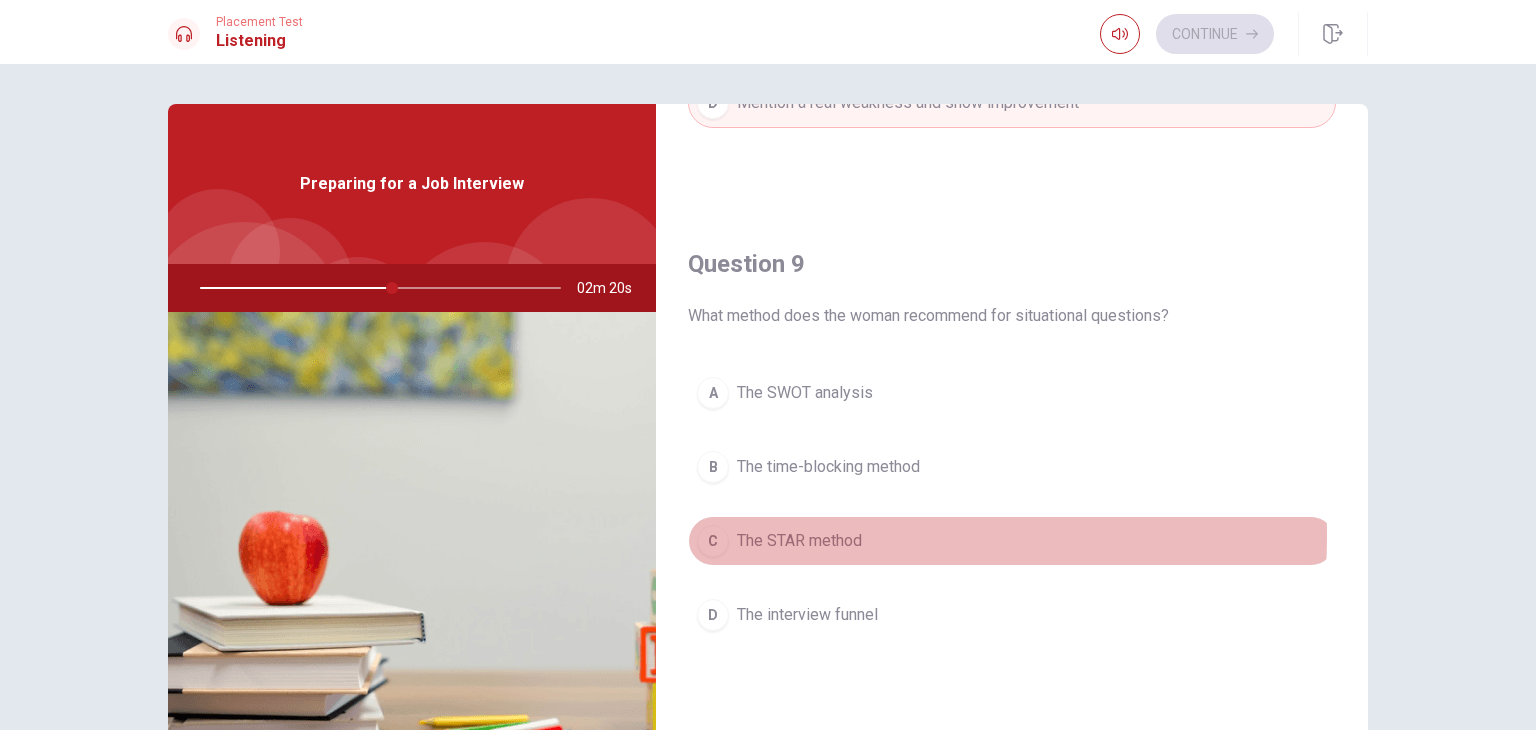 click on "The STAR method" at bounding box center [799, 541] 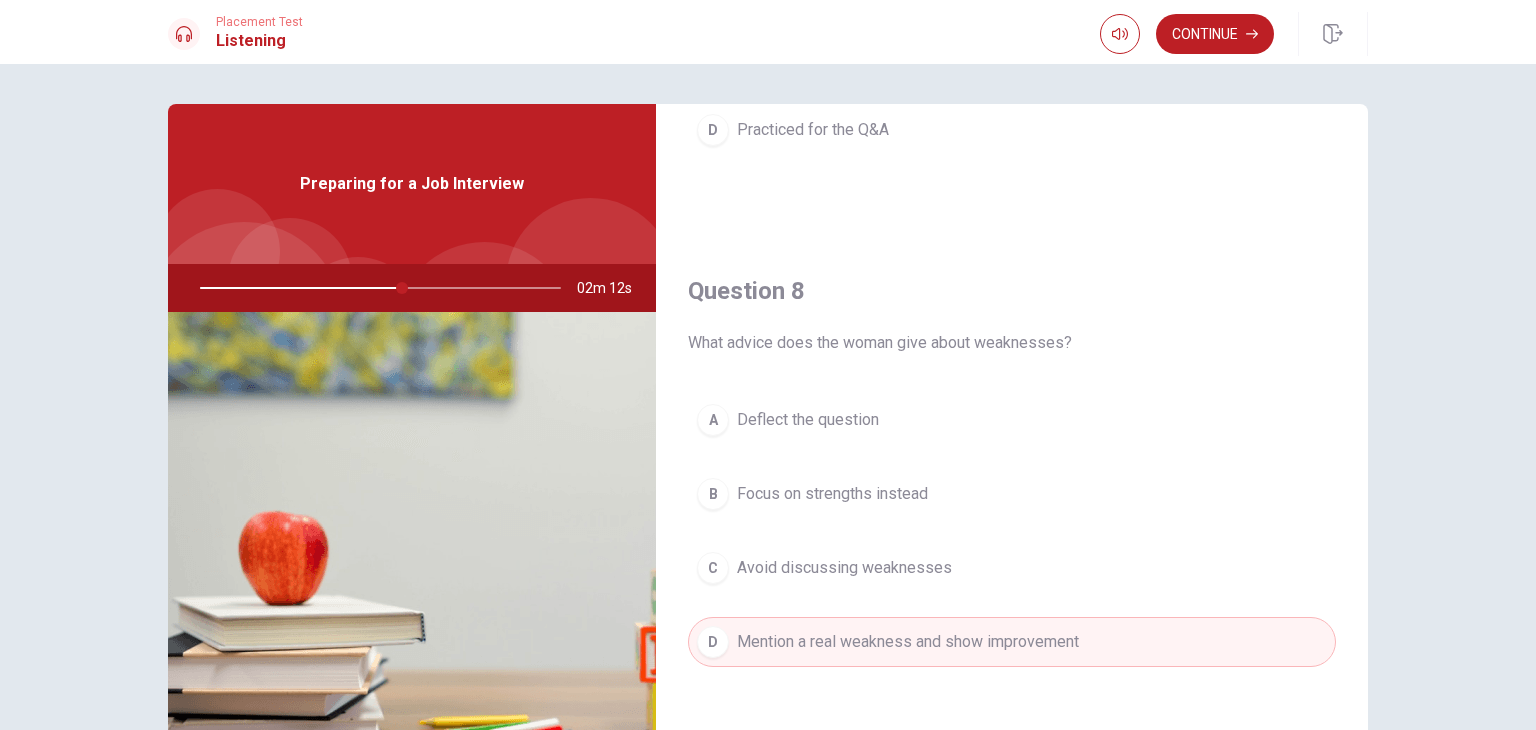 scroll, scrollTop: 896, scrollLeft: 0, axis: vertical 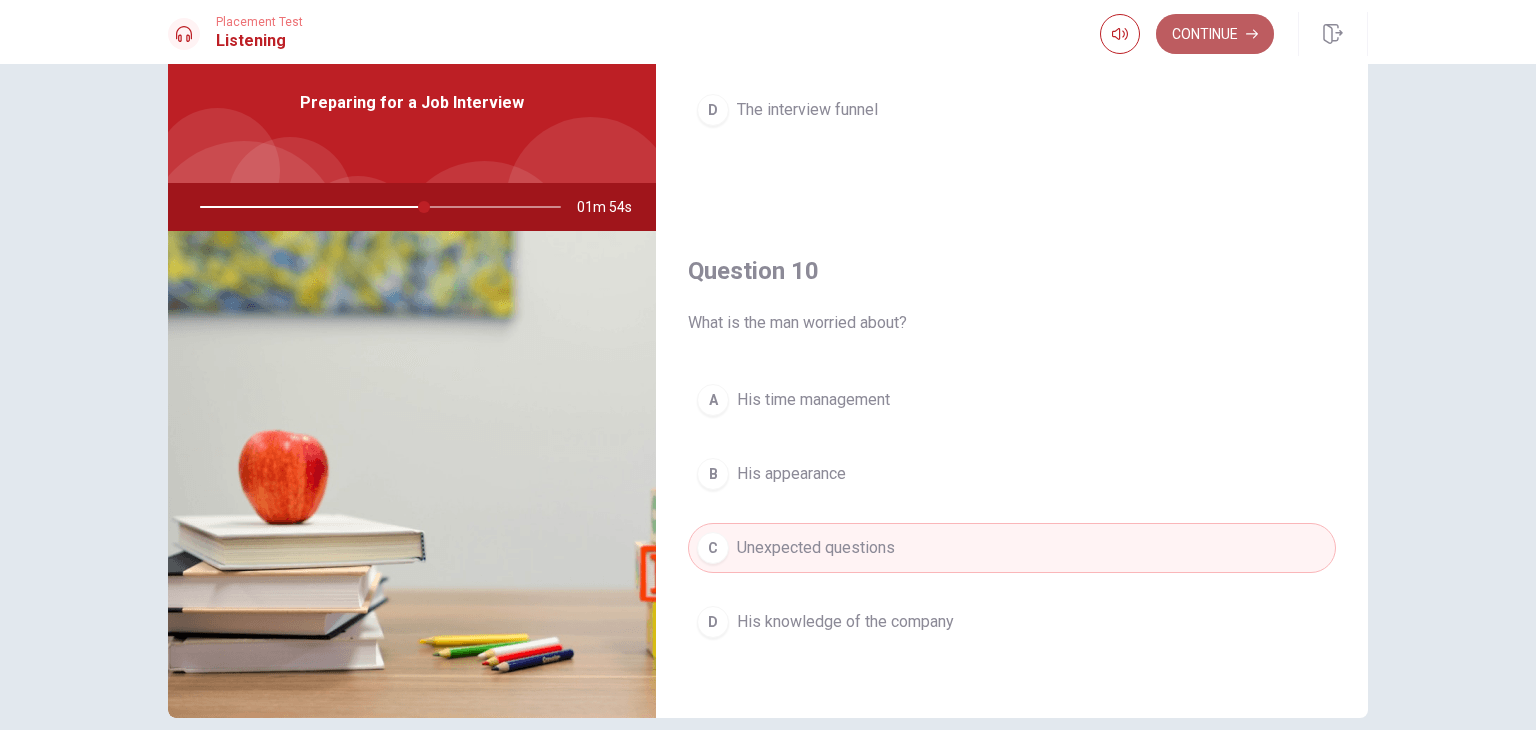 click on "Continue" at bounding box center [1215, 34] 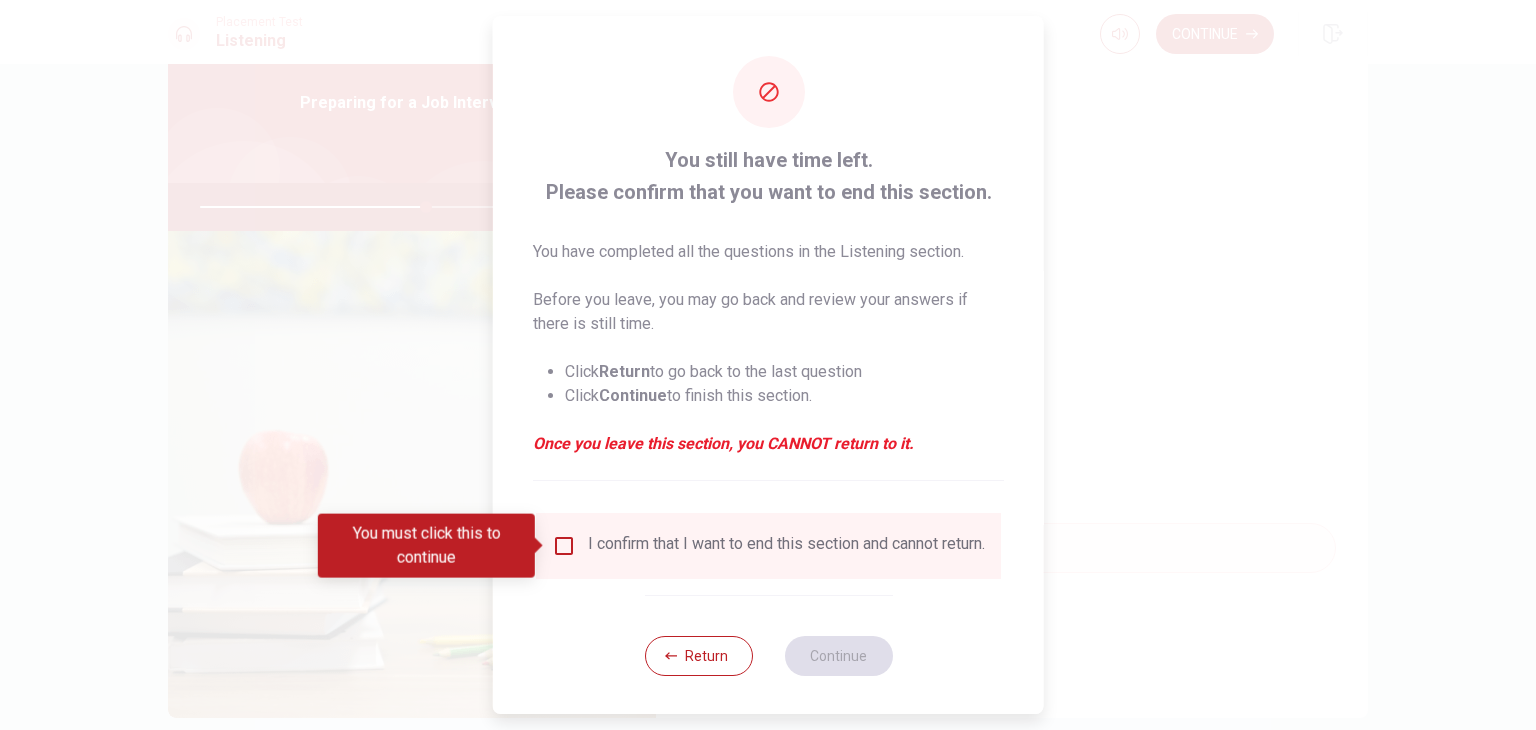 click at bounding box center [768, 365] 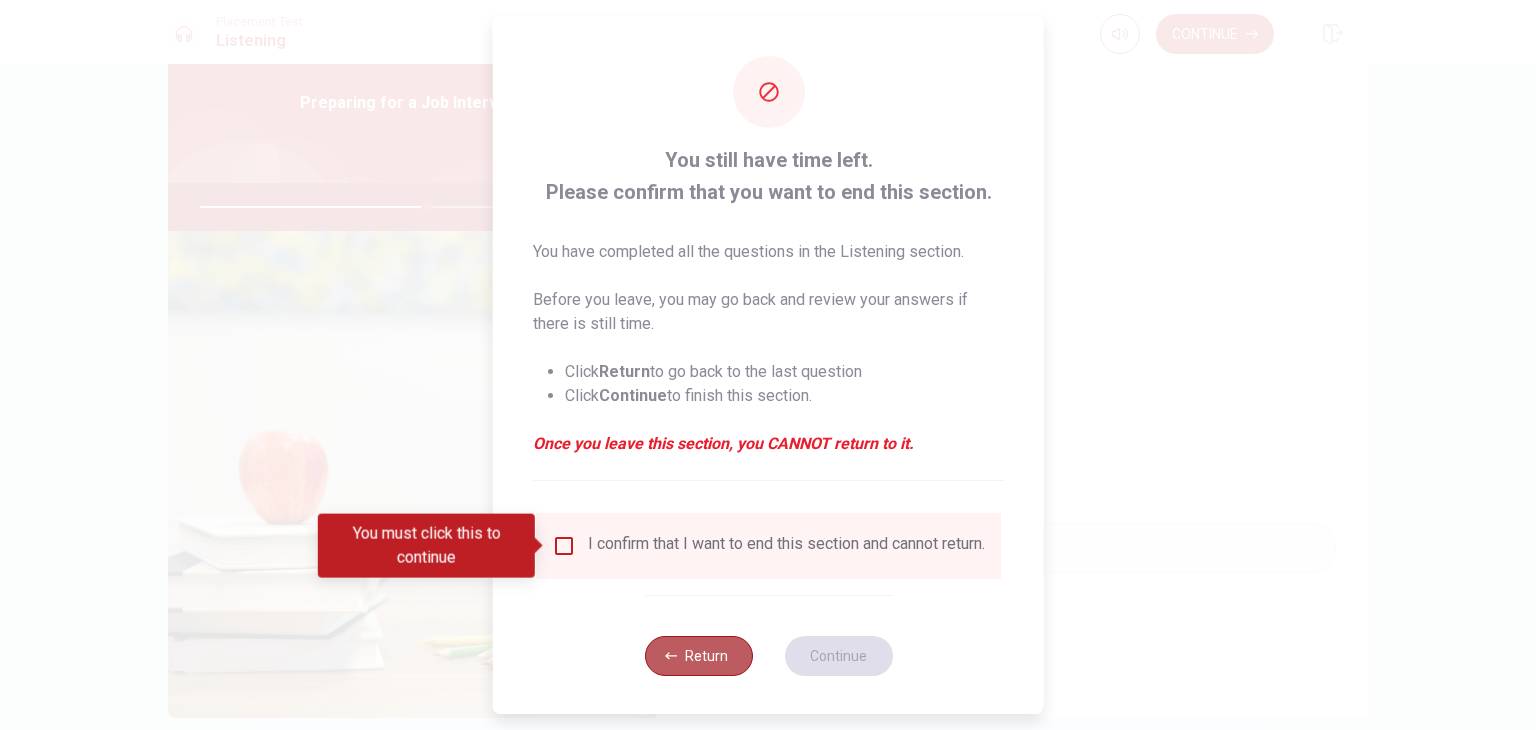 click on "Return" at bounding box center (698, 656) 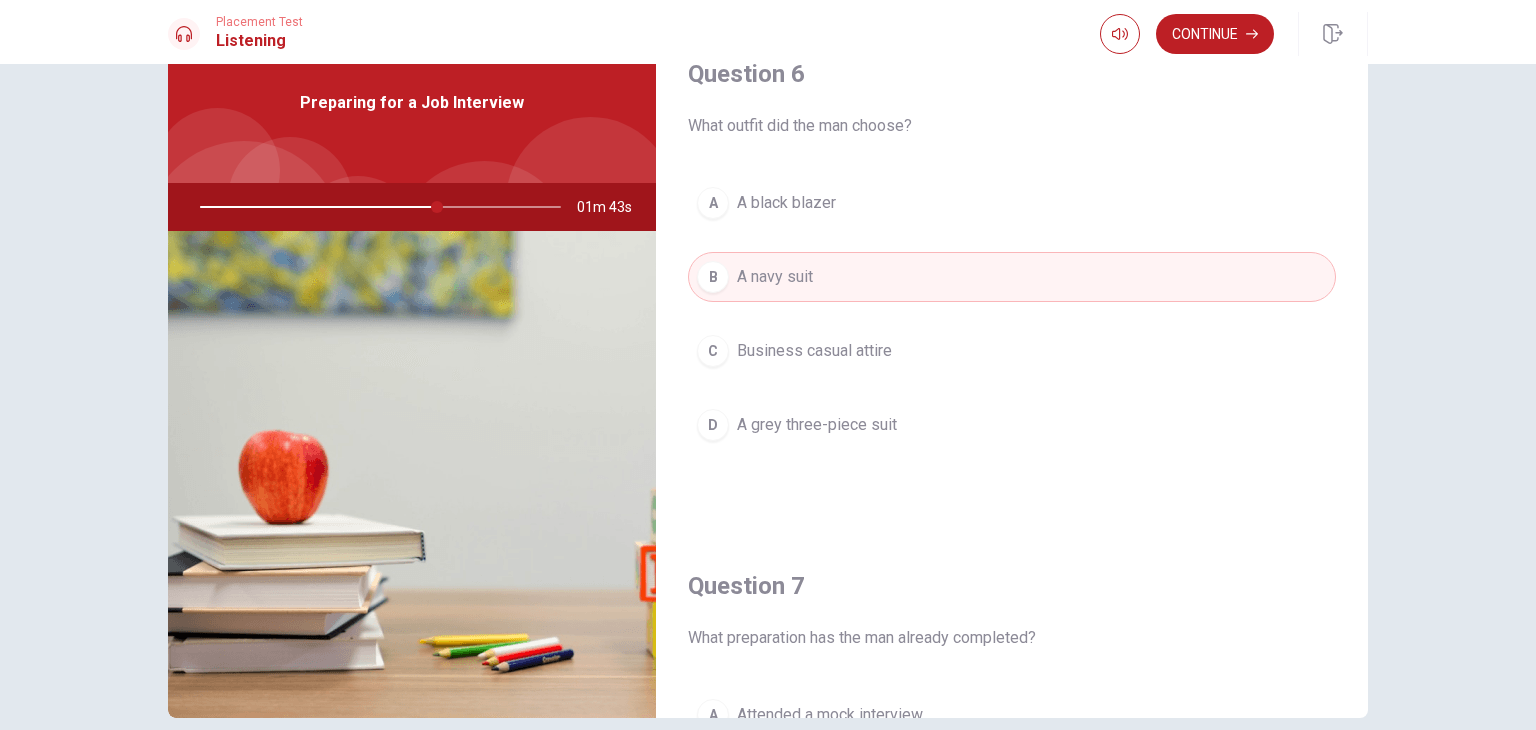 scroll, scrollTop: 0, scrollLeft: 0, axis: both 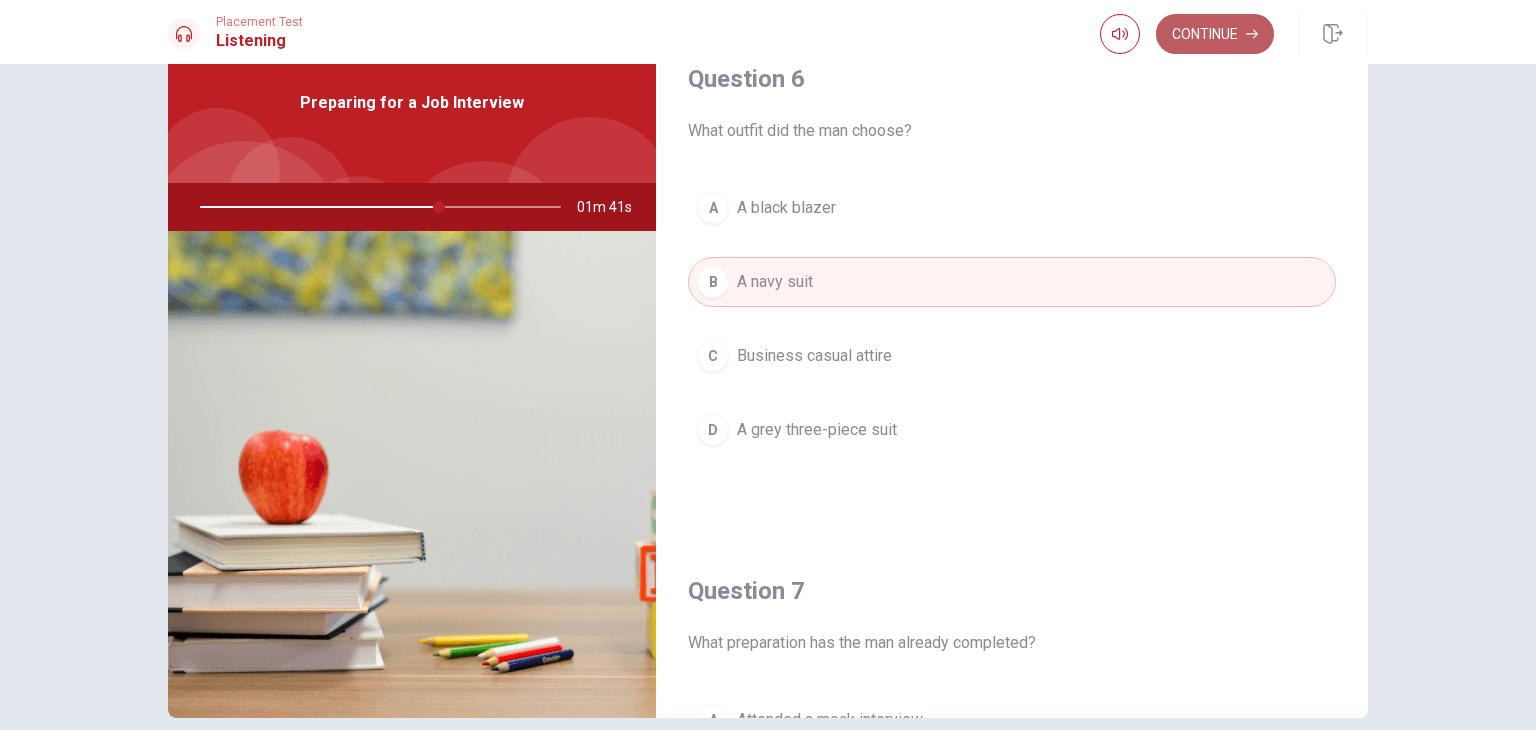 click on "Continue" at bounding box center (1215, 34) 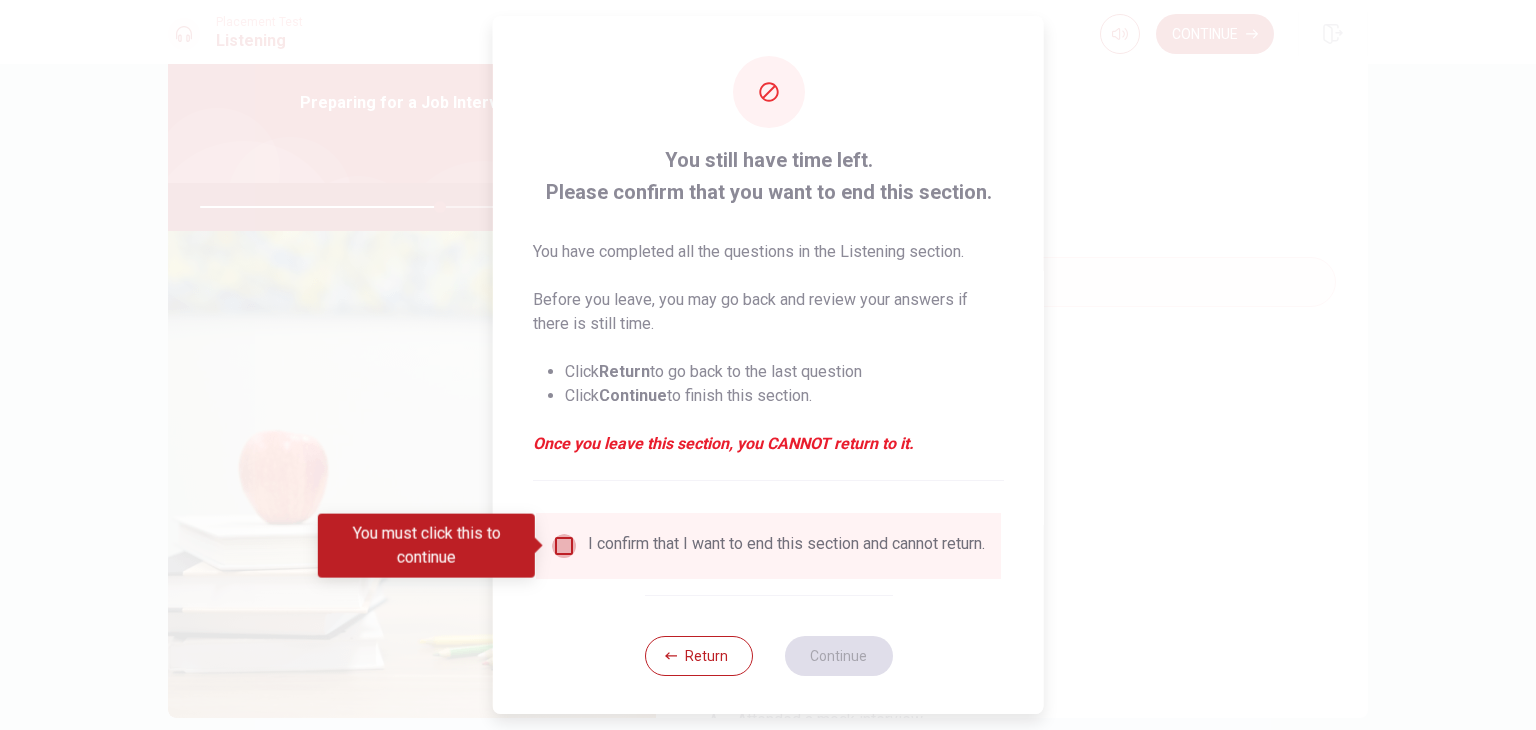 click at bounding box center (564, 546) 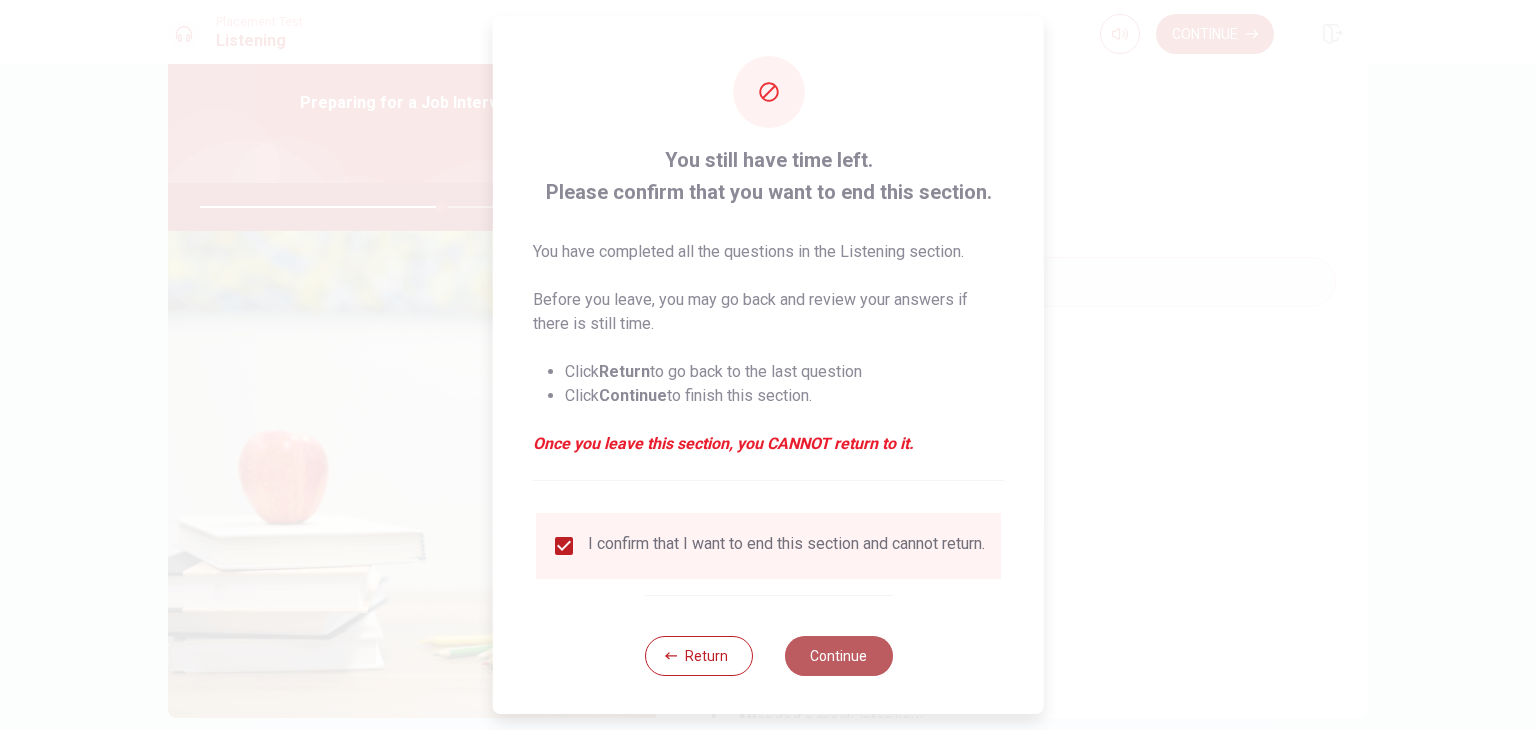 click on "Continue" at bounding box center (838, 656) 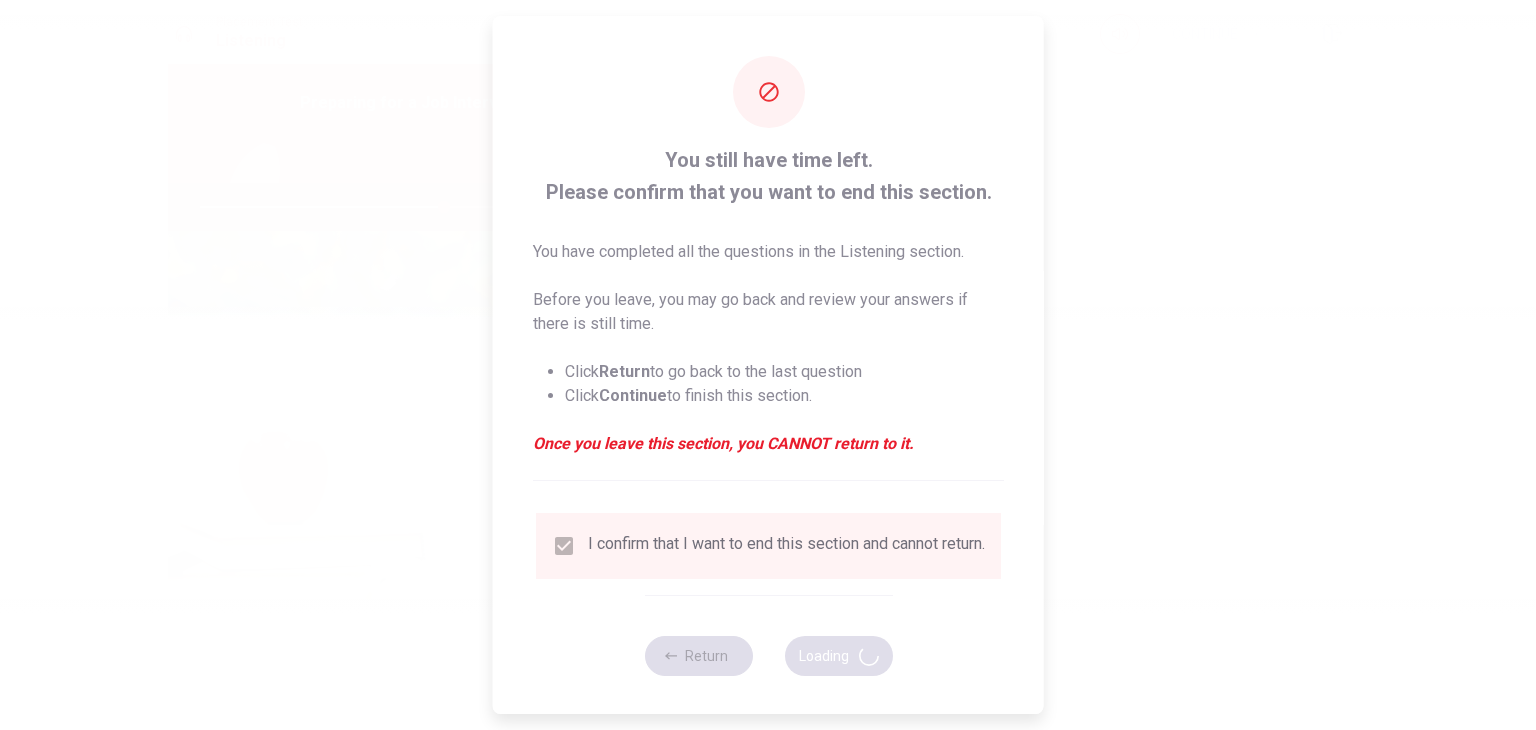 type on "68" 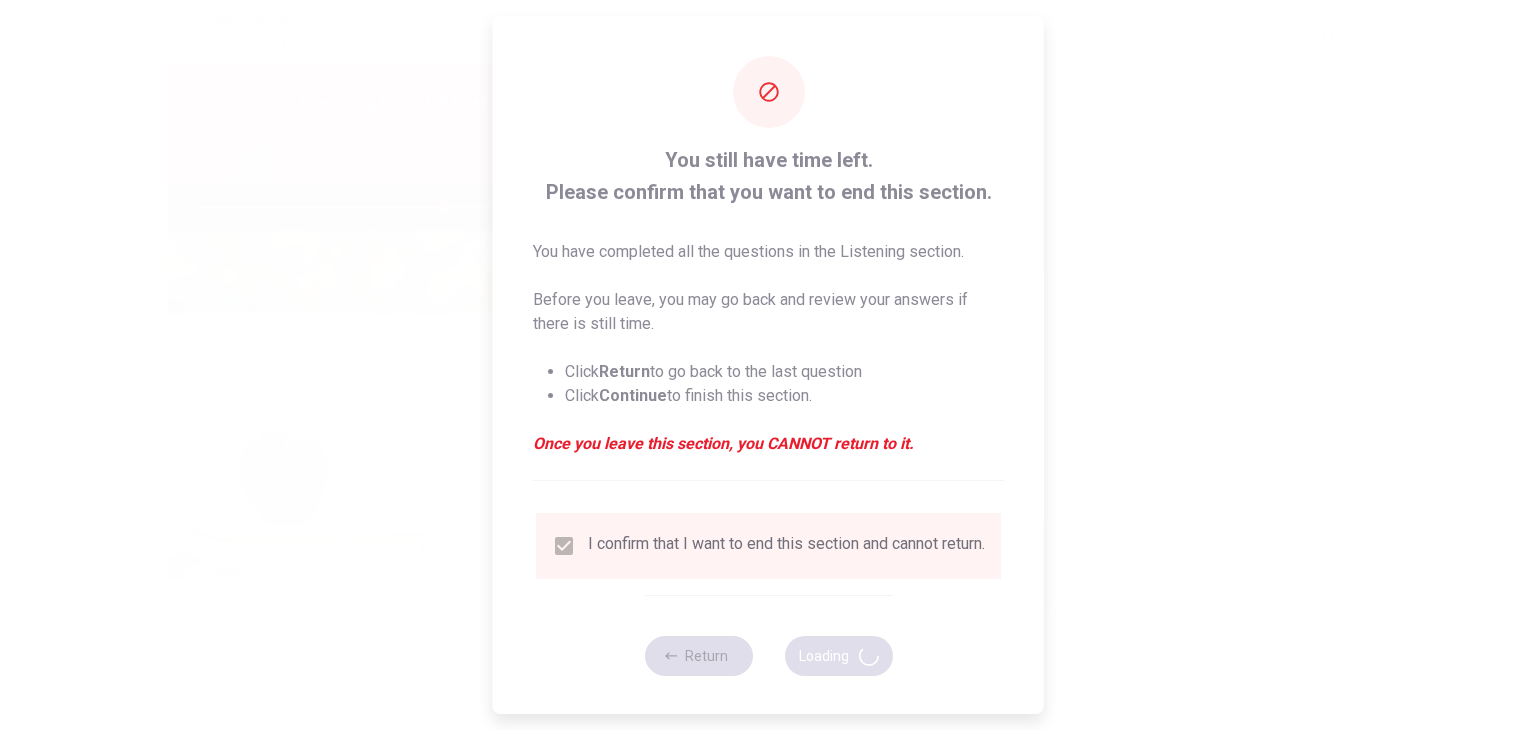 scroll, scrollTop: 0, scrollLeft: 0, axis: both 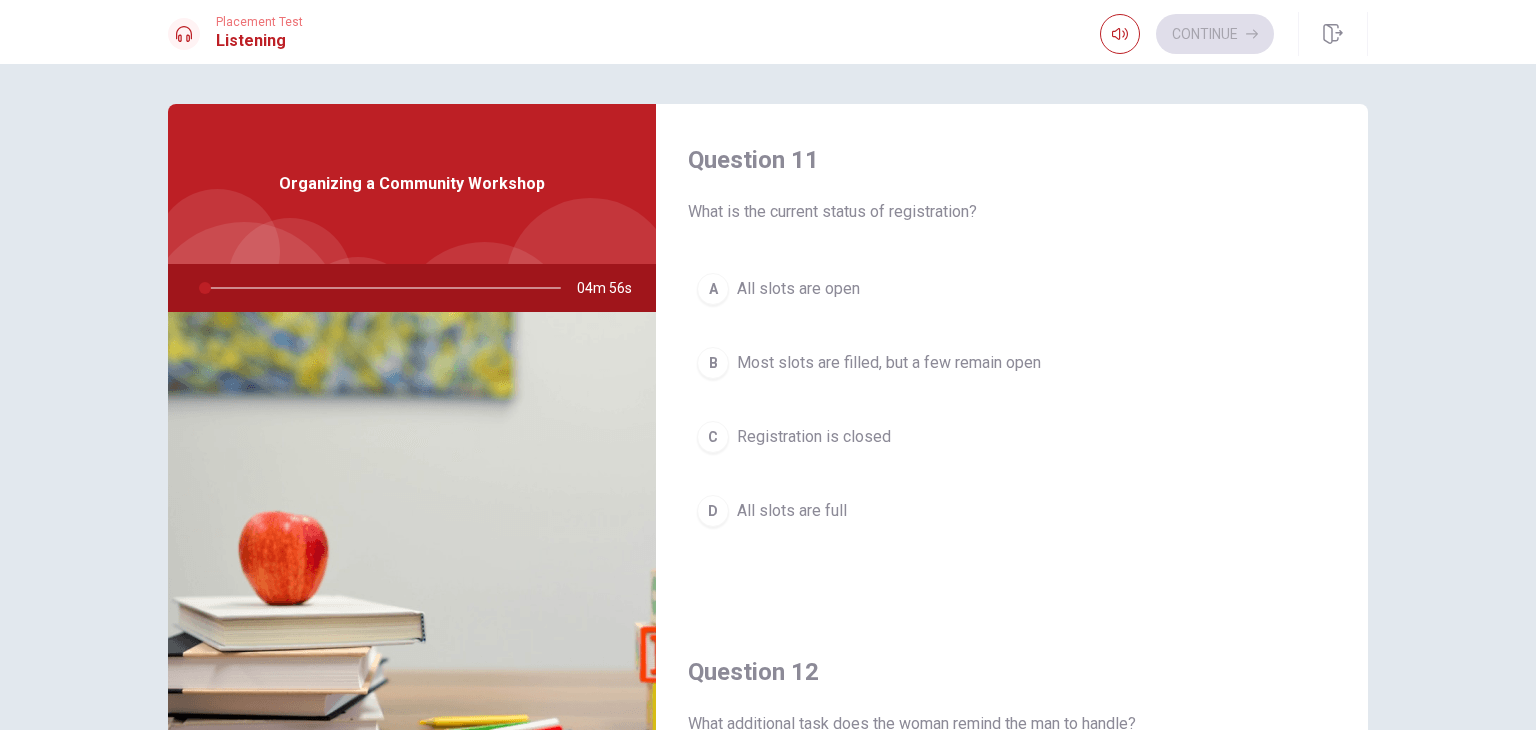 click on "Question 11 What is the current status of registration? A All slots are open B Most slots are filled, but a few remain open C Registration is closed D All slots are full Question 12 What additional task does the woman remind the man to handle? A Confirming the venue B Organizing the speakers C Scheduling a rehearsal D Arranging parking for visitors Question 13 What refreshments have been arranged? A Coffee, tea, and light snacks B Full meals C Water only D Sandwiches and drinks Question 14 What does the man plan to do about the remaining registration slots? A Cancel them B Promote it online C Offer discounts D Extend the deadline Question 15 When is the community workshop scheduled? A [DATE] B The week after next C [DATE] D [DATE] Organizing a Community Workshop 04m 56s" at bounding box center [768, 451] 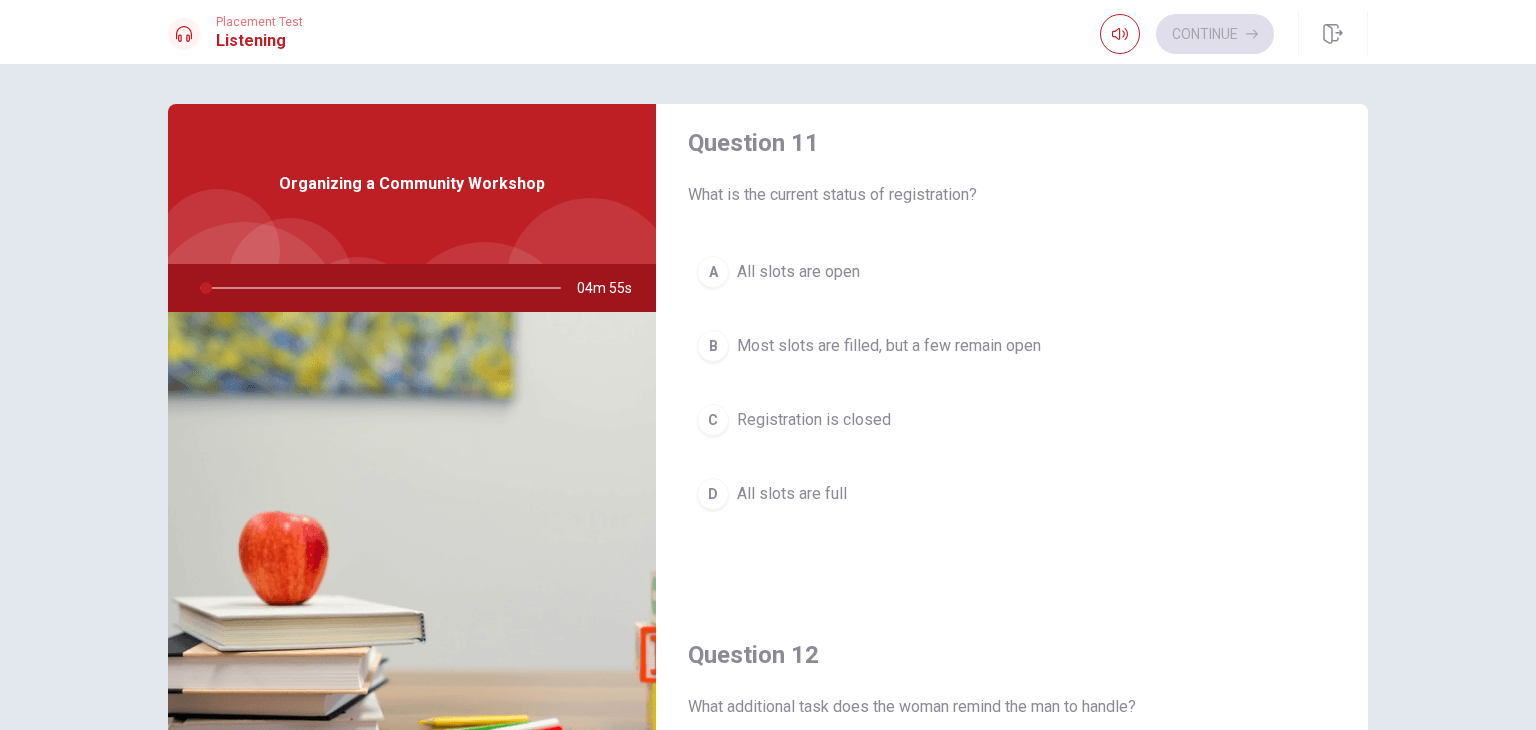 scroll, scrollTop: 20, scrollLeft: 0, axis: vertical 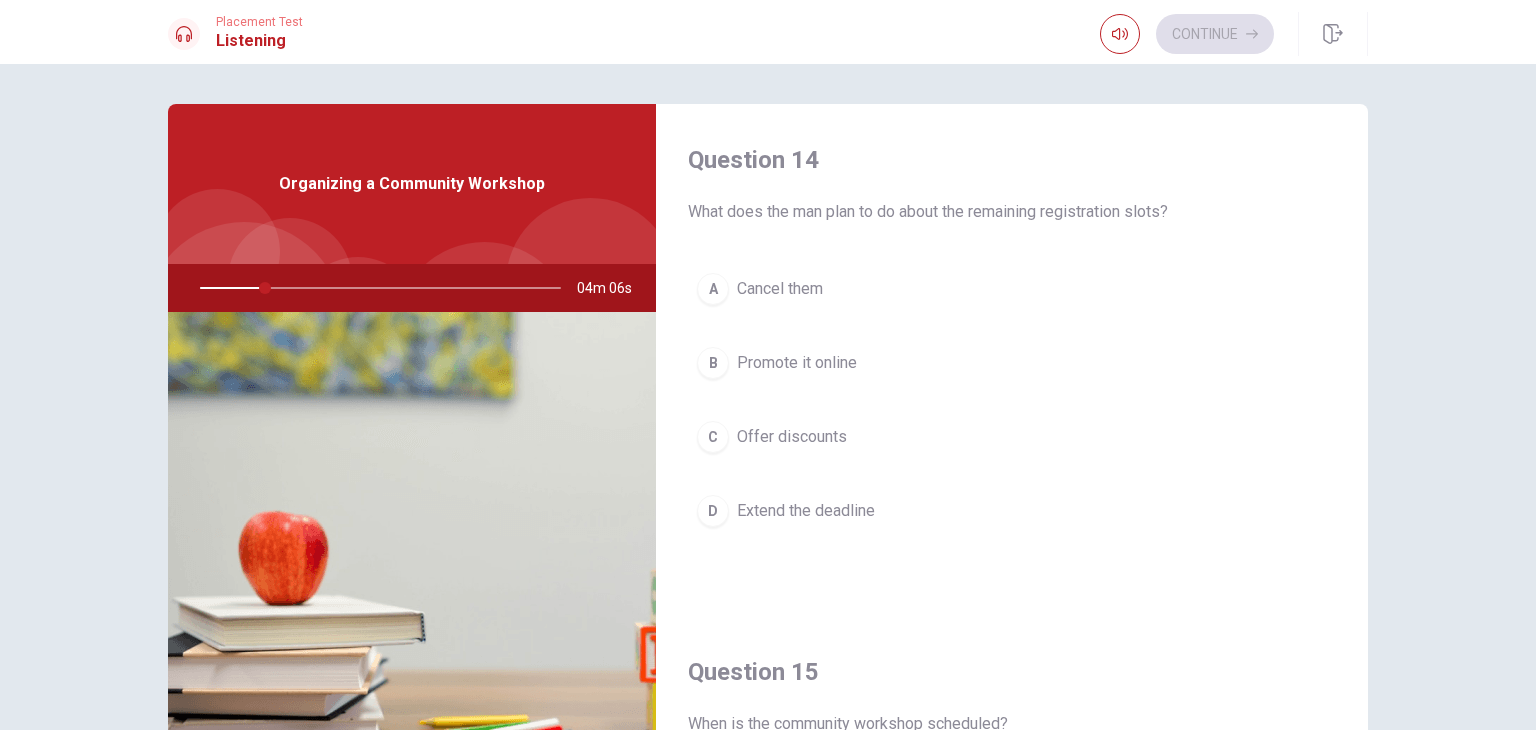 drag, startPoint x: 1362, startPoint y: 482, endPoint x: 1367, endPoint y: 634, distance: 152.08221 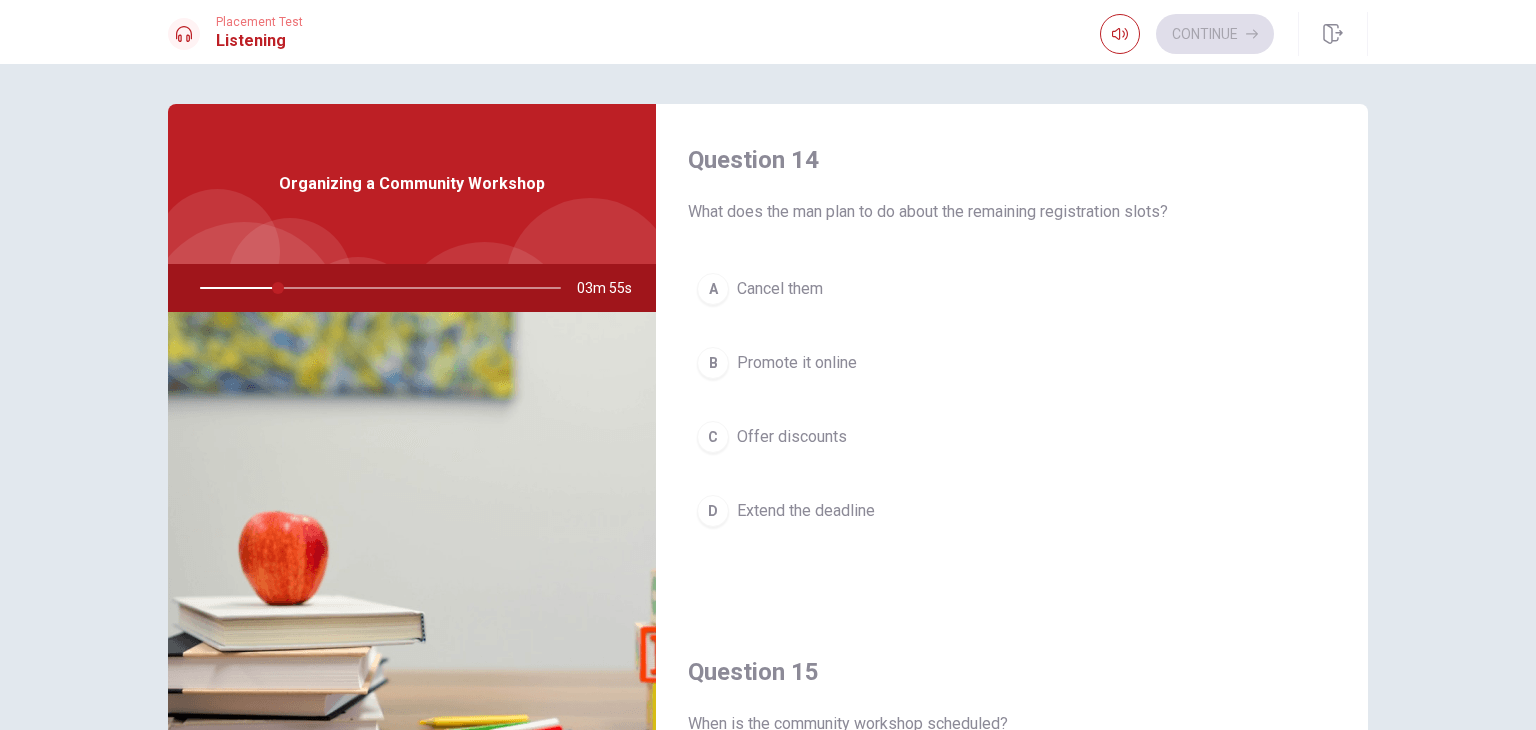 drag, startPoint x: 1367, startPoint y: 634, endPoint x: 1356, endPoint y: 629, distance: 12.083046 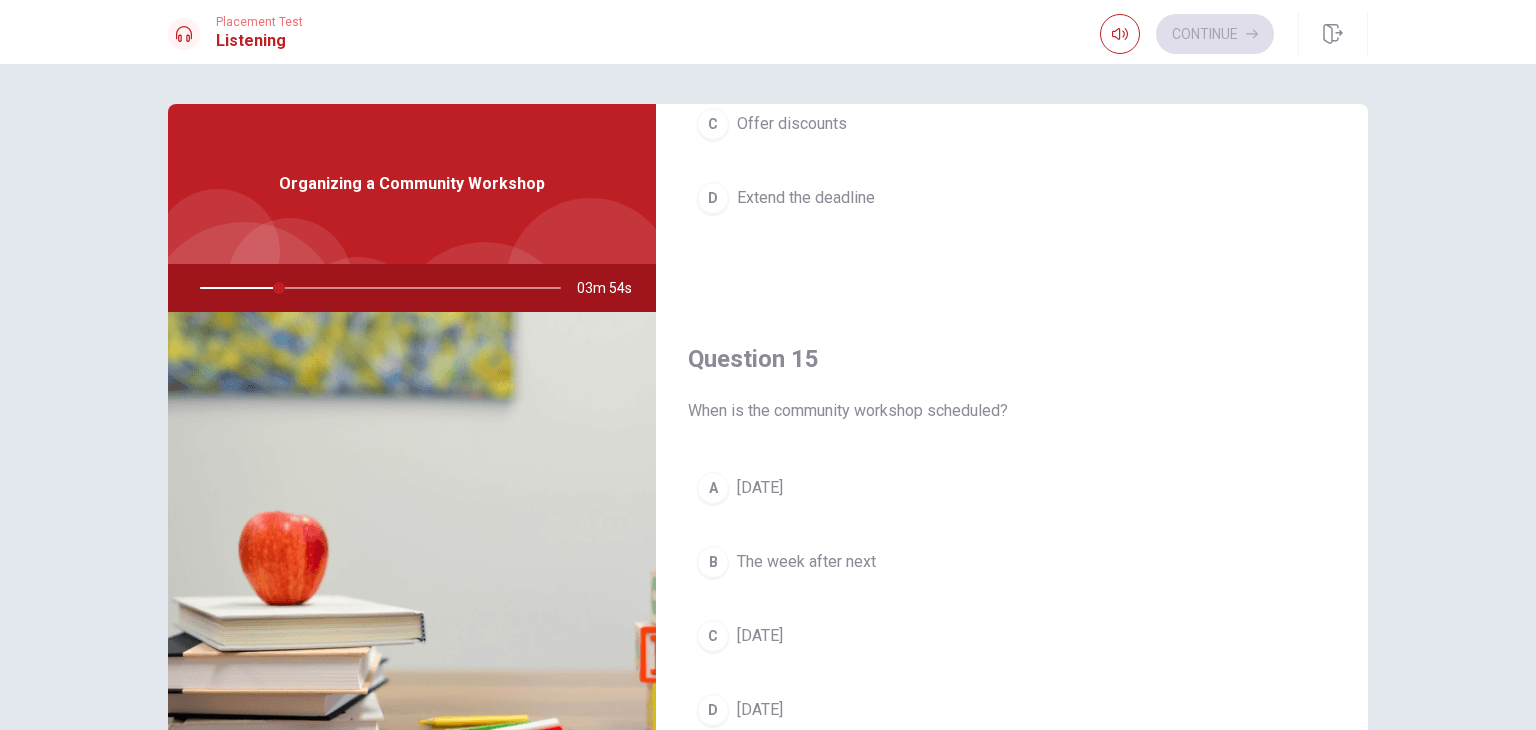 scroll, scrollTop: 1856, scrollLeft: 0, axis: vertical 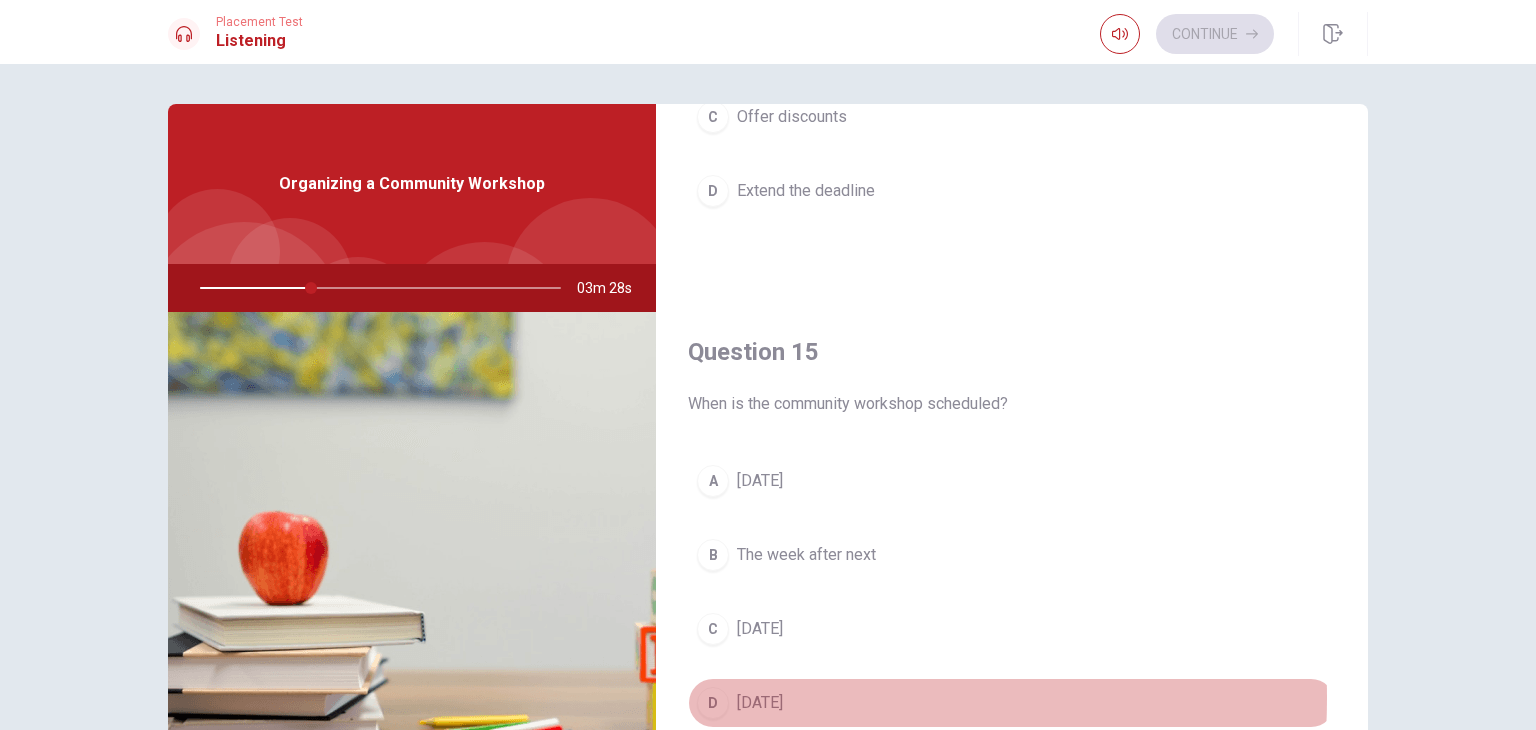 click on "[DATE]" at bounding box center [760, 703] 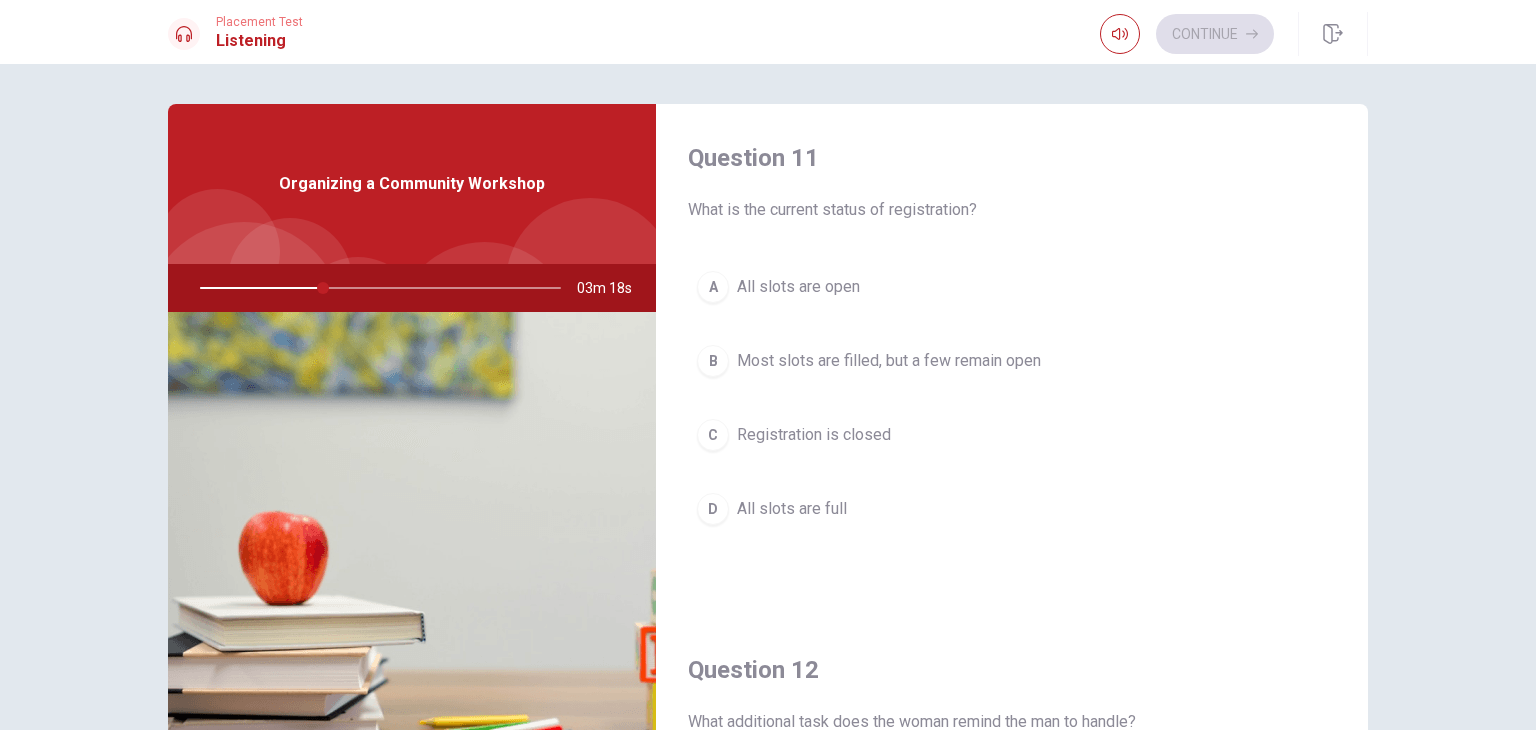 scroll, scrollTop: 0, scrollLeft: 0, axis: both 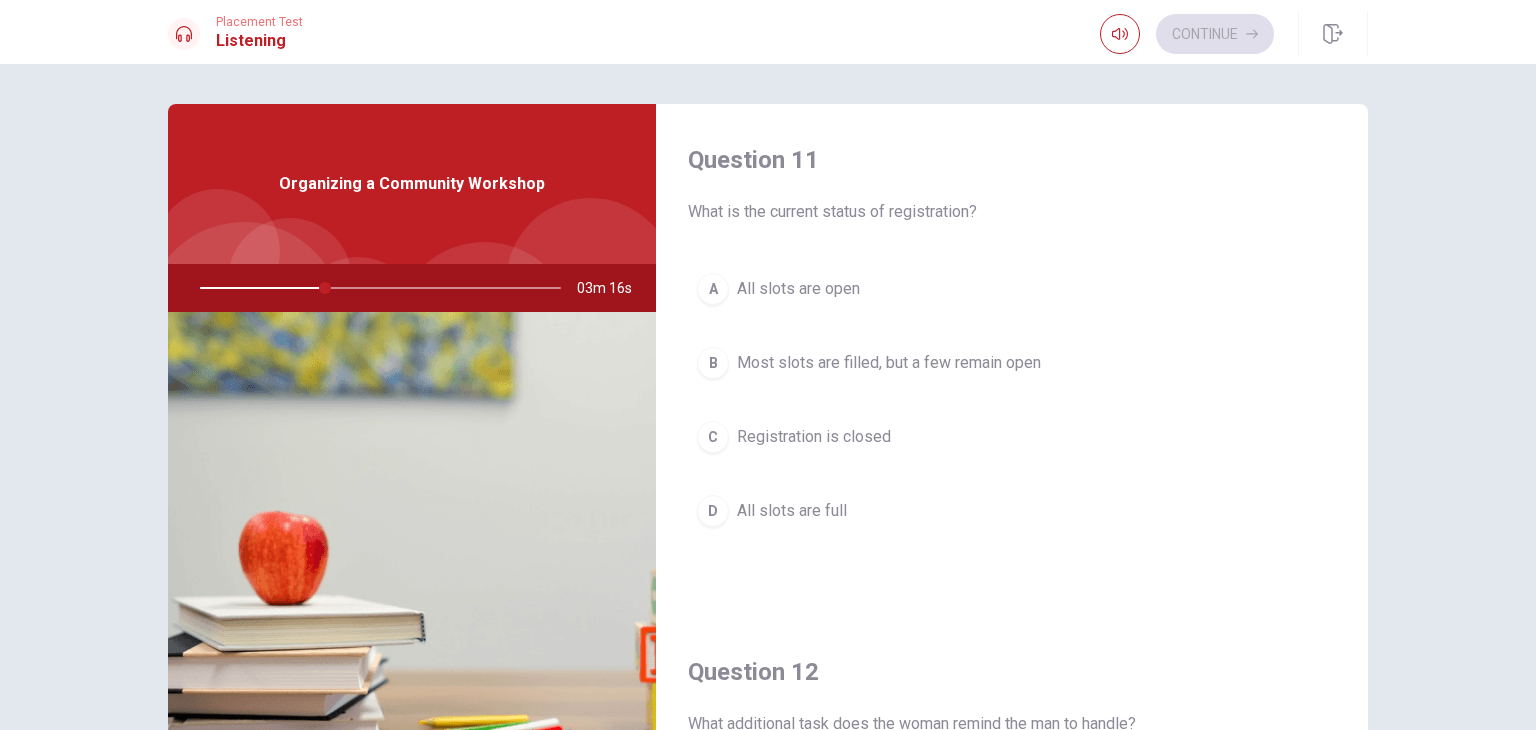 click on "B Most slots are filled, but a few remain open" at bounding box center (1012, 363) 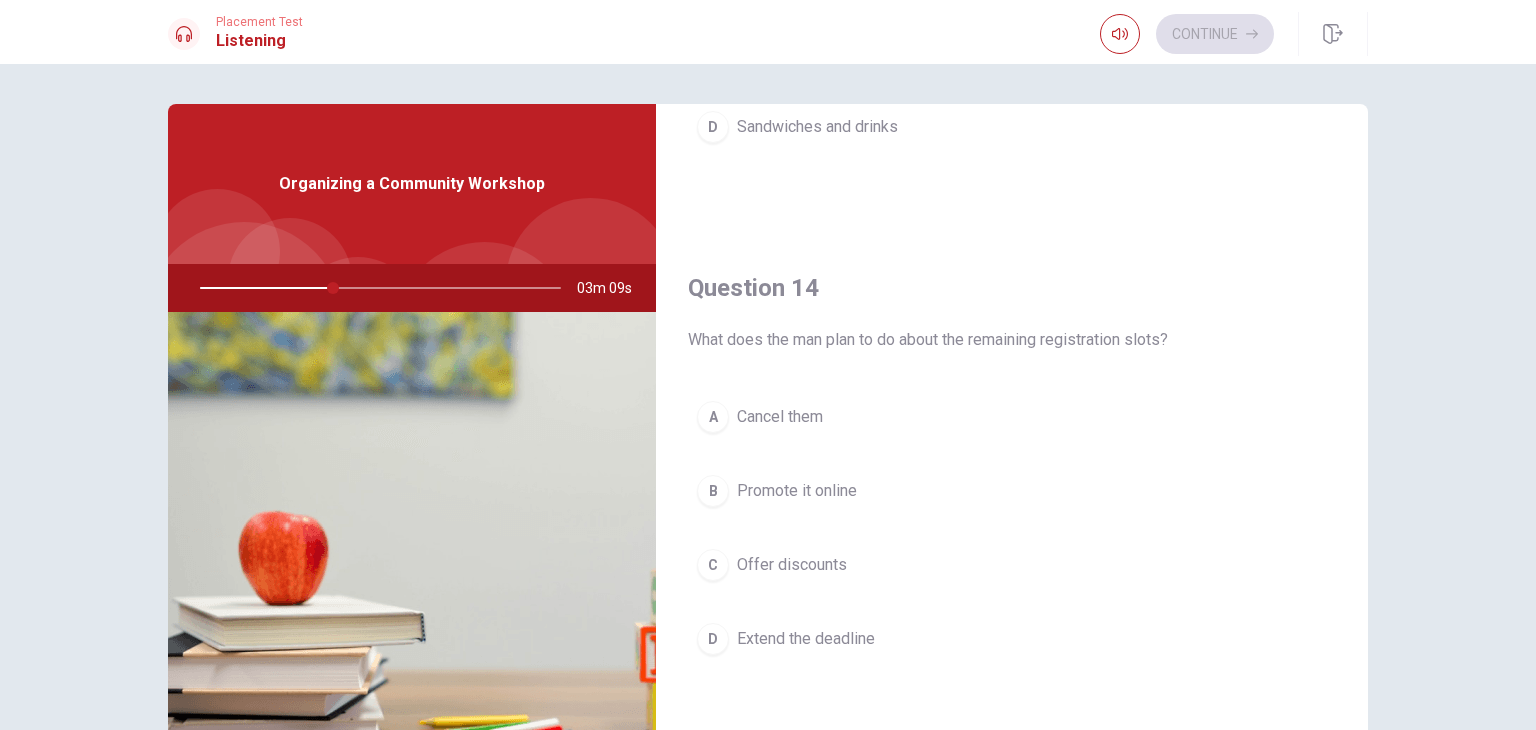 scroll, scrollTop: 1412, scrollLeft: 0, axis: vertical 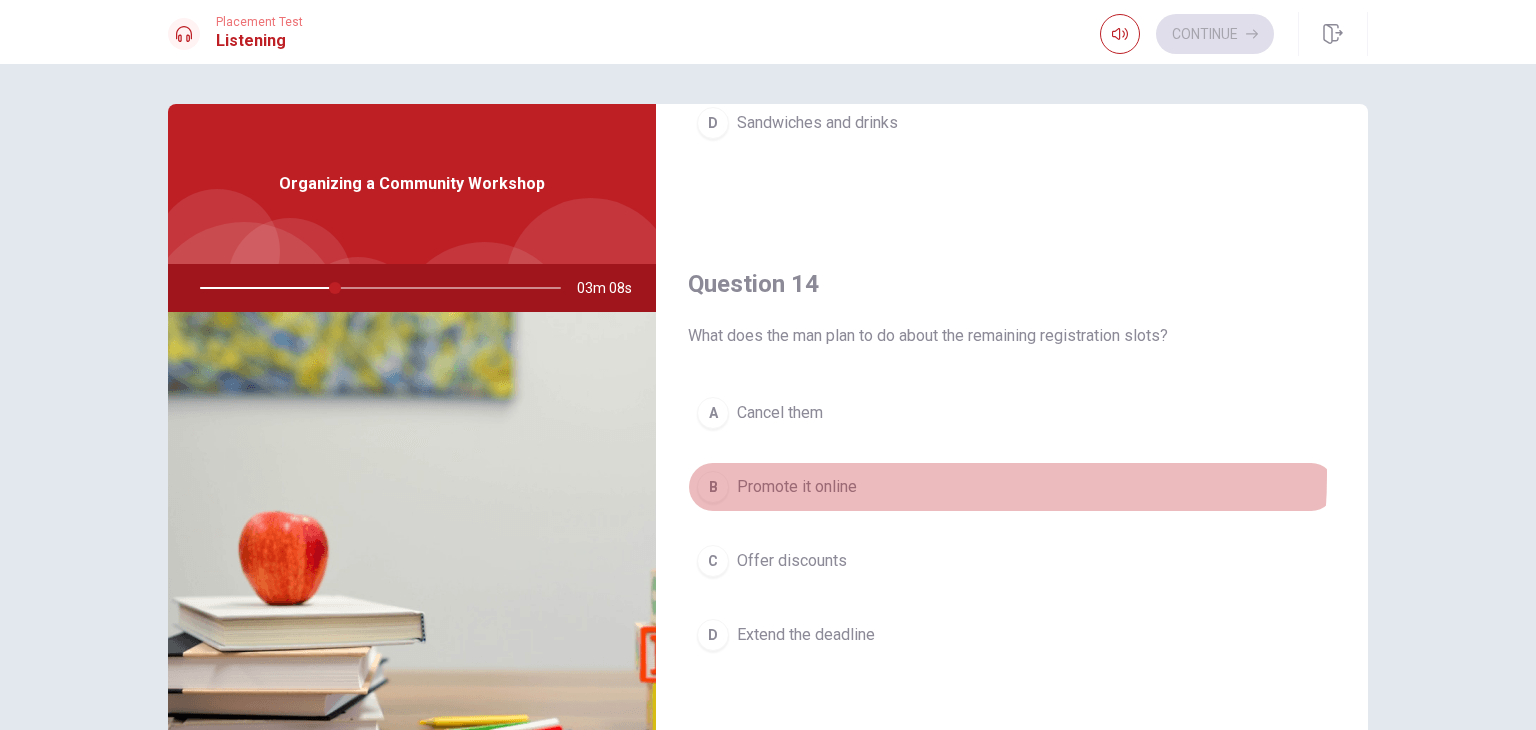 click on "Promote it online" at bounding box center (797, 487) 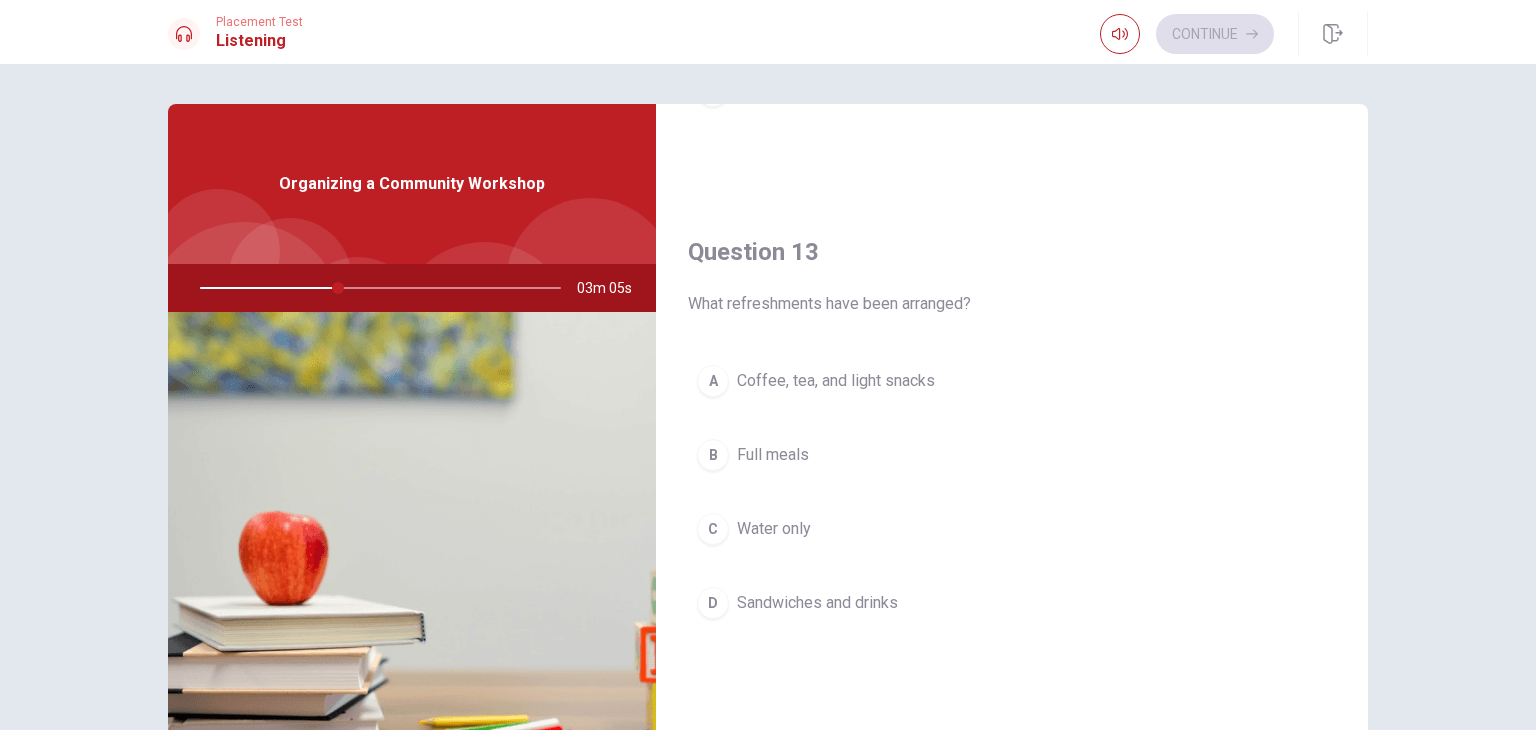 scroll, scrollTop: 936, scrollLeft: 0, axis: vertical 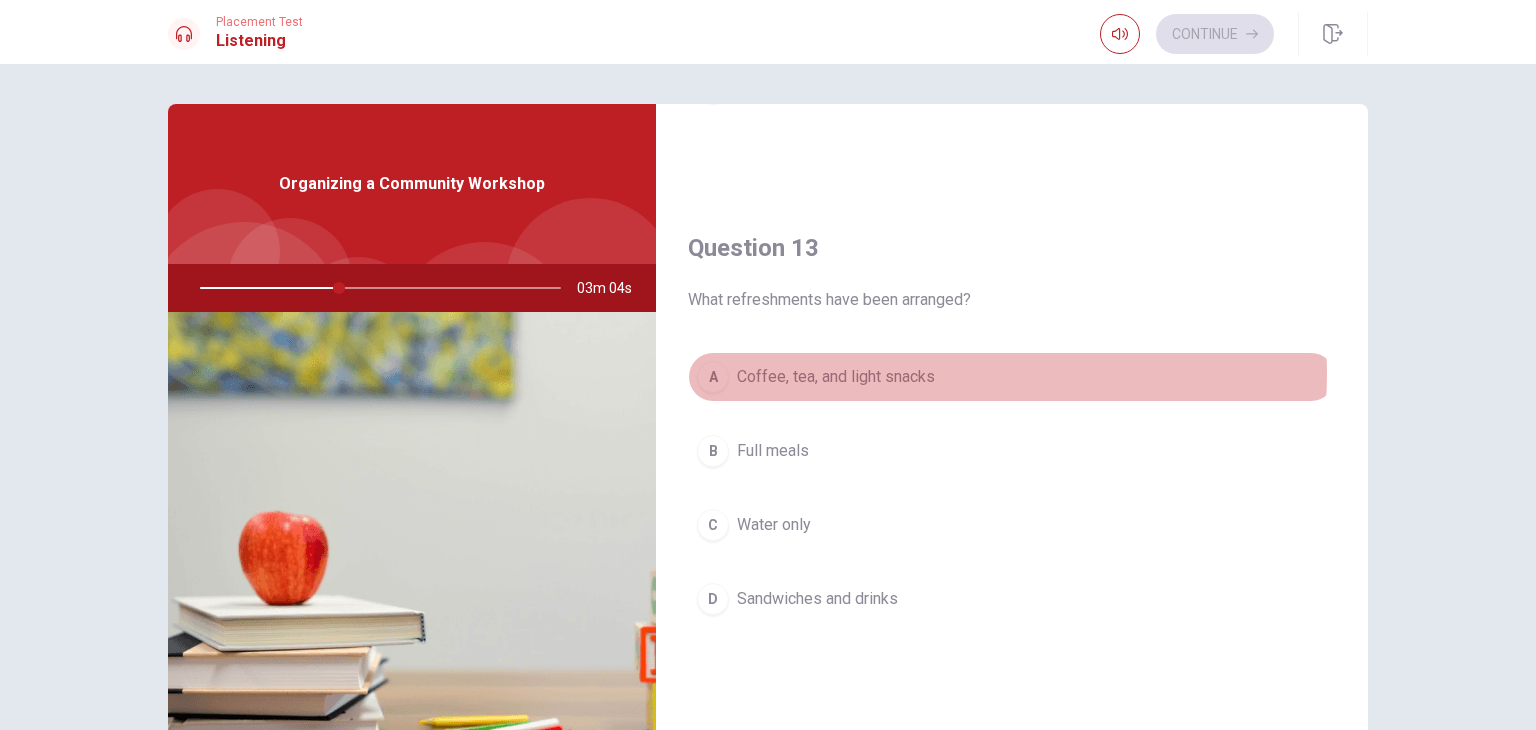 click on "Coffee, tea, and light snacks" at bounding box center (836, 377) 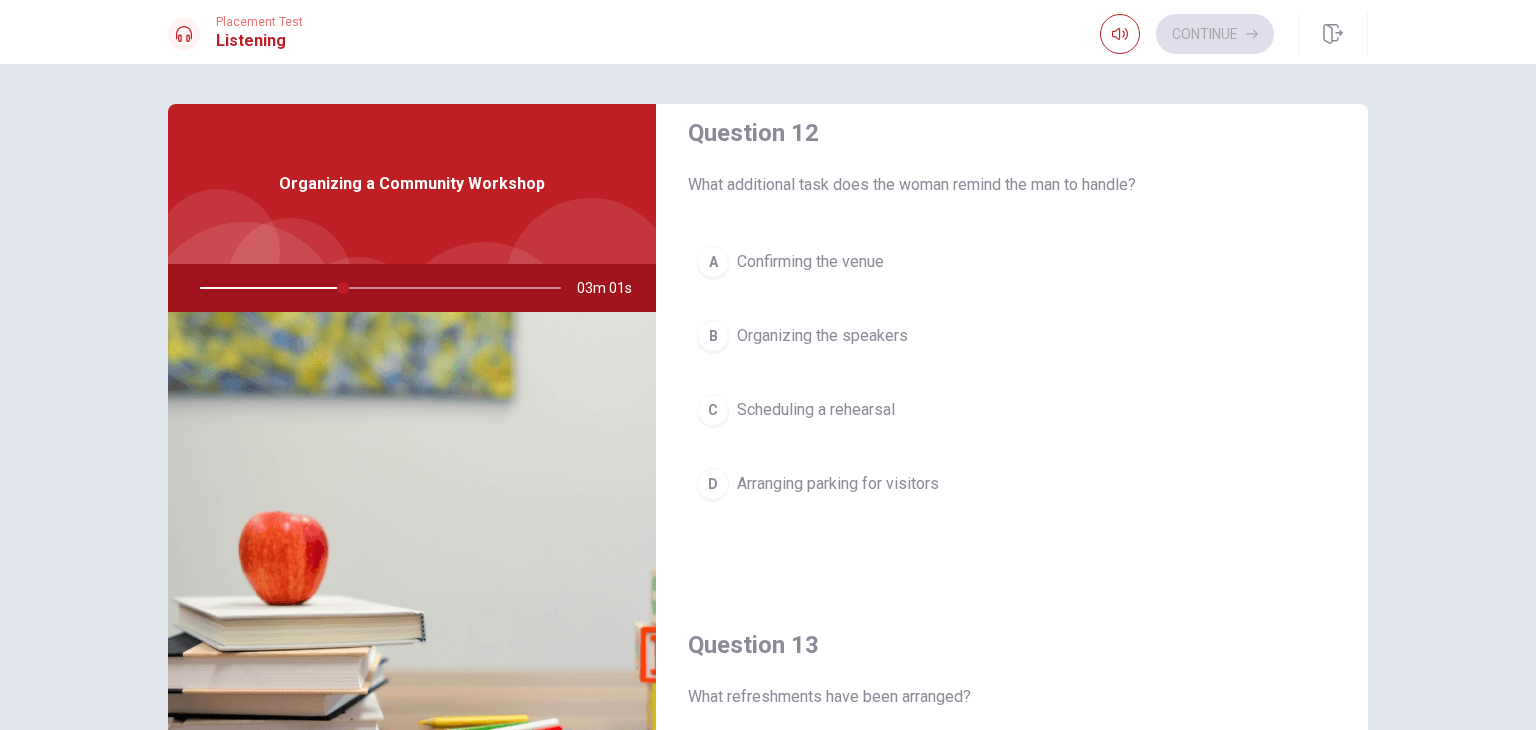 scroll, scrollTop: 542, scrollLeft: 0, axis: vertical 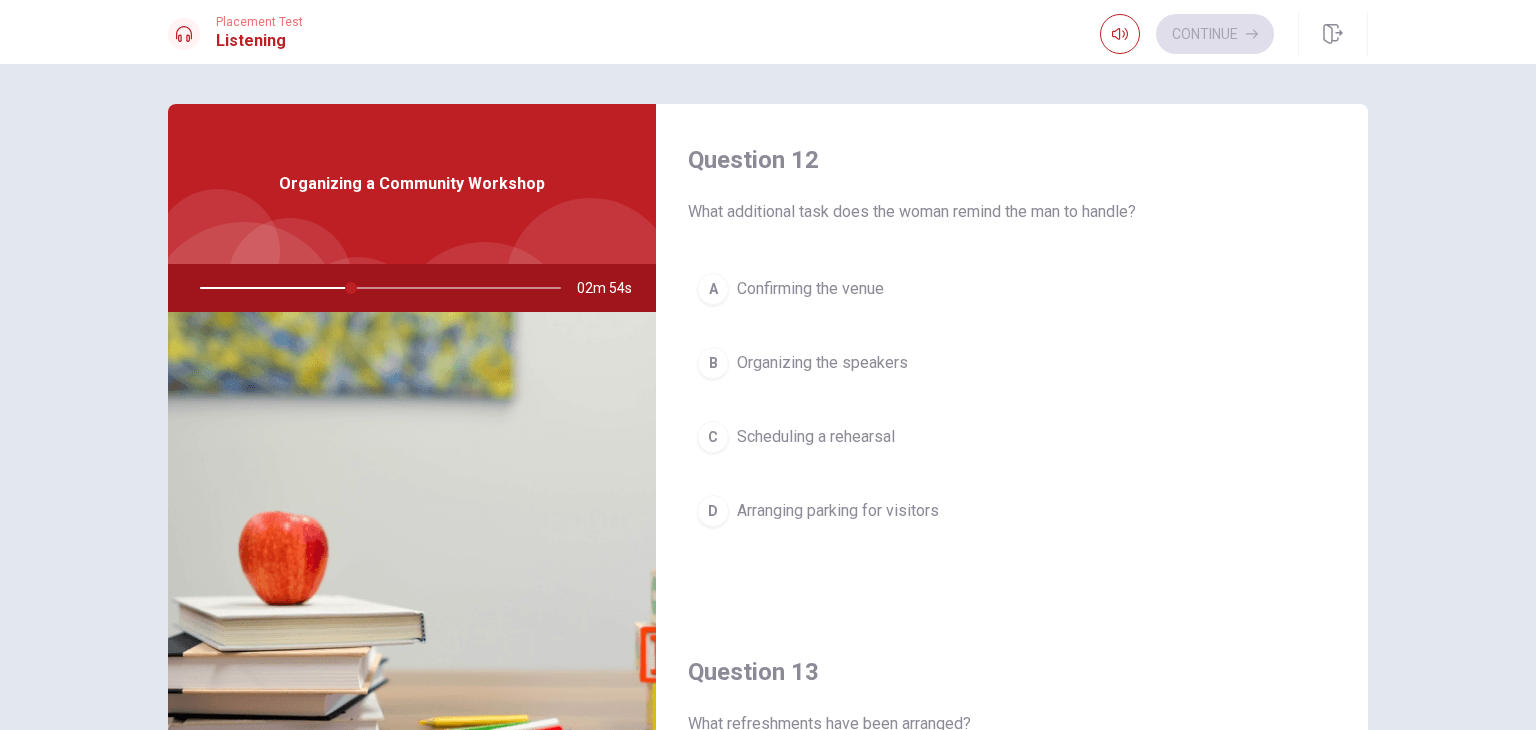 click on "Arranging parking for visitors" at bounding box center (838, 511) 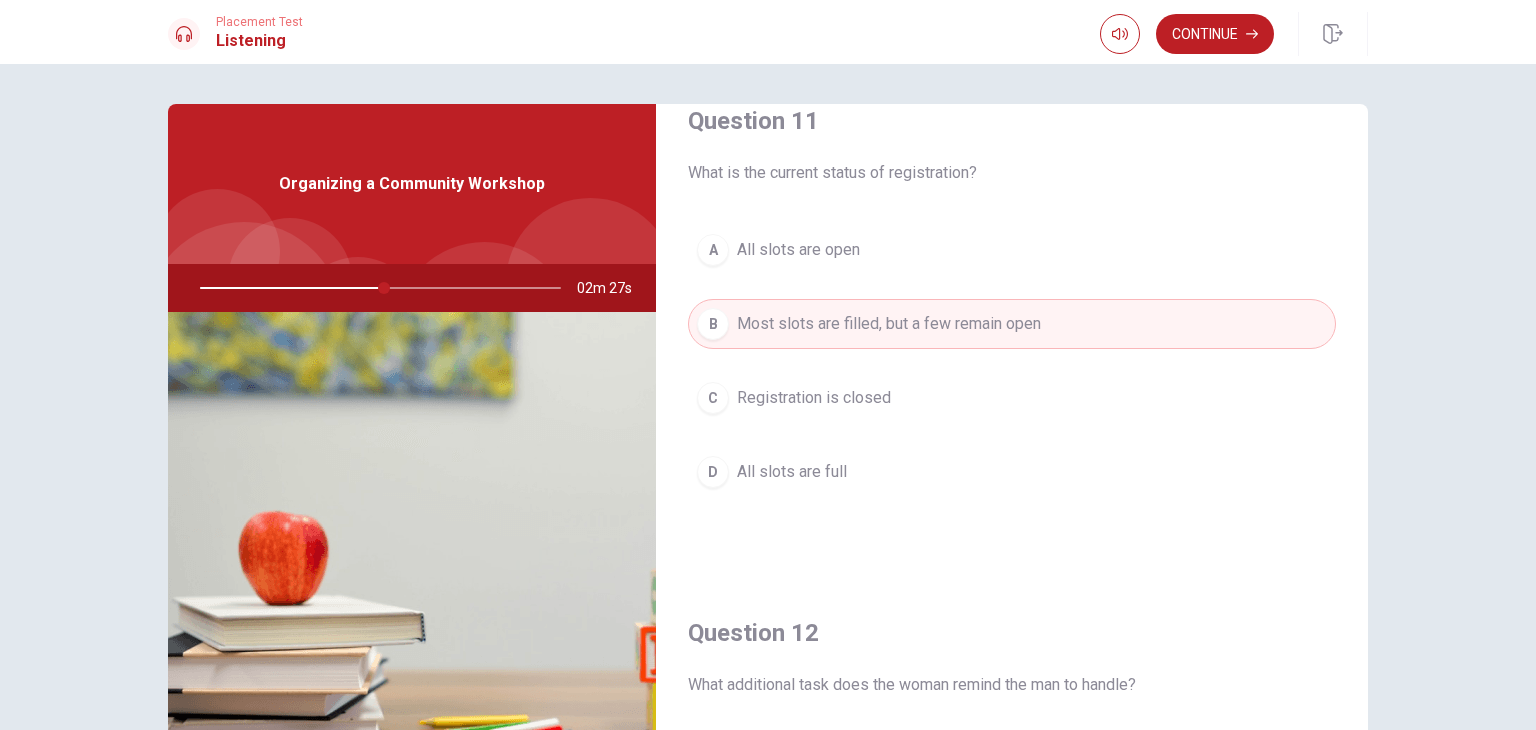 scroll, scrollTop: 0, scrollLeft: 0, axis: both 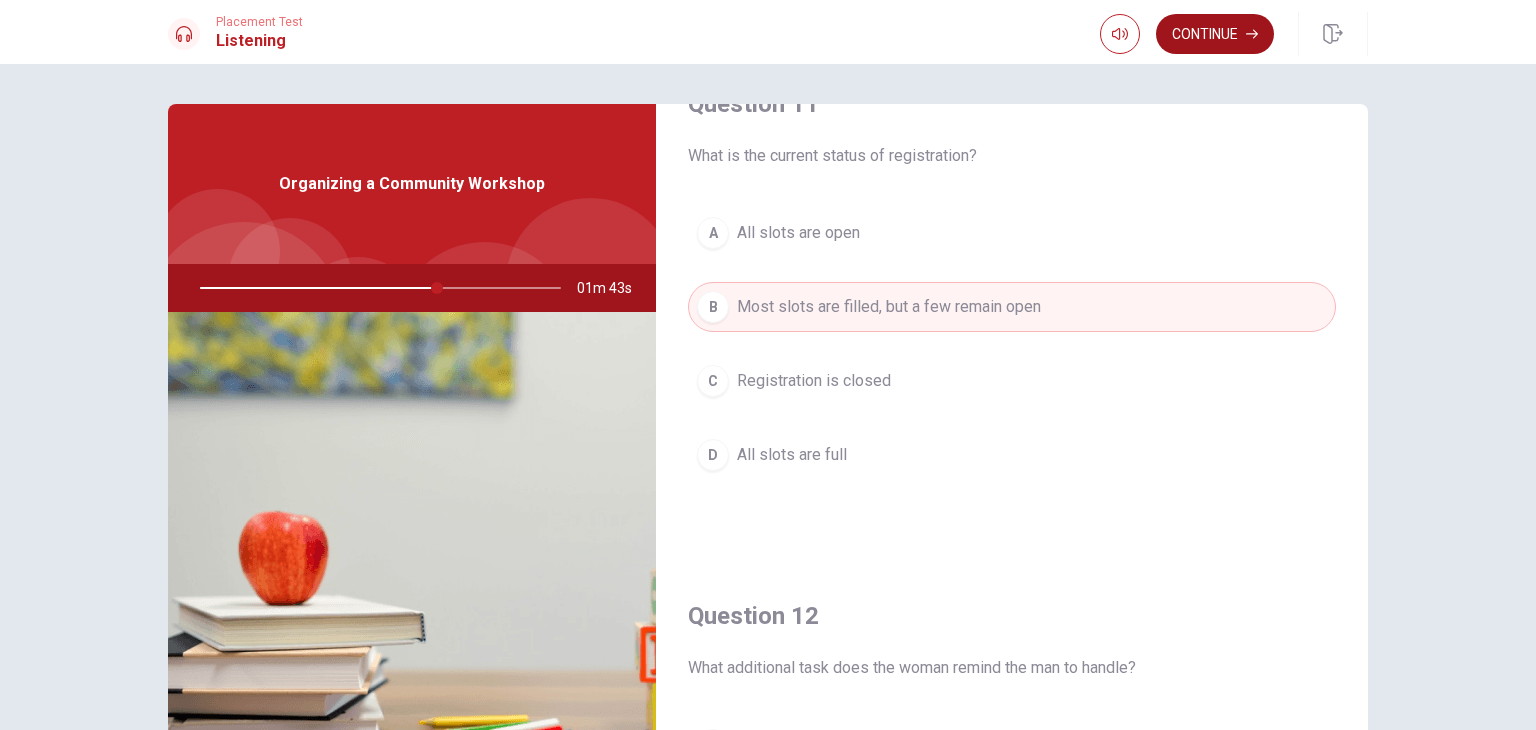 click on "Continue" at bounding box center [1215, 34] 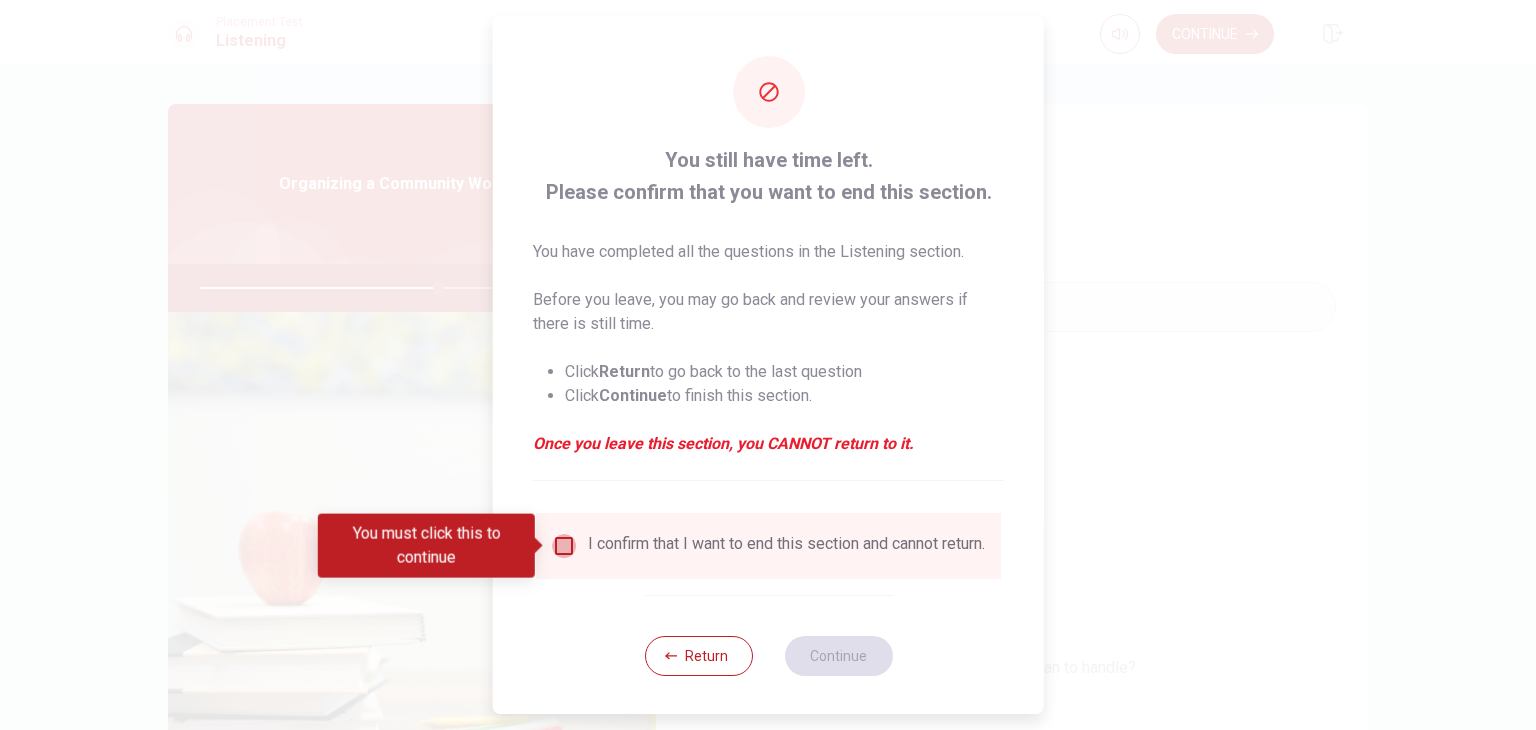 click at bounding box center (564, 546) 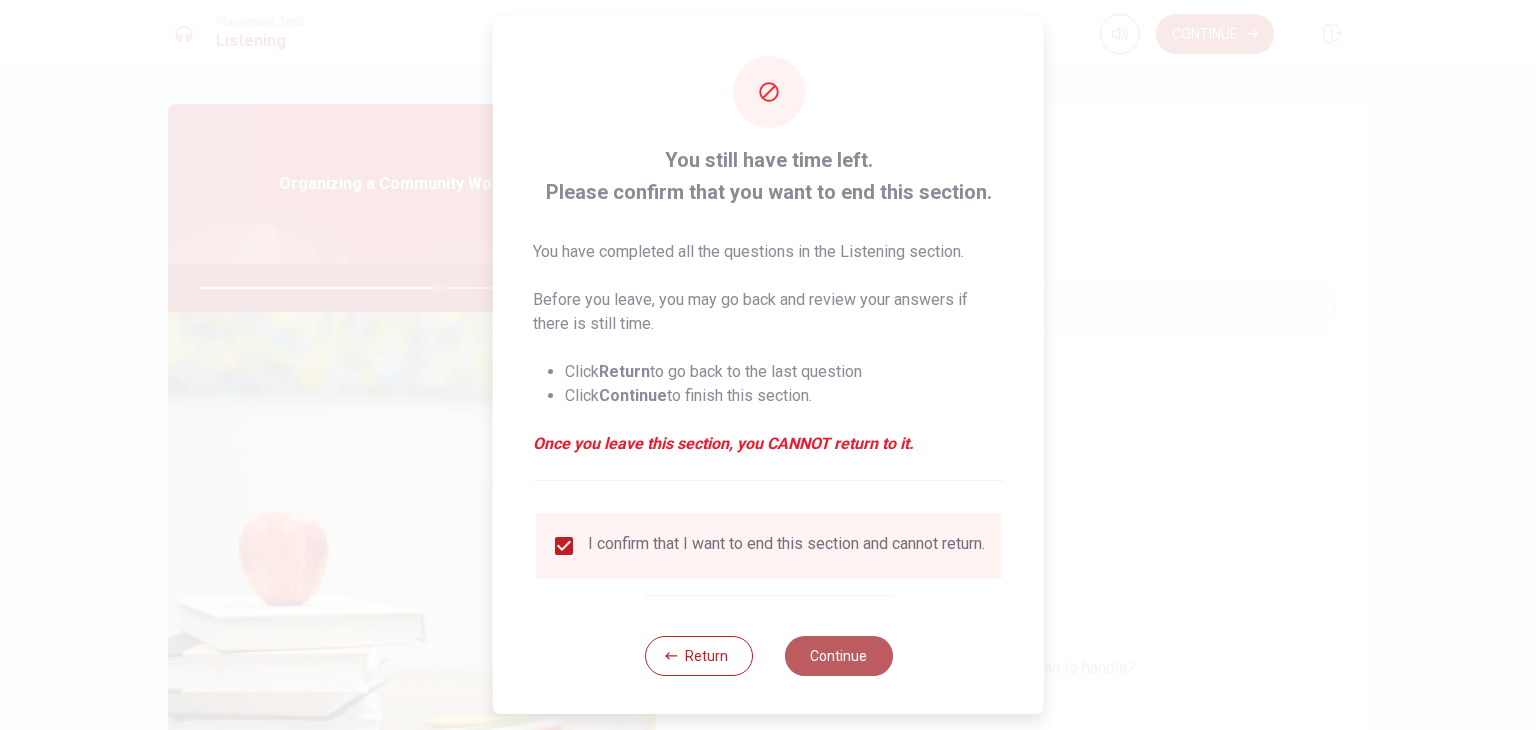 click on "Continue" at bounding box center [838, 656] 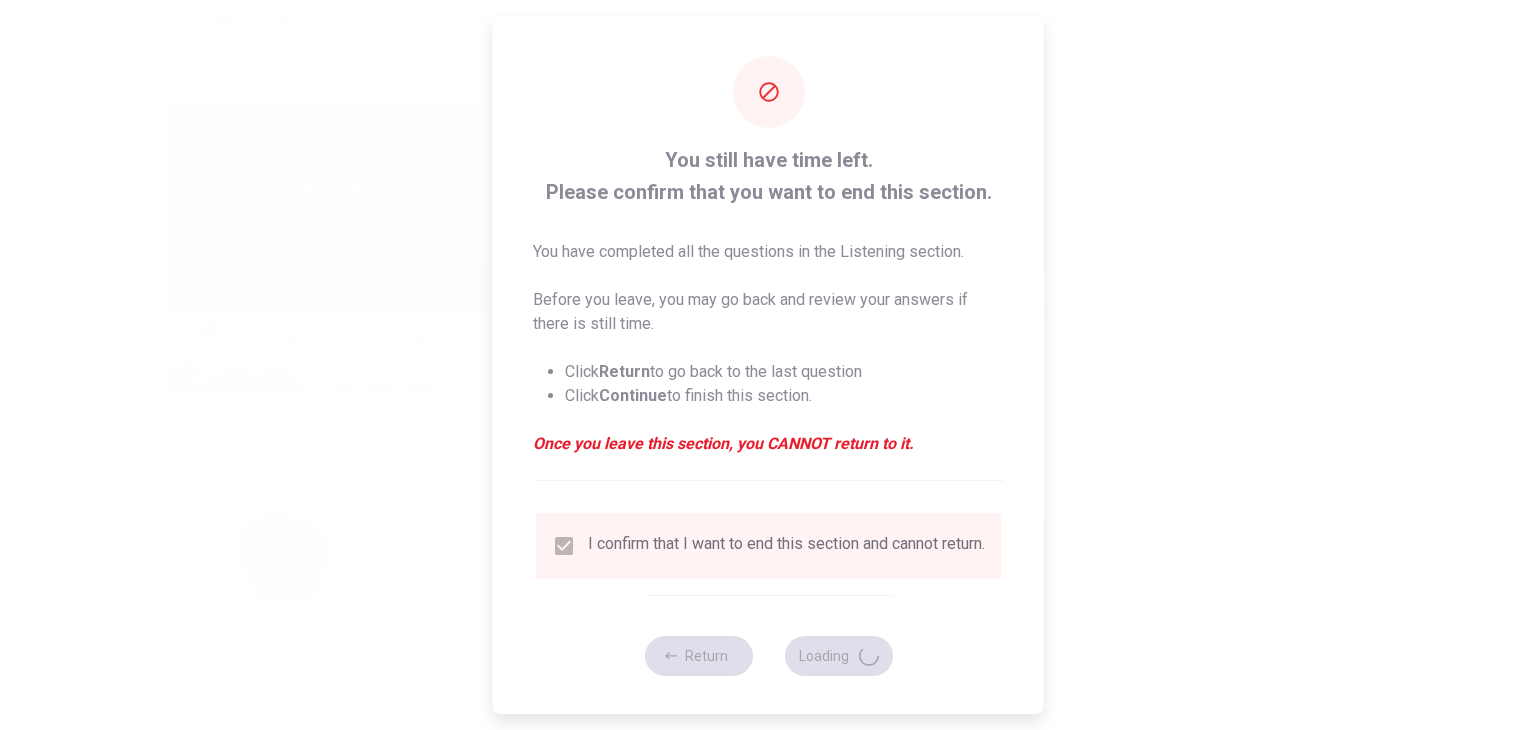 type on "67" 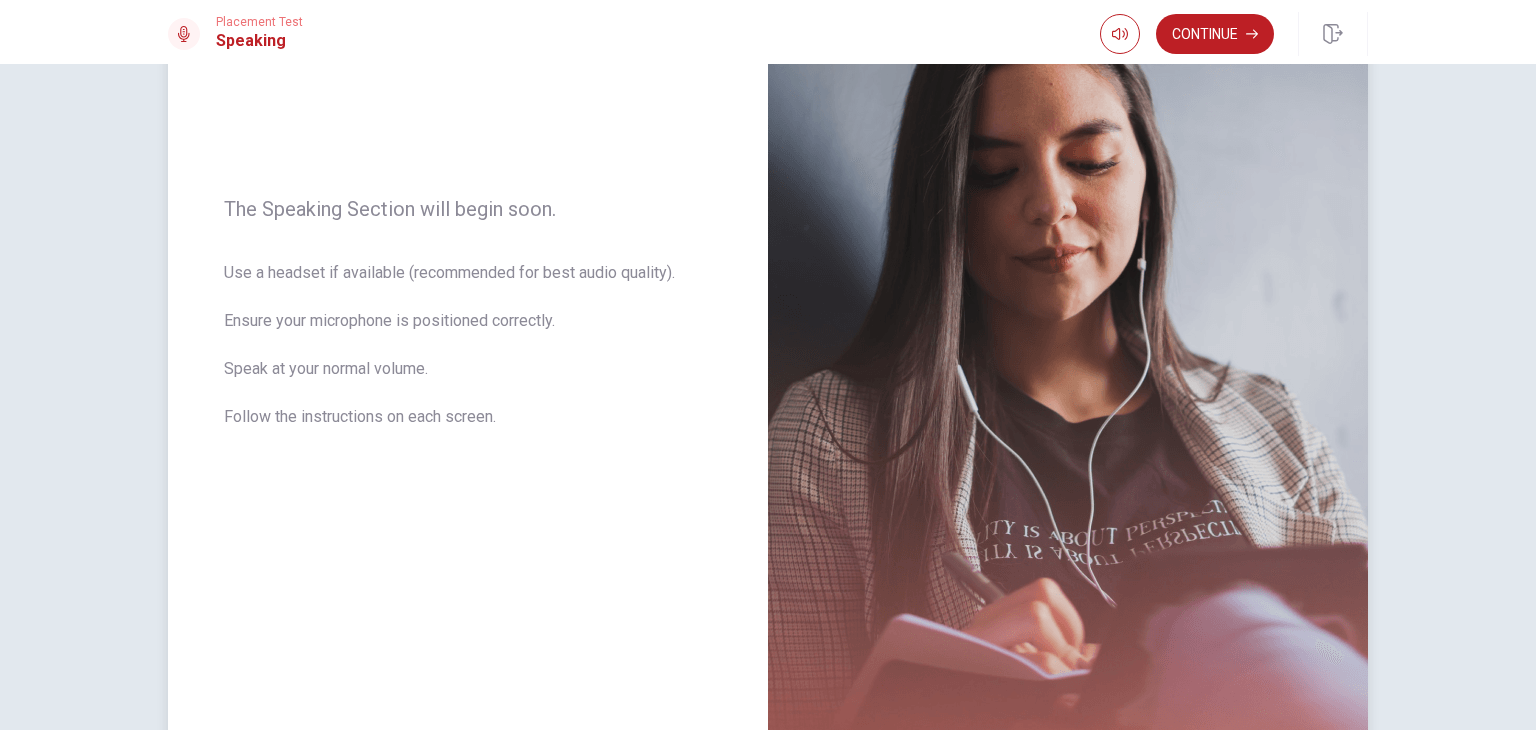 scroll, scrollTop: 300, scrollLeft: 0, axis: vertical 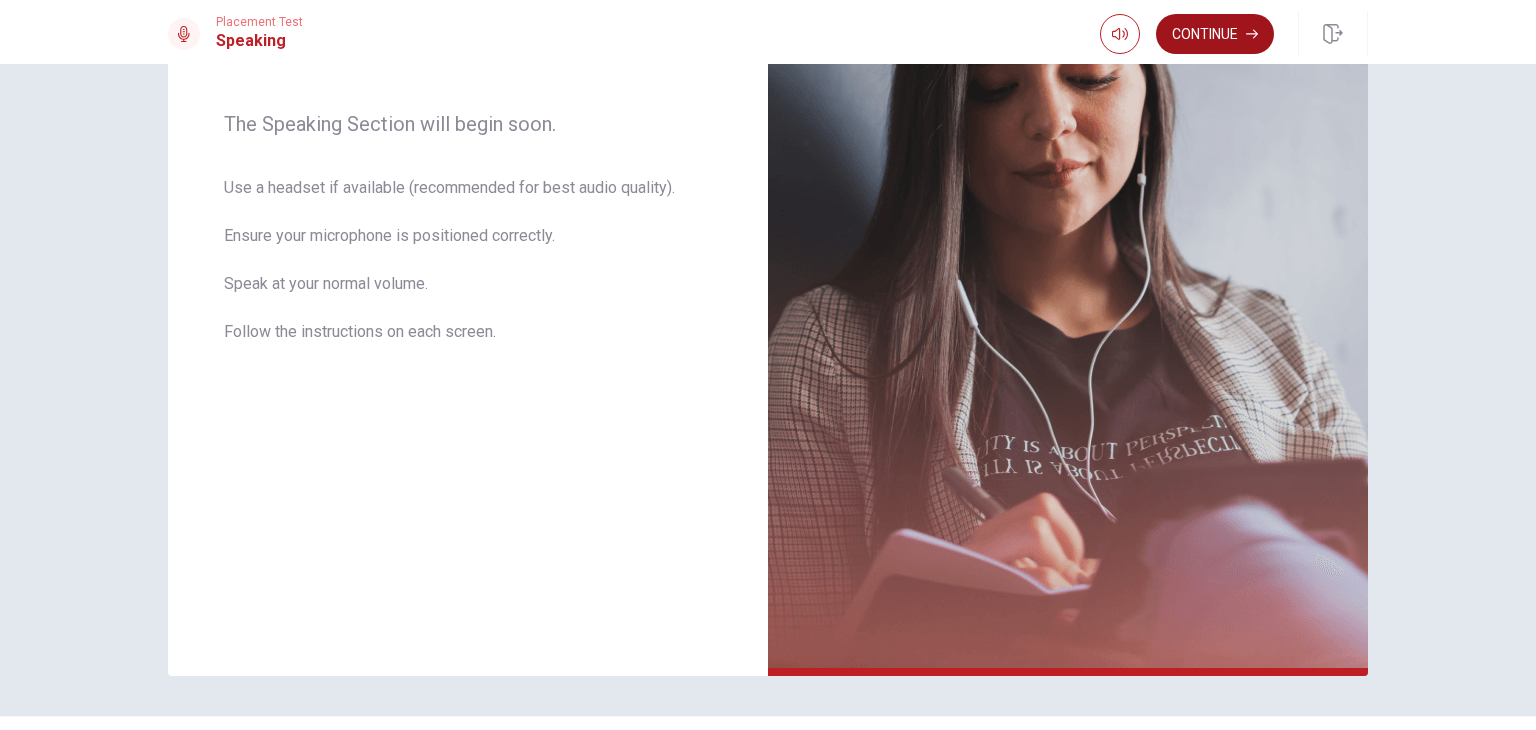 click 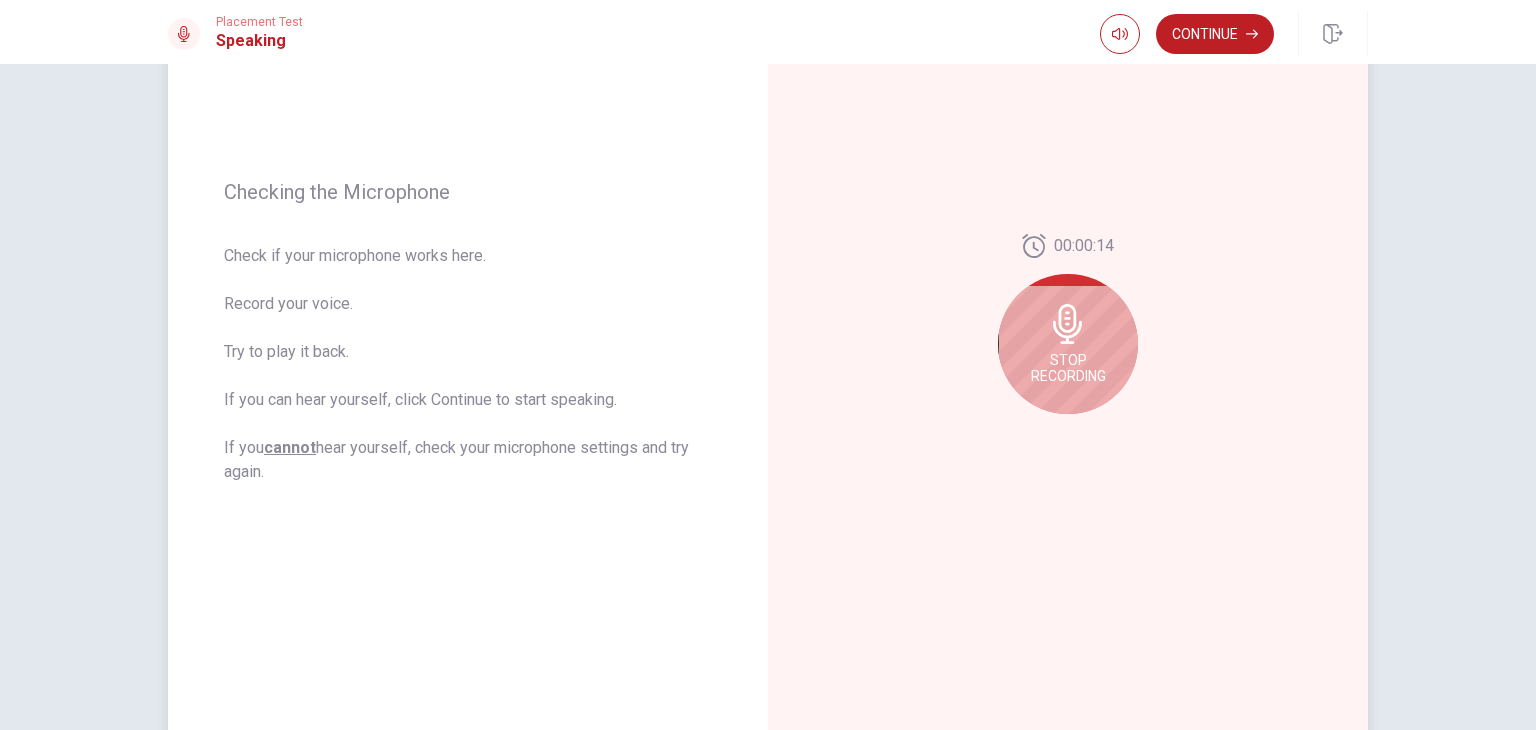 scroll, scrollTop: 200, scrollLeft: 0, axis: vertical 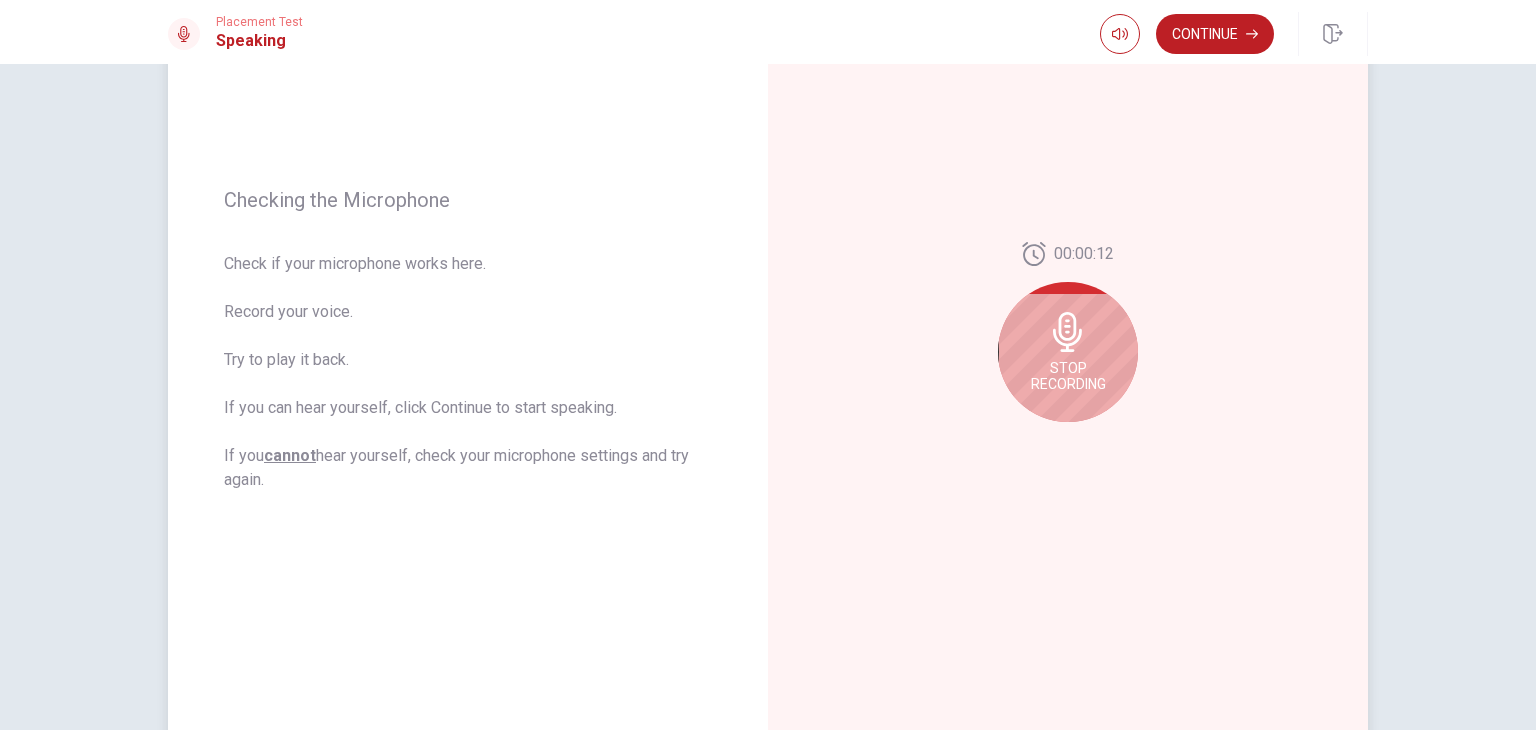 click 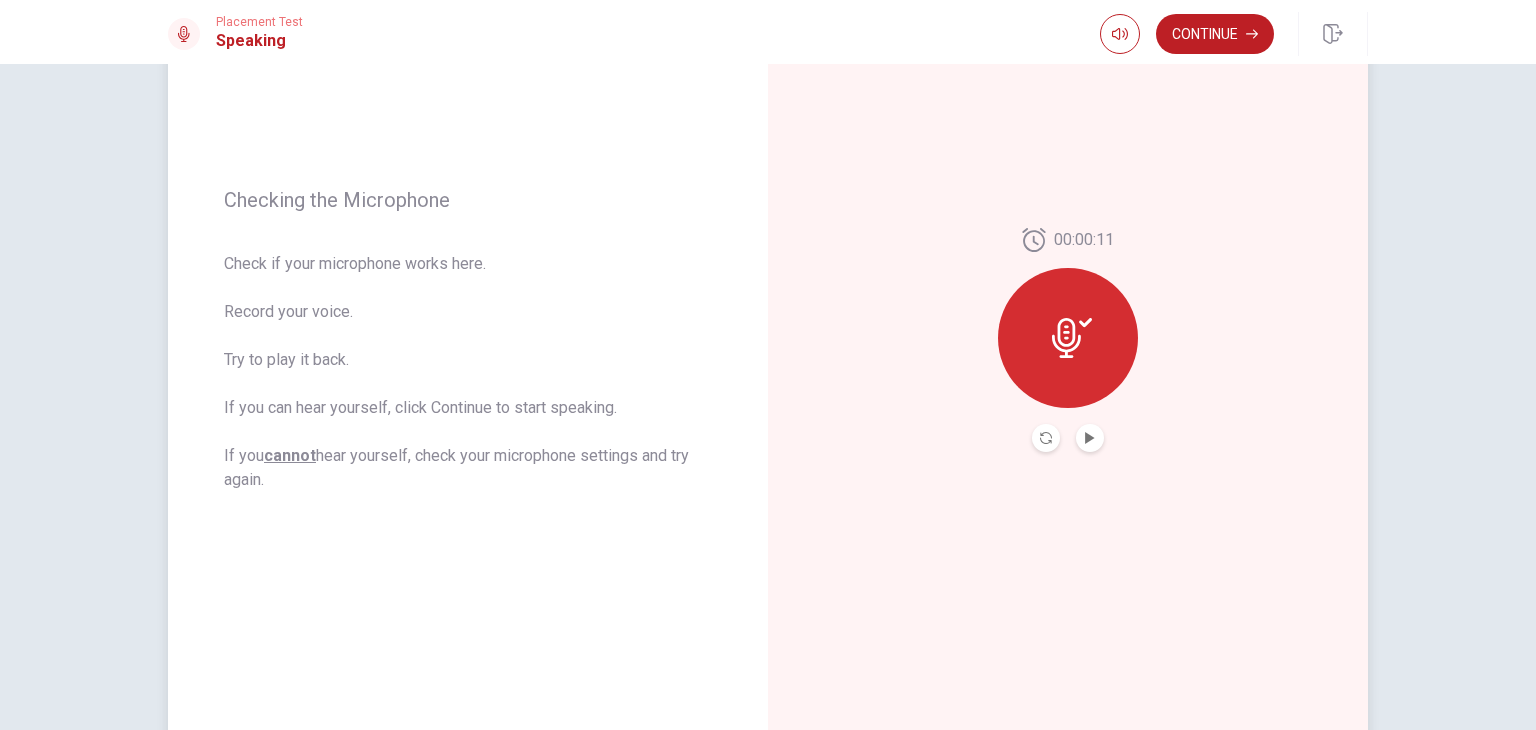 click 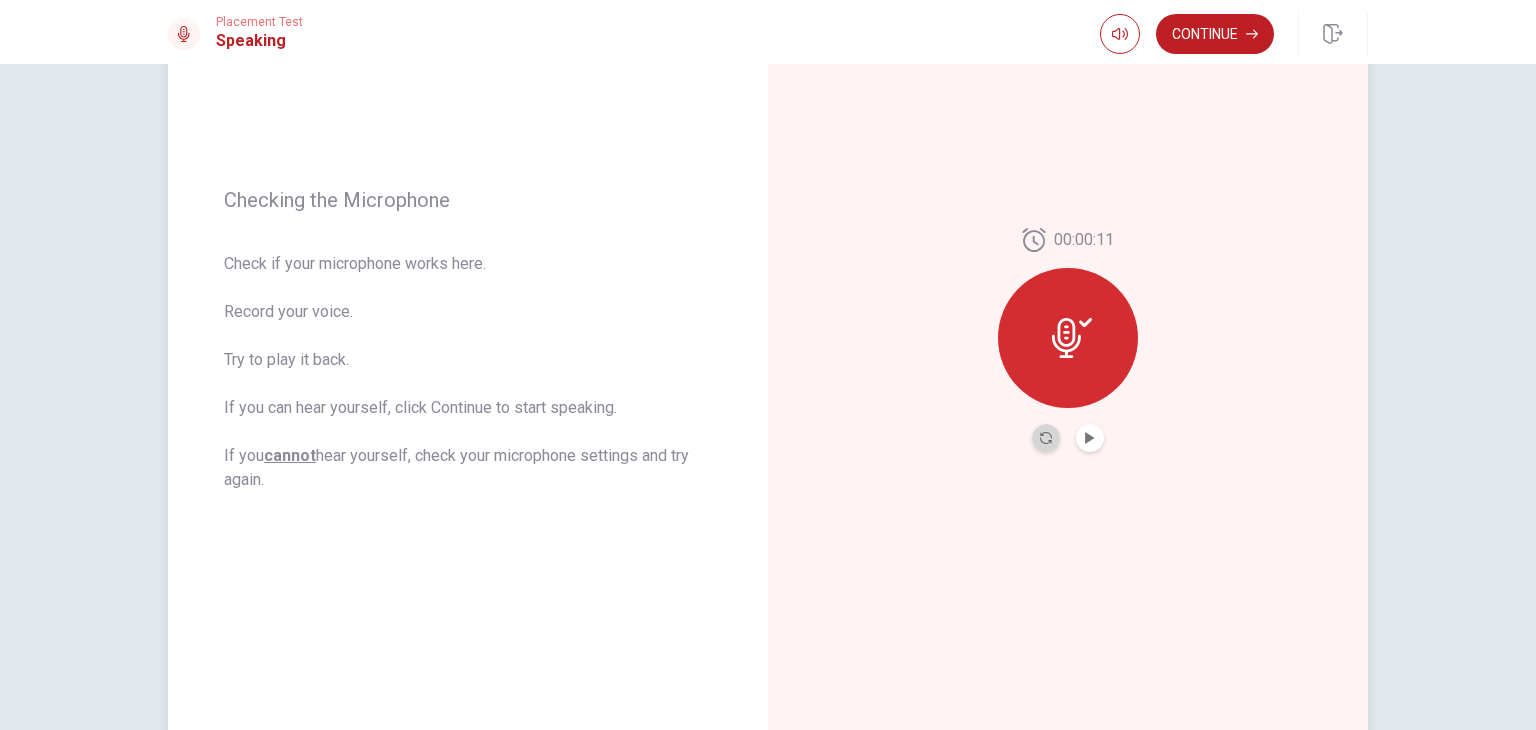 click at bounding box center (1046, 438) 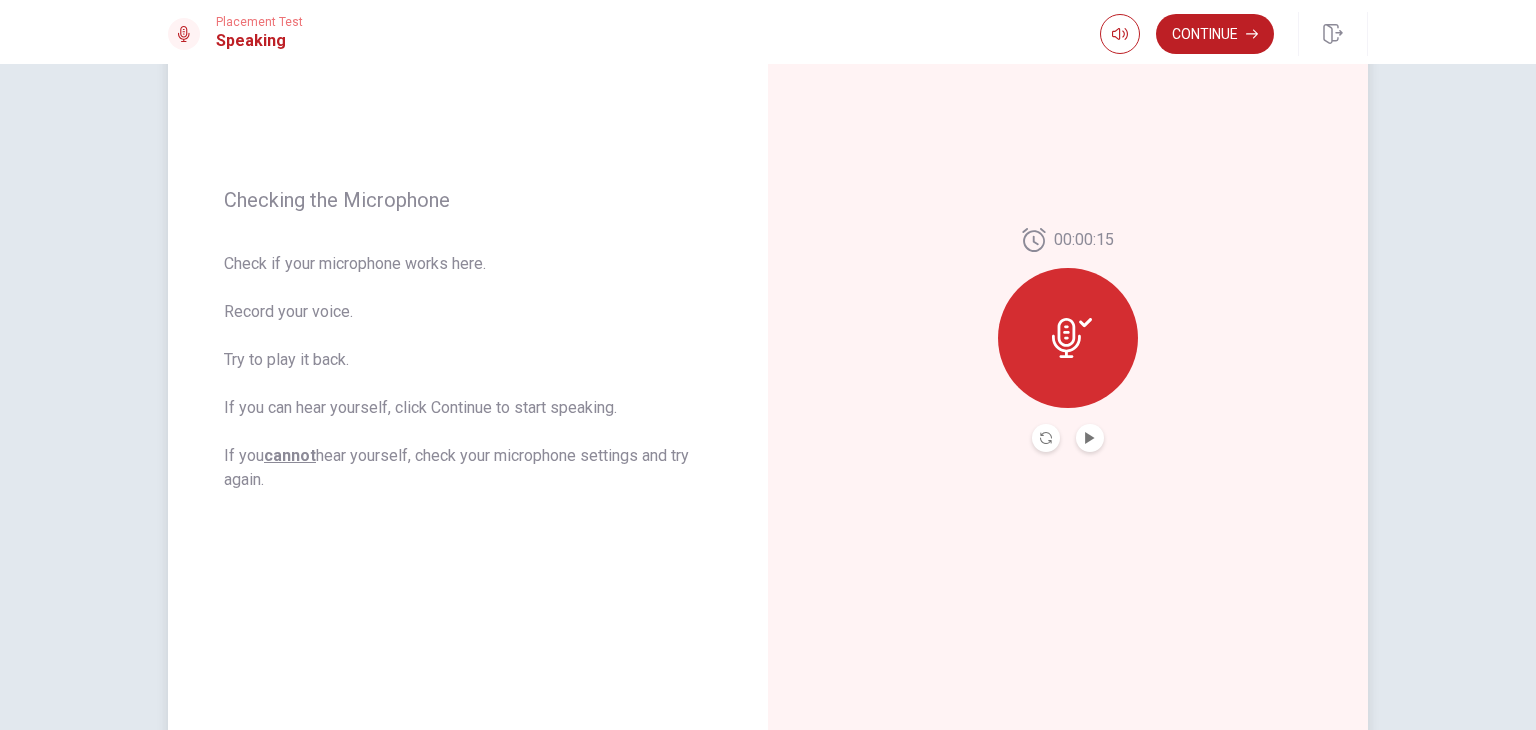 click at bounding box center [1090, 438] 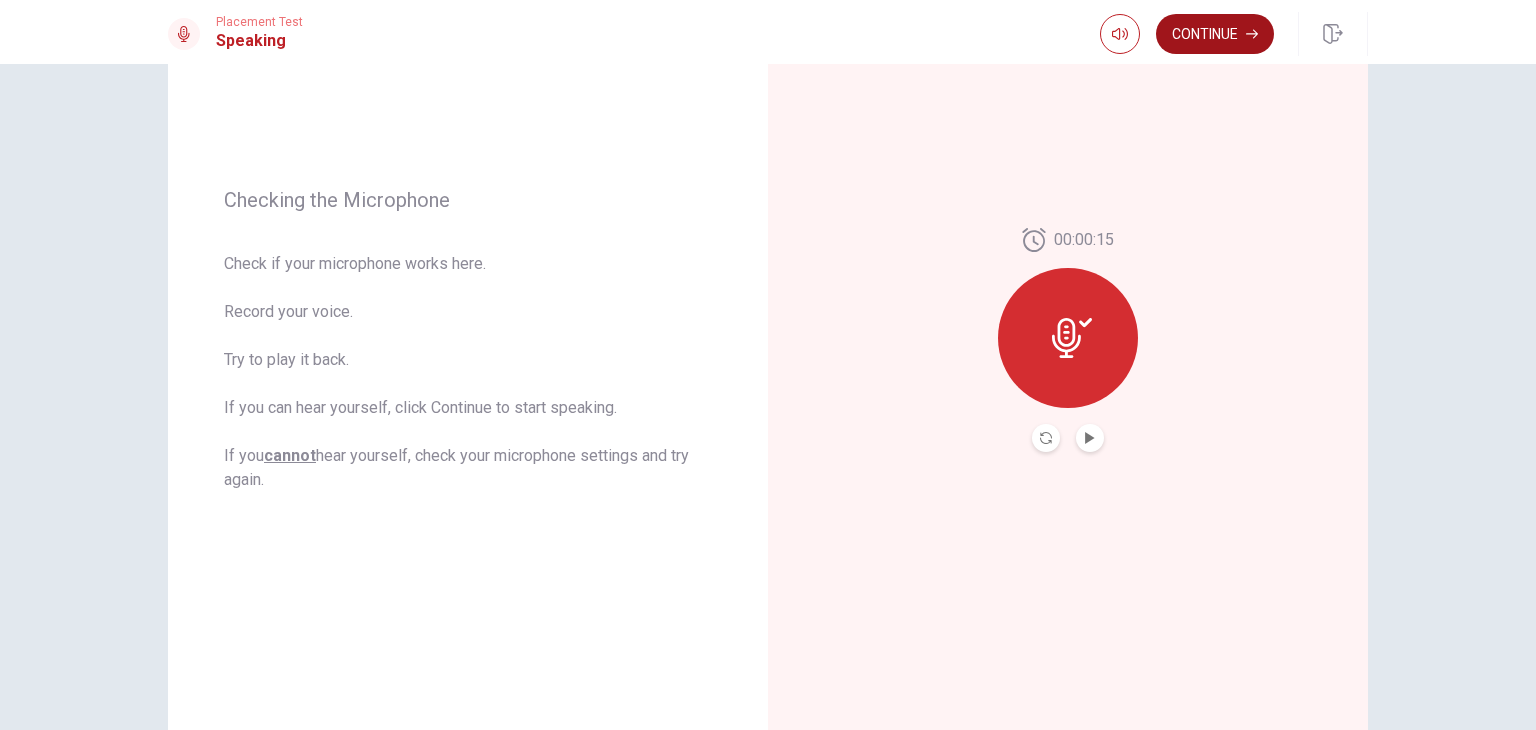click on "Continue" at bounding box center (1215, 34) 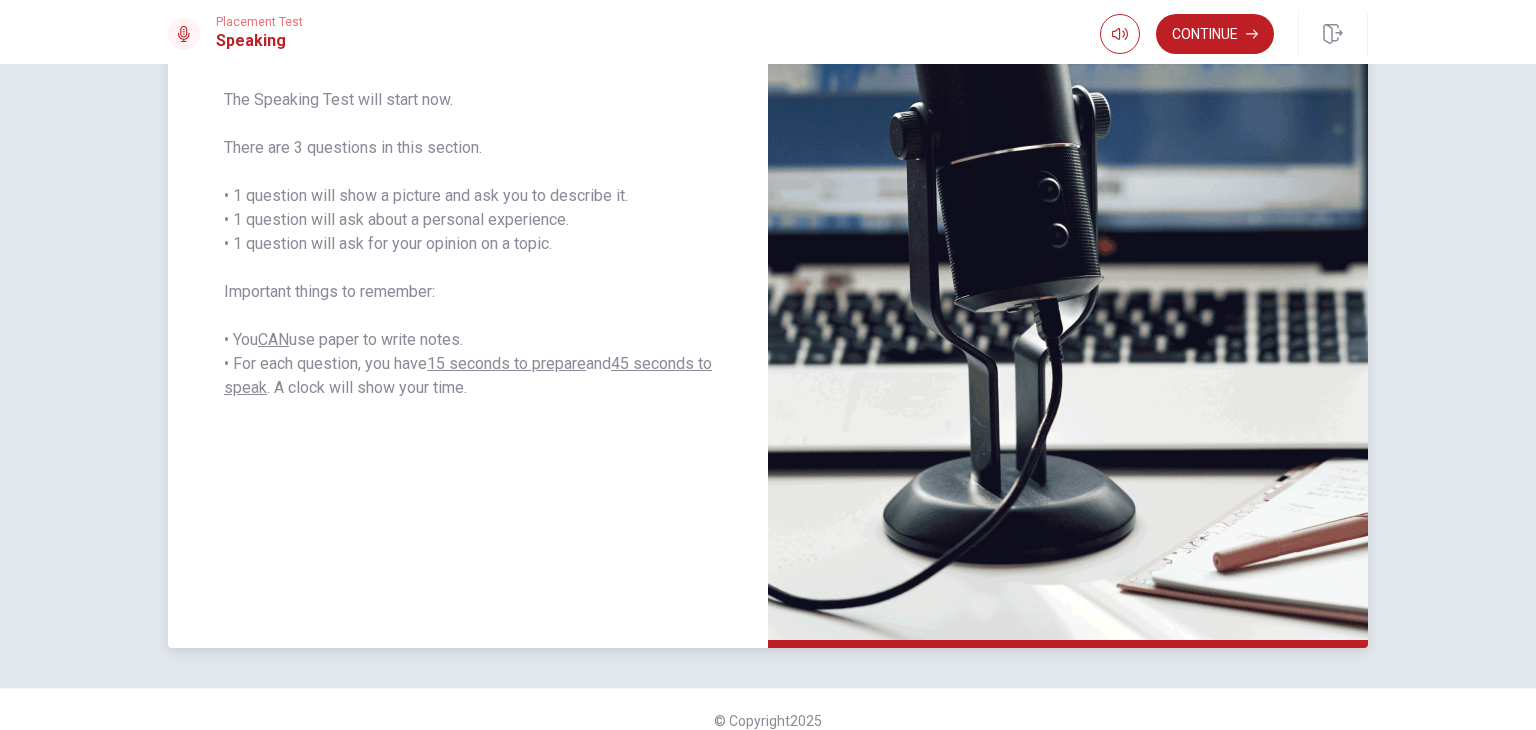 scroll, scrollTop: 350, scrollLeft: 0, axis: vertical 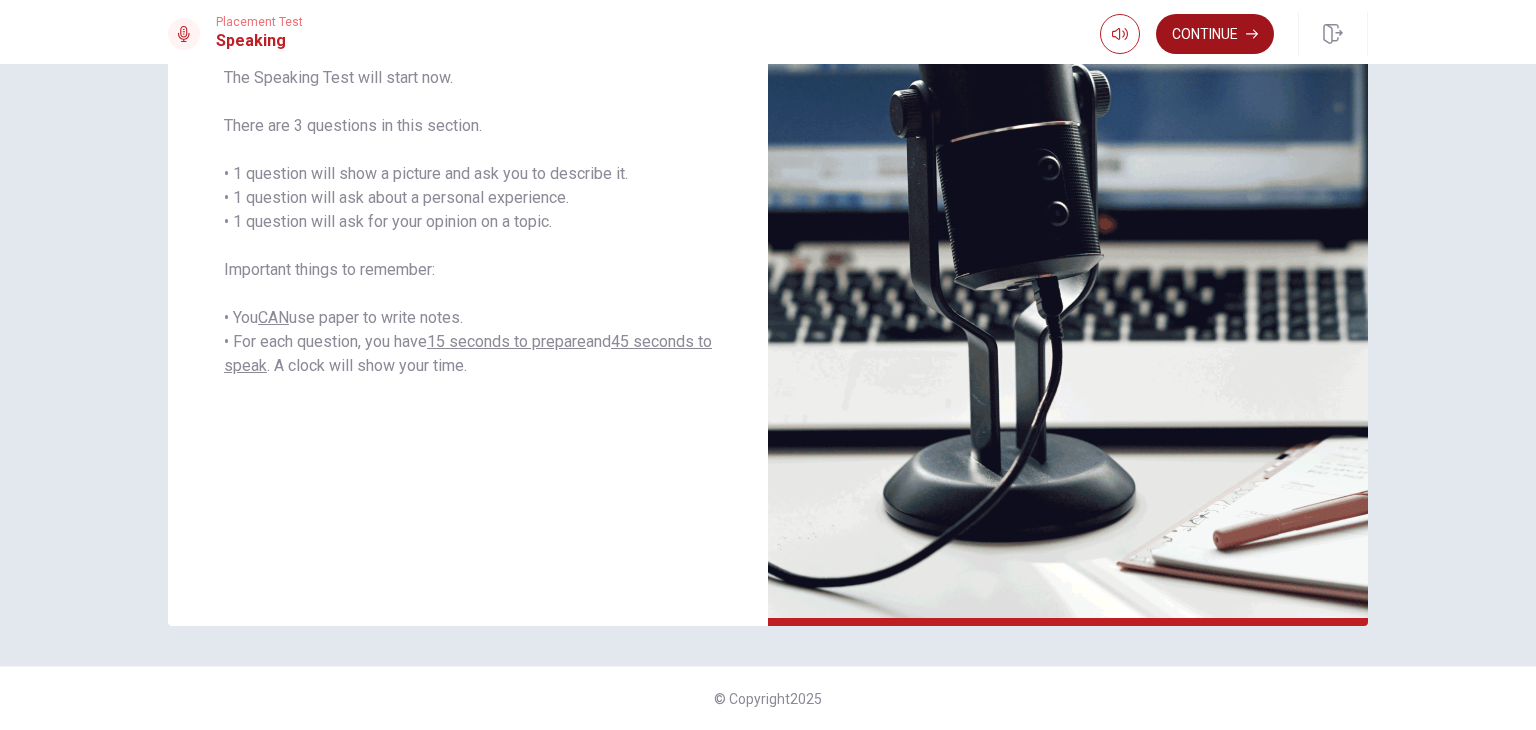 click on "Continue" at bounding box center (1215, 34) 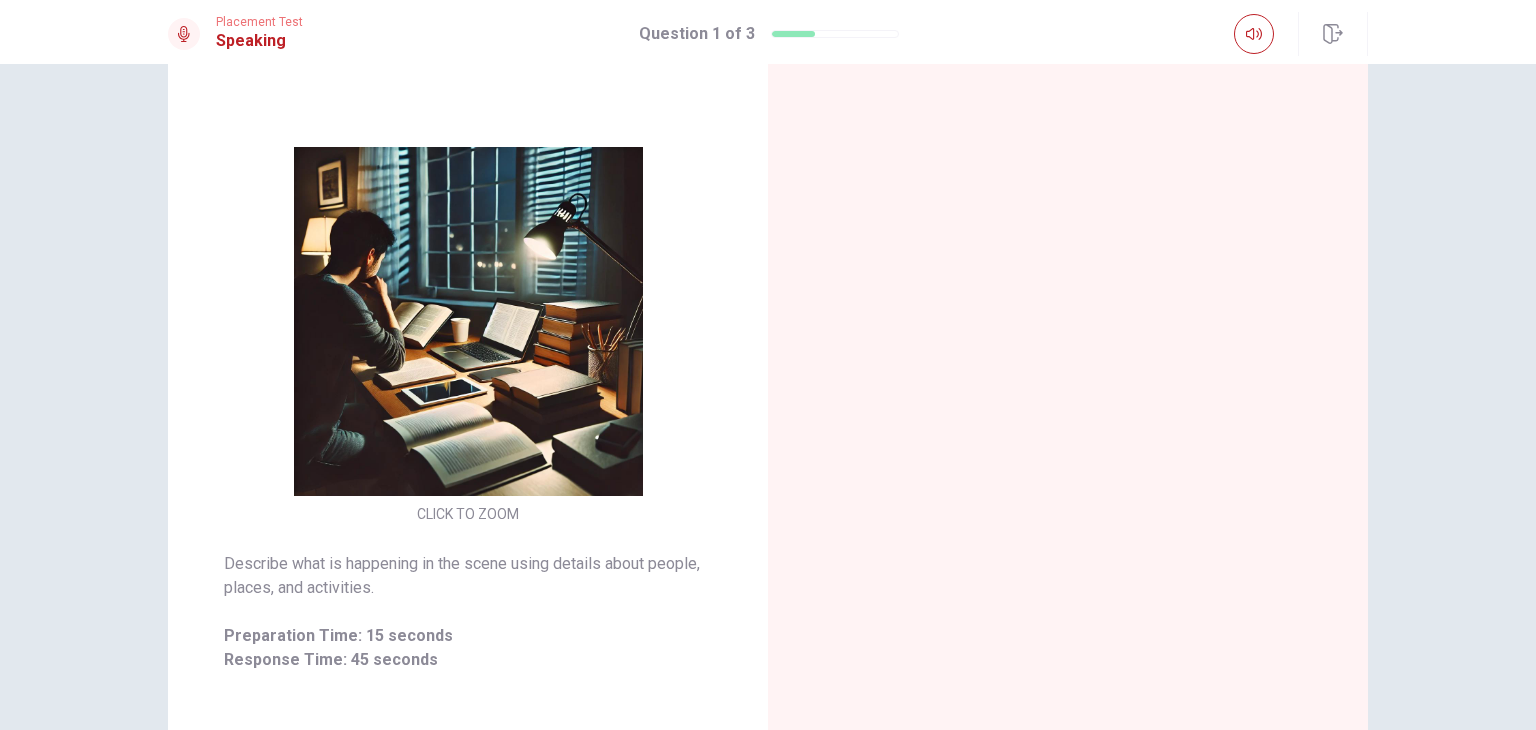 scroll, scrollTop: 350, scrollLeft: 0, axis: vertical 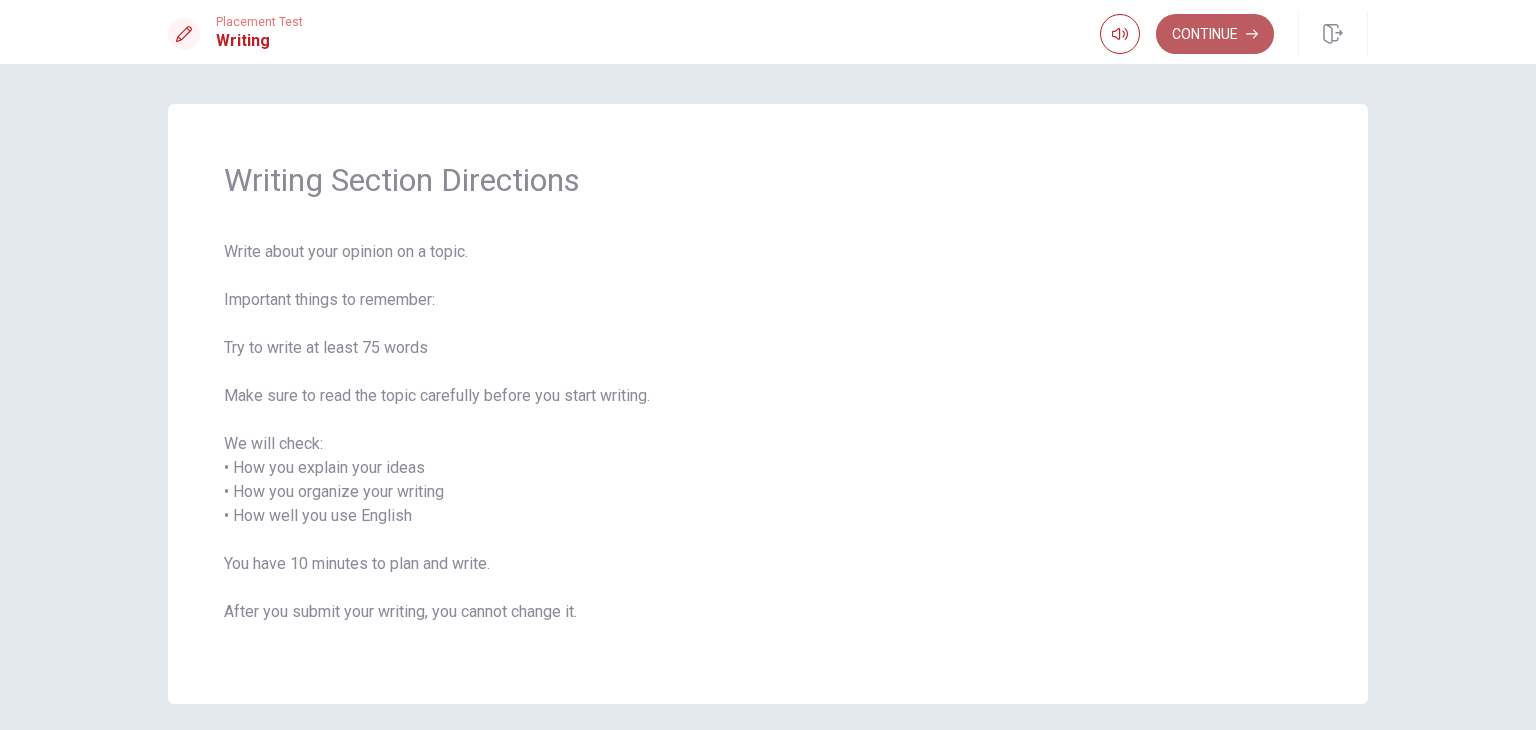 click on "Continue" at bounding box center (1215, 34) 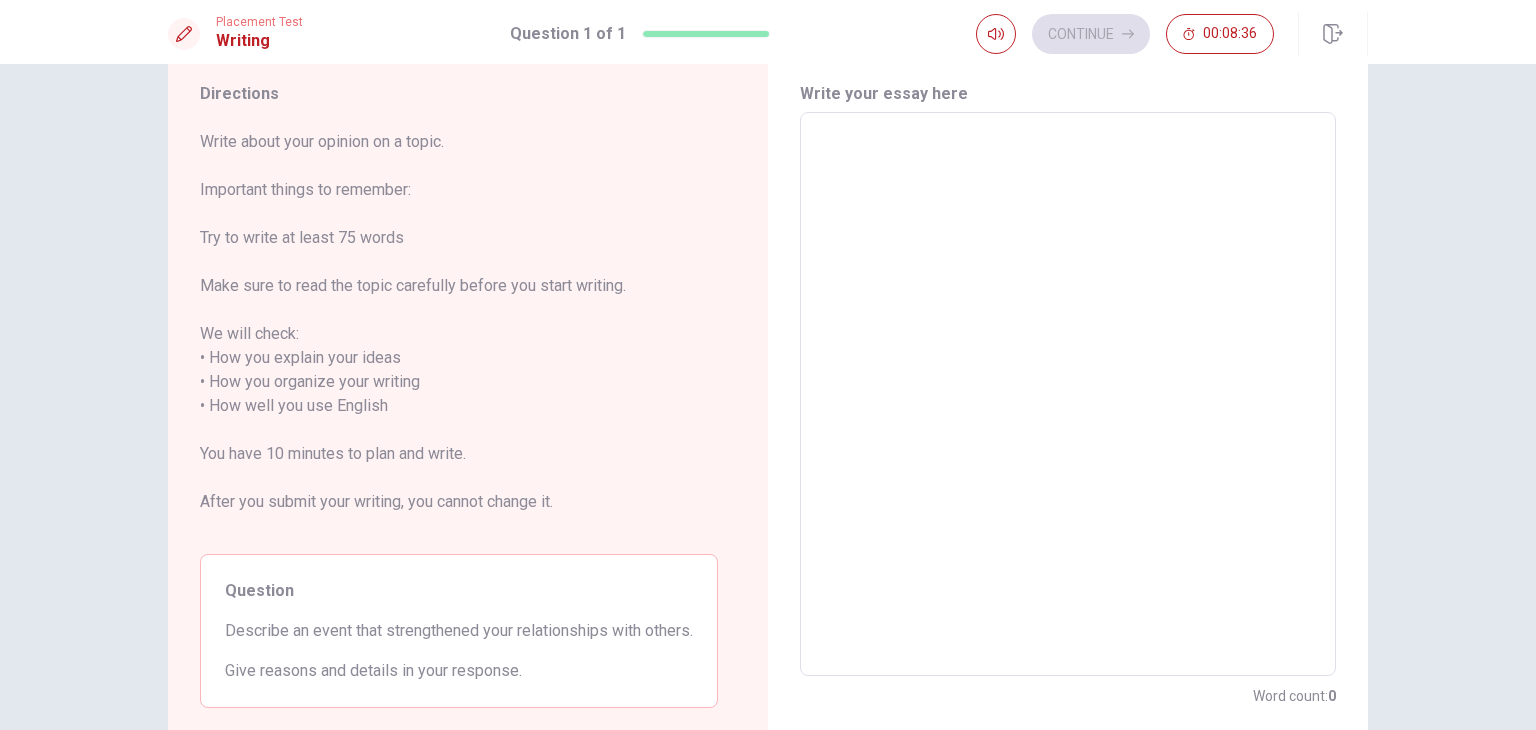 scroll, scrollTop: 0, scrollLeft: 0, axis: both 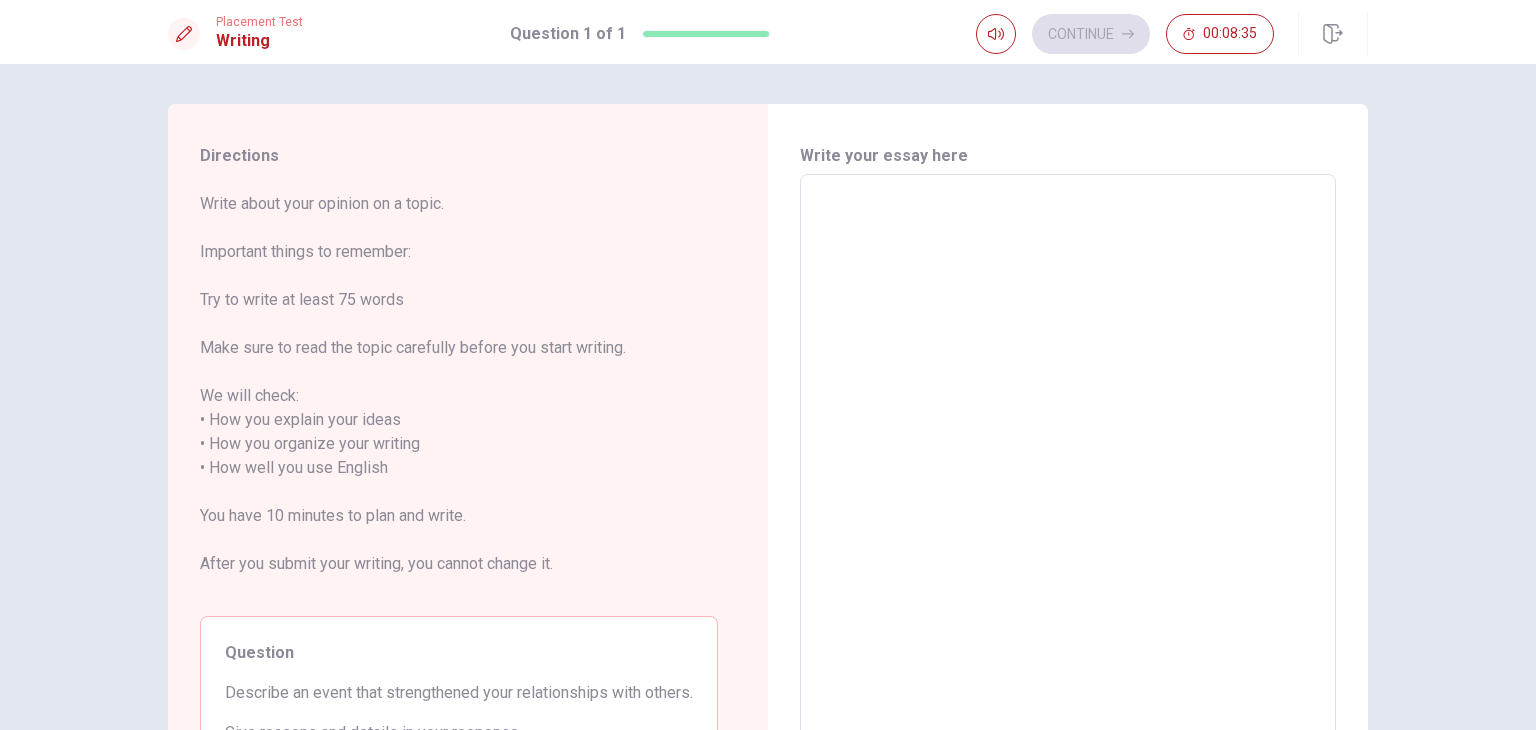 click at bounding box center [1068, 456] 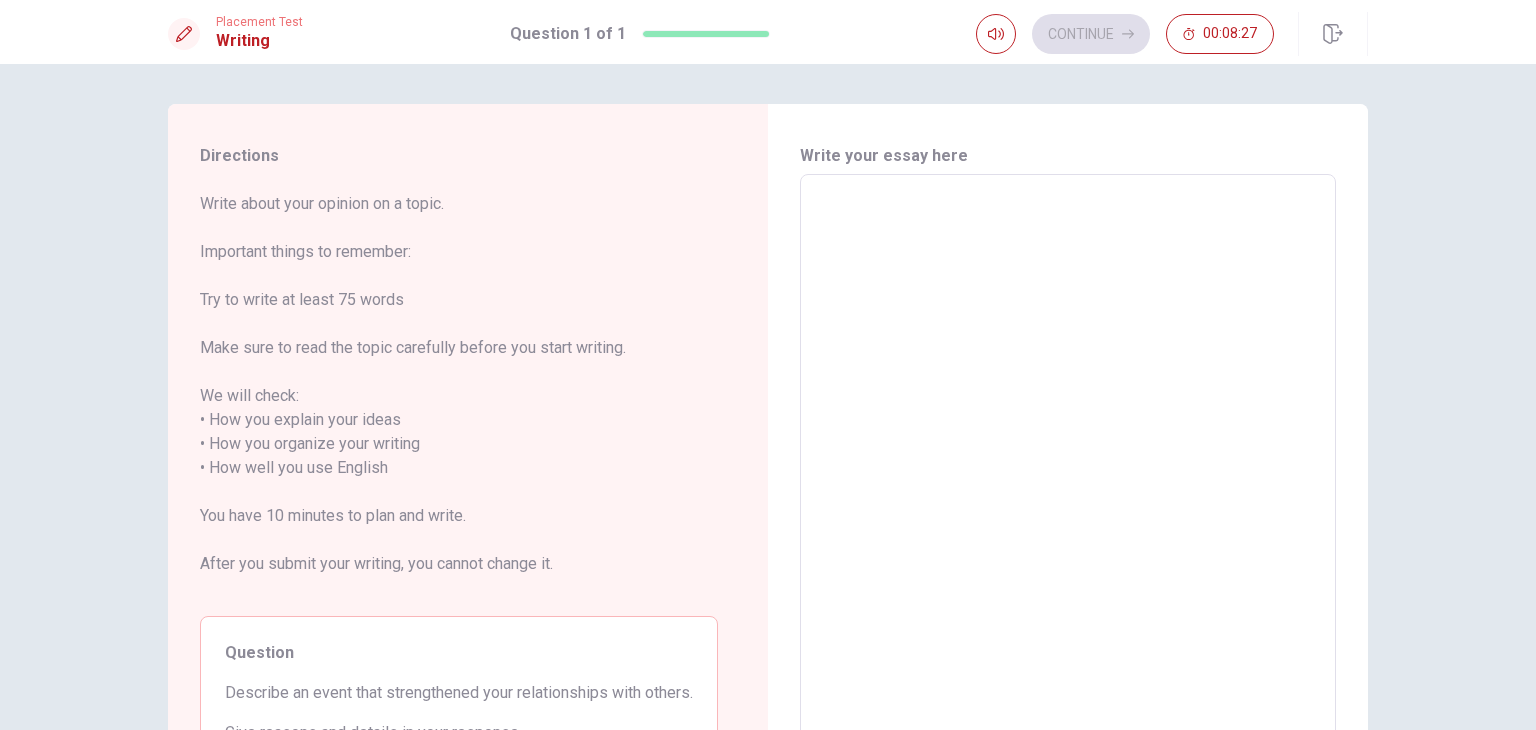 type on "p" 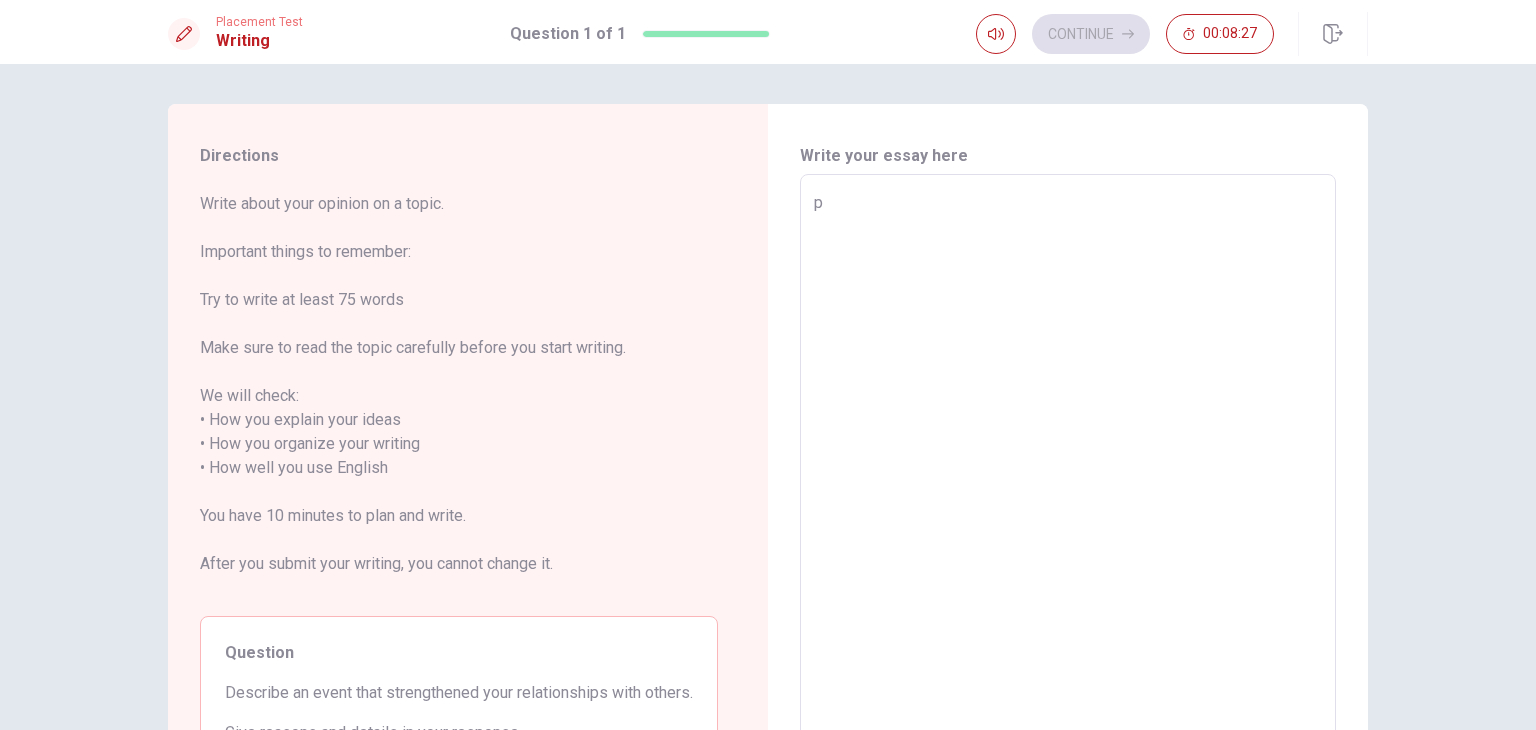 type on "x" 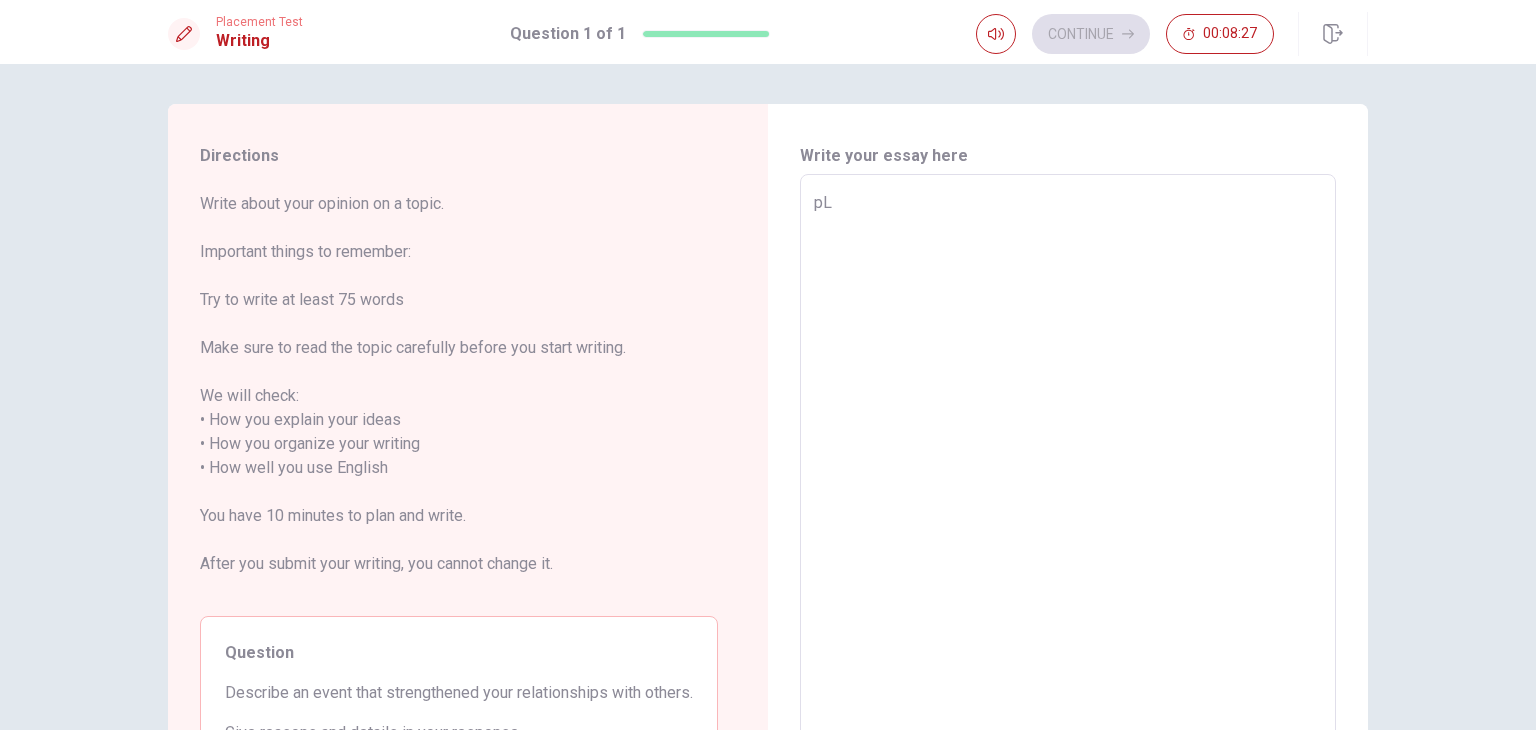 type on "x" 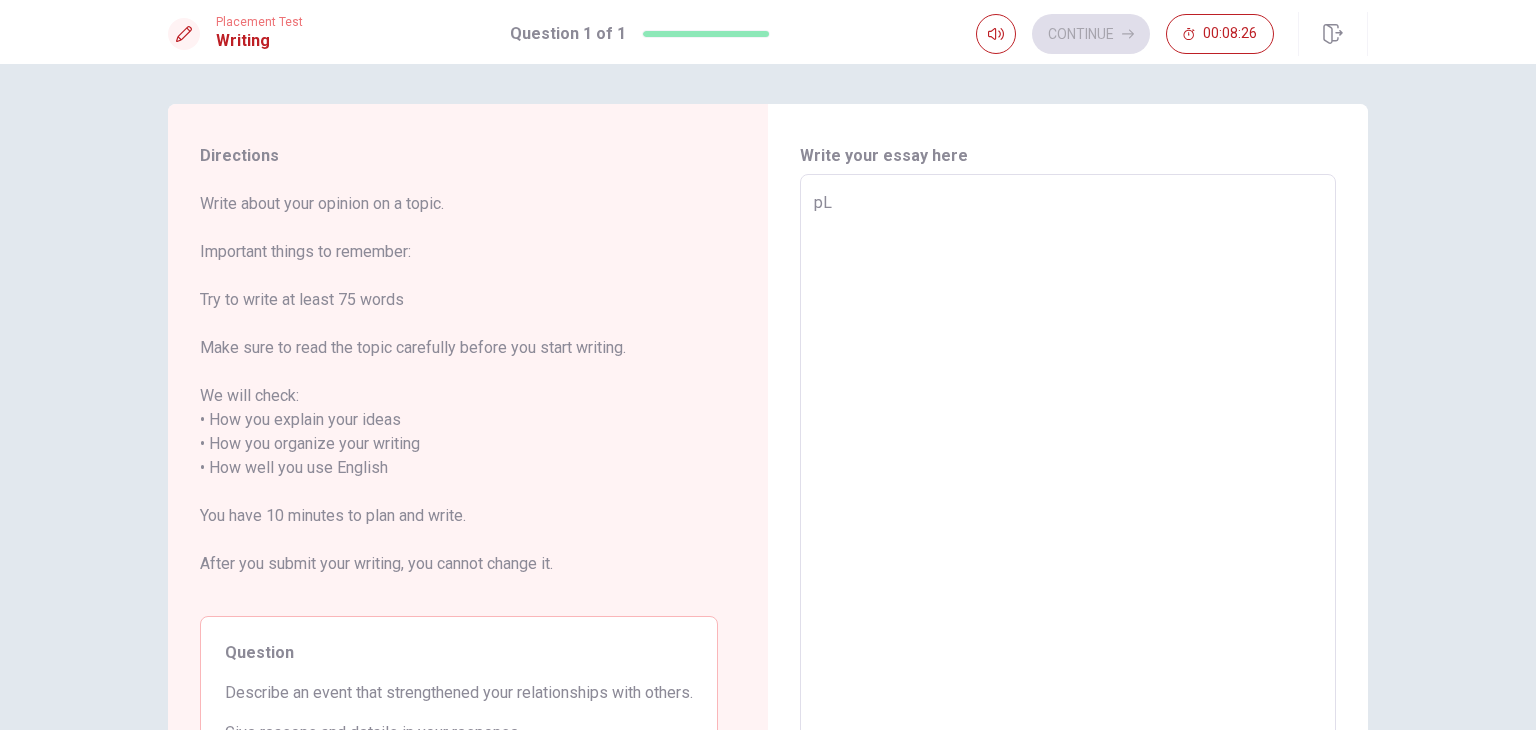 type on "p" 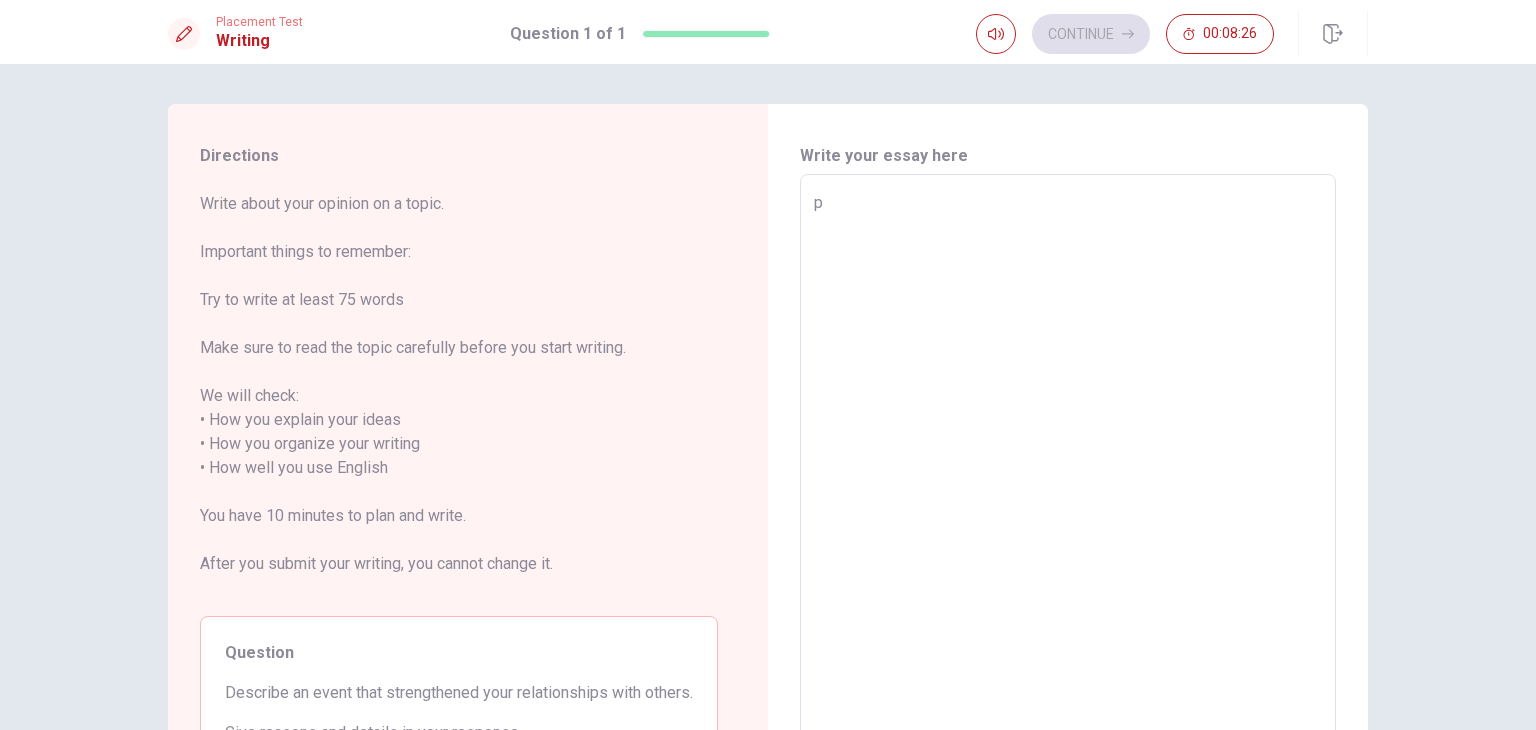 type on "x" 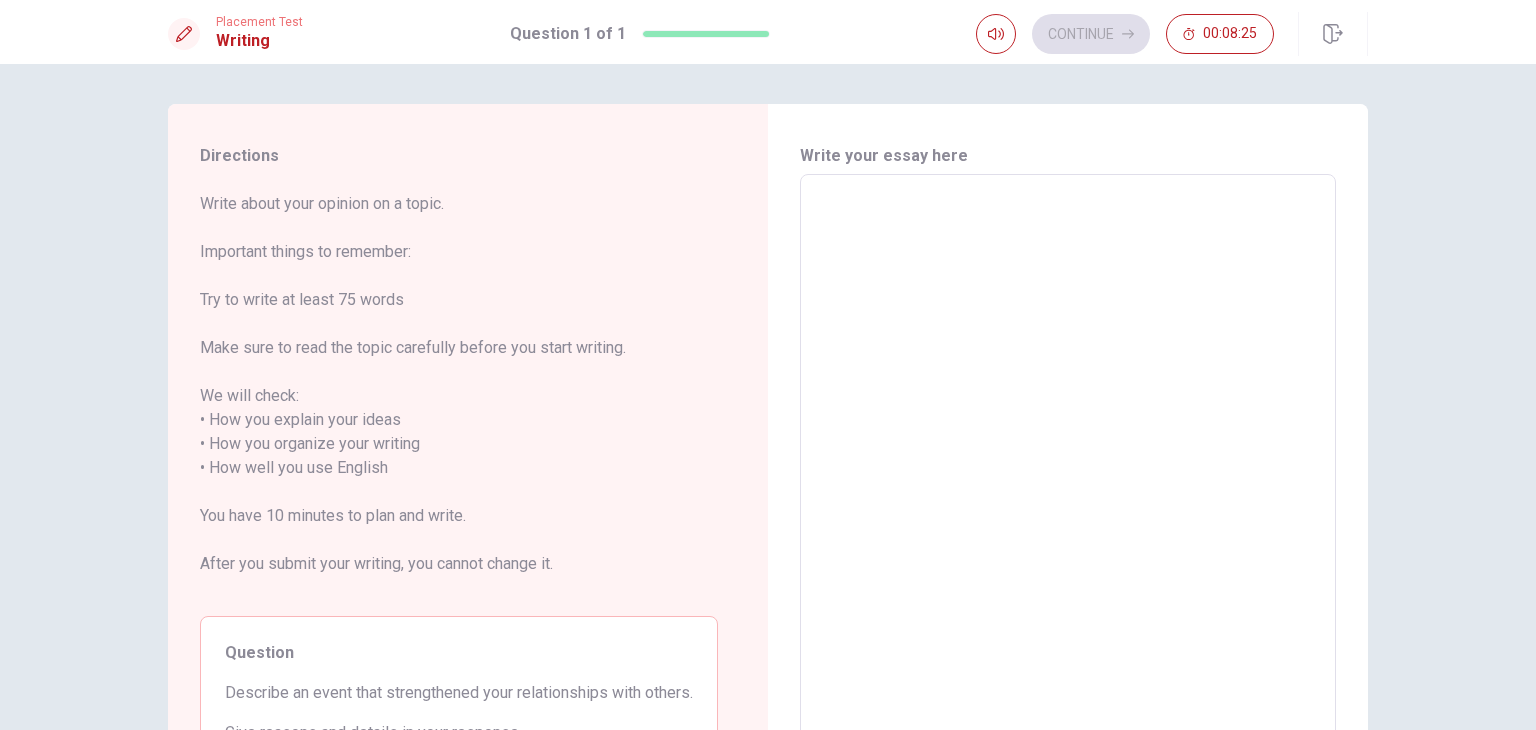 type on "P" 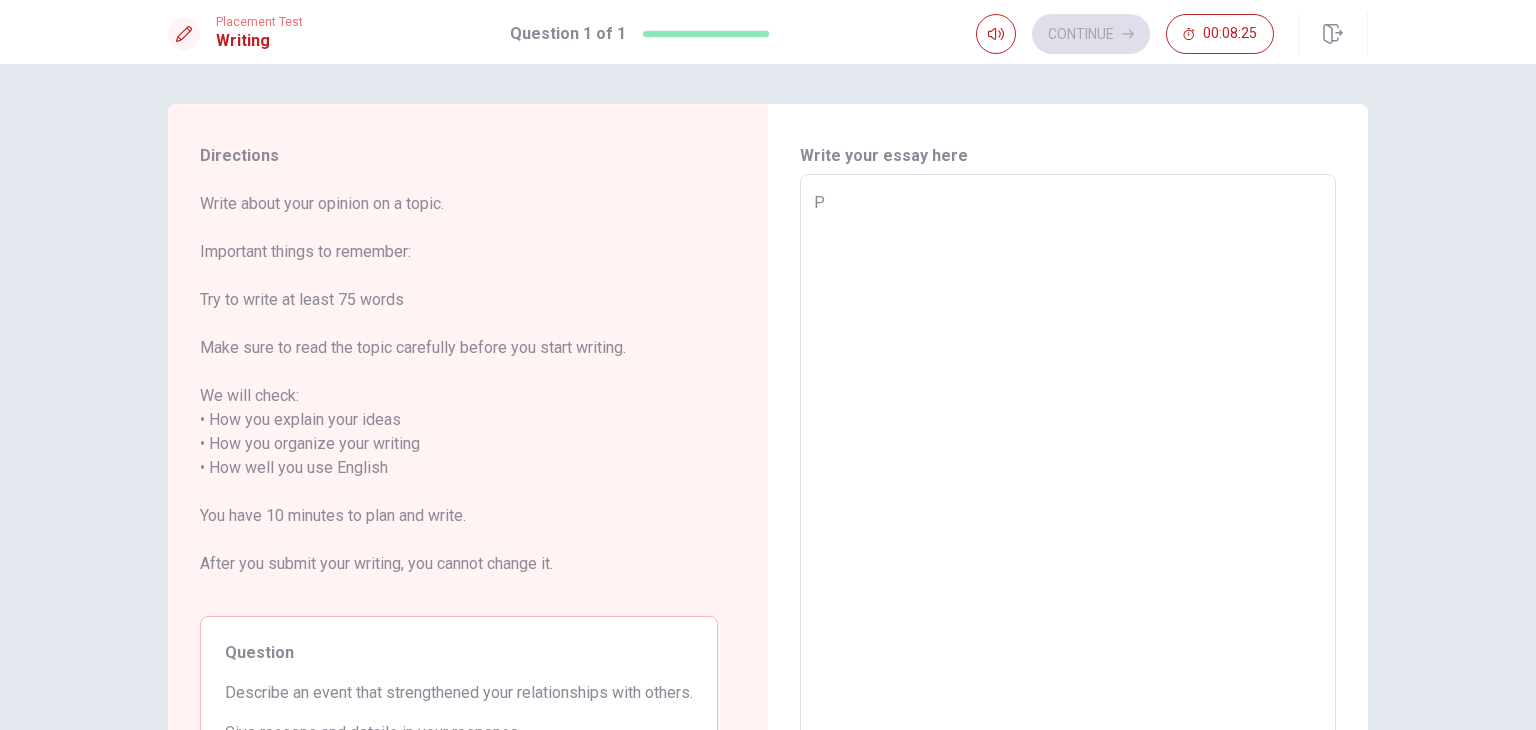 type on "x" 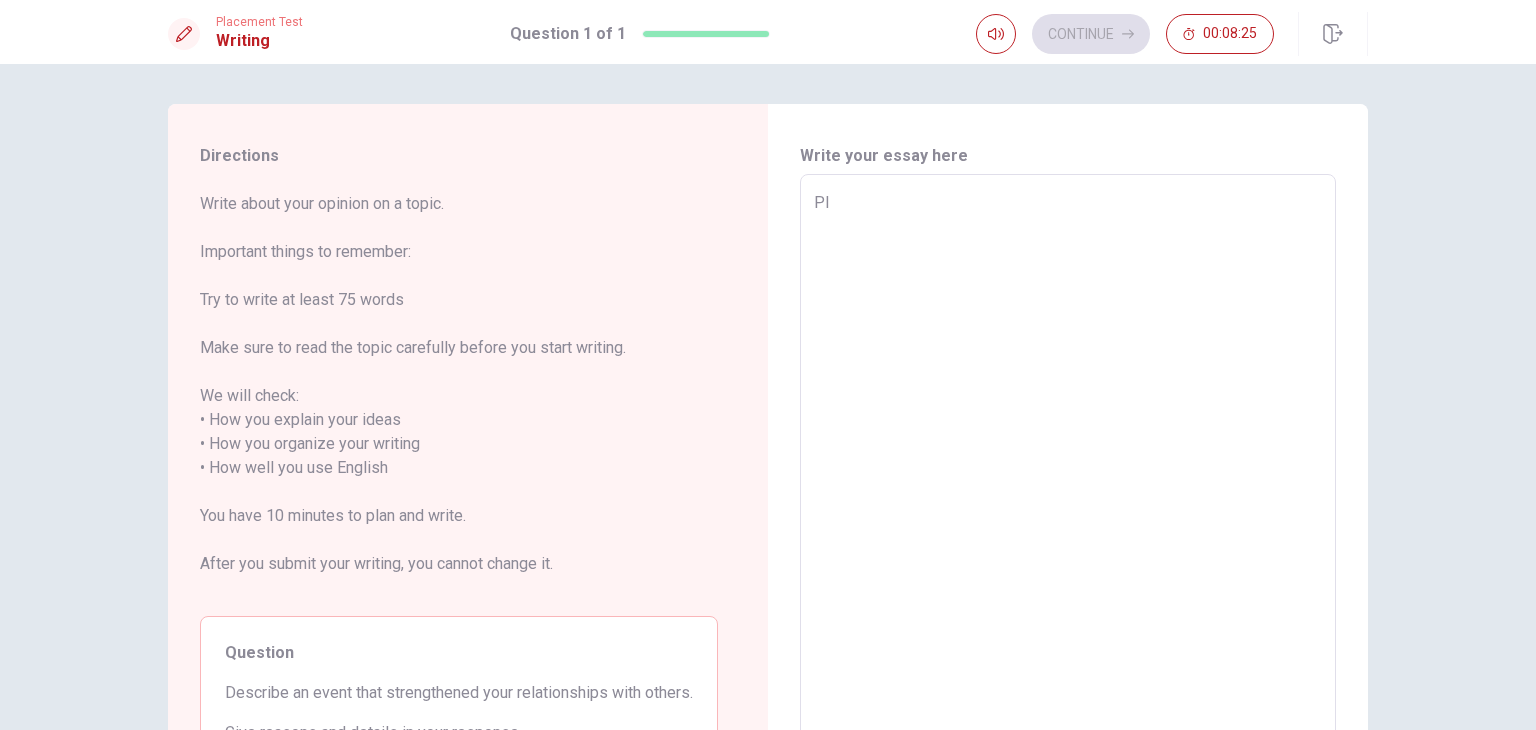 type on "x" 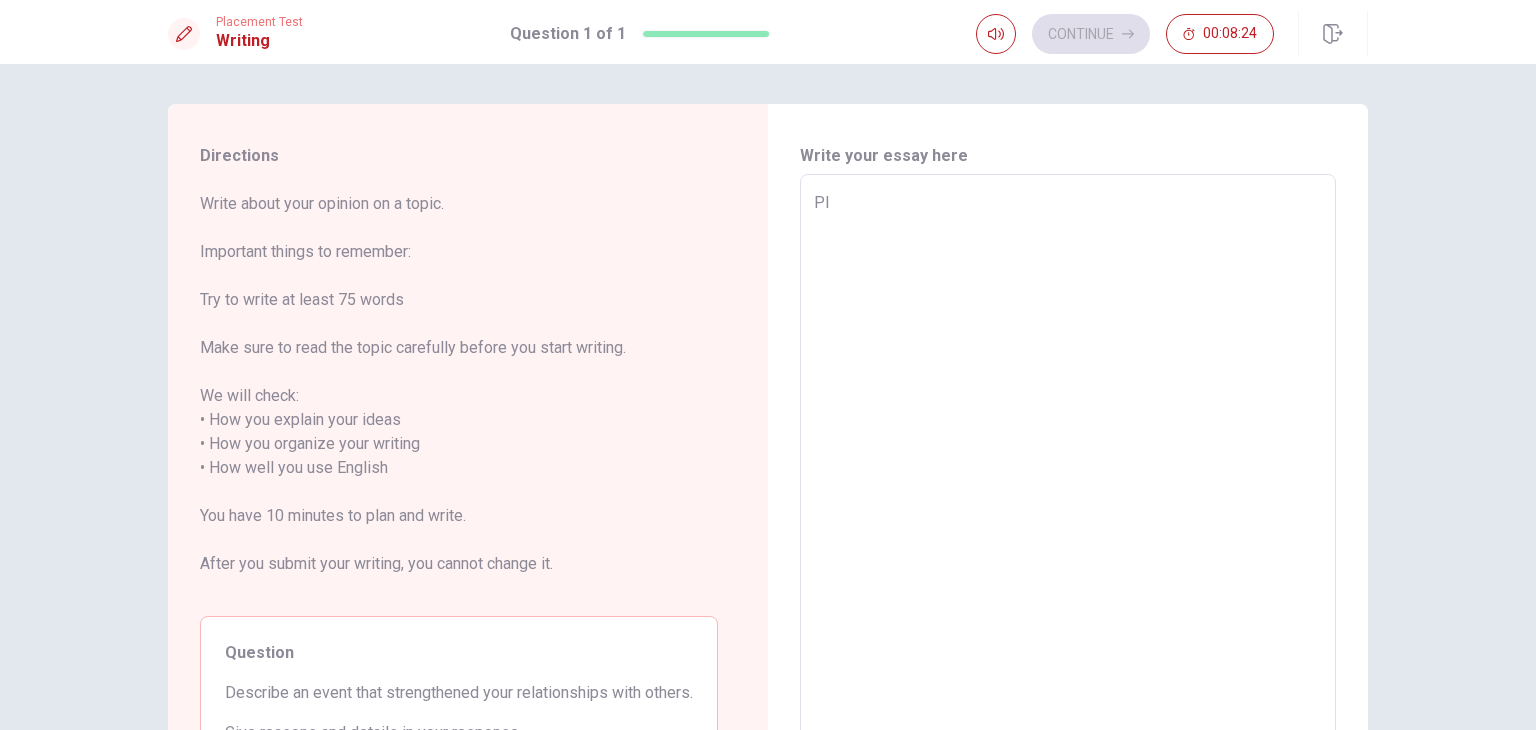 type on "Pla" 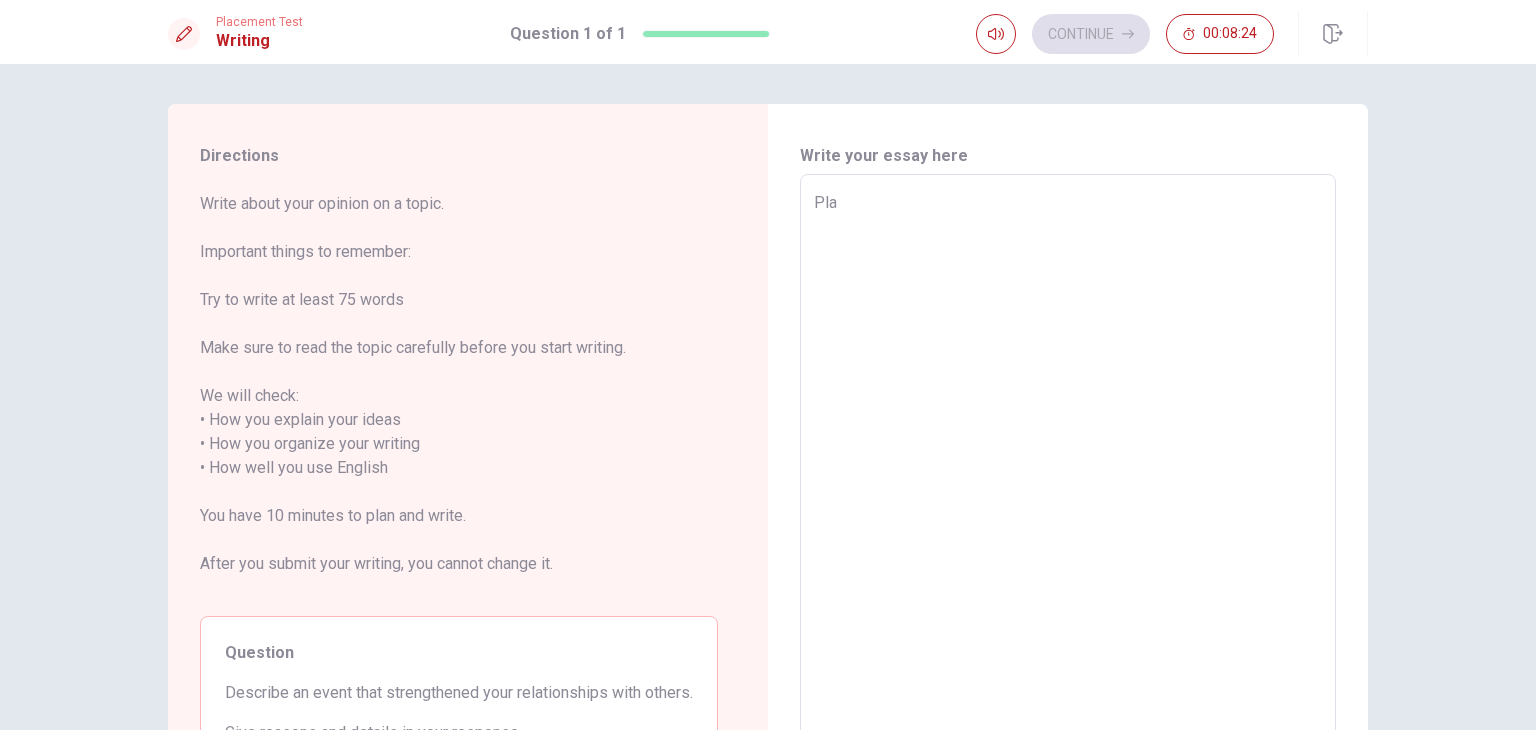 type on "x" 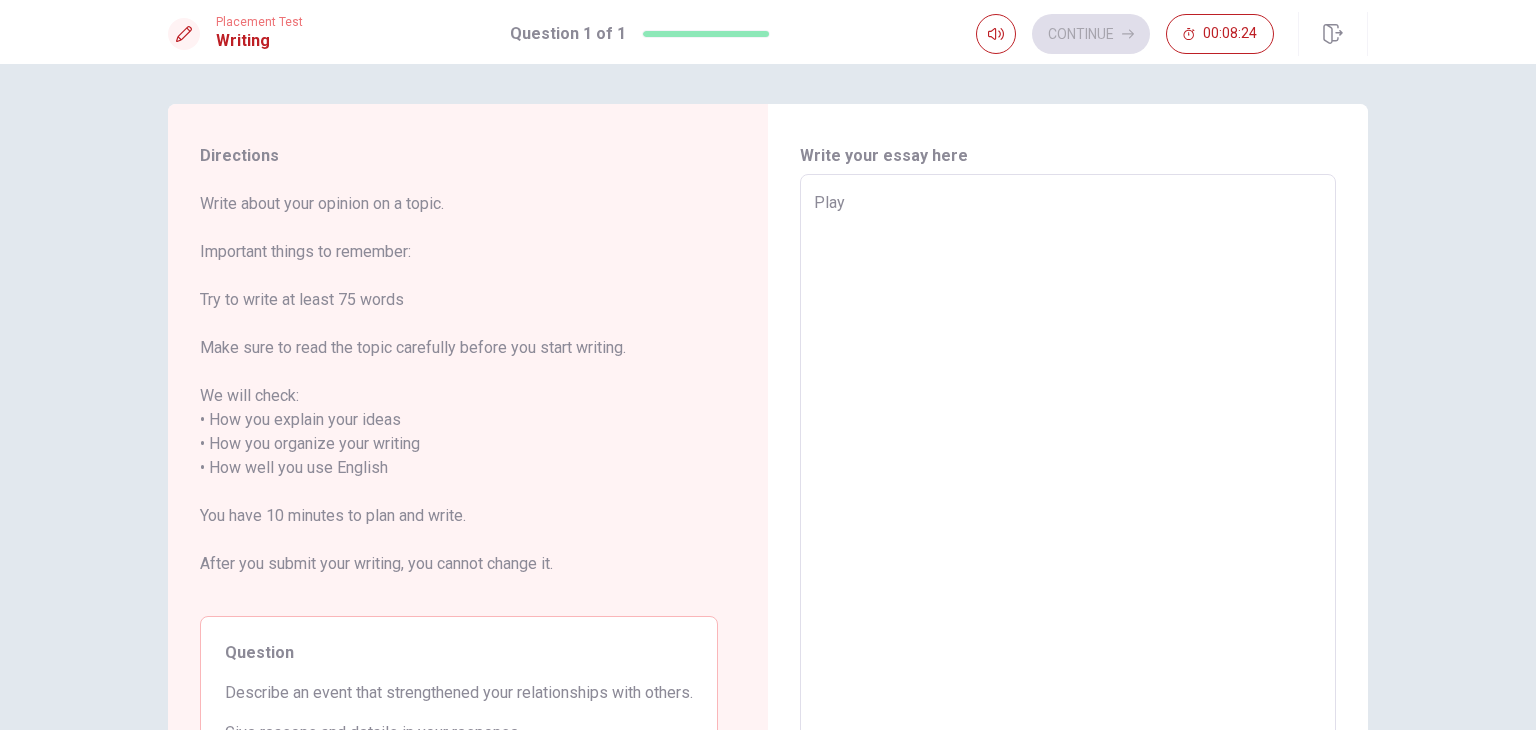 type on "x" 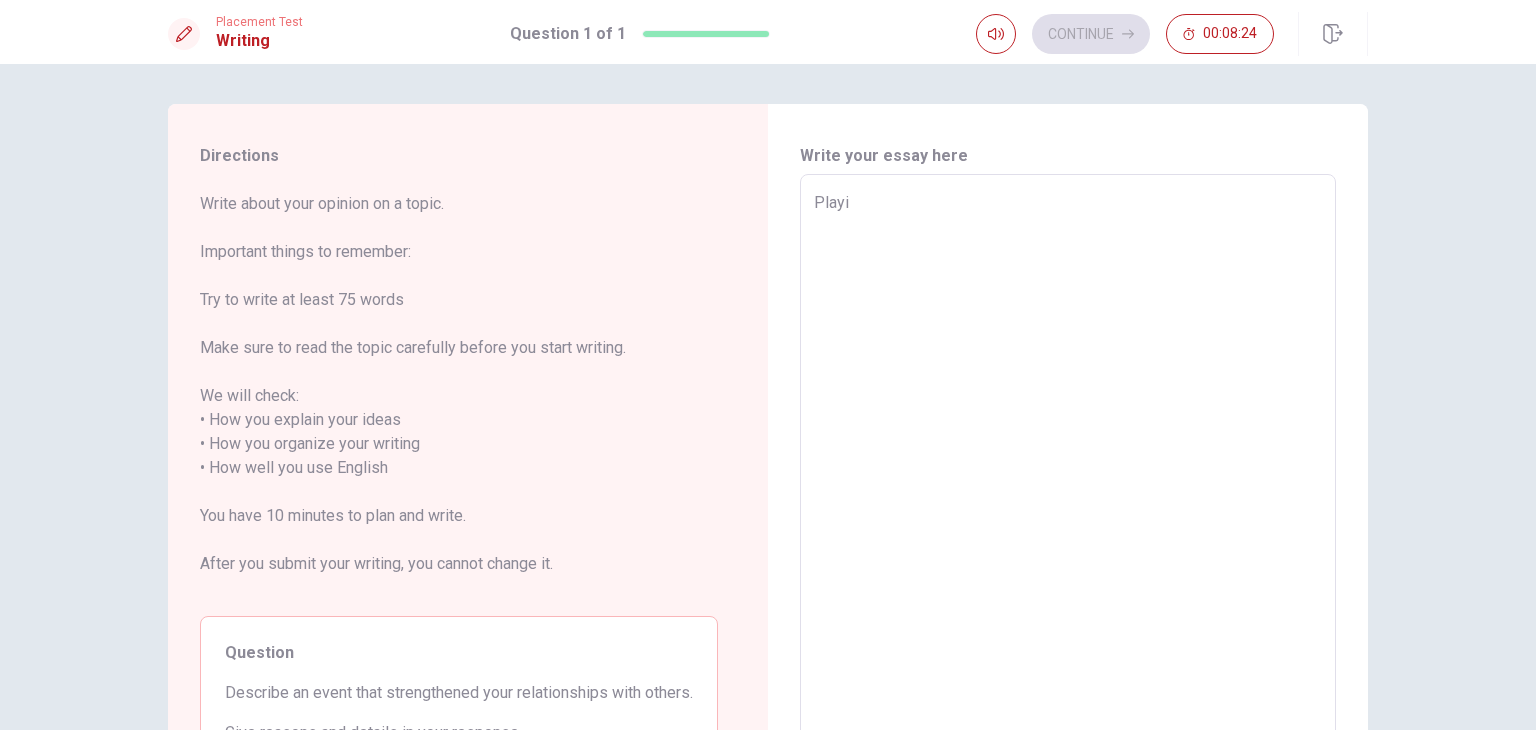 type on "x" 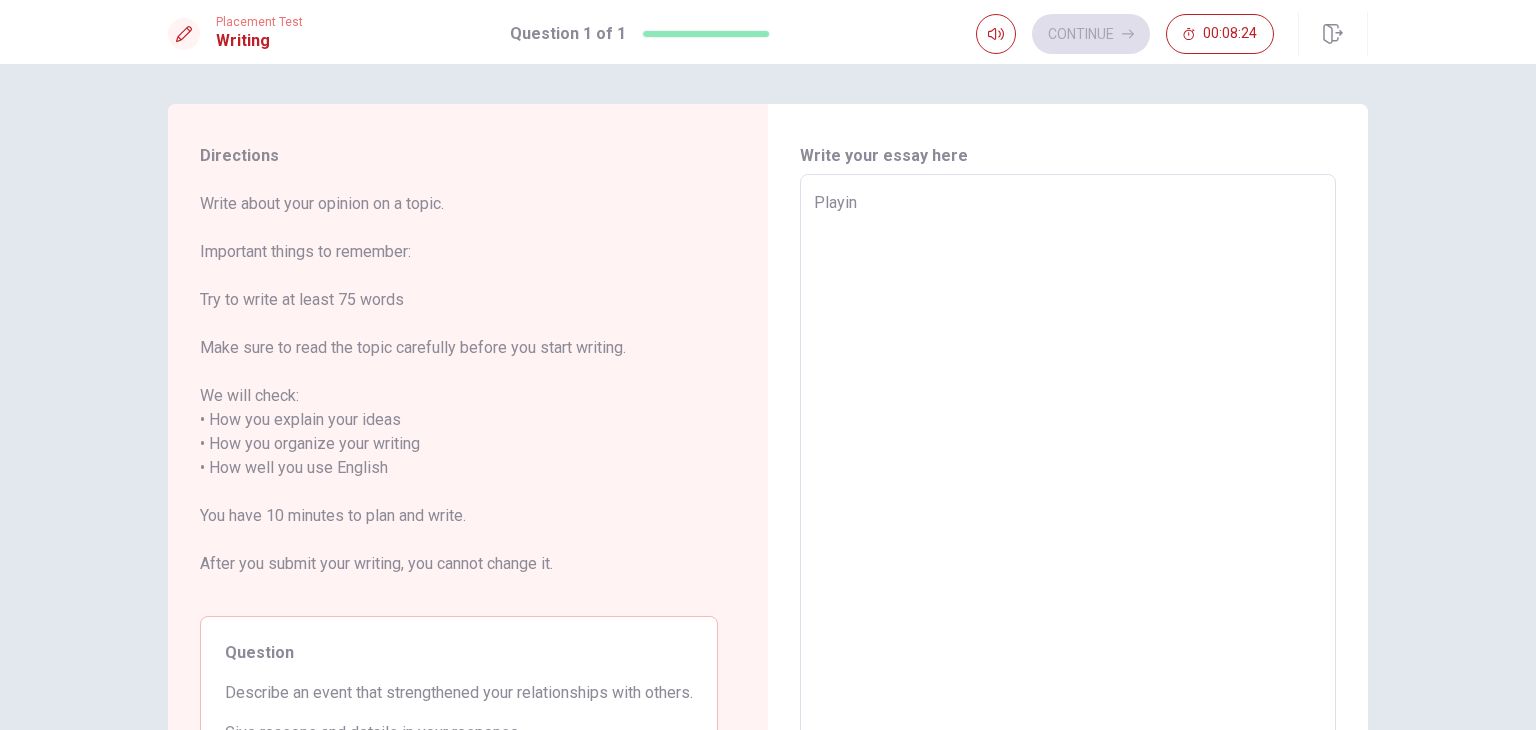 type on "x" 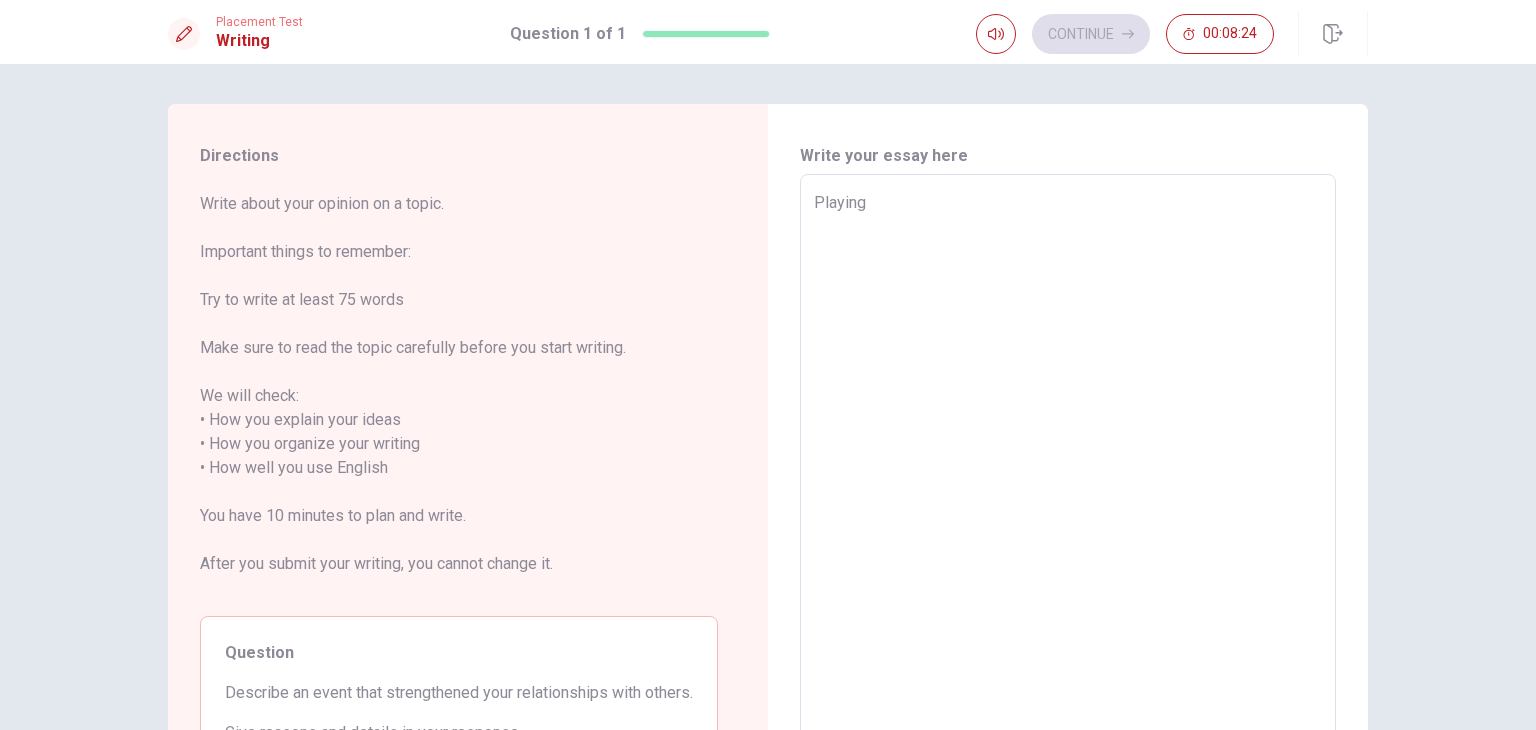 type on "x" 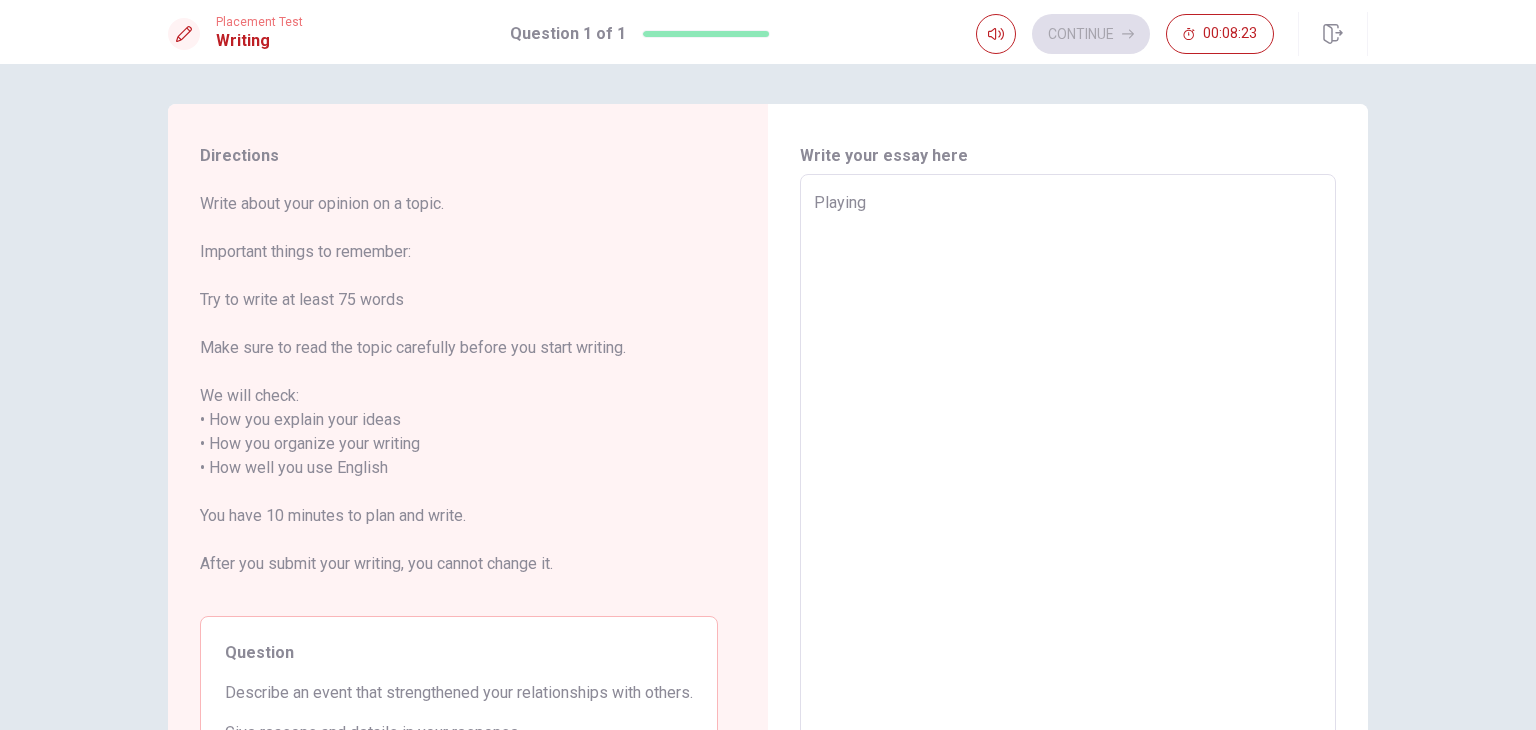 type on "Playing" 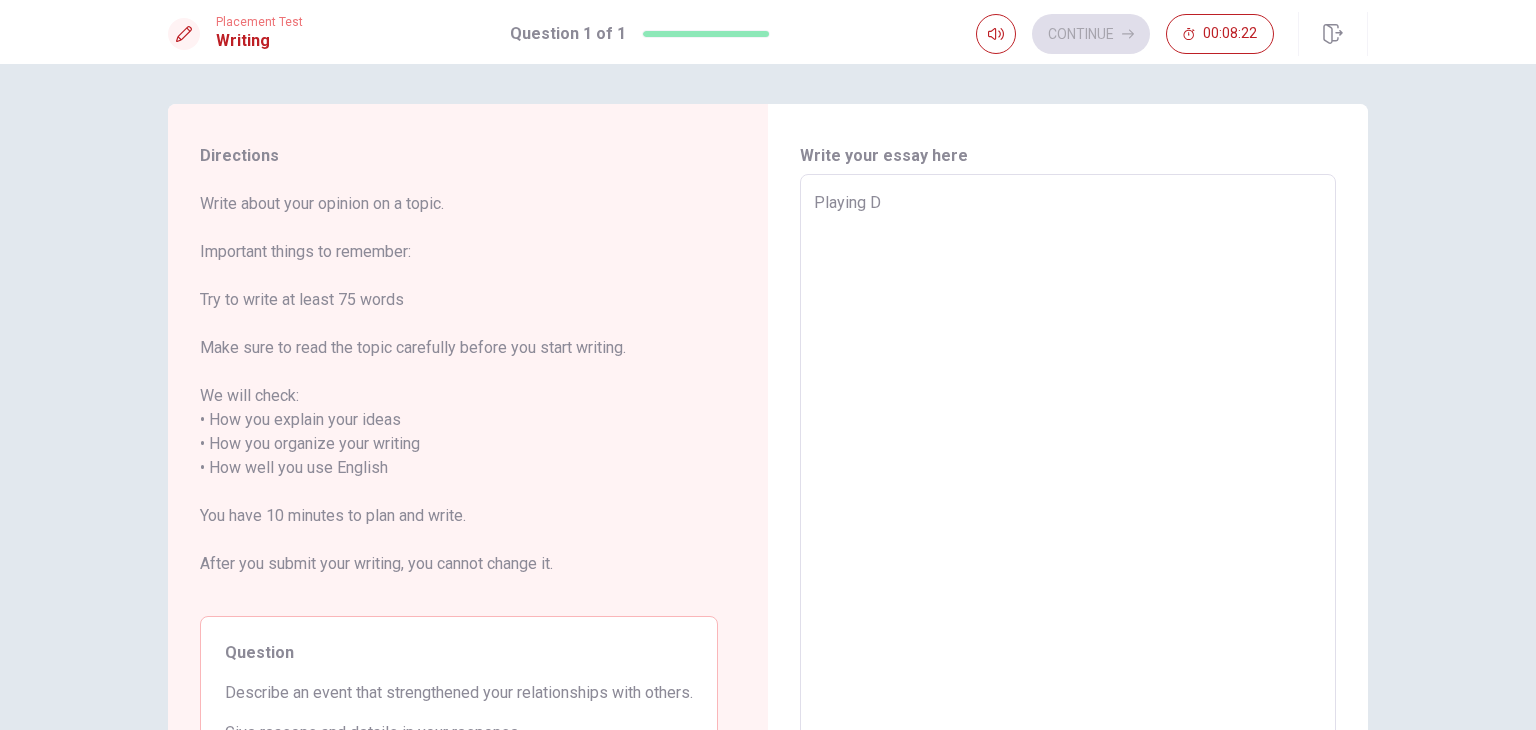 type on "x" 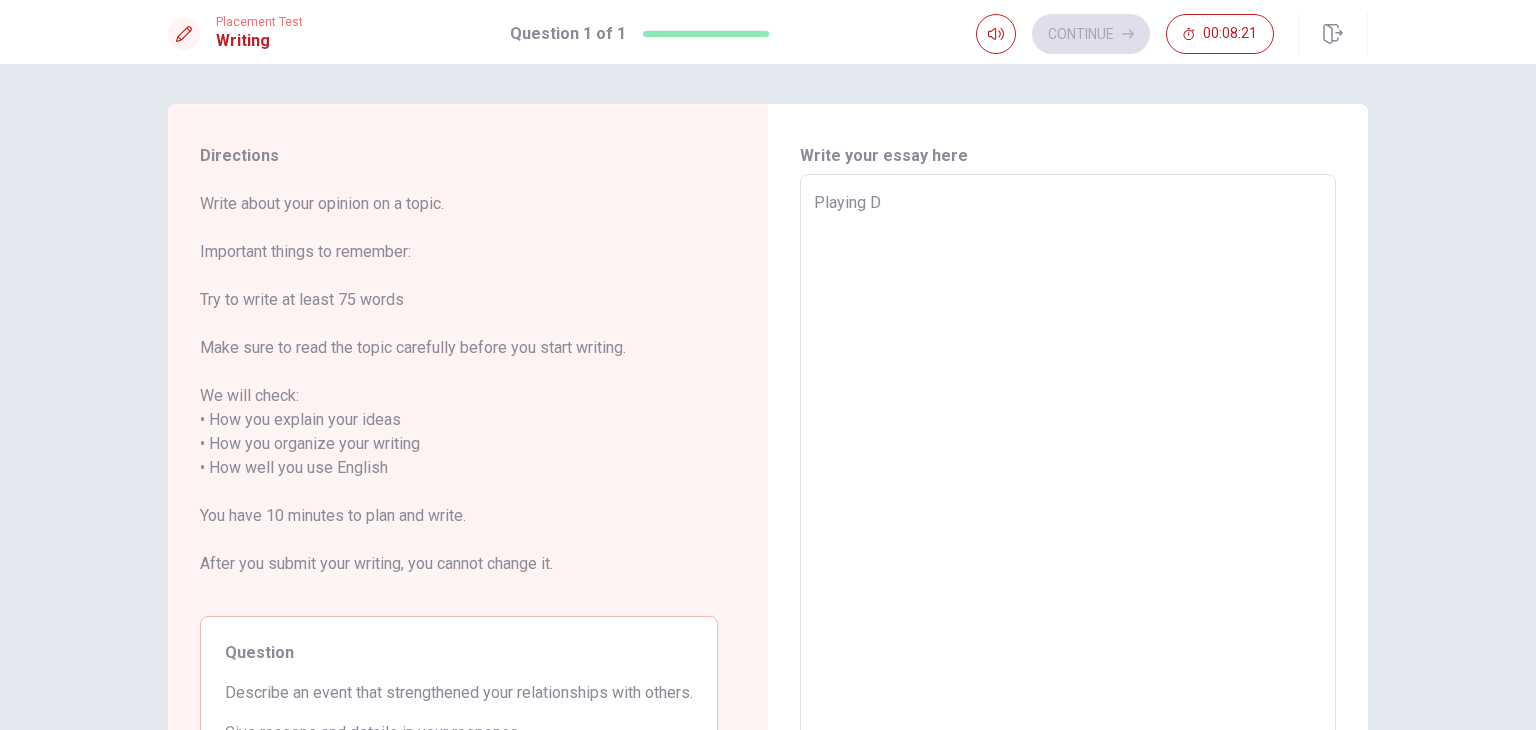 type on "Playing Dy" 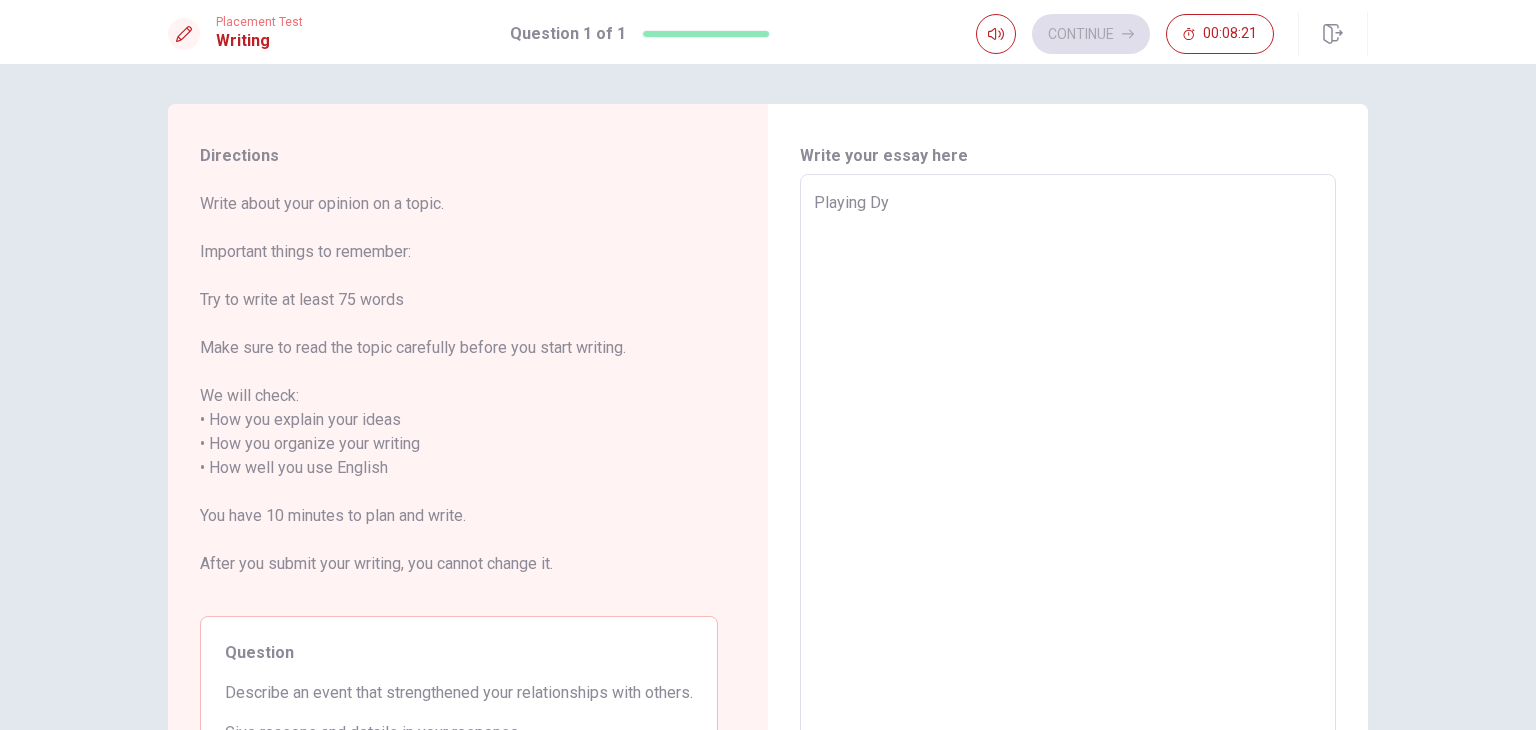 type on "x" 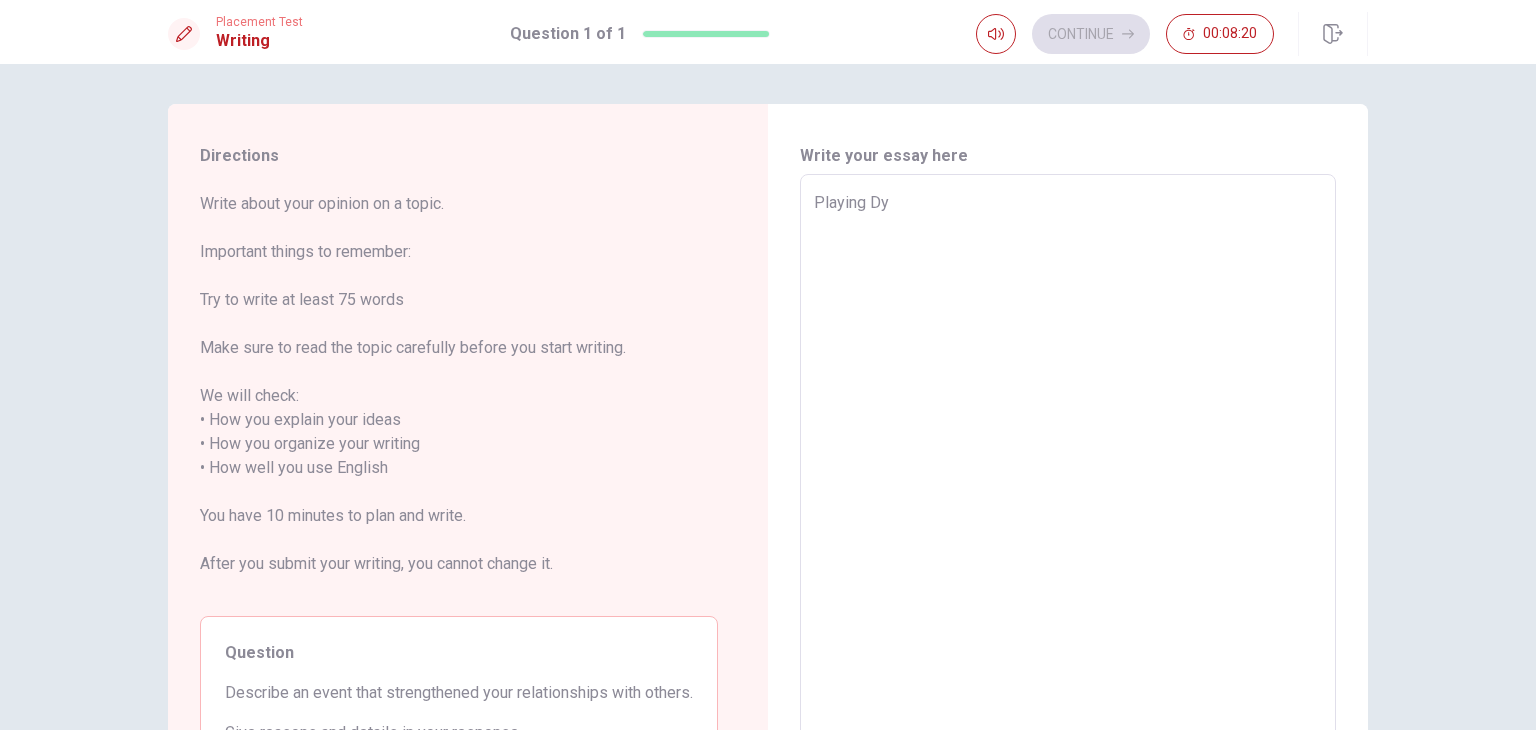 type on "Playing D" 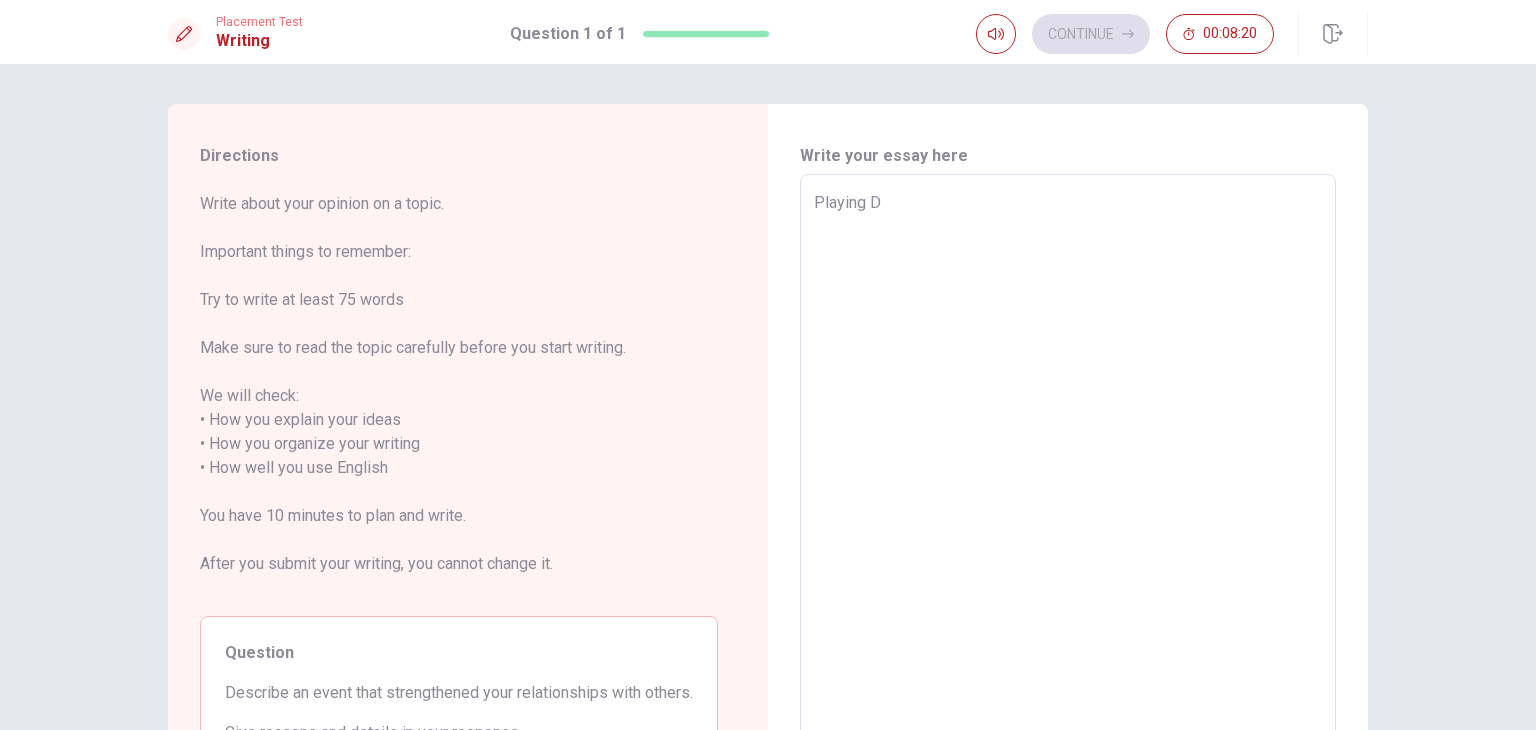 type on "x" 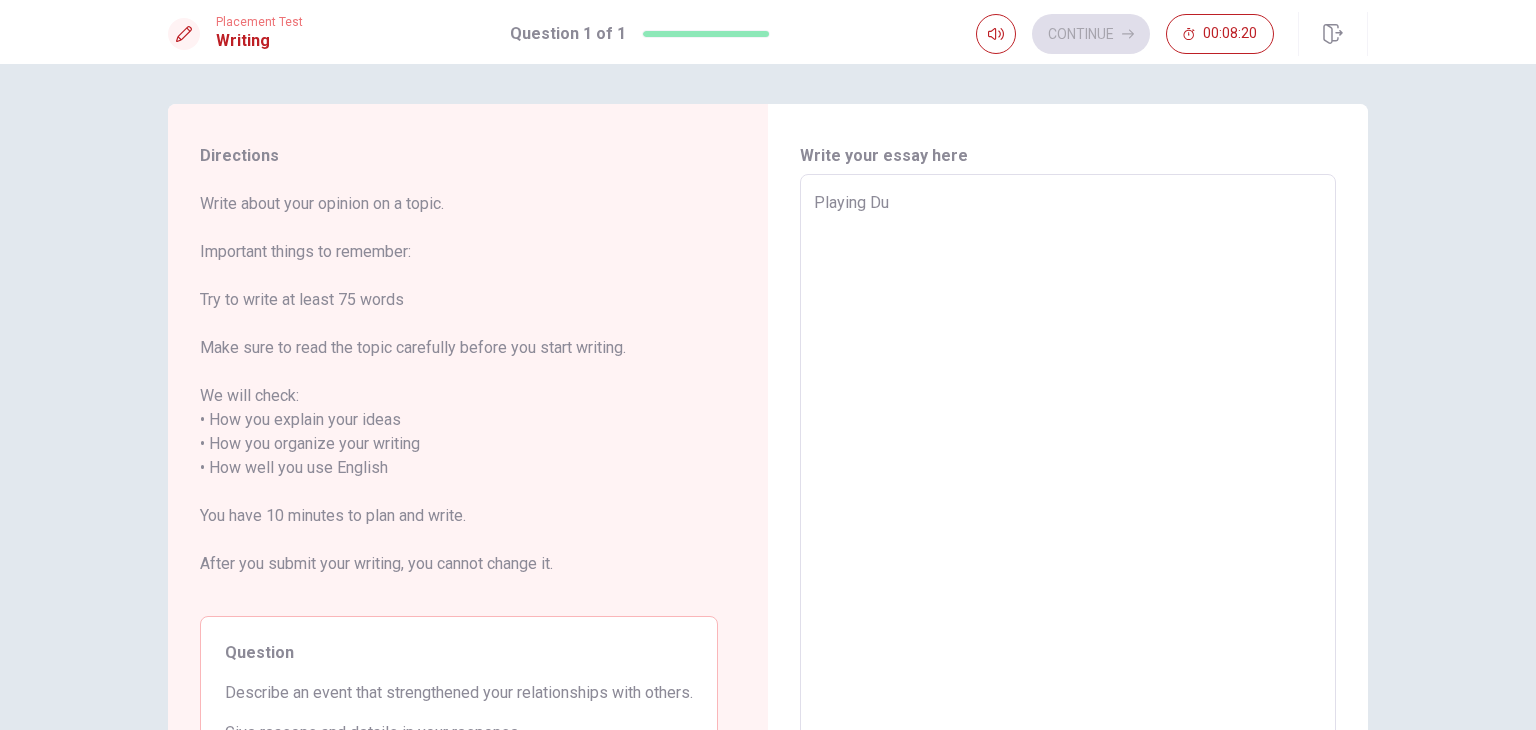 type on "x" 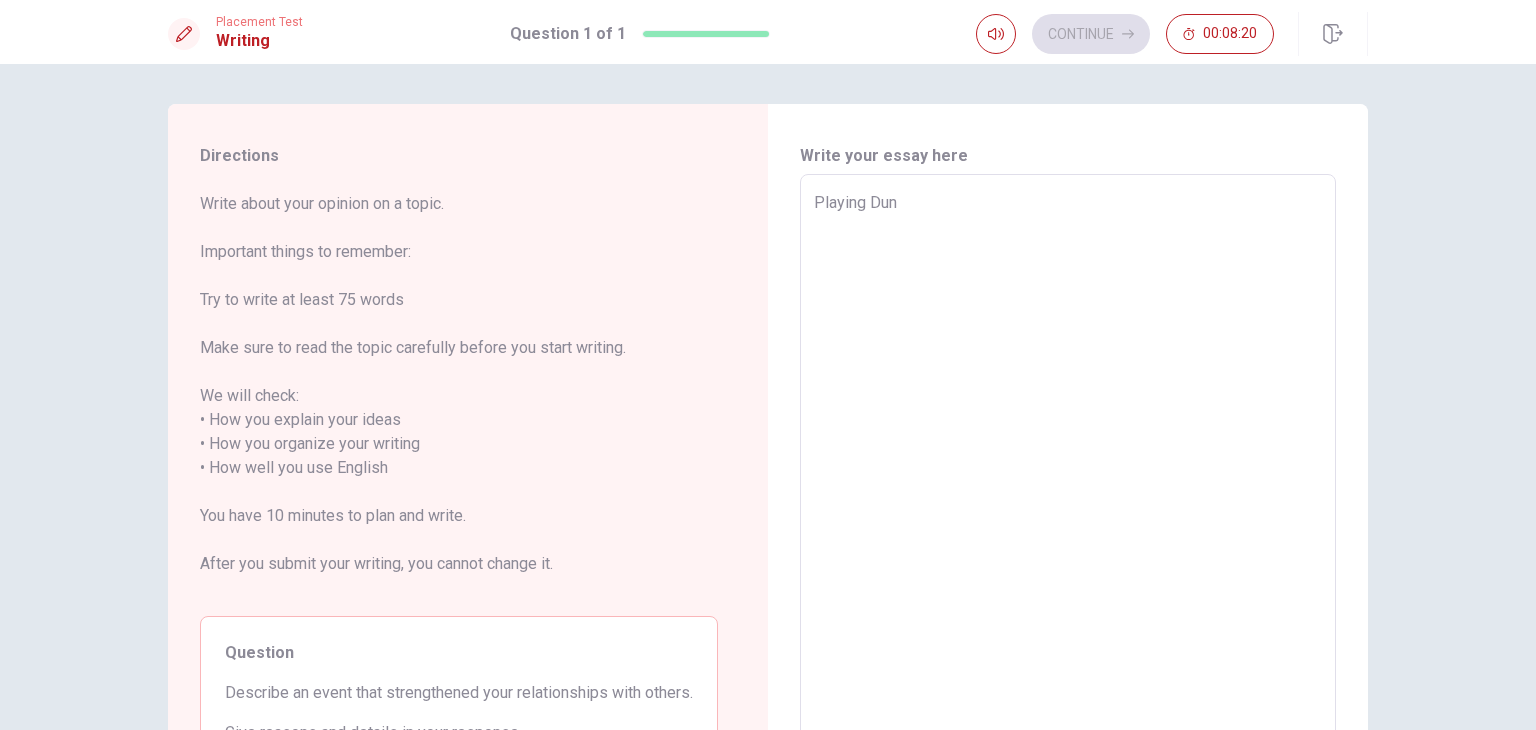 type on "x" 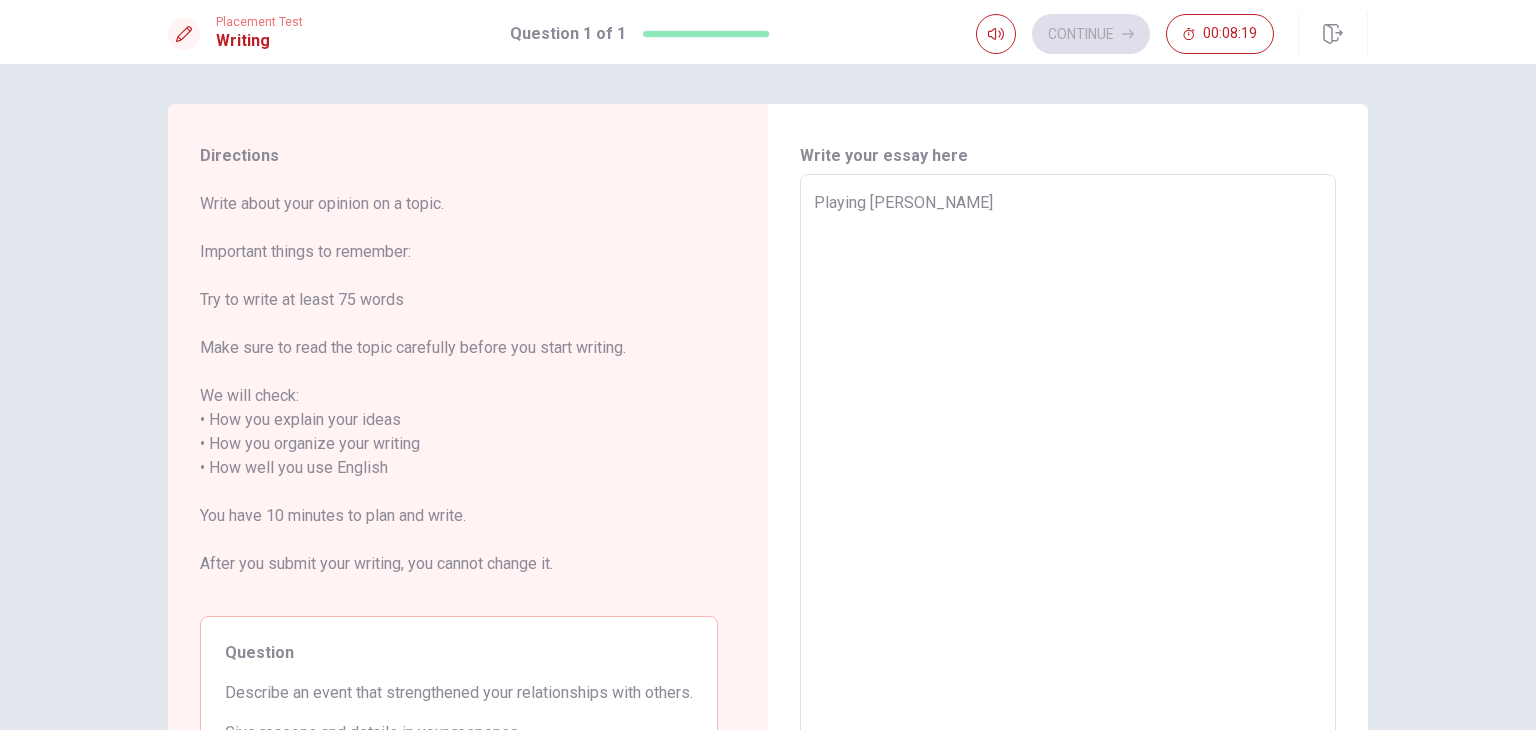 type on "x" 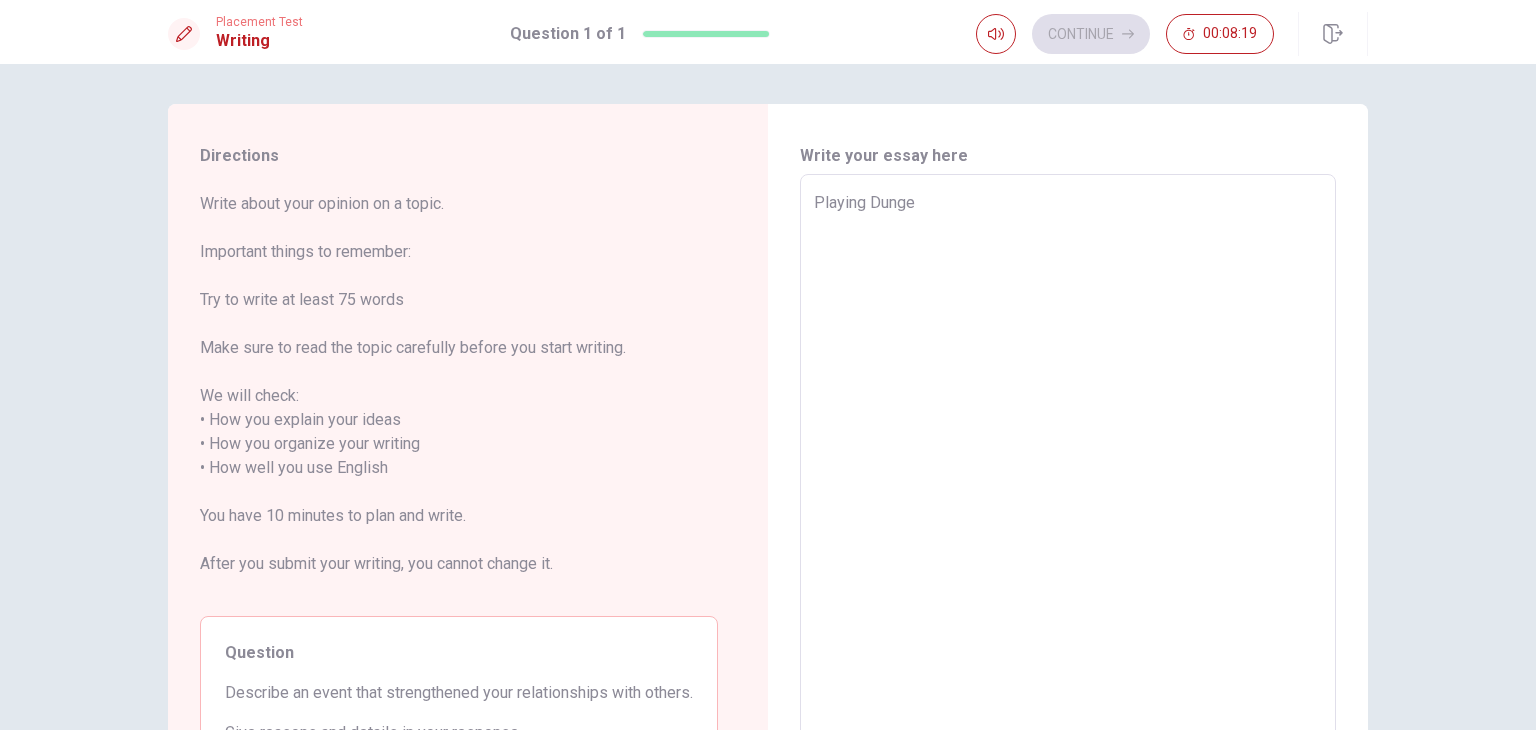 type on "x" 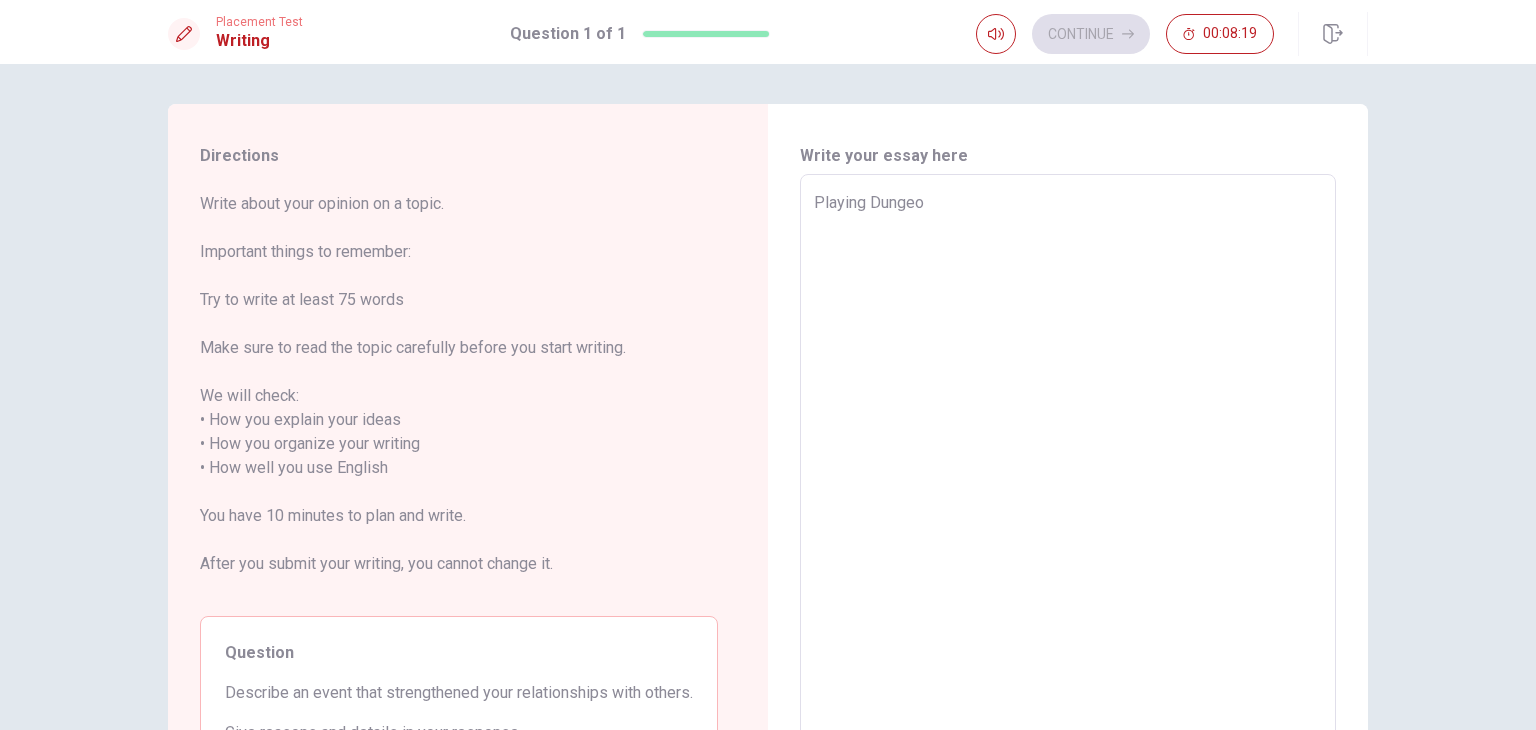 type on "x" 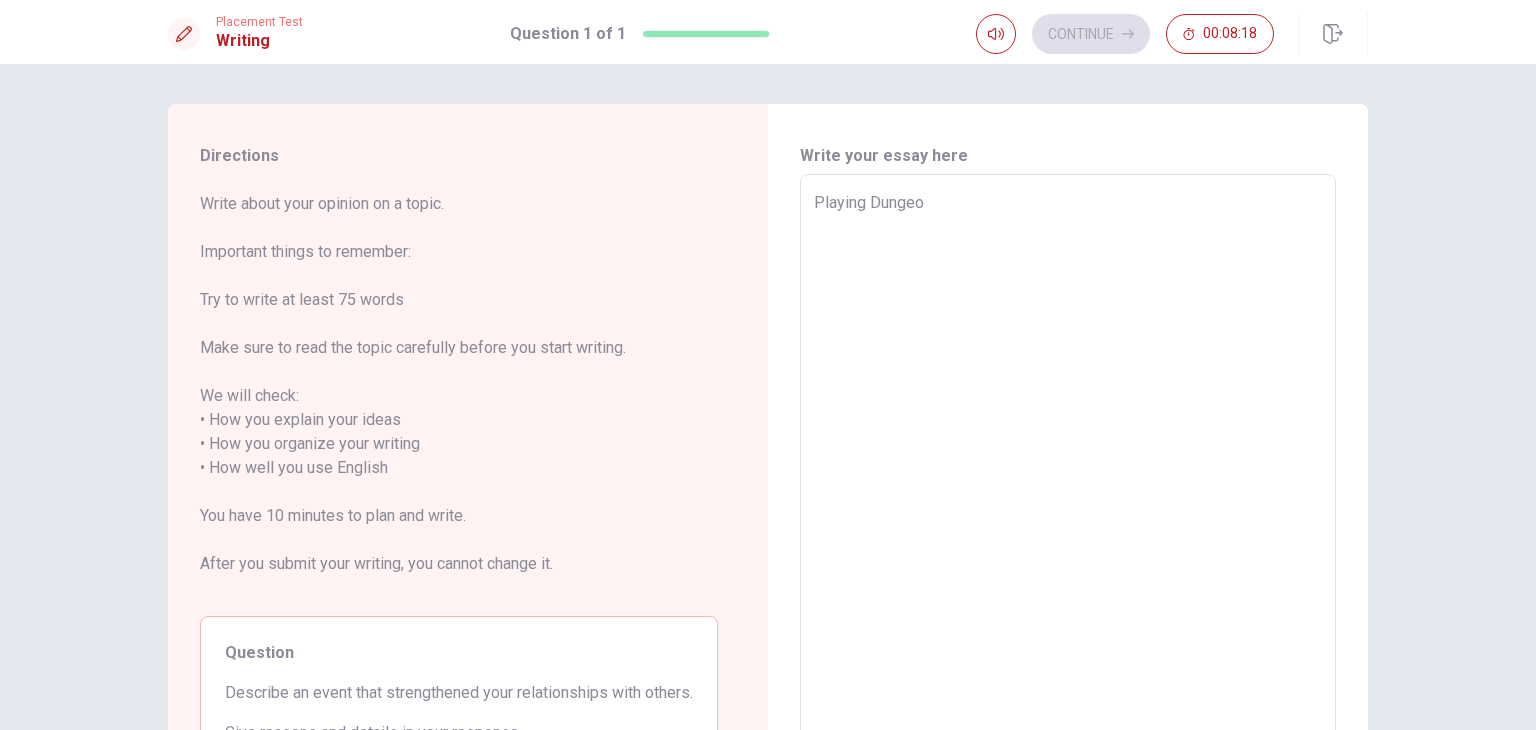 type on "Playing Dungeon" 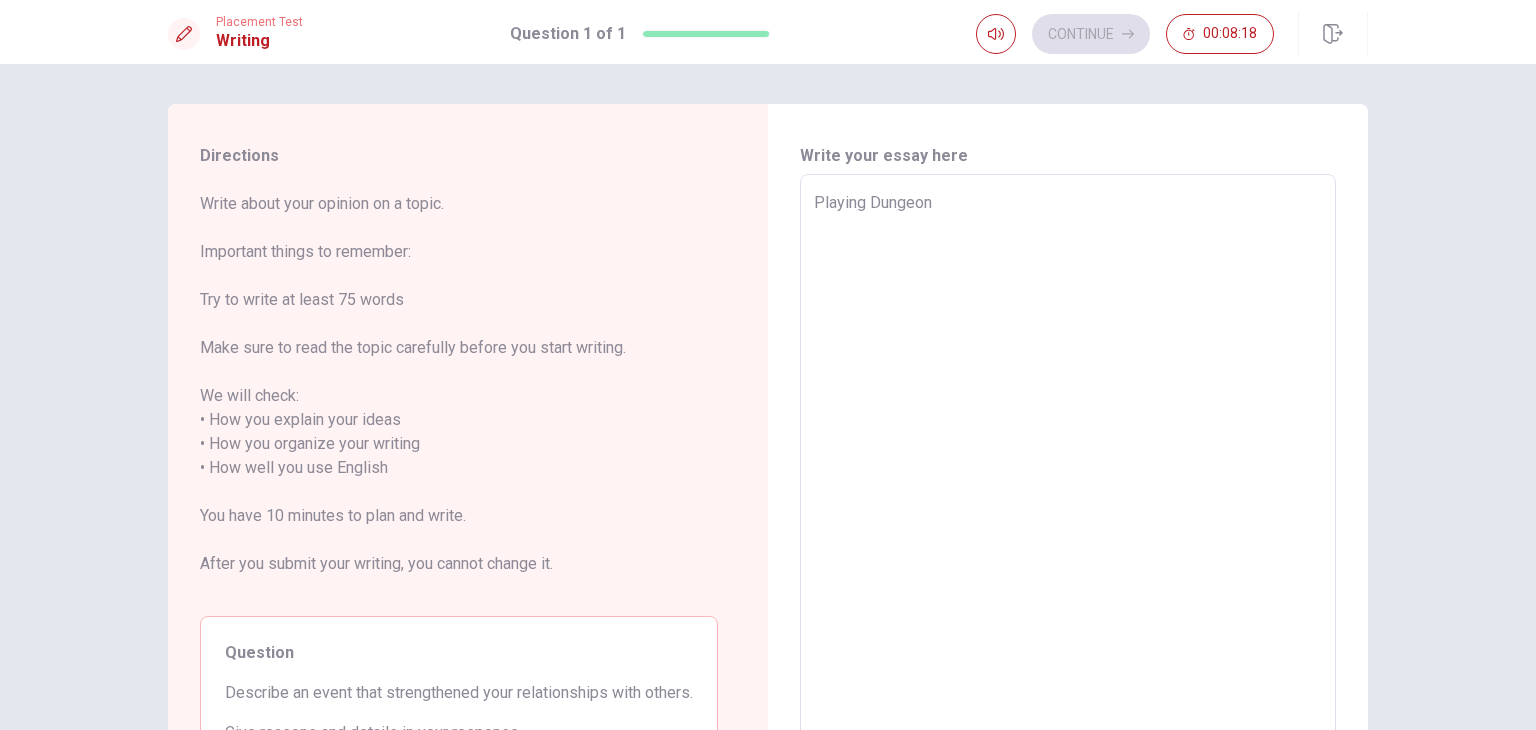 type on "Playing Dungeonb" 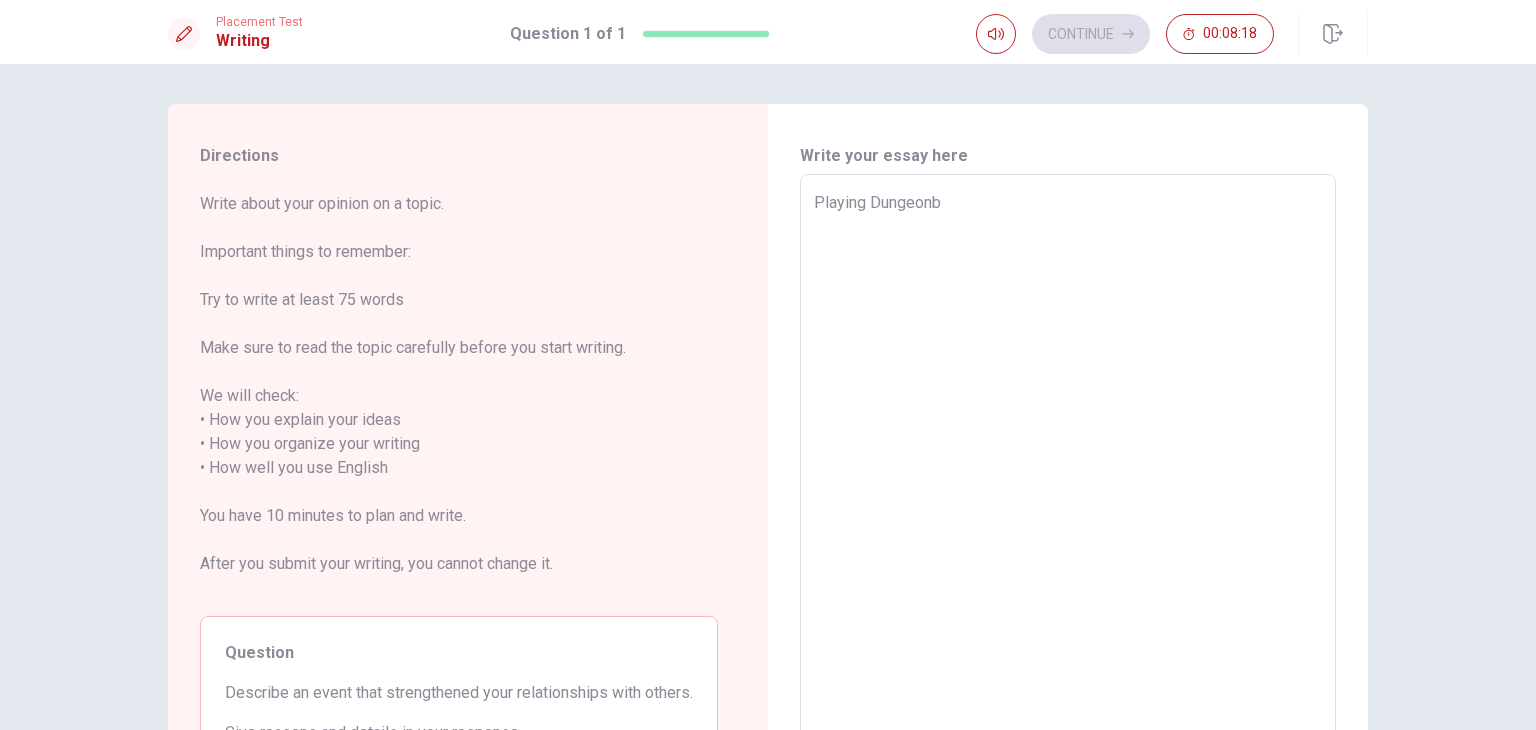 type on "x" 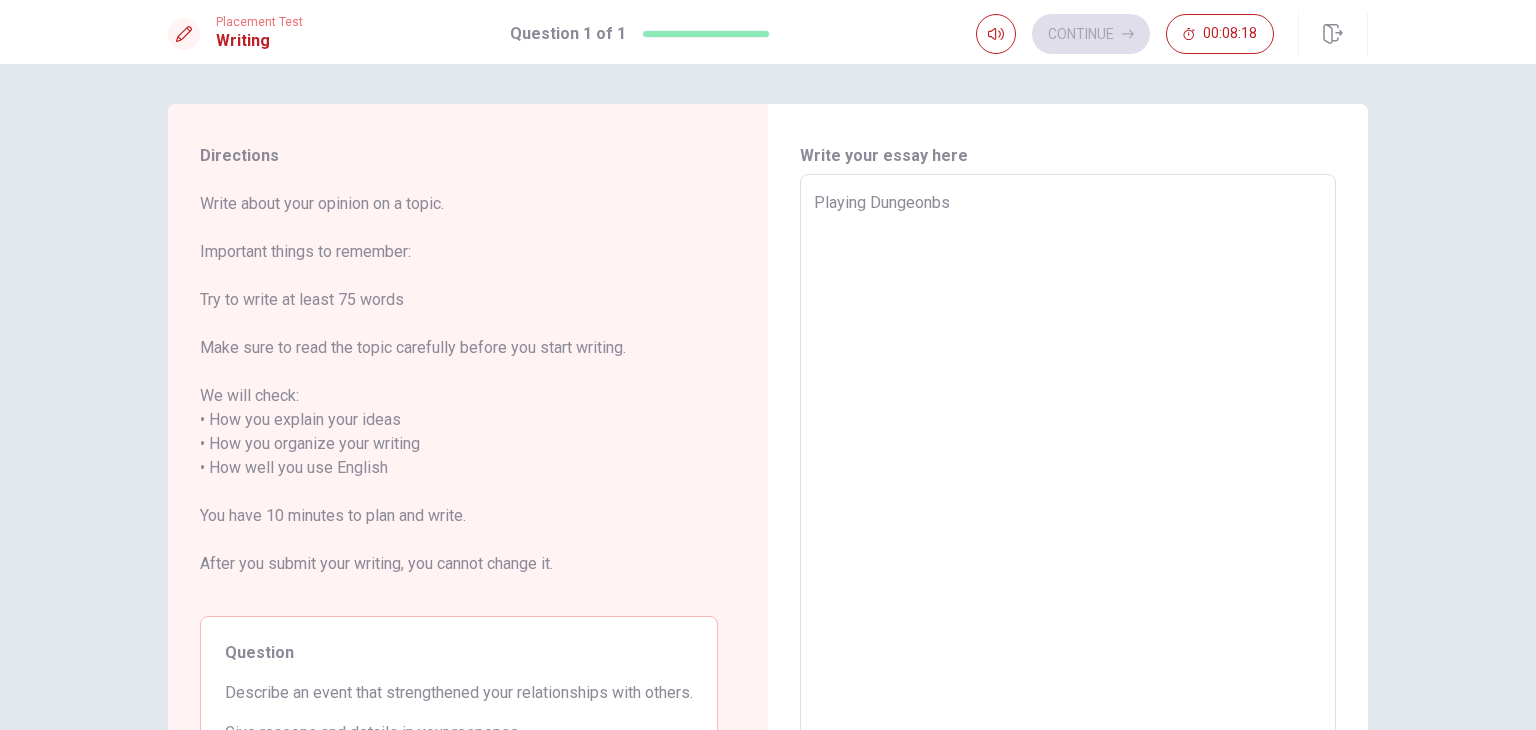 type on "x" 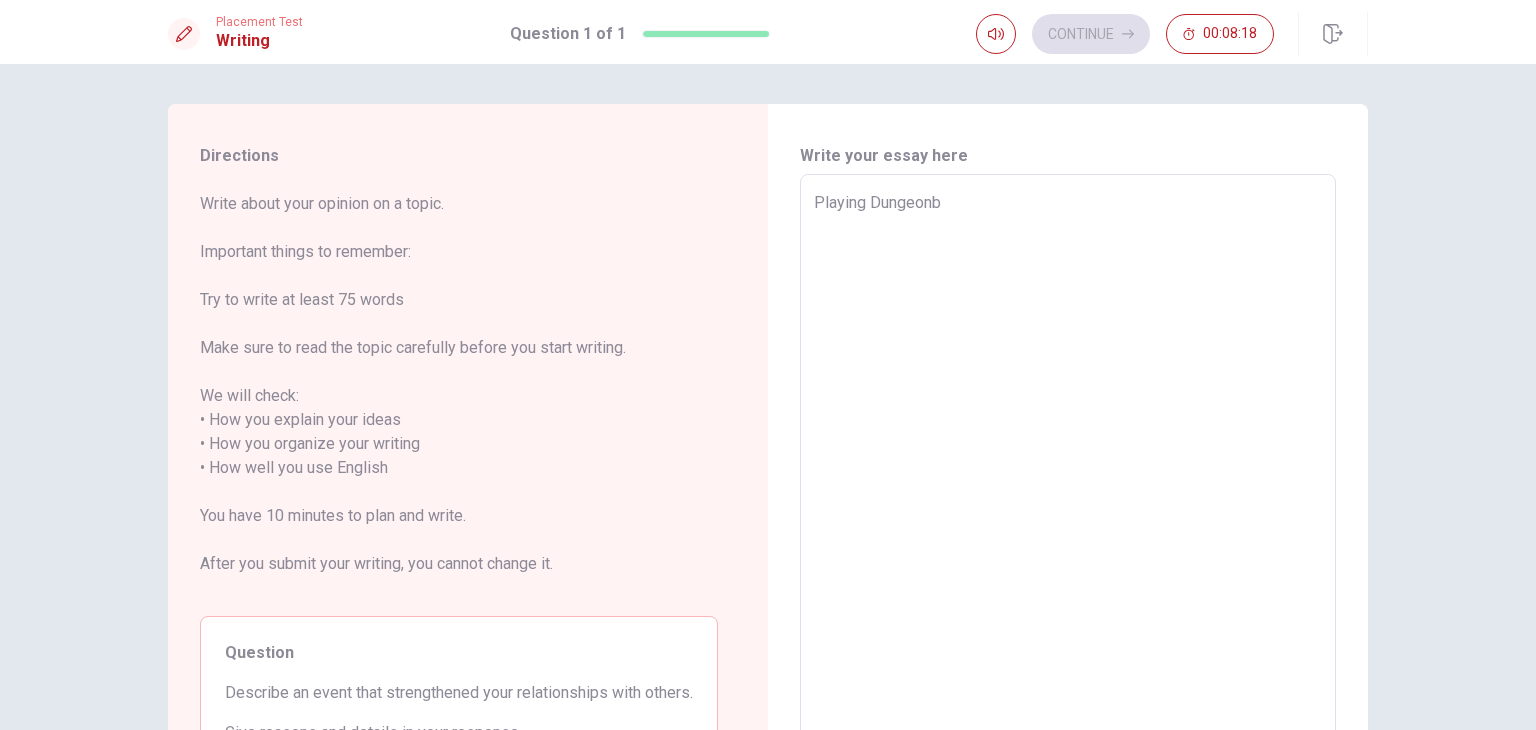 type on "x" 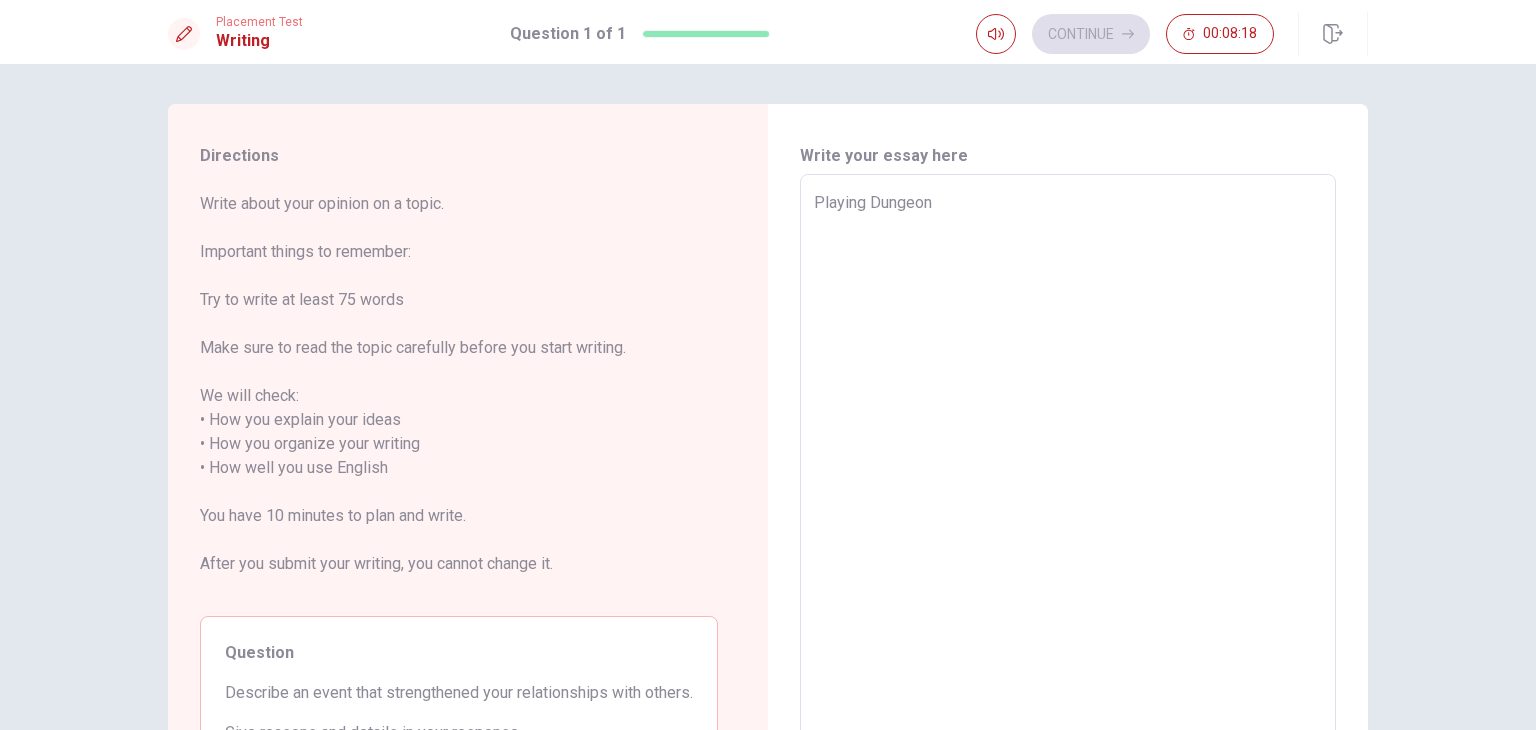 type on "x" 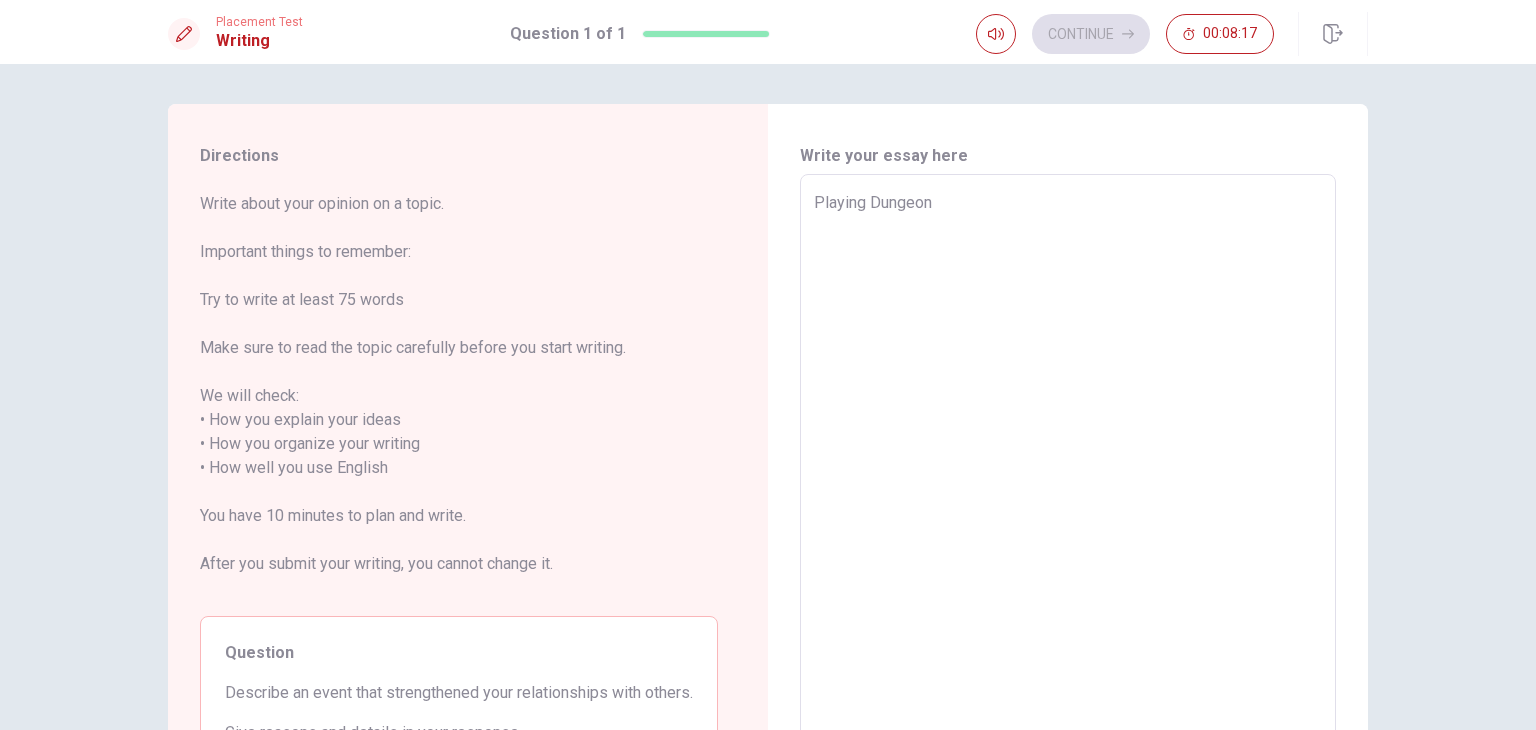 type on "Playing Dungeons" 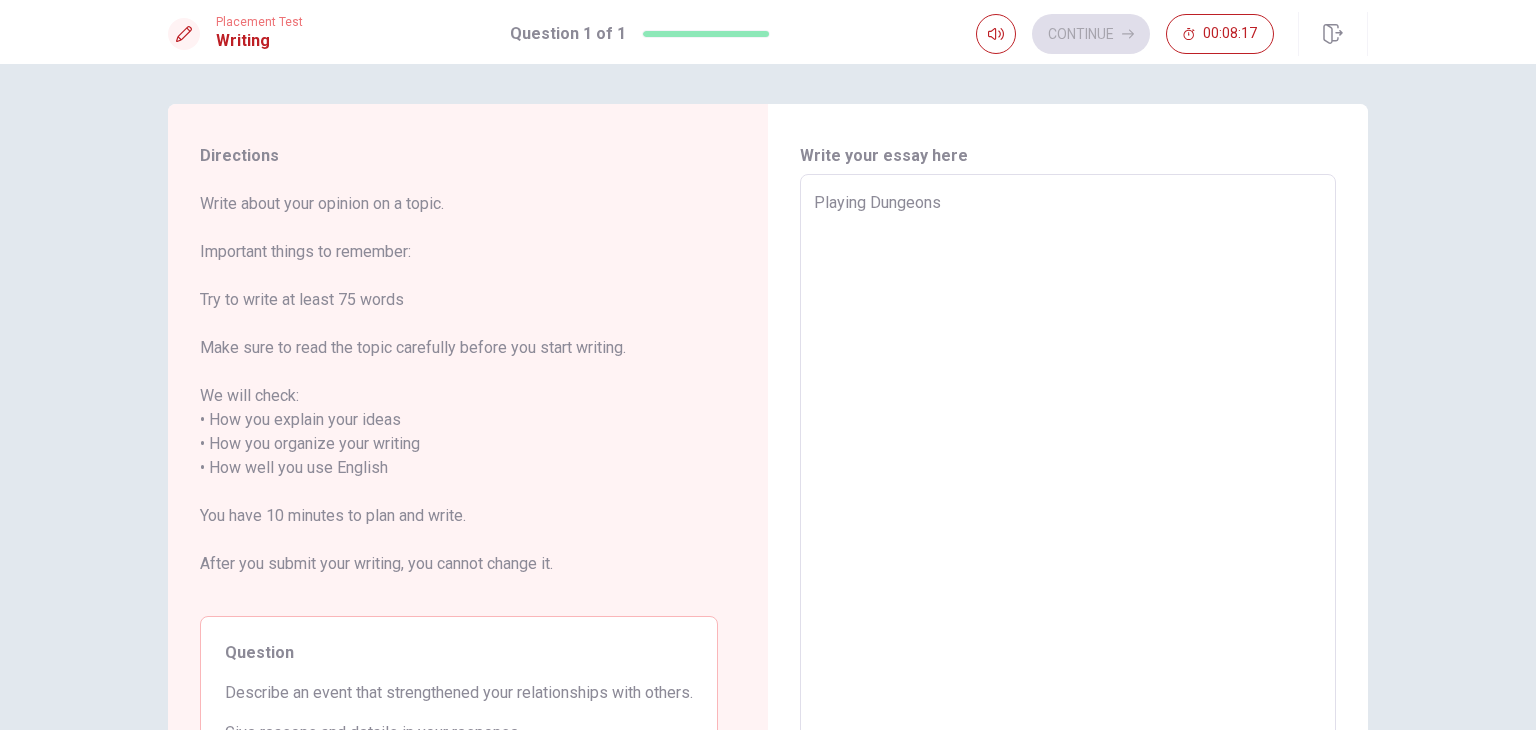 type on "x" 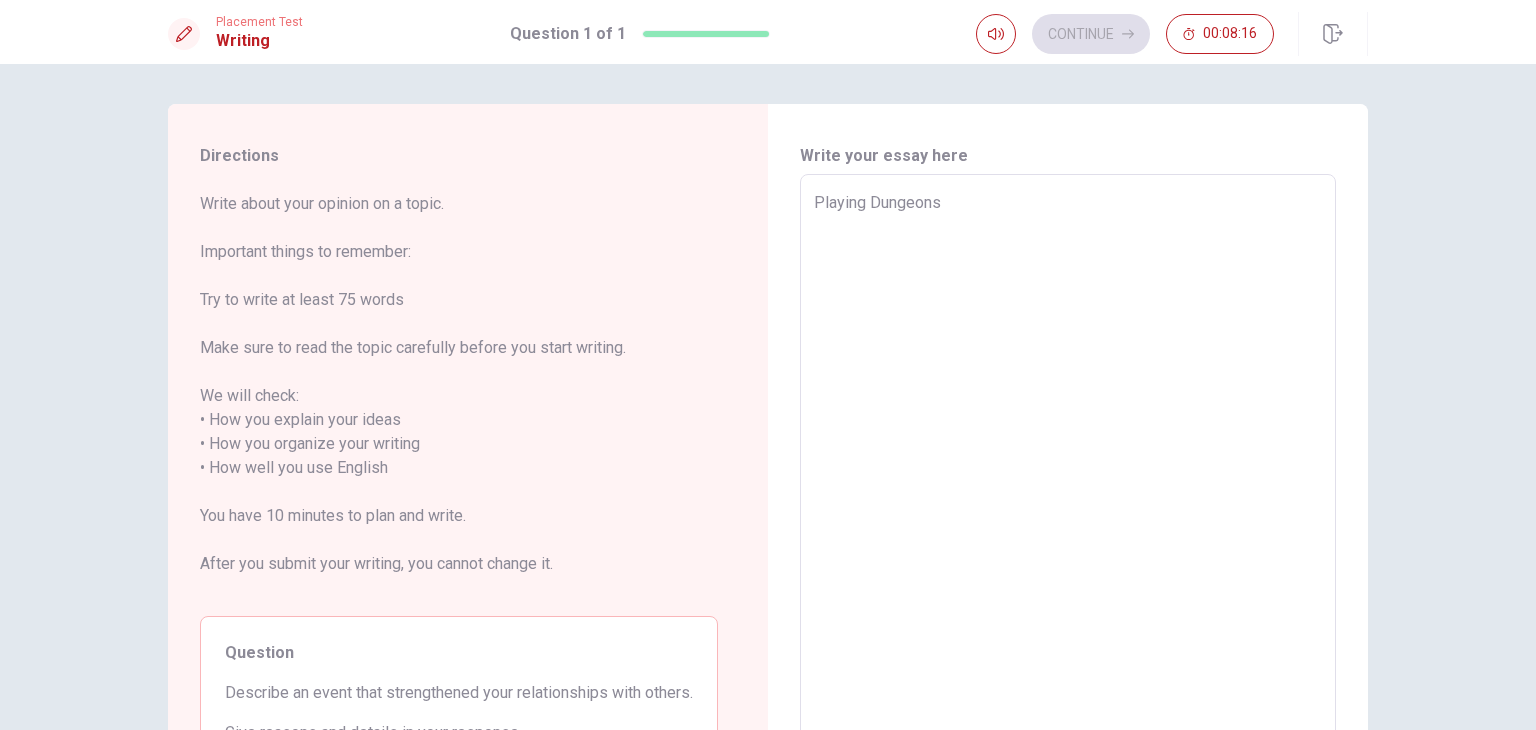 type on "x" 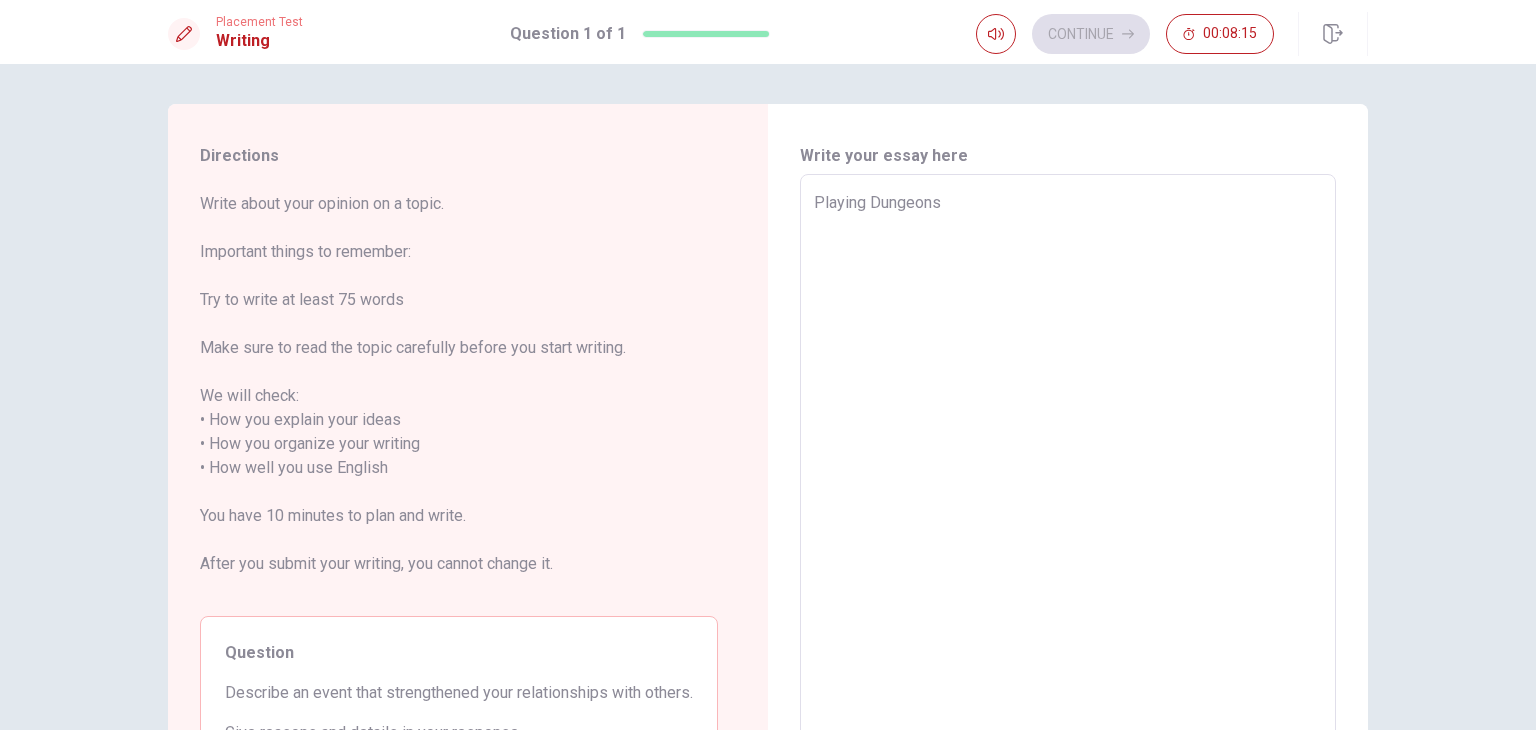 type on "Playing Dungeons" 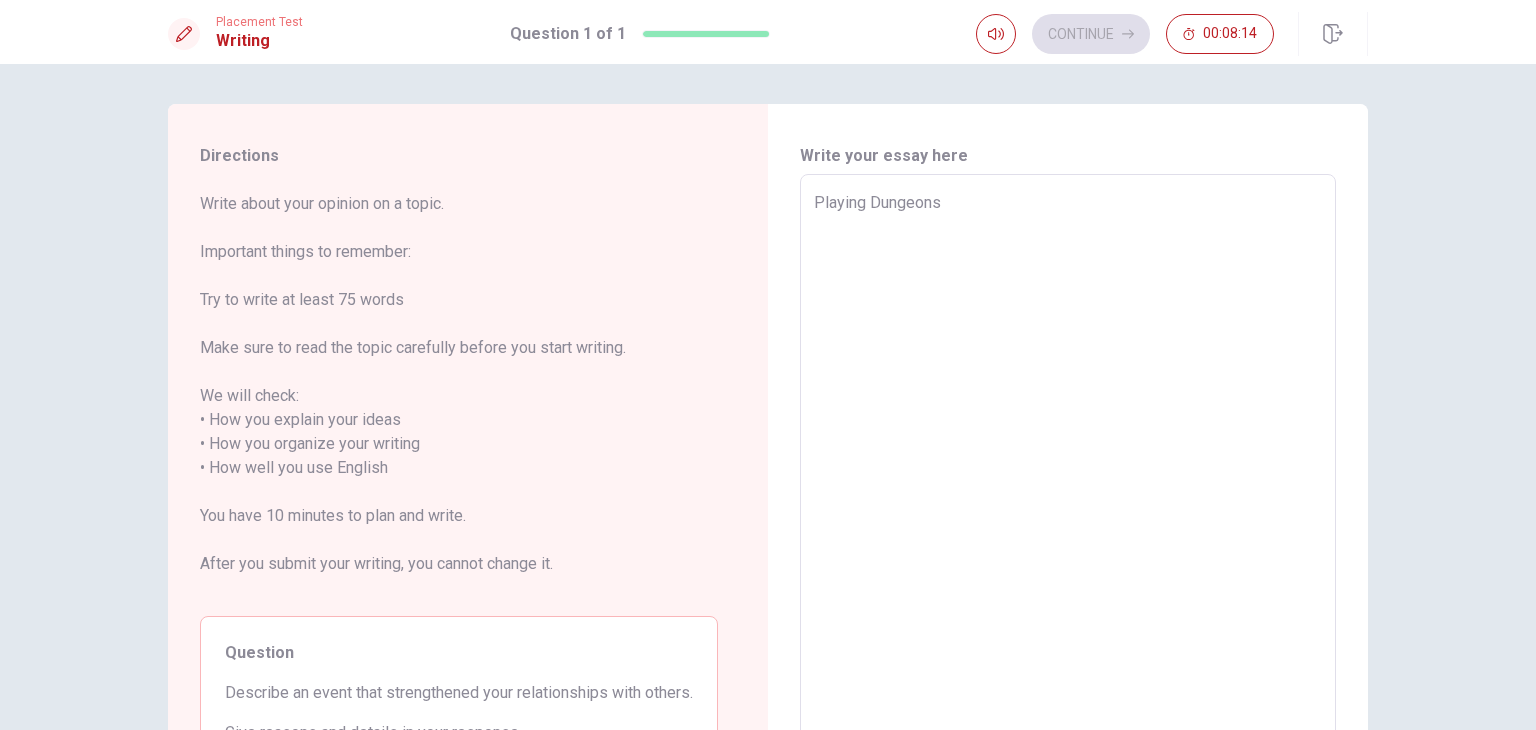 type on "x" 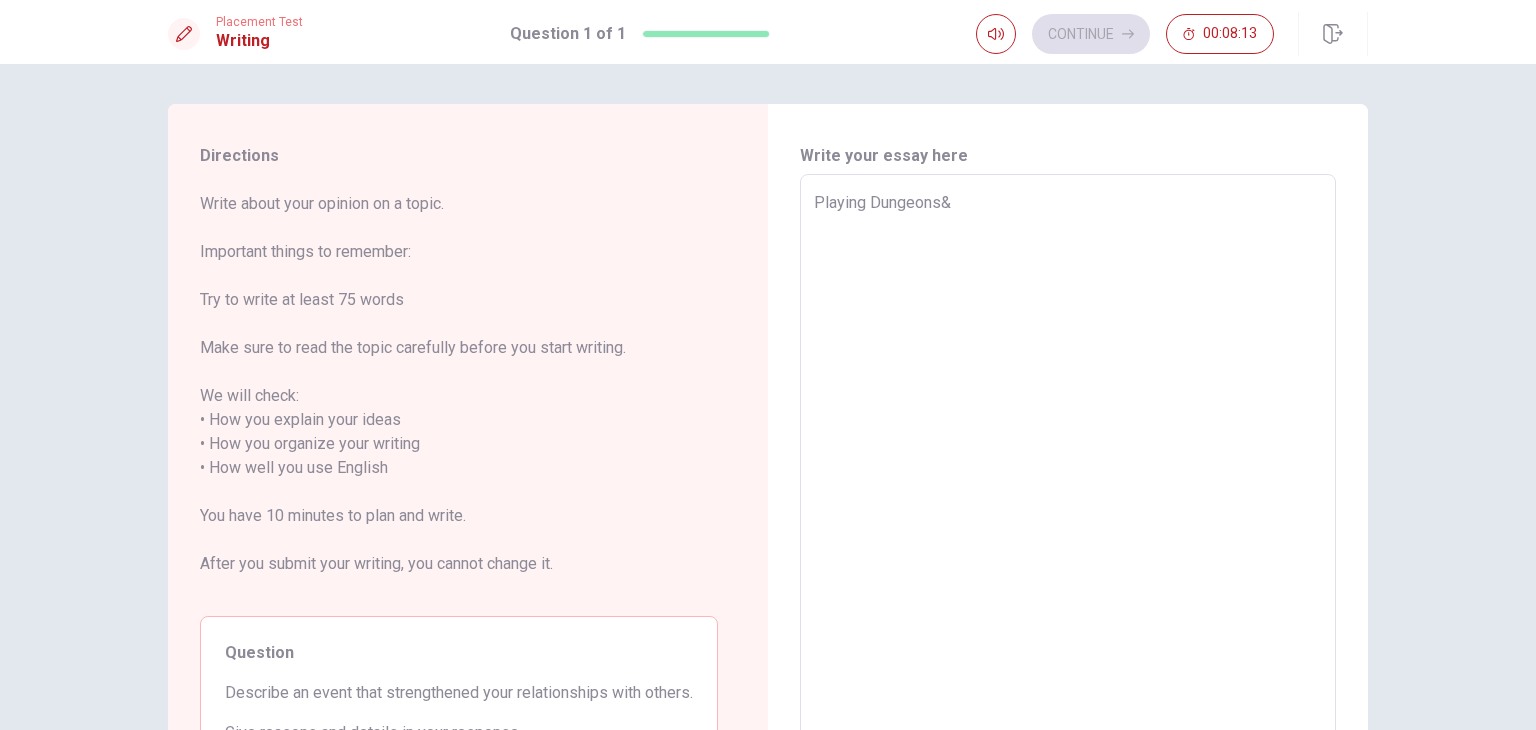 type on "x" 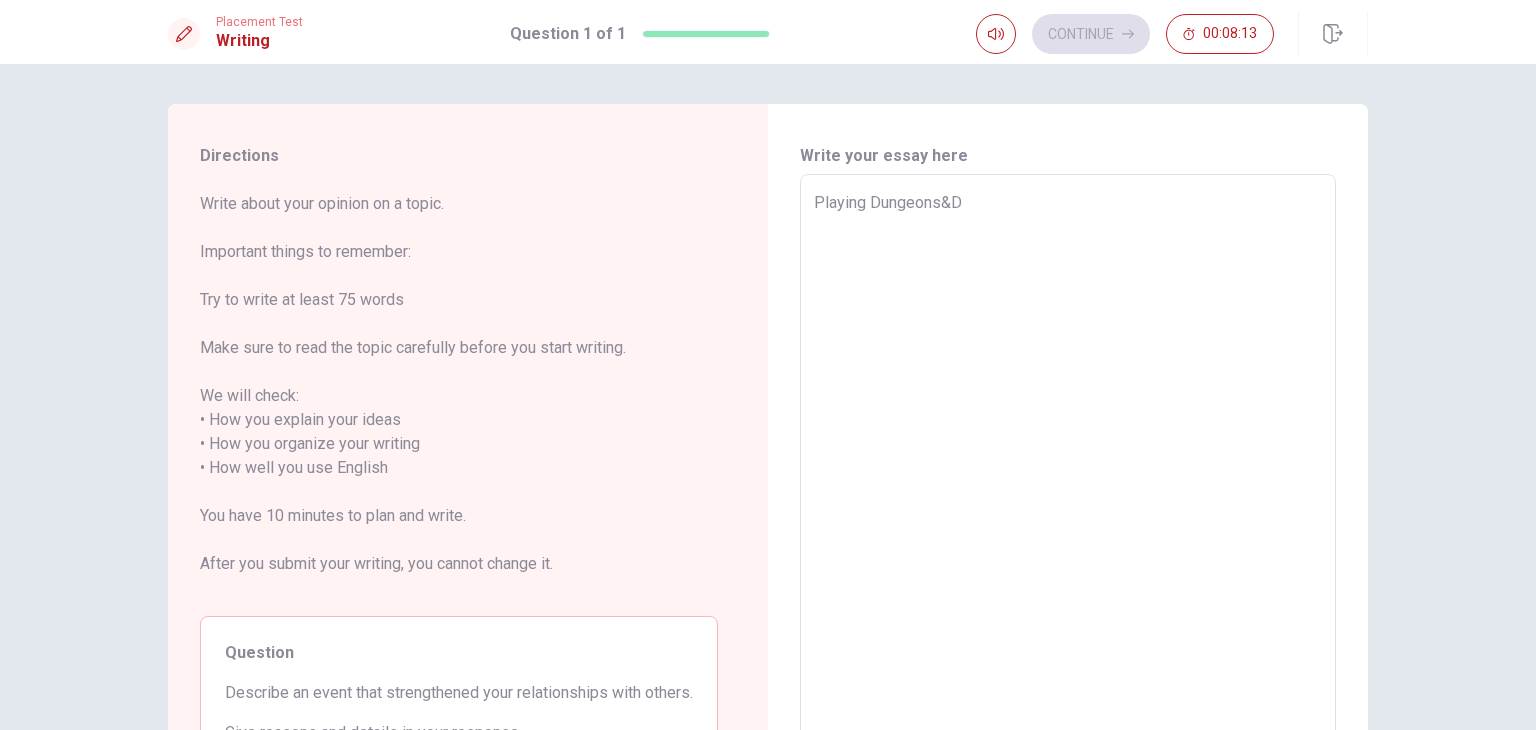 type on "x" 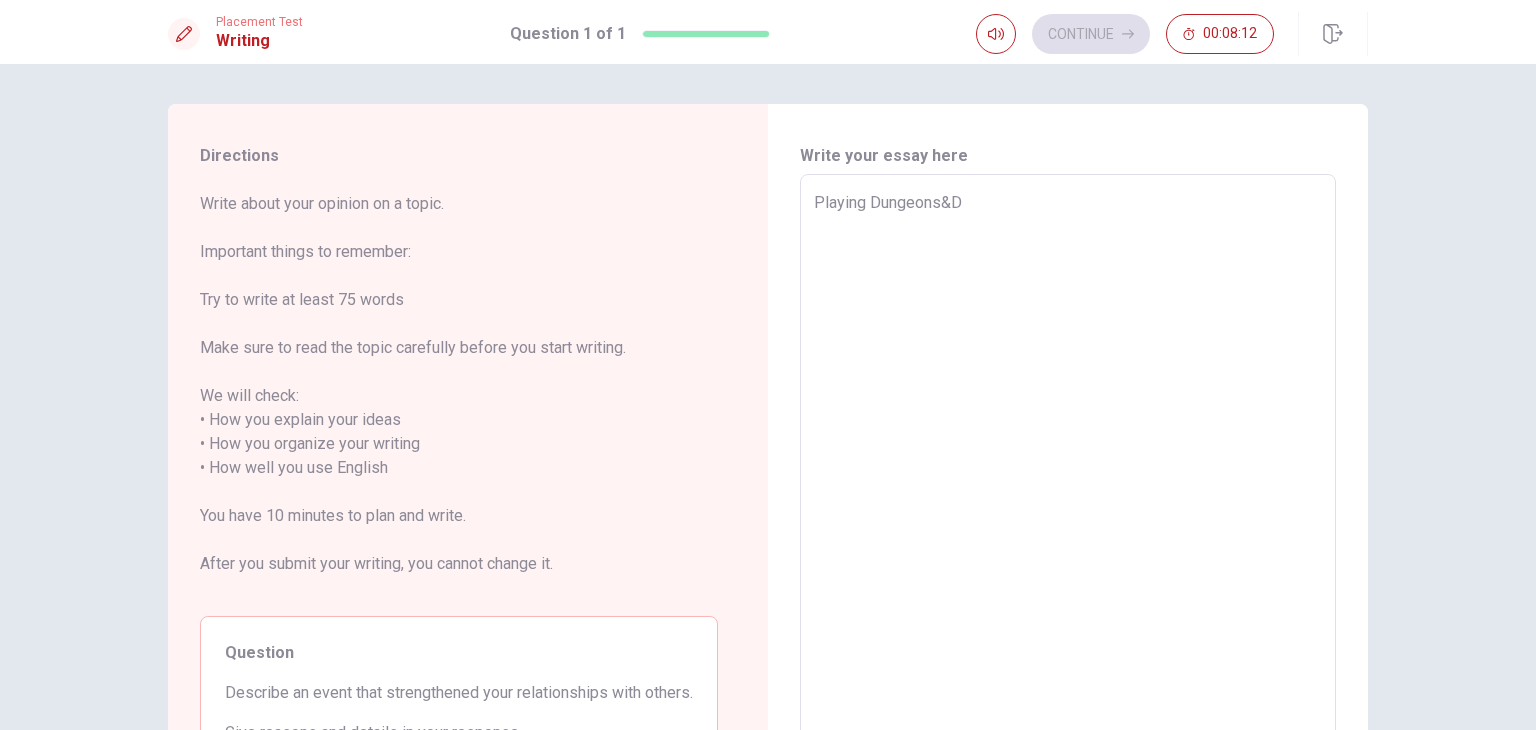 type on "Playing Dungeons&Dr" 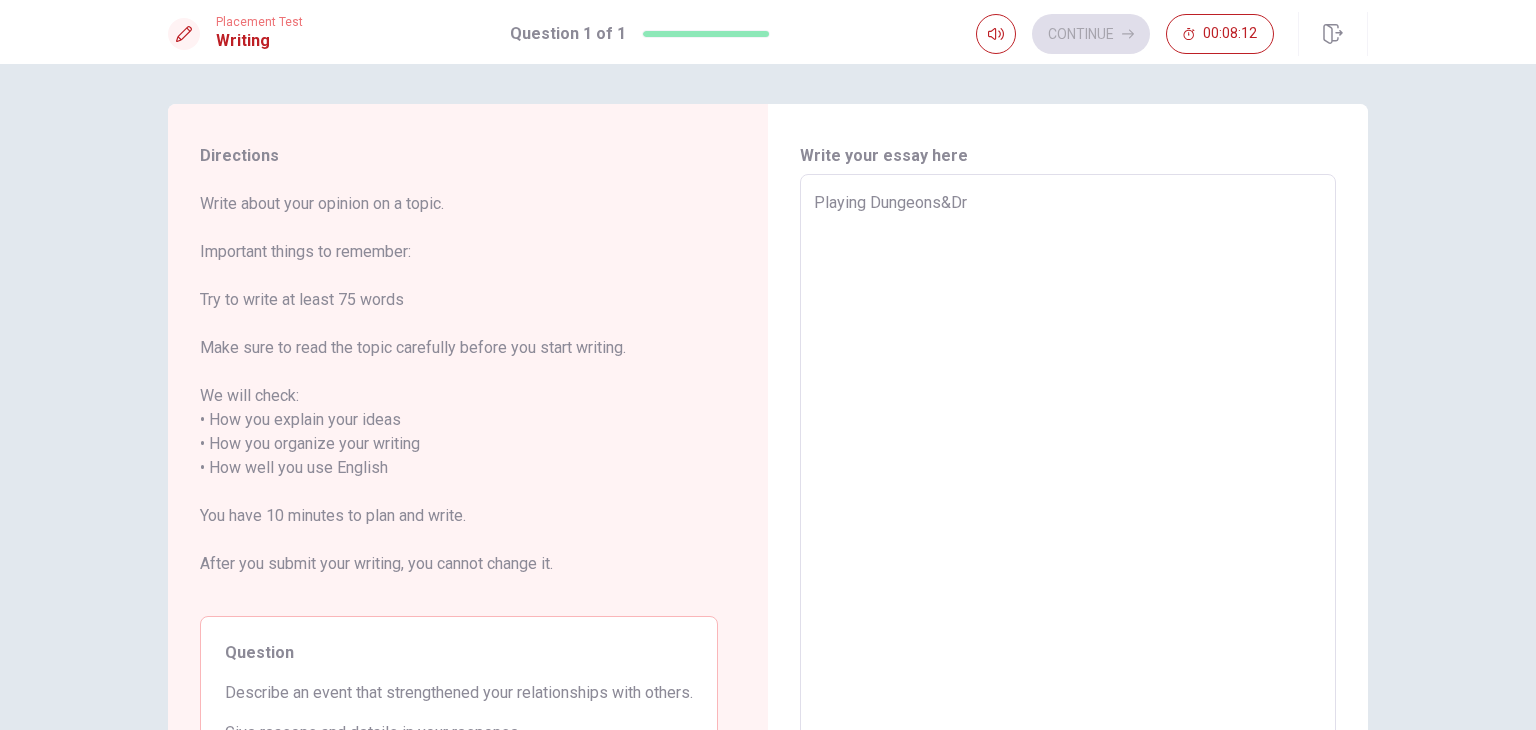 type on "x" 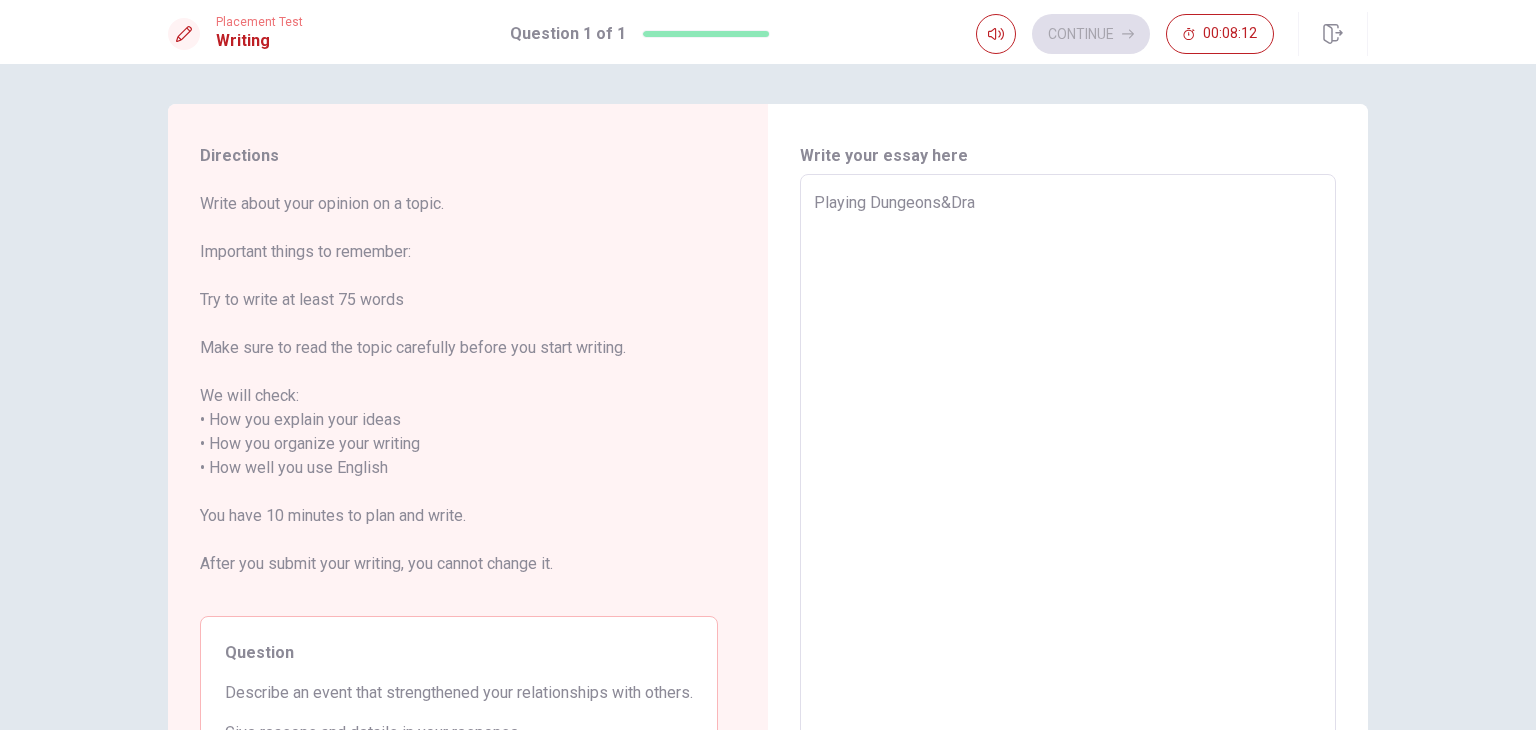 type on "x" 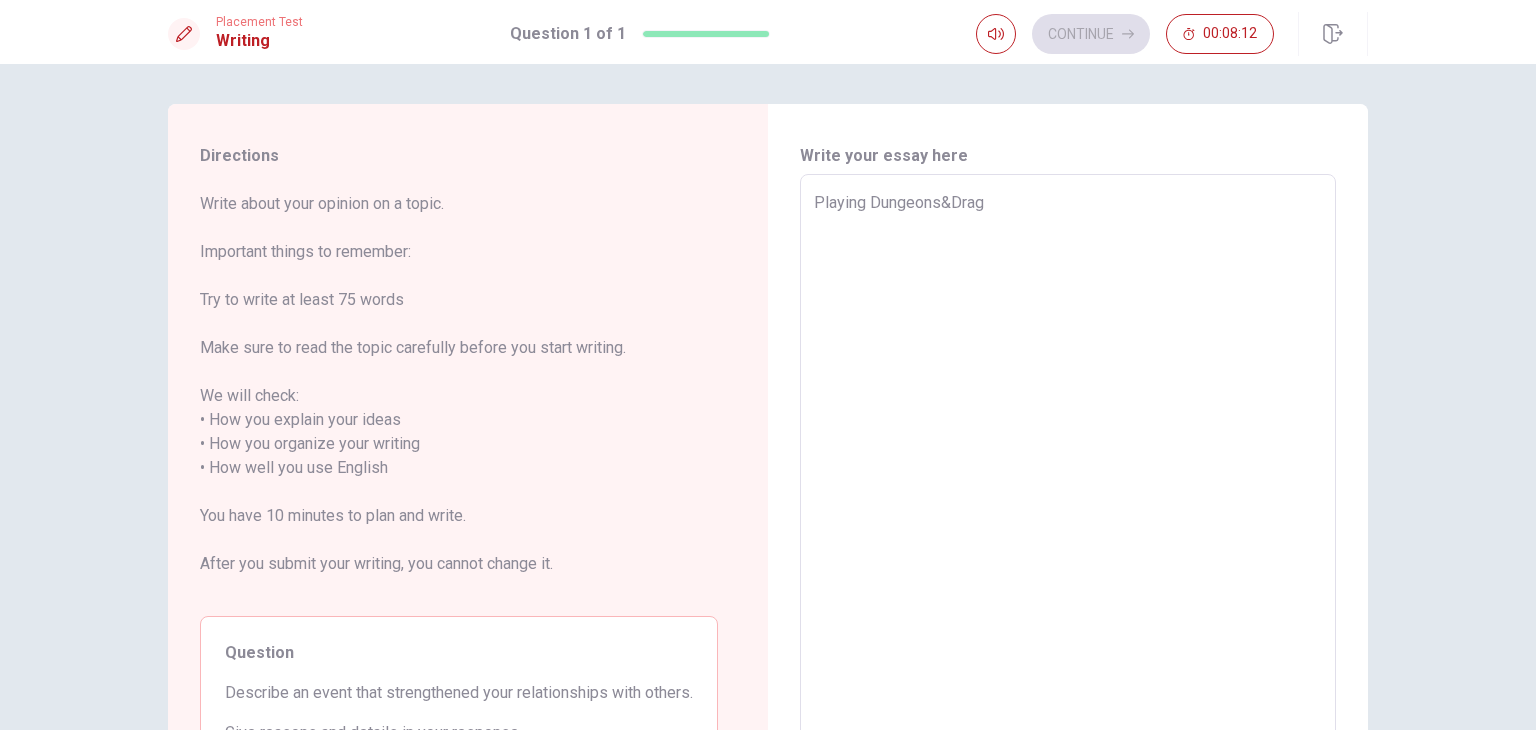 type on "x" 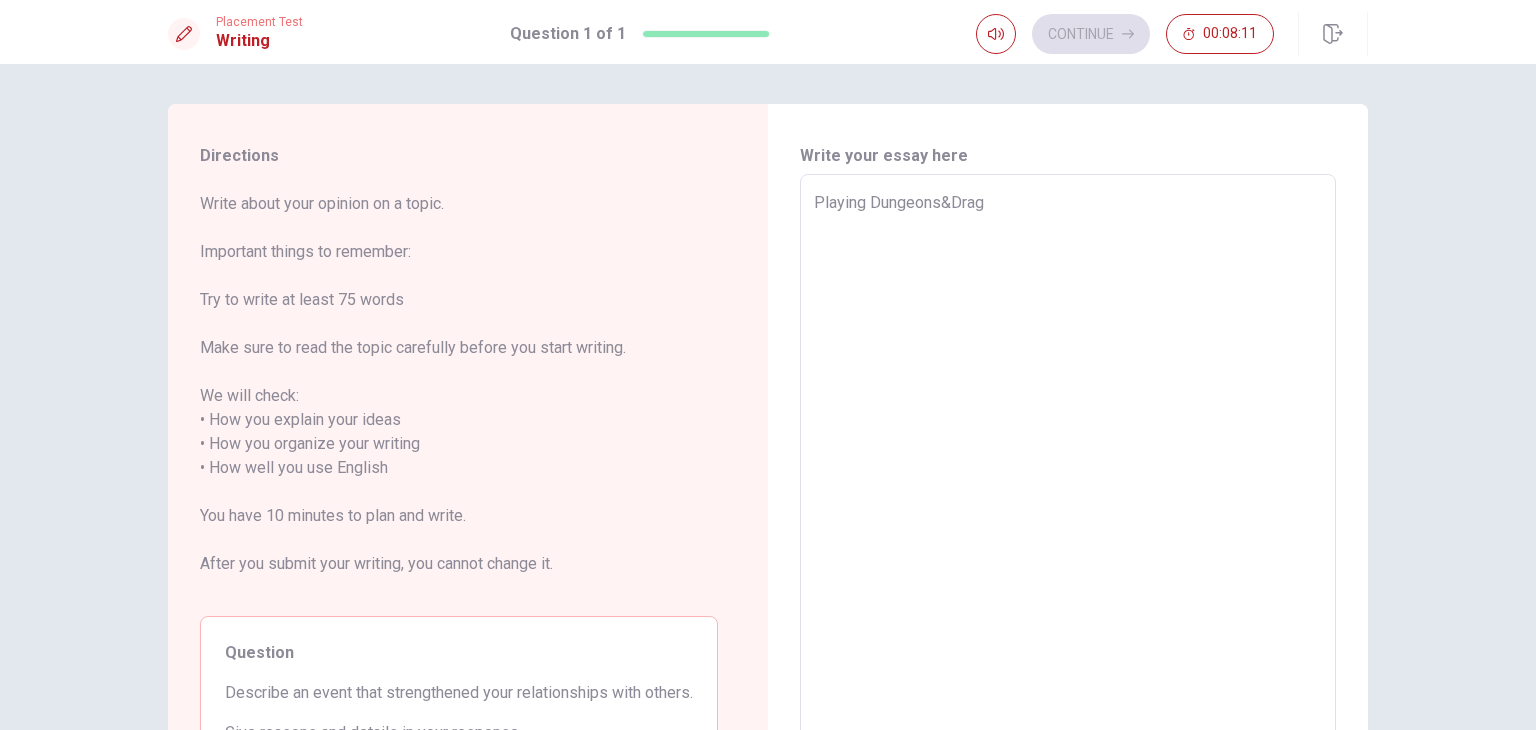 type on "Playing Dungeons&Drago" 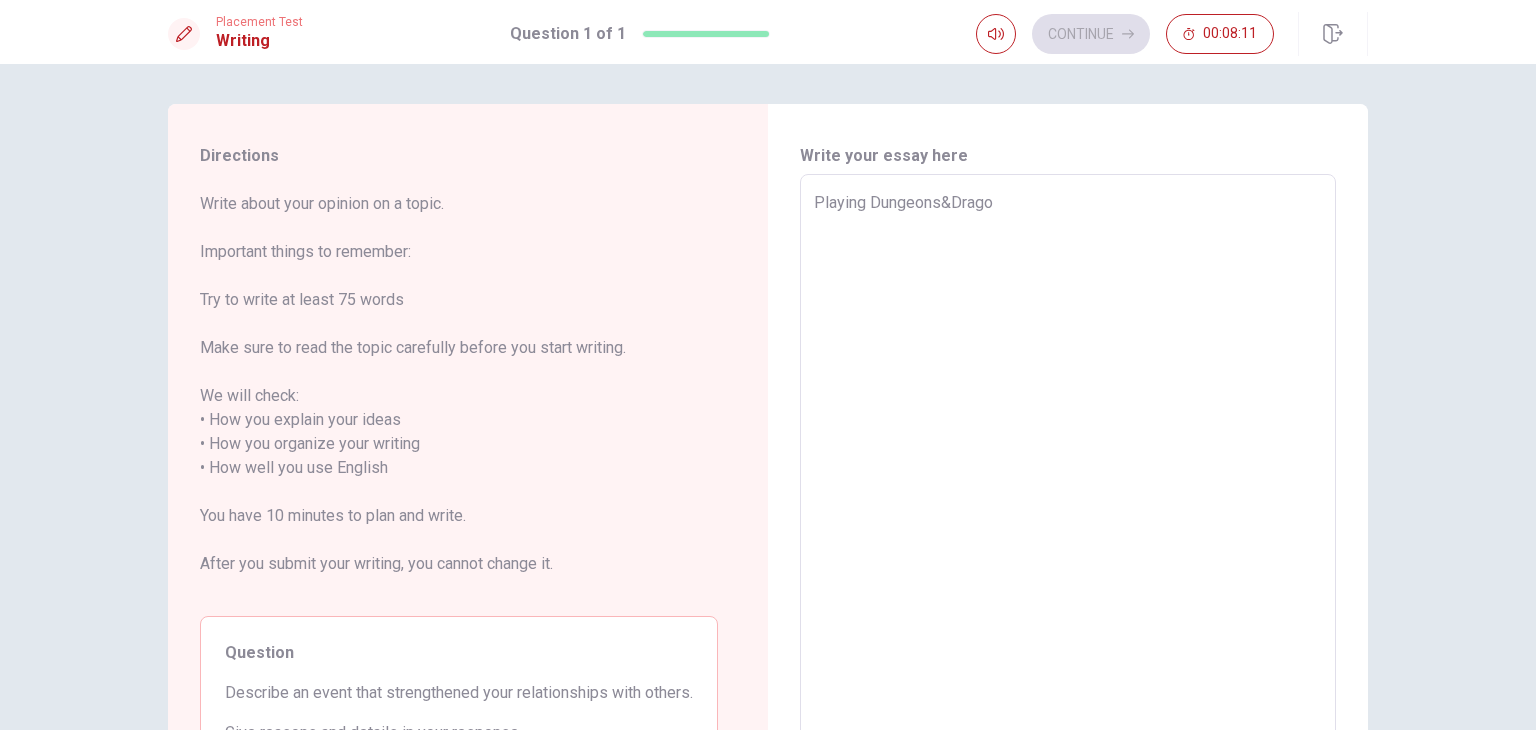type on "x" 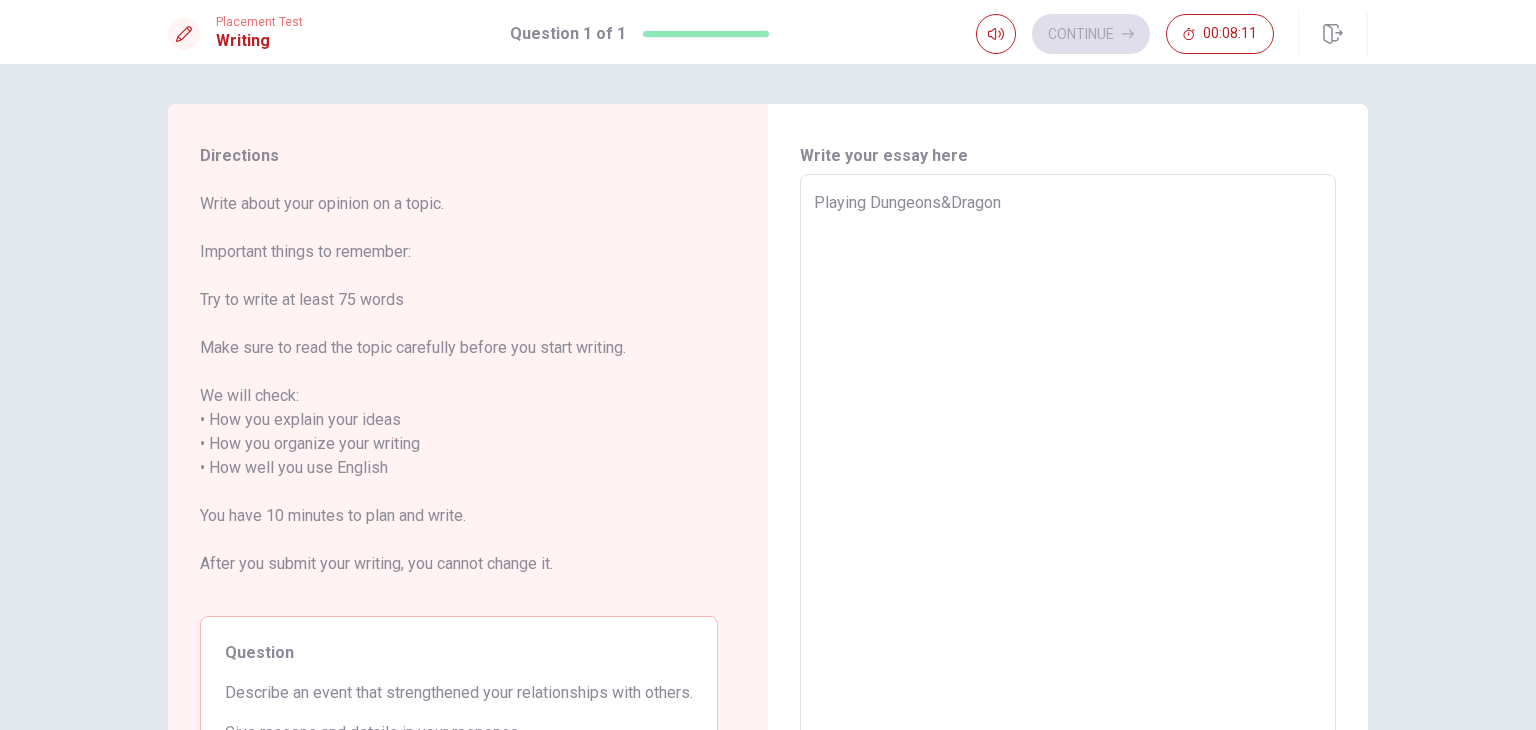 type on "x" 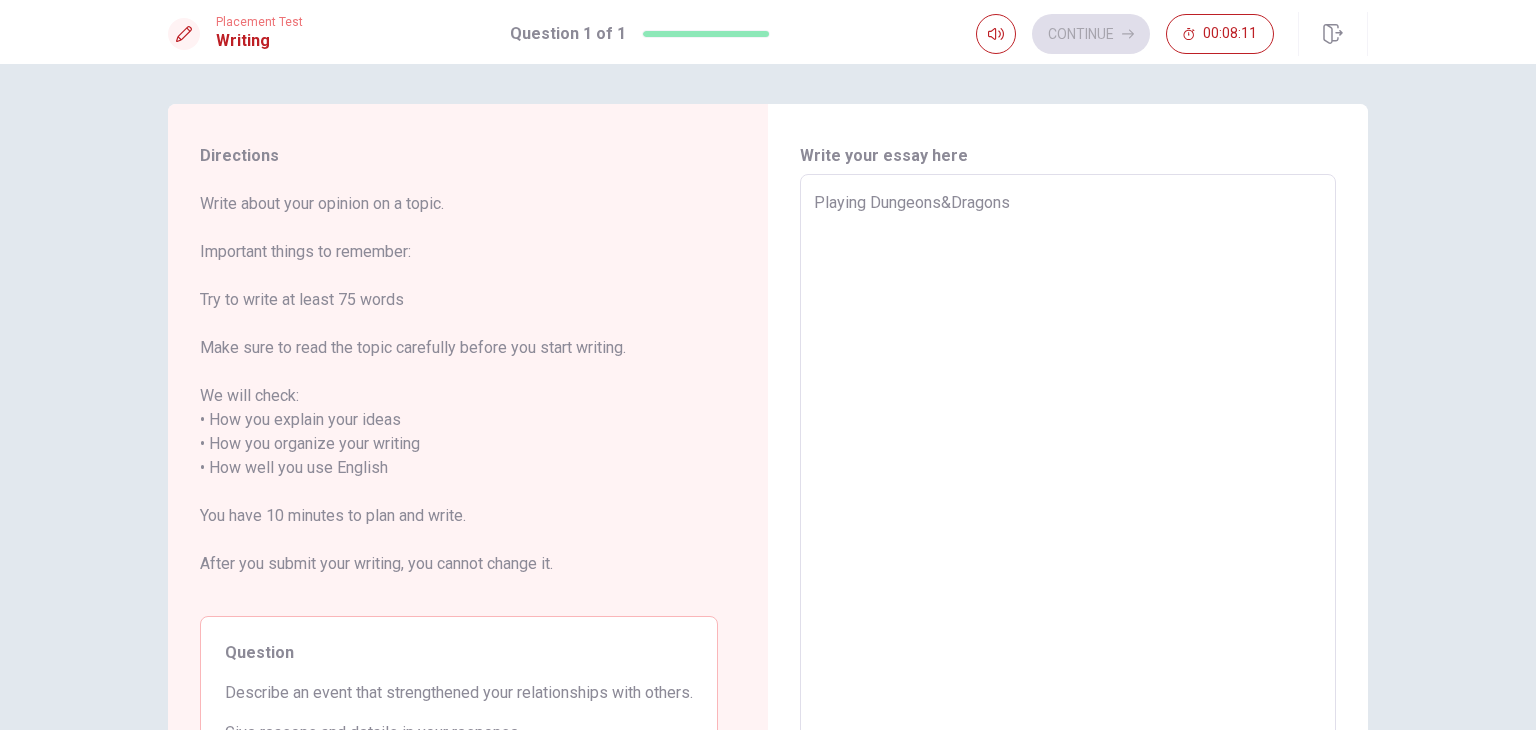 type on "x" 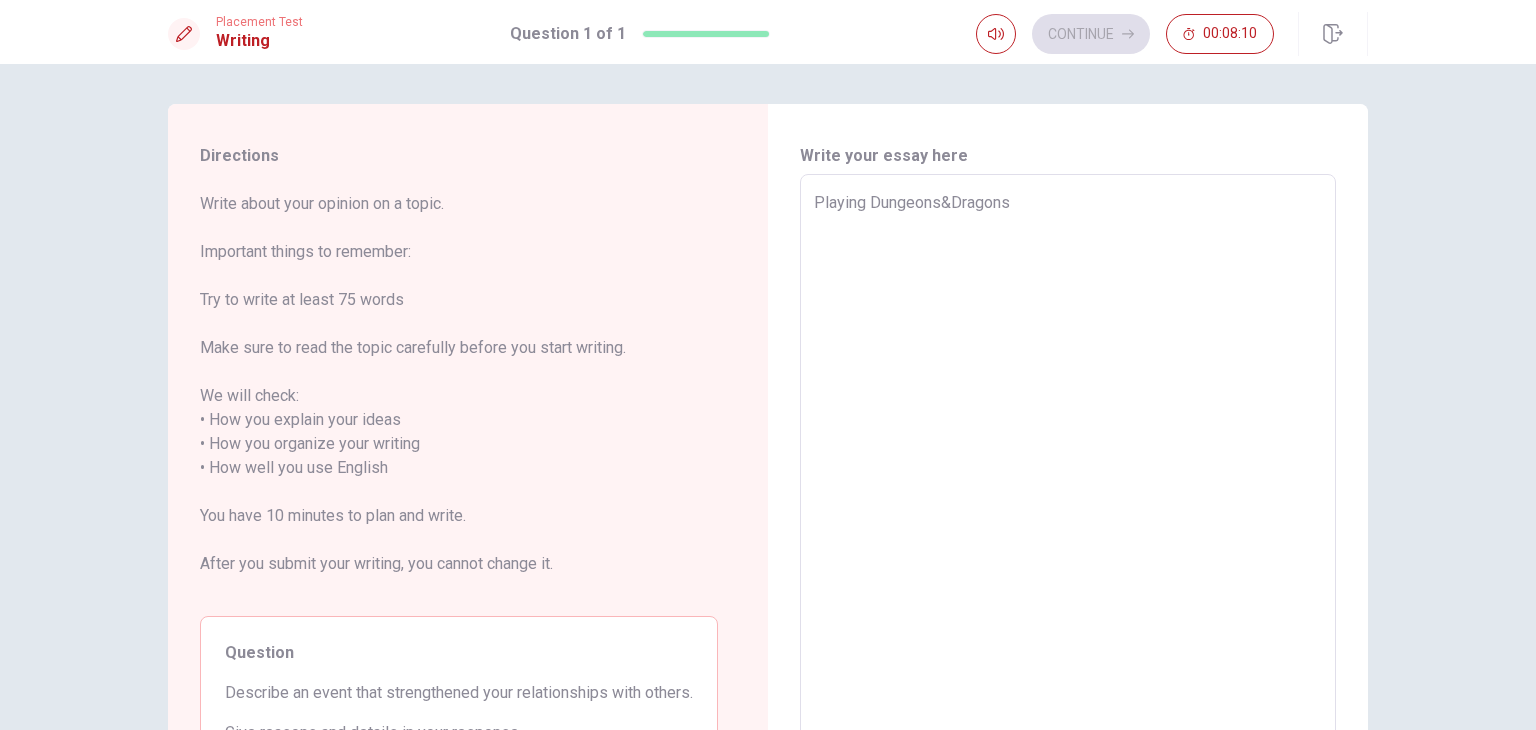 type on "x" 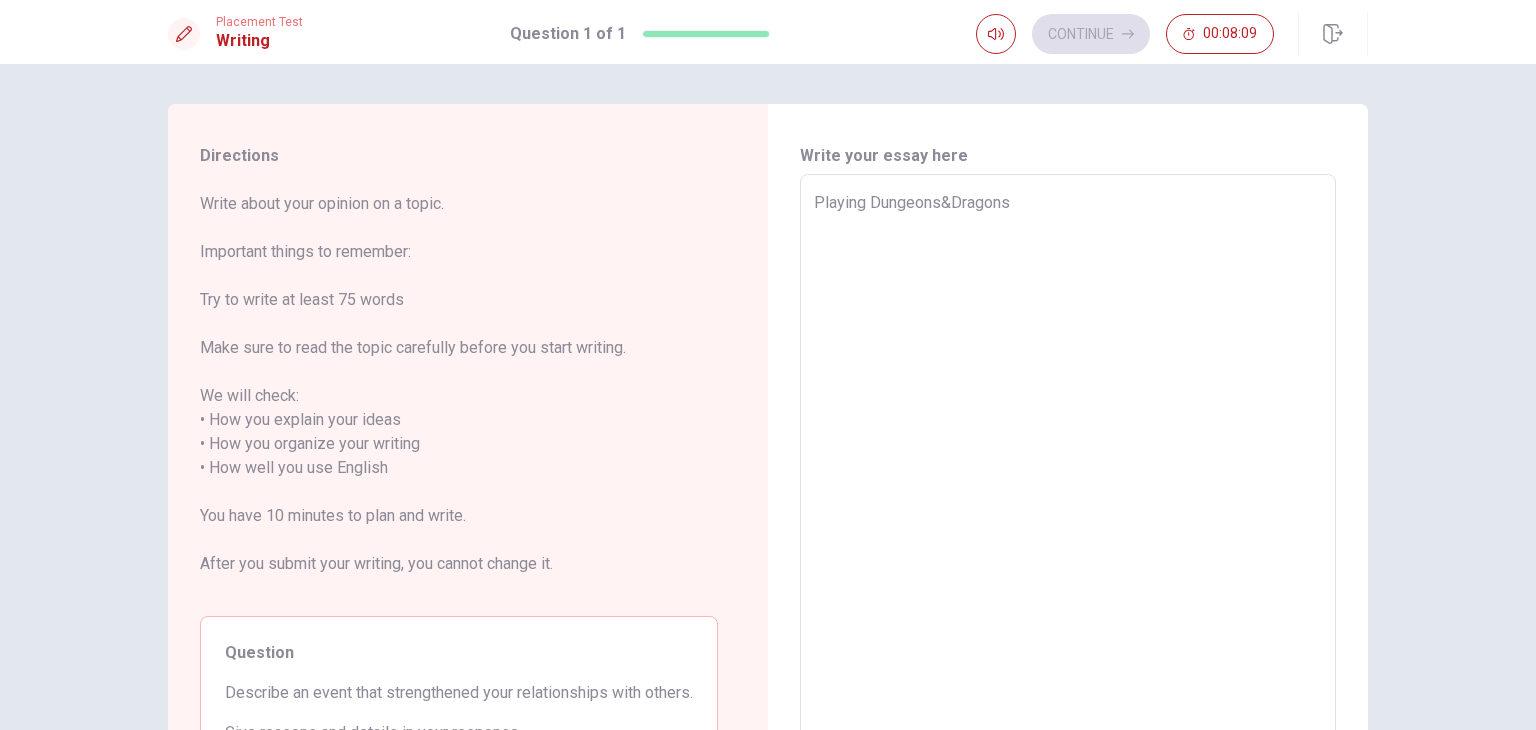 type on "Playing Dungeons&Dragons w" 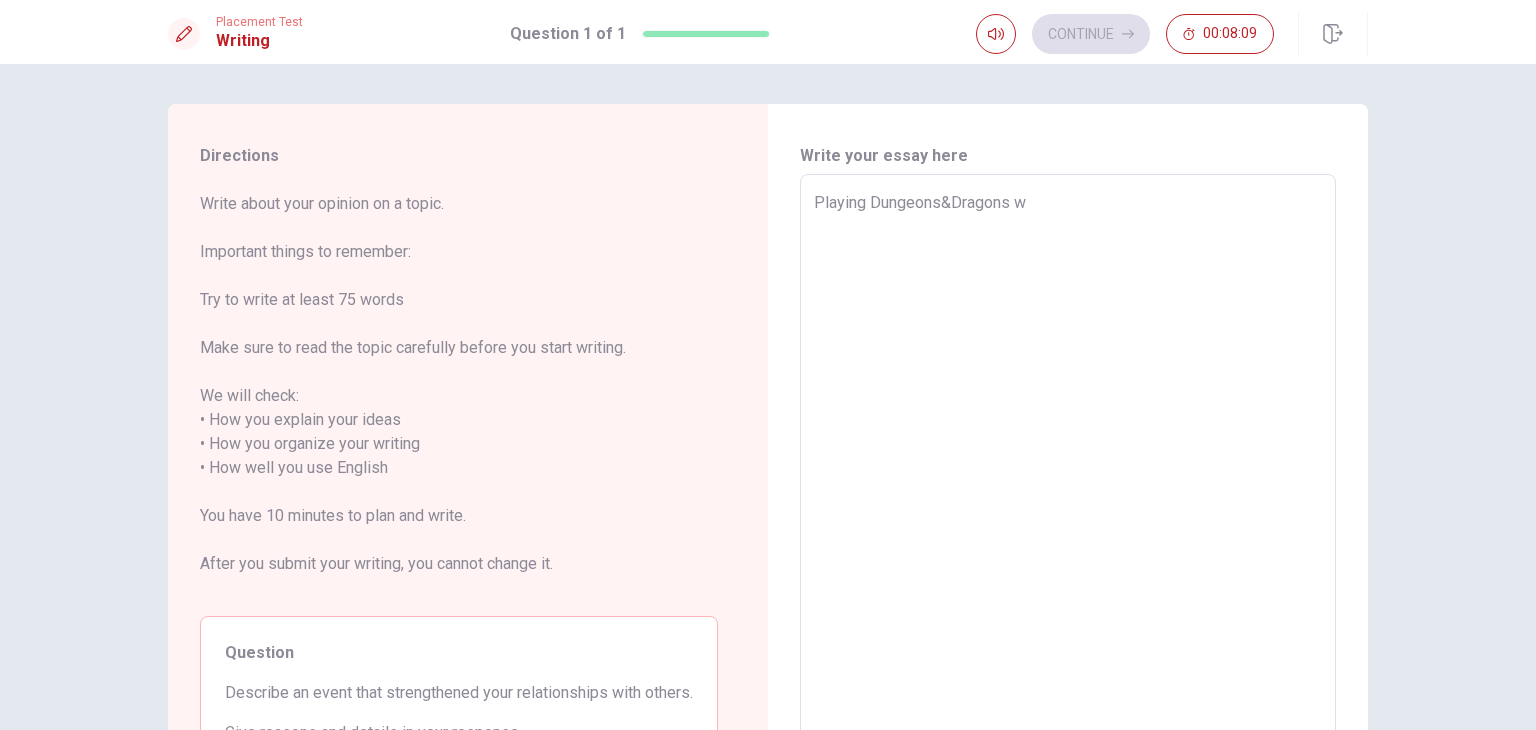 type on "x" 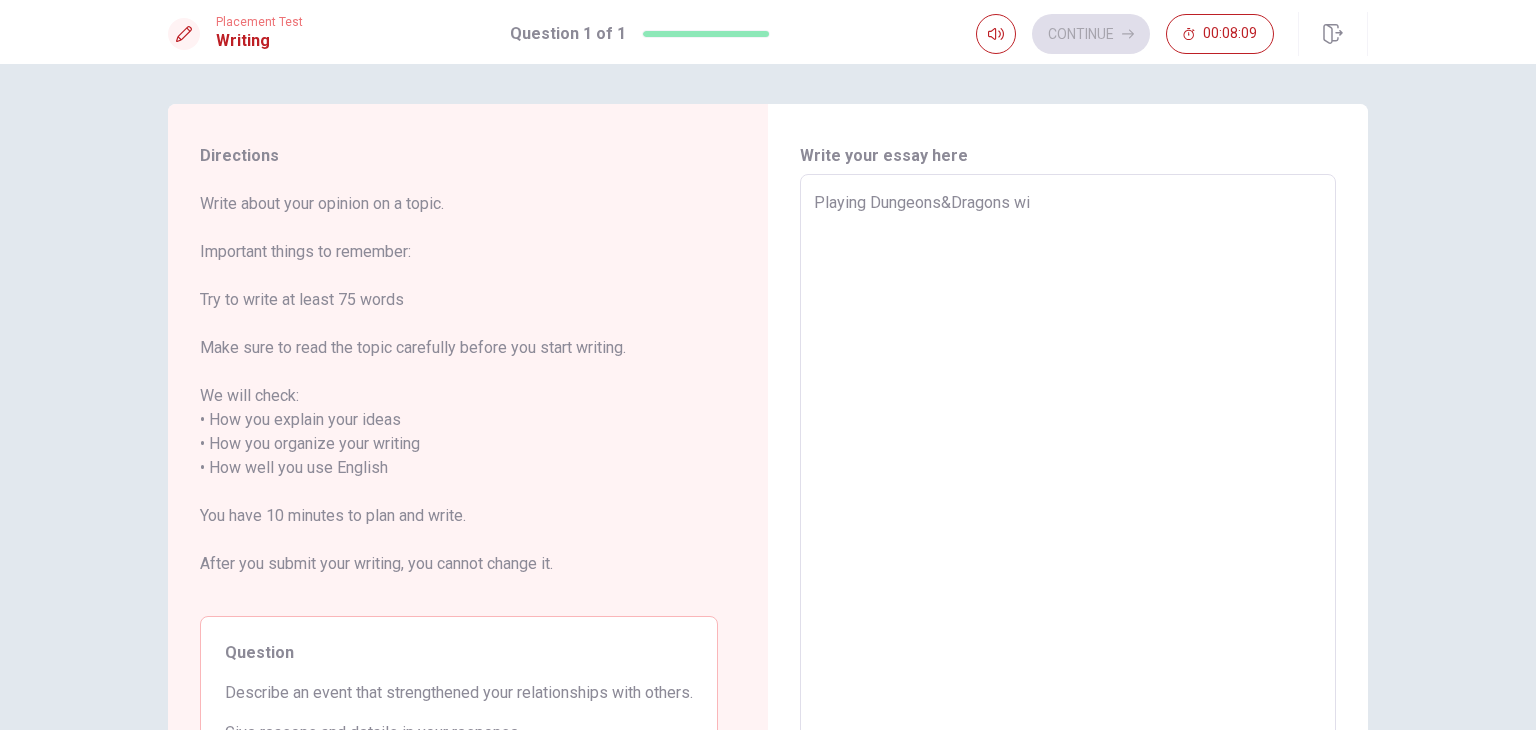 type on "x" 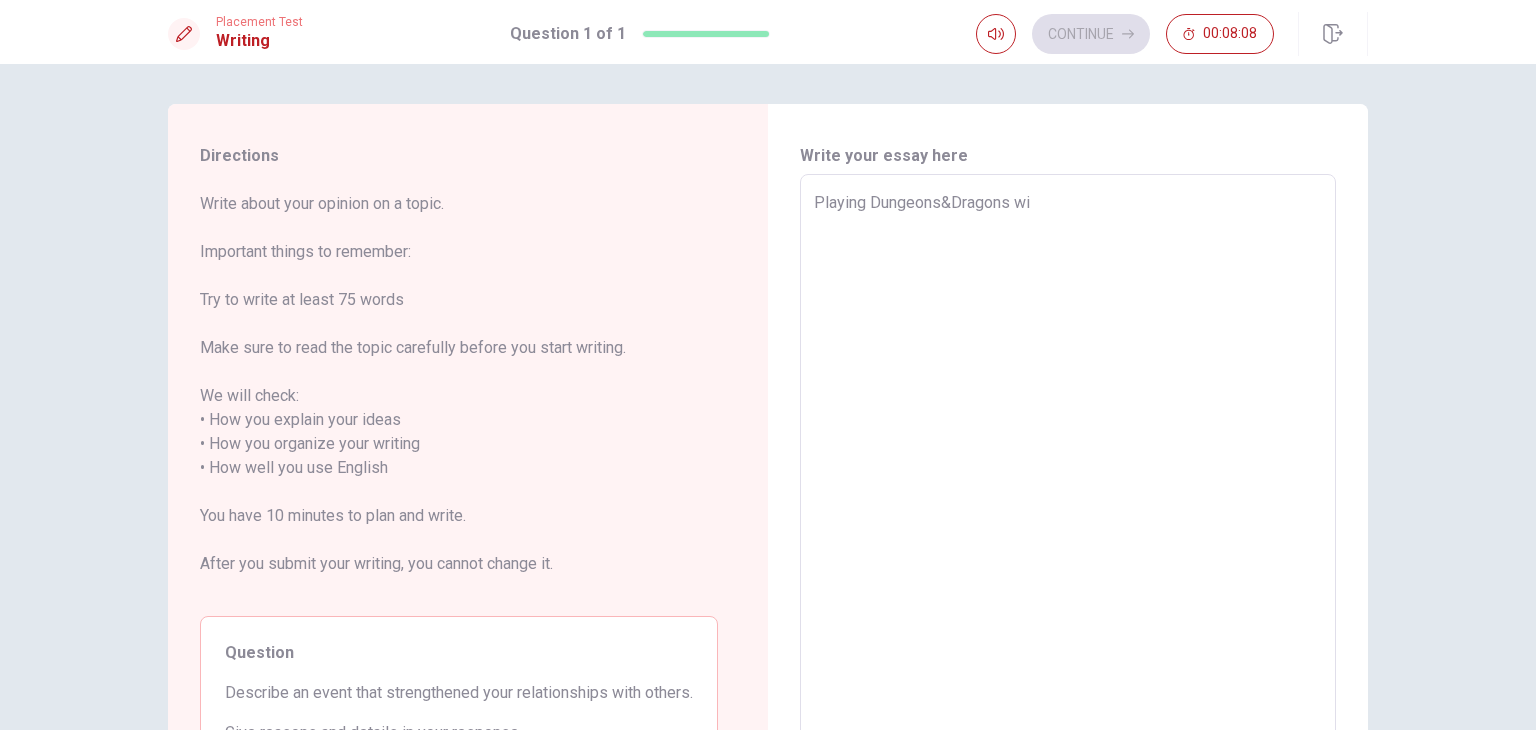 type on "Playing Dungeons&Dragons wit" 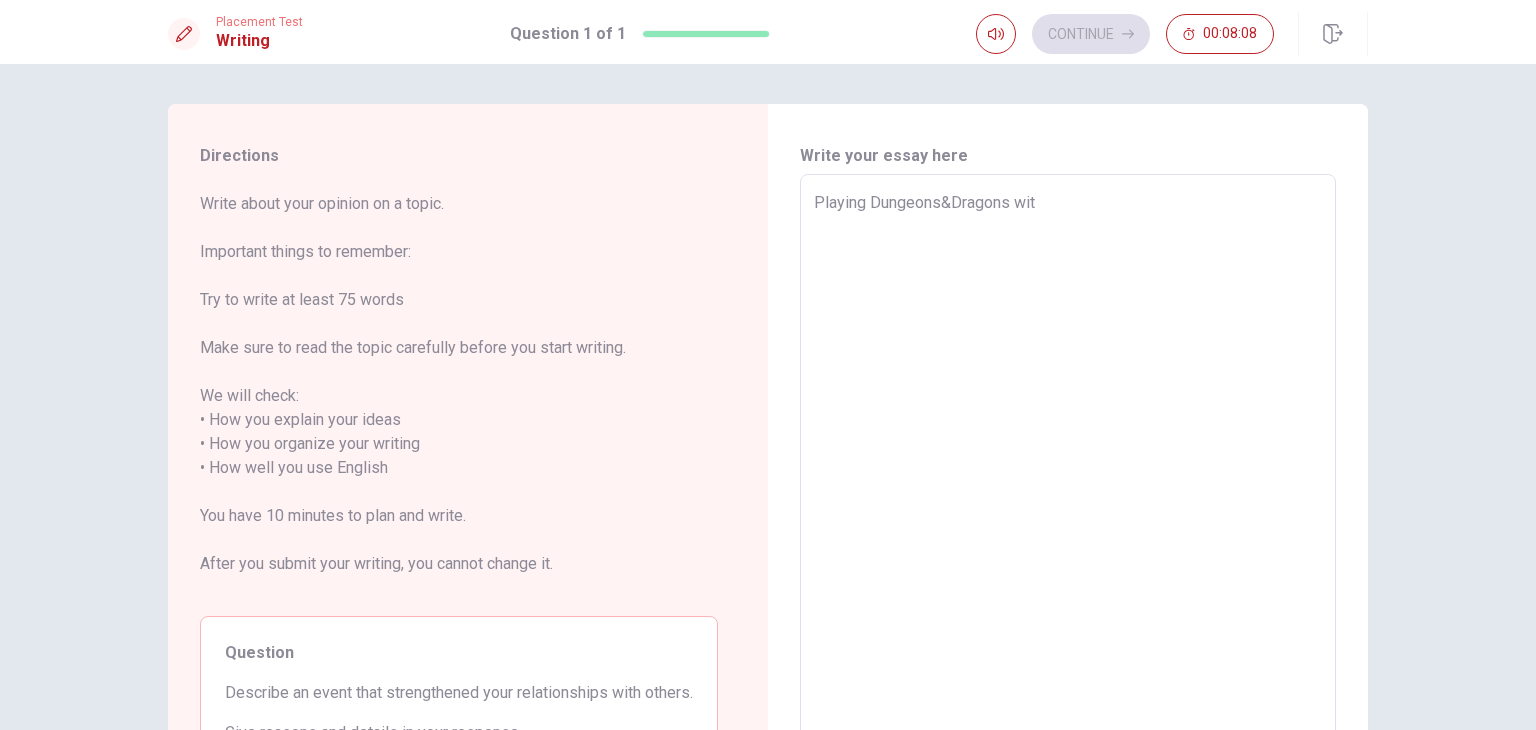 type on "x" 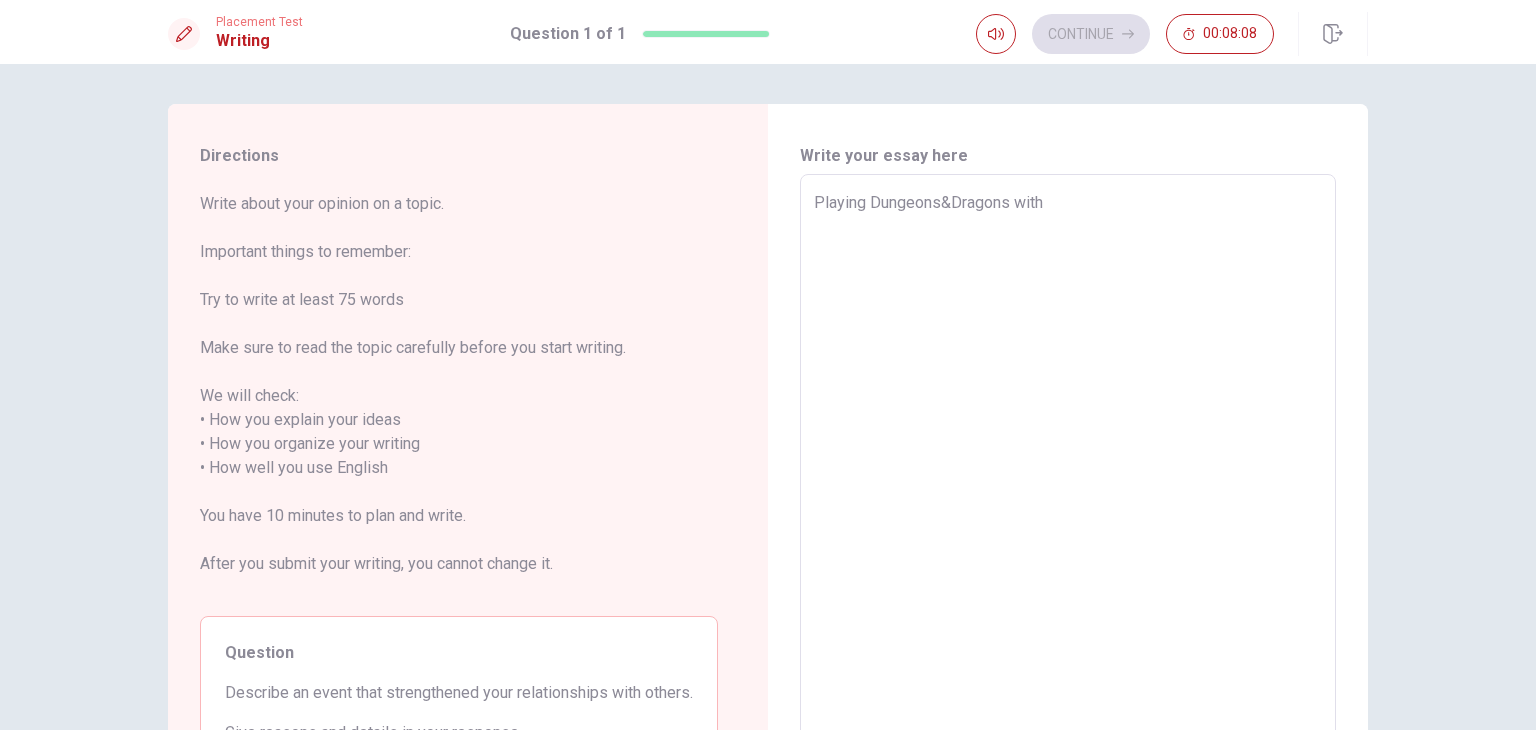 type on "x" 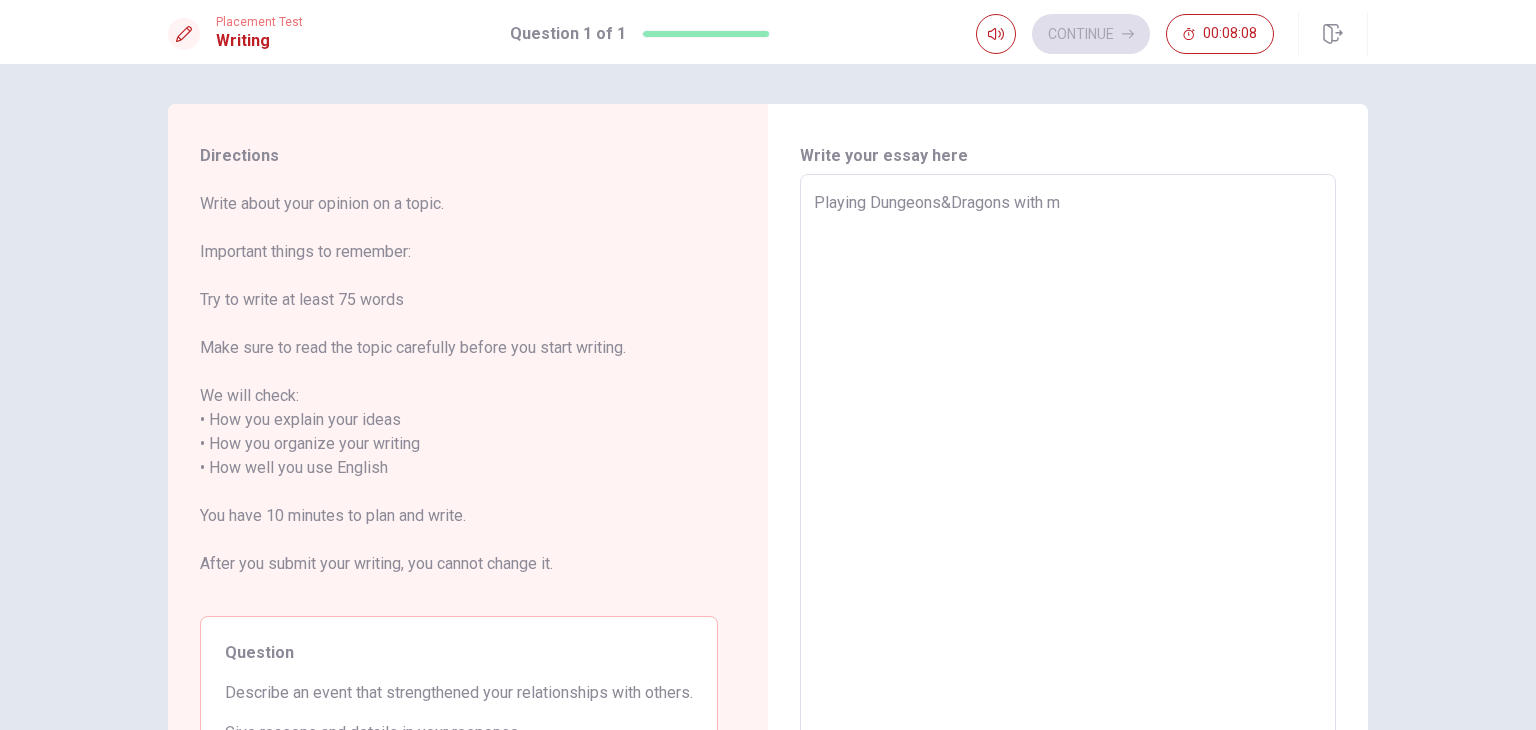 type on "x" 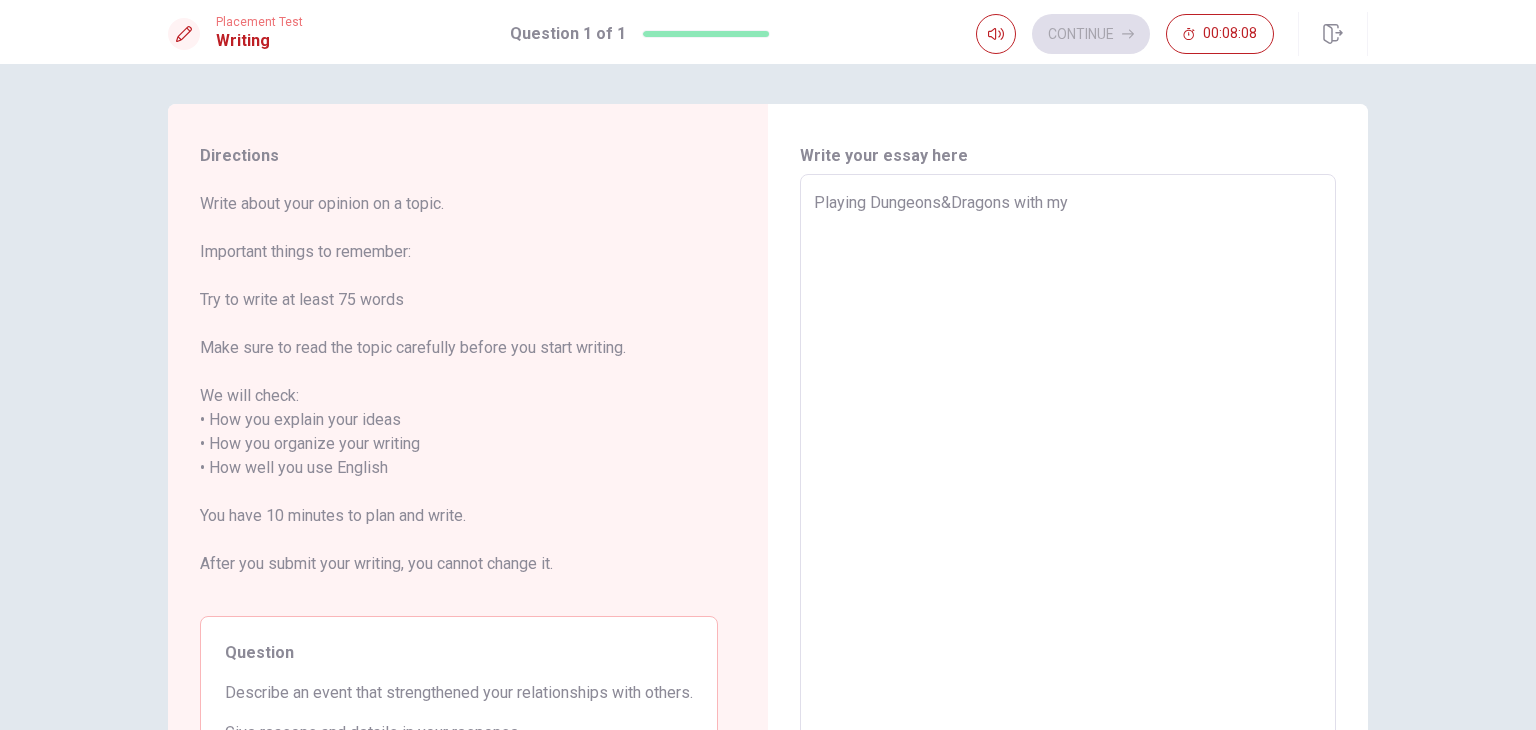 type on "x" 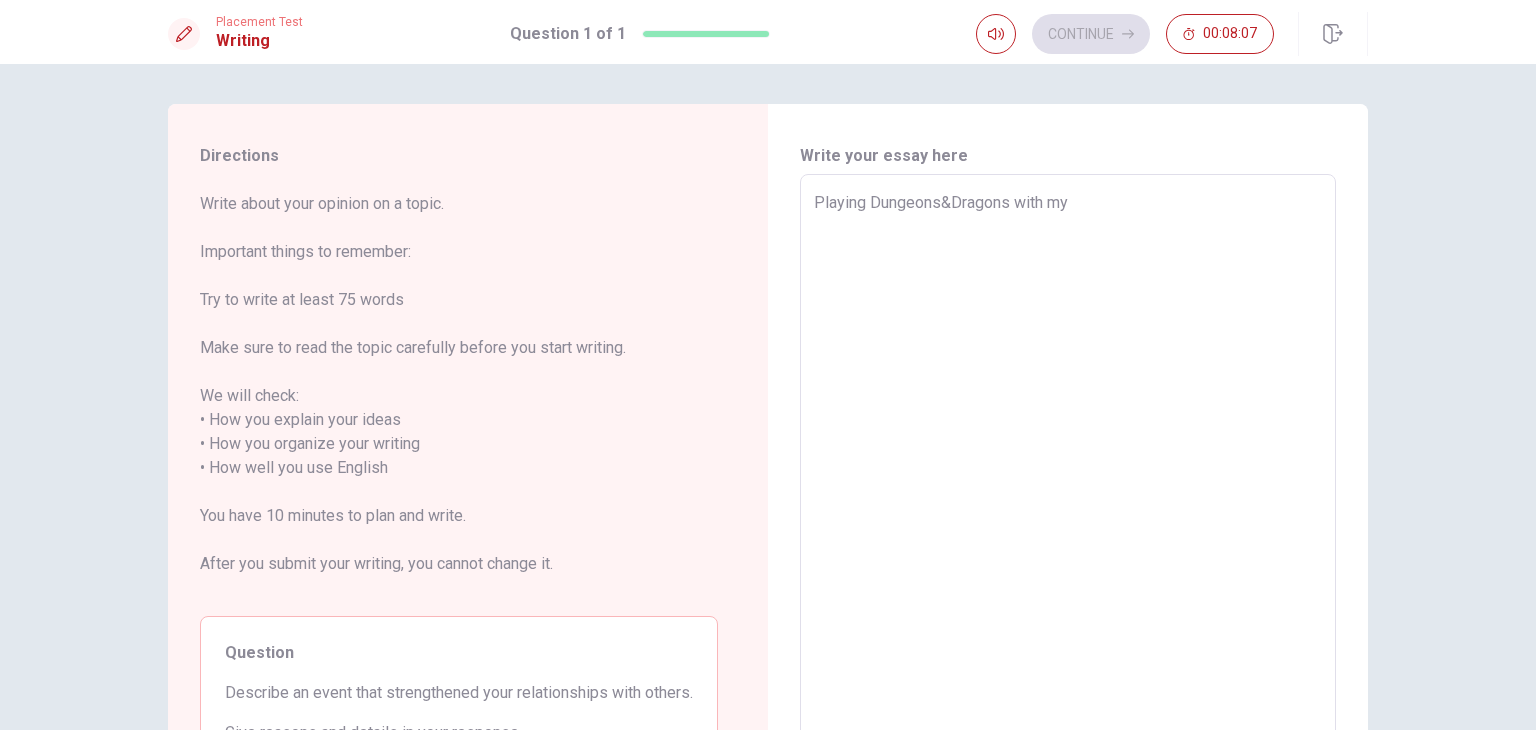 type on "Playing Dungeons&Dragons with my" 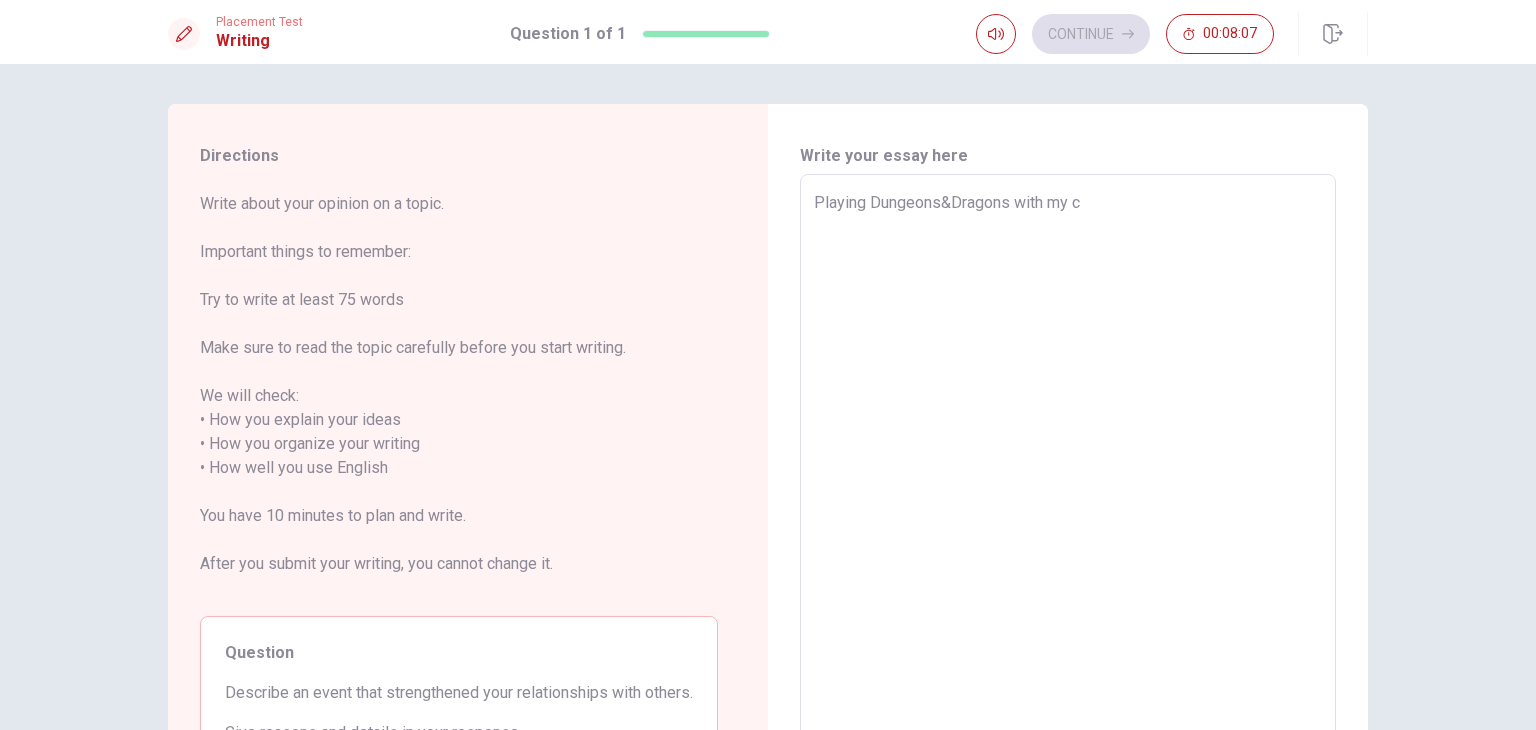 type on "x" 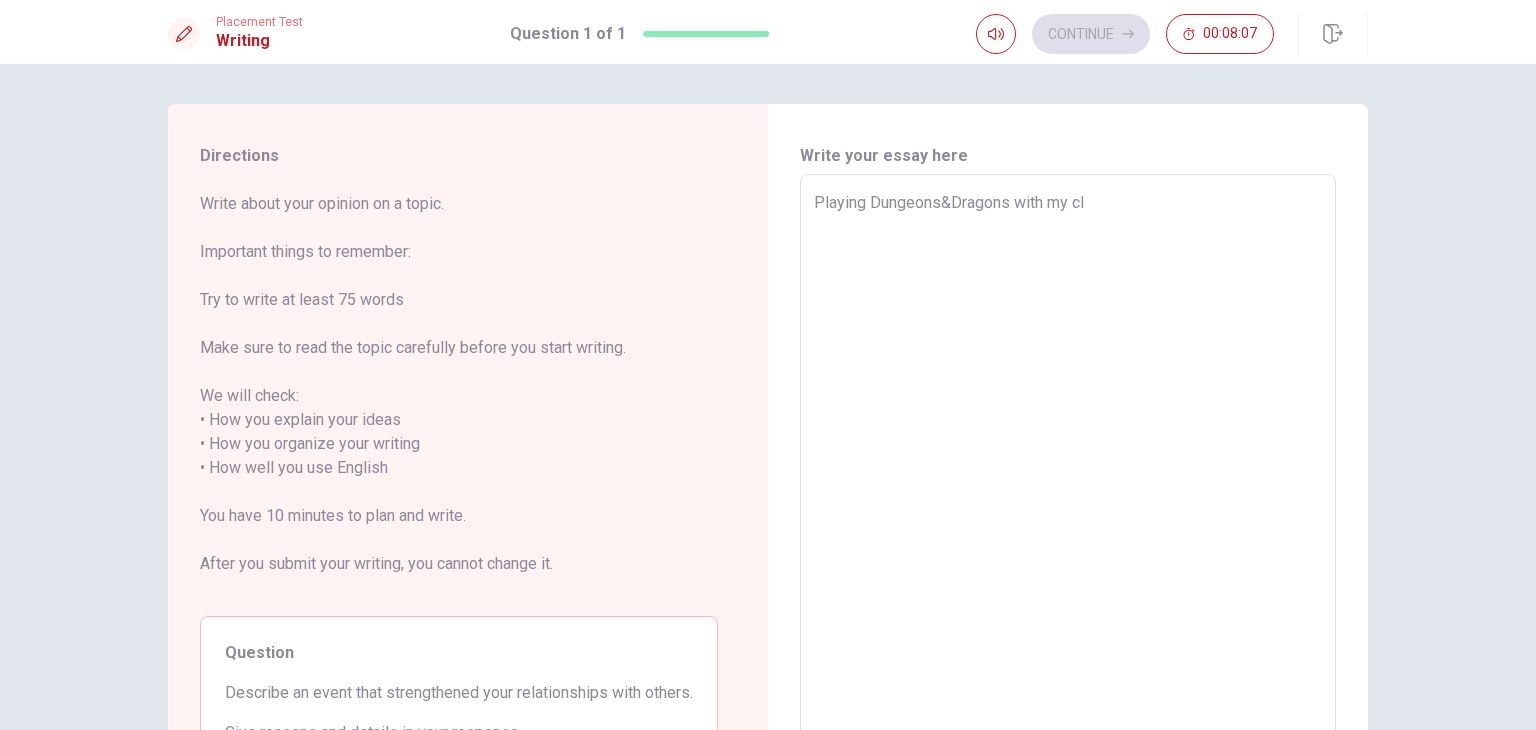 type on "x" 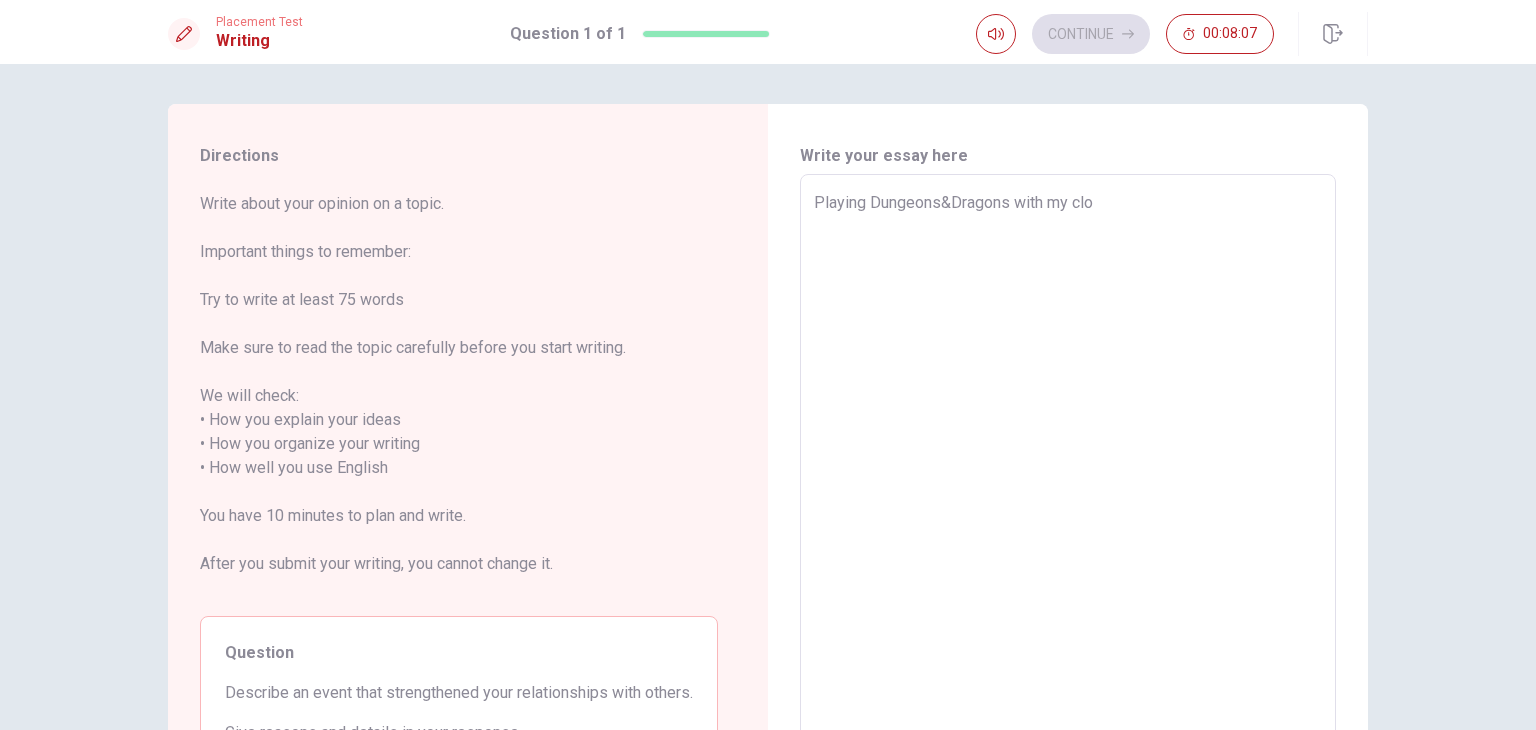 type on "x" 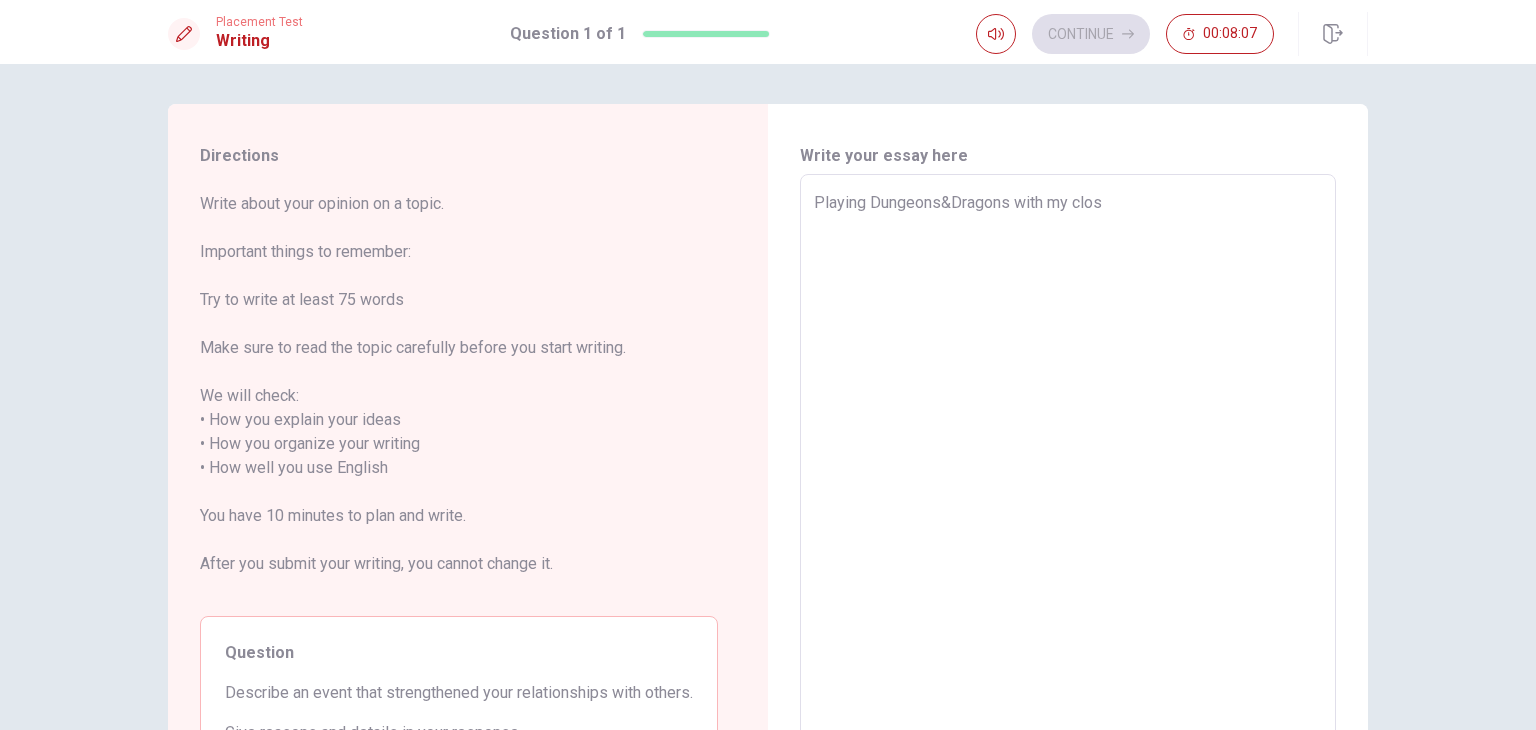type on "x" 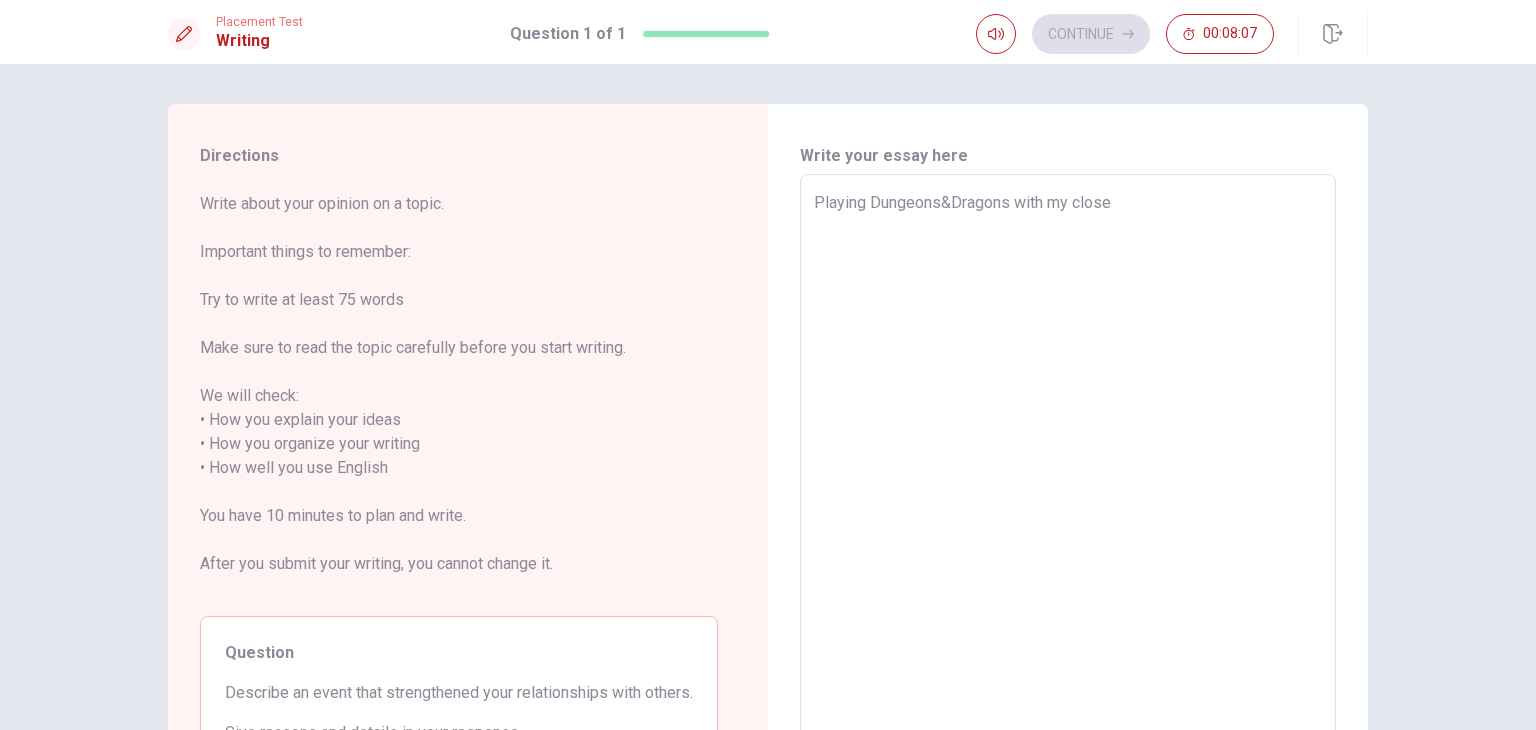 type on "x" 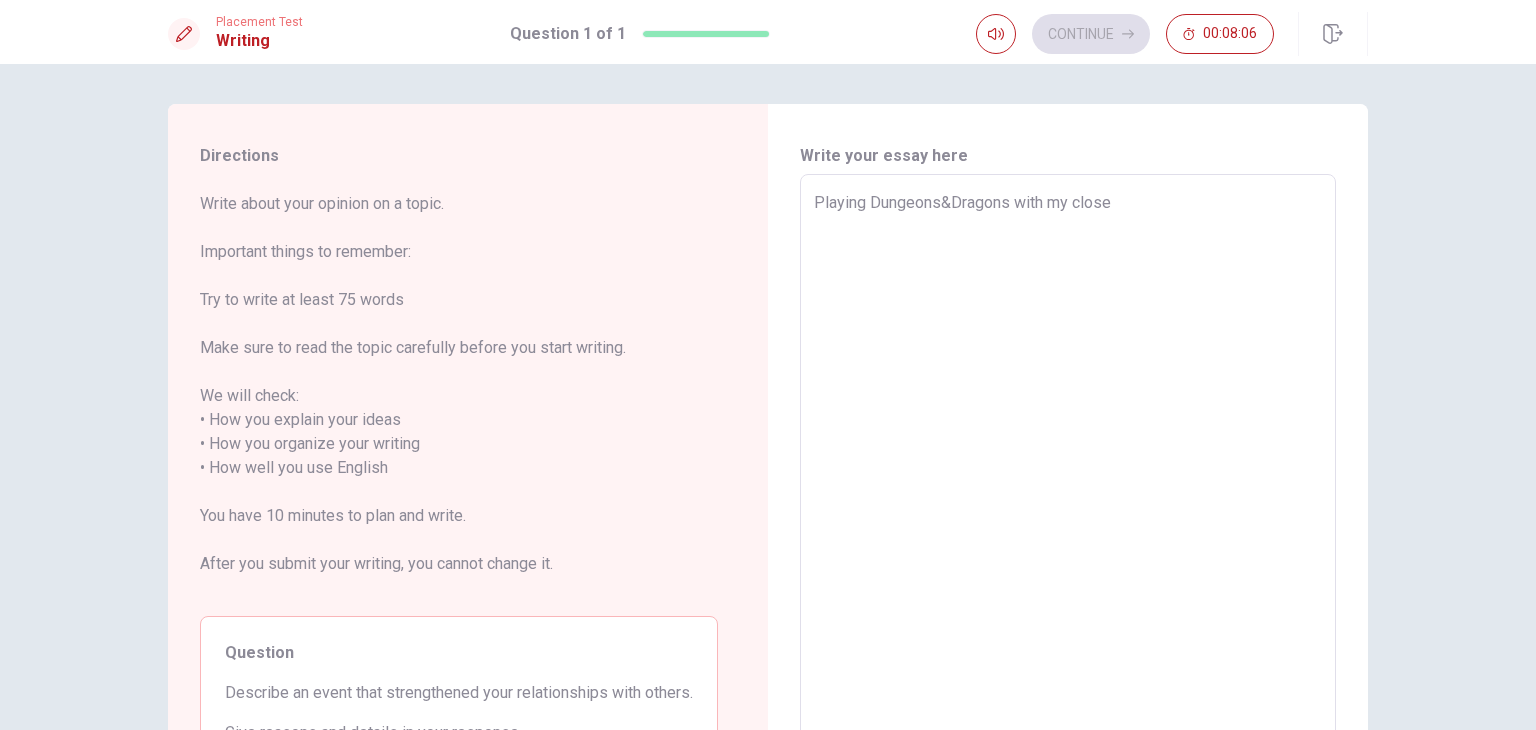 type on "Playing Dungeons&Dragons with my close" 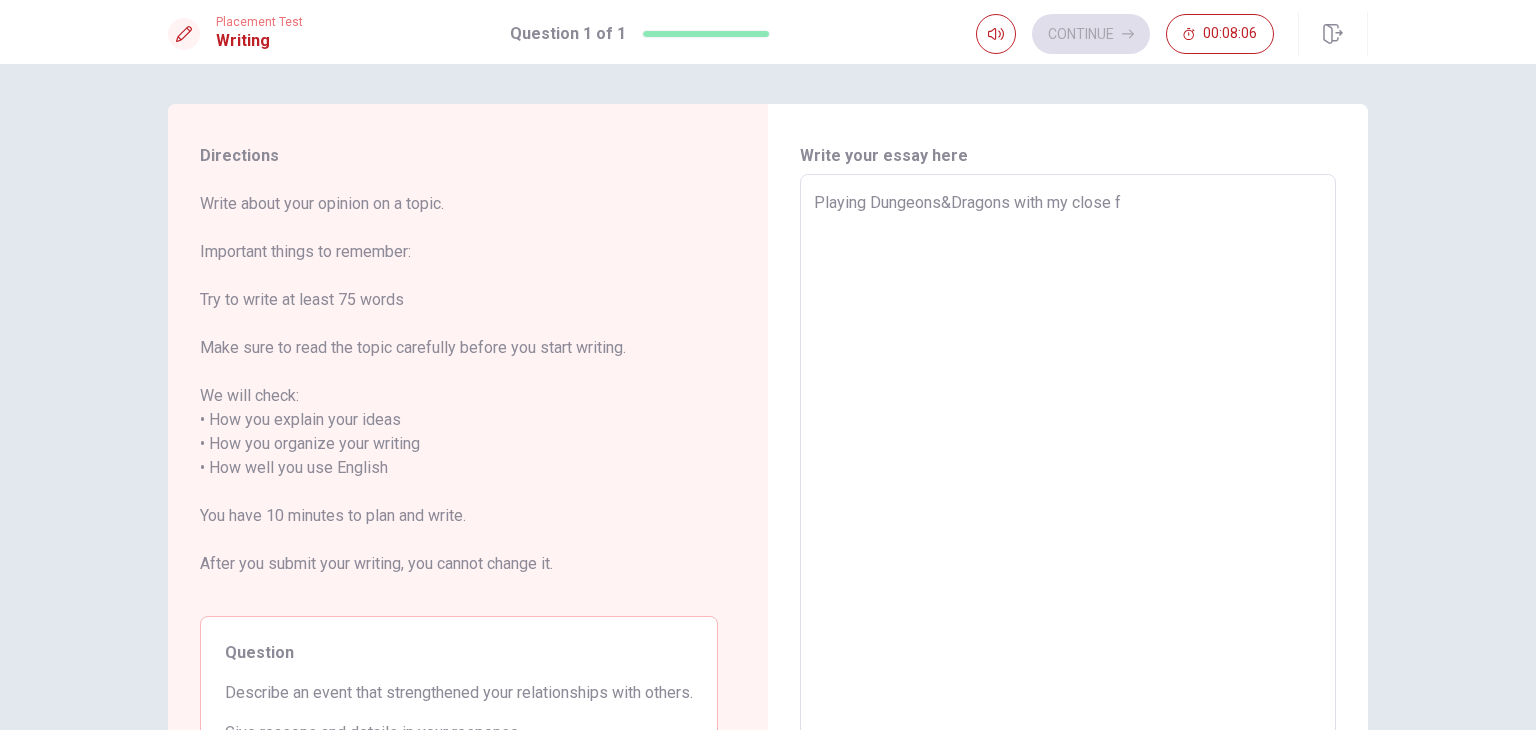 type on "Playing Dungeons&Dragons with my close fr" 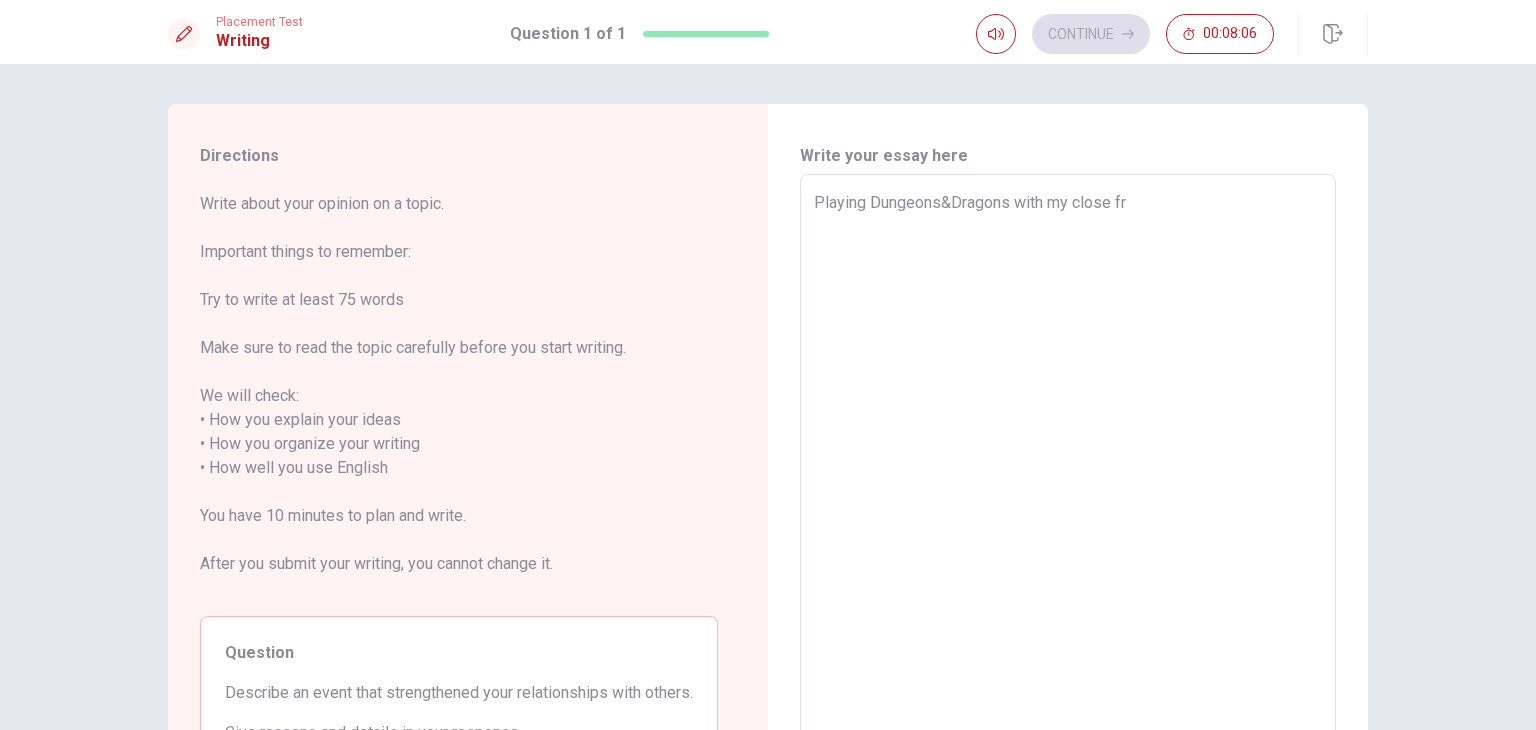 type on "x" 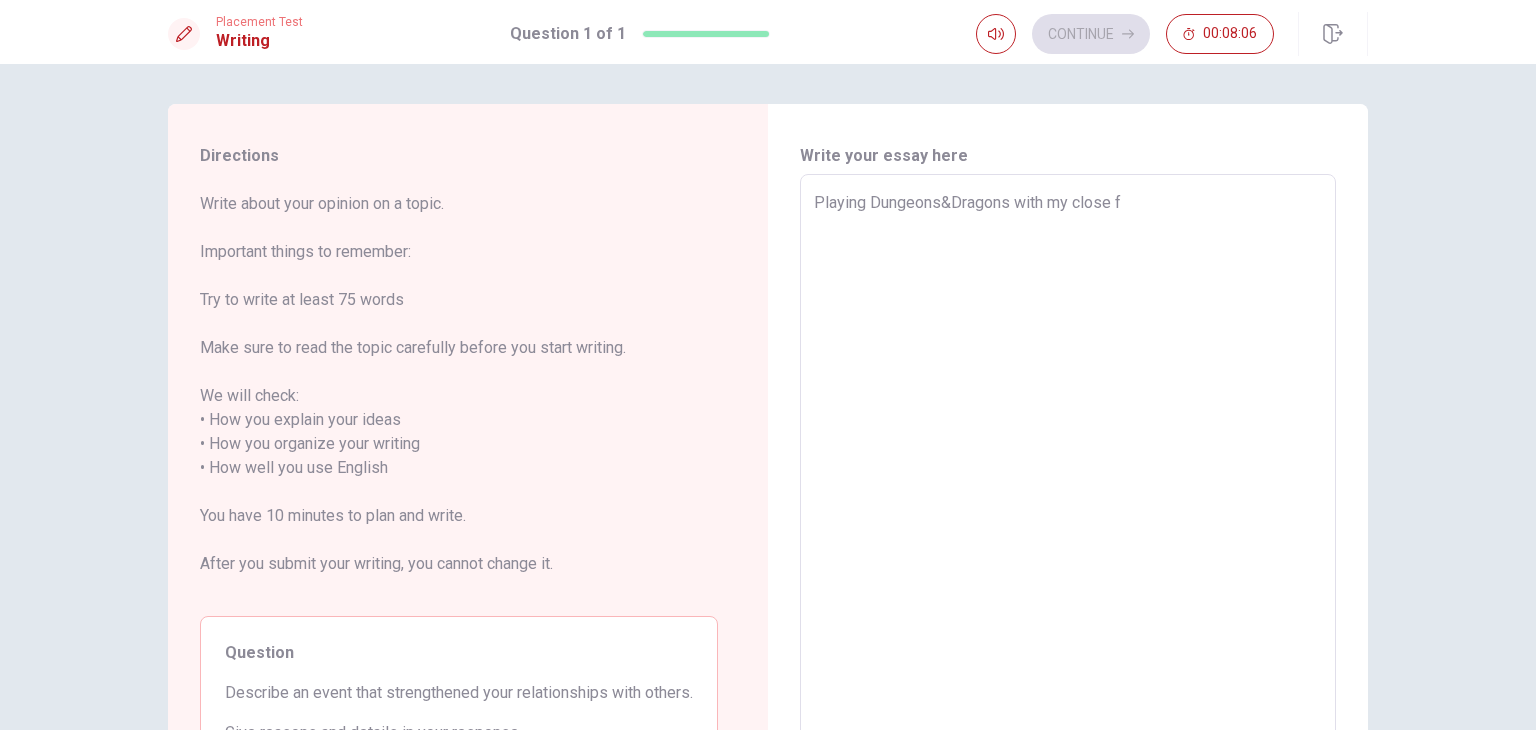 type on "x" 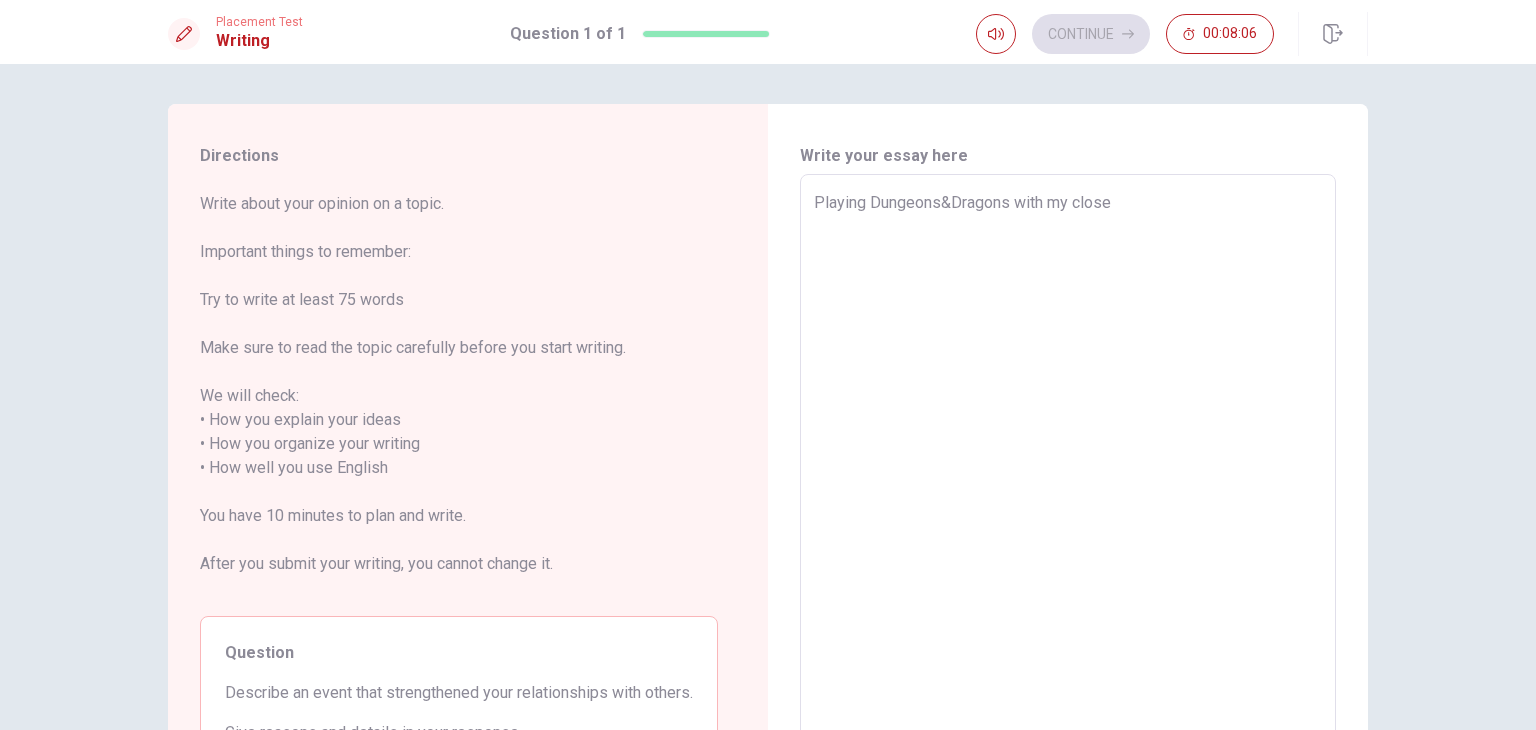 type on "x" 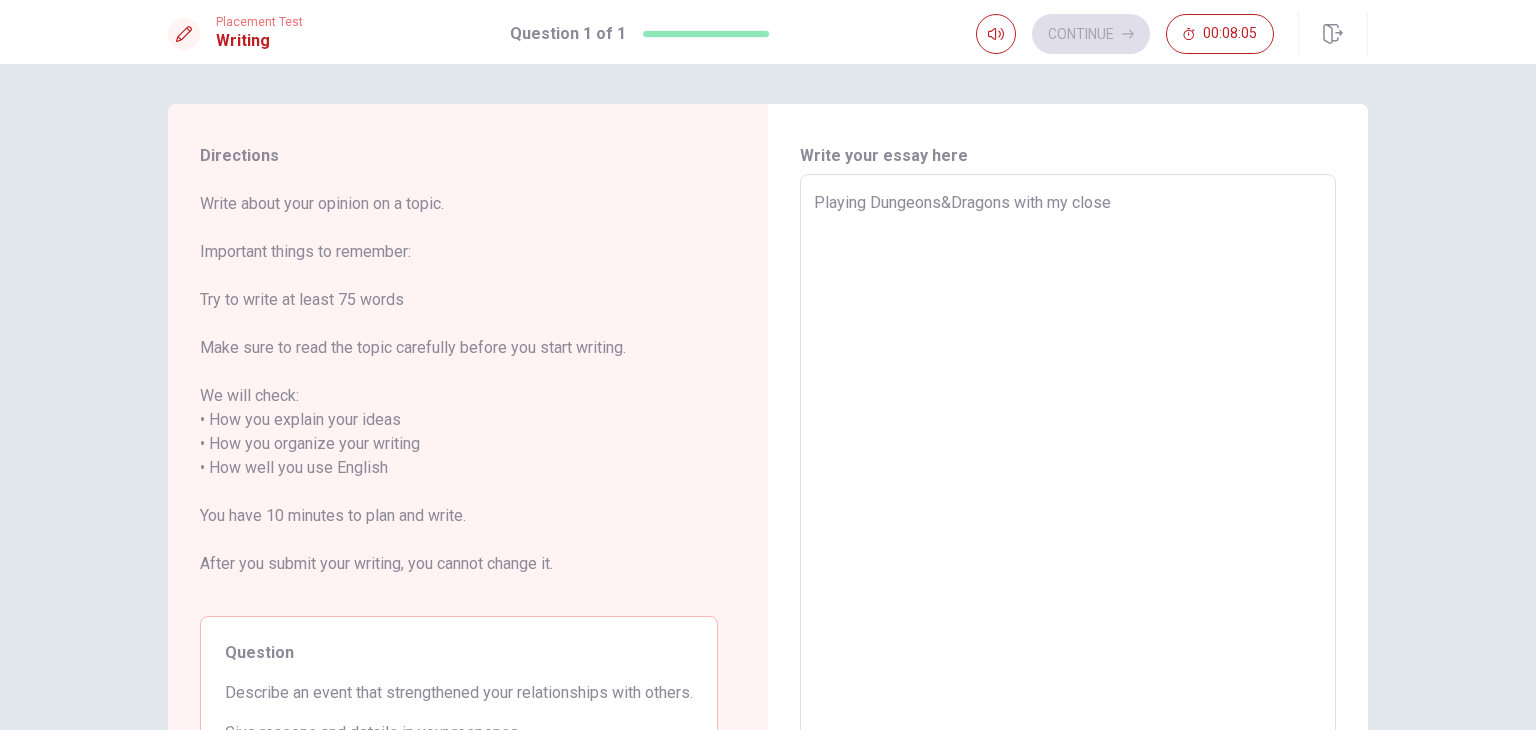 type on "Playing Dungeons&Dragons with my close" 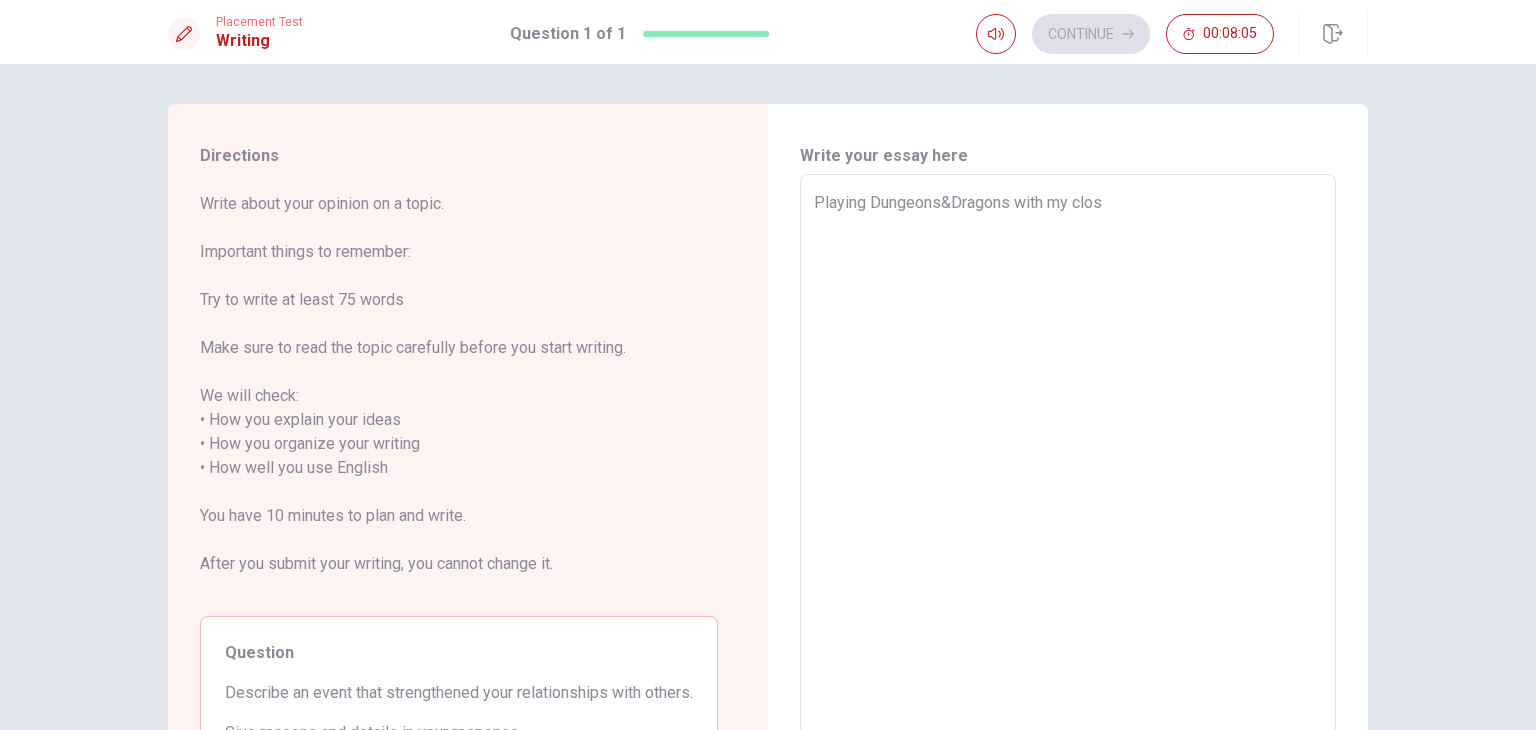 type on "x" 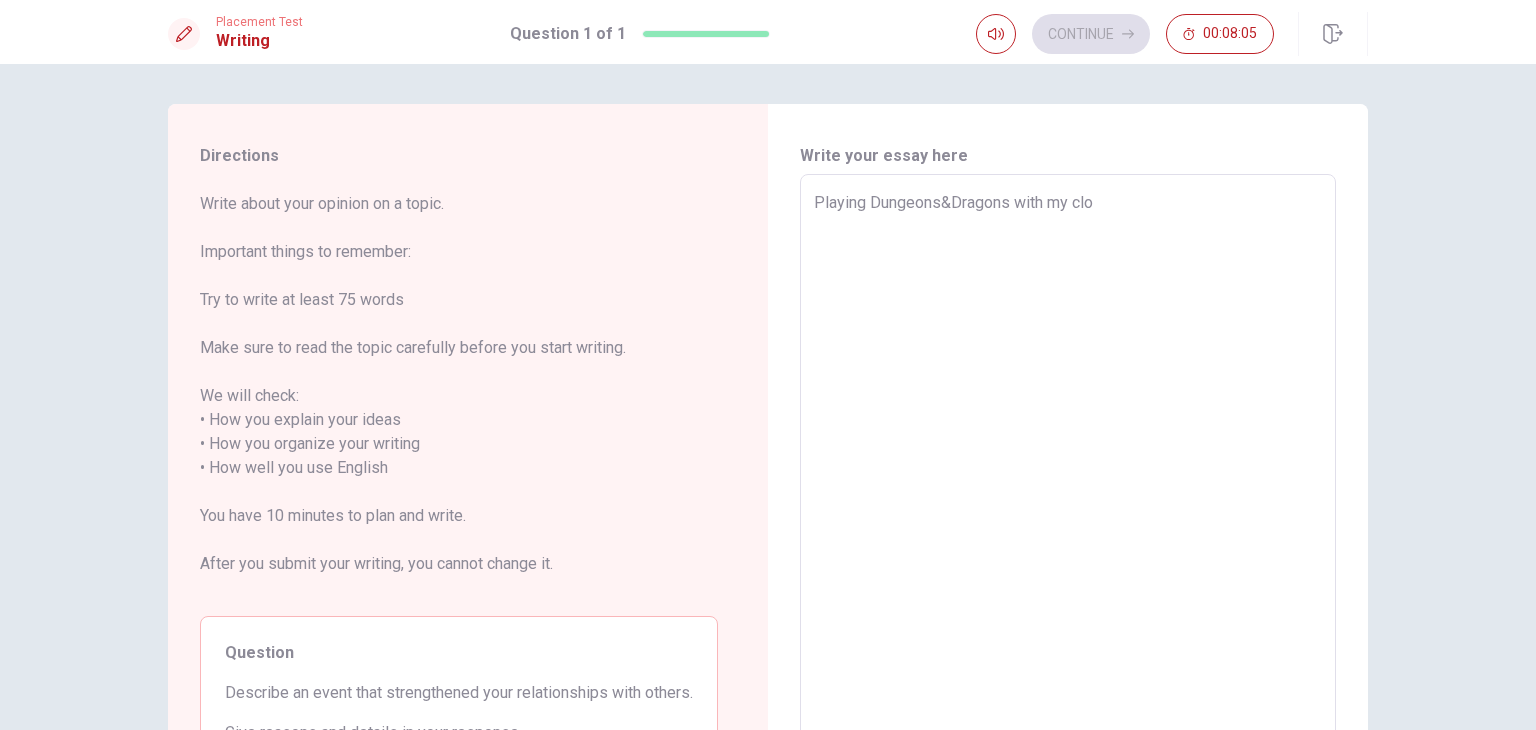 type on "x" 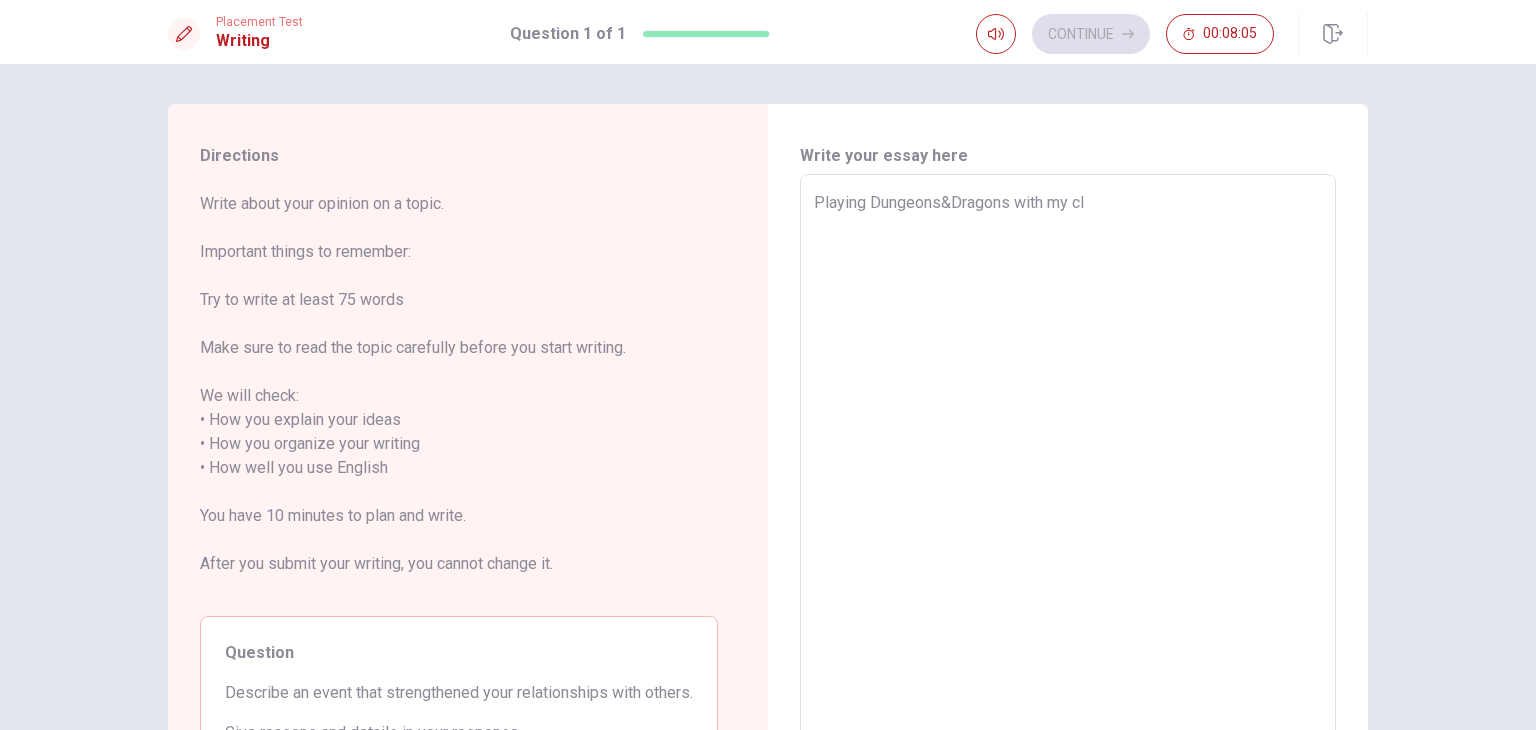 type on "x" 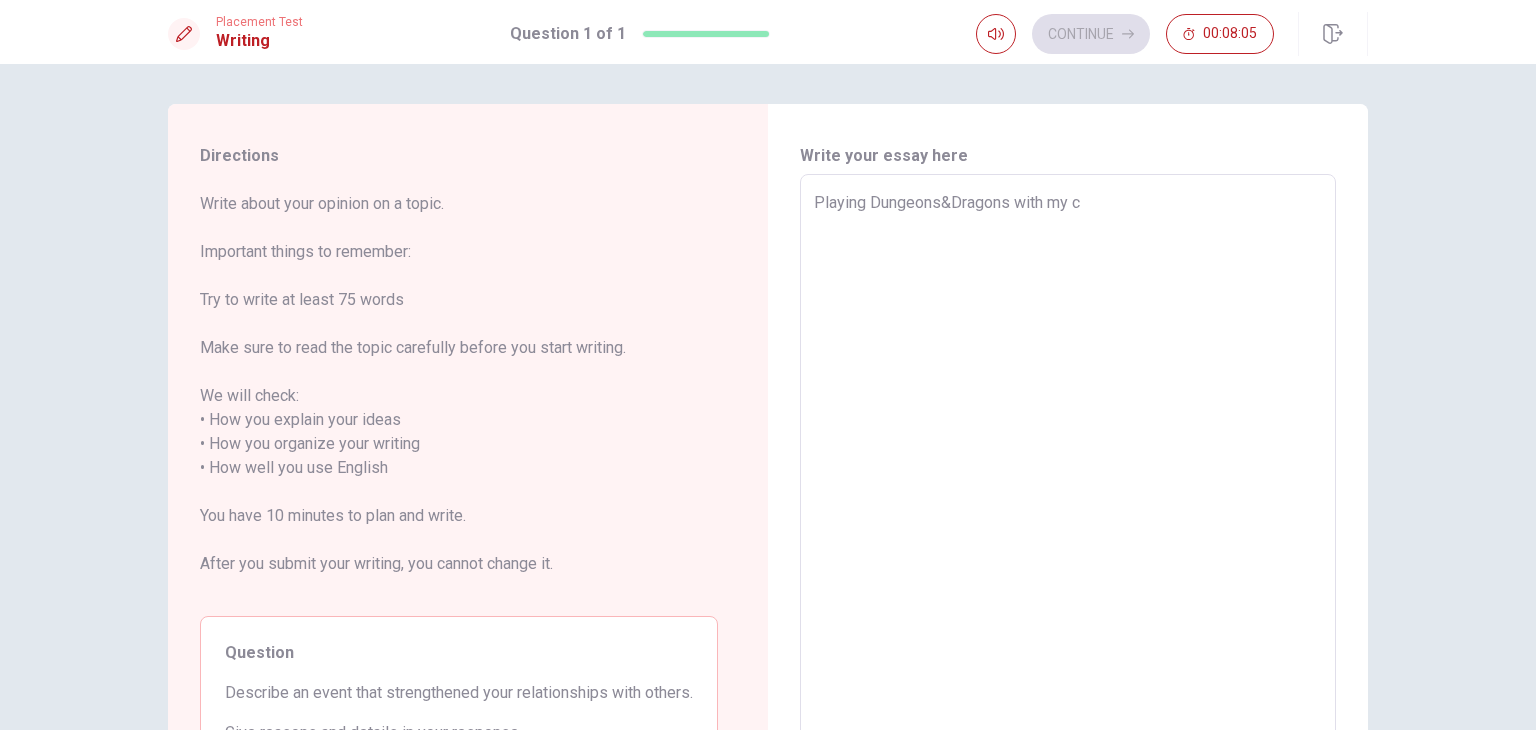 type on "x" 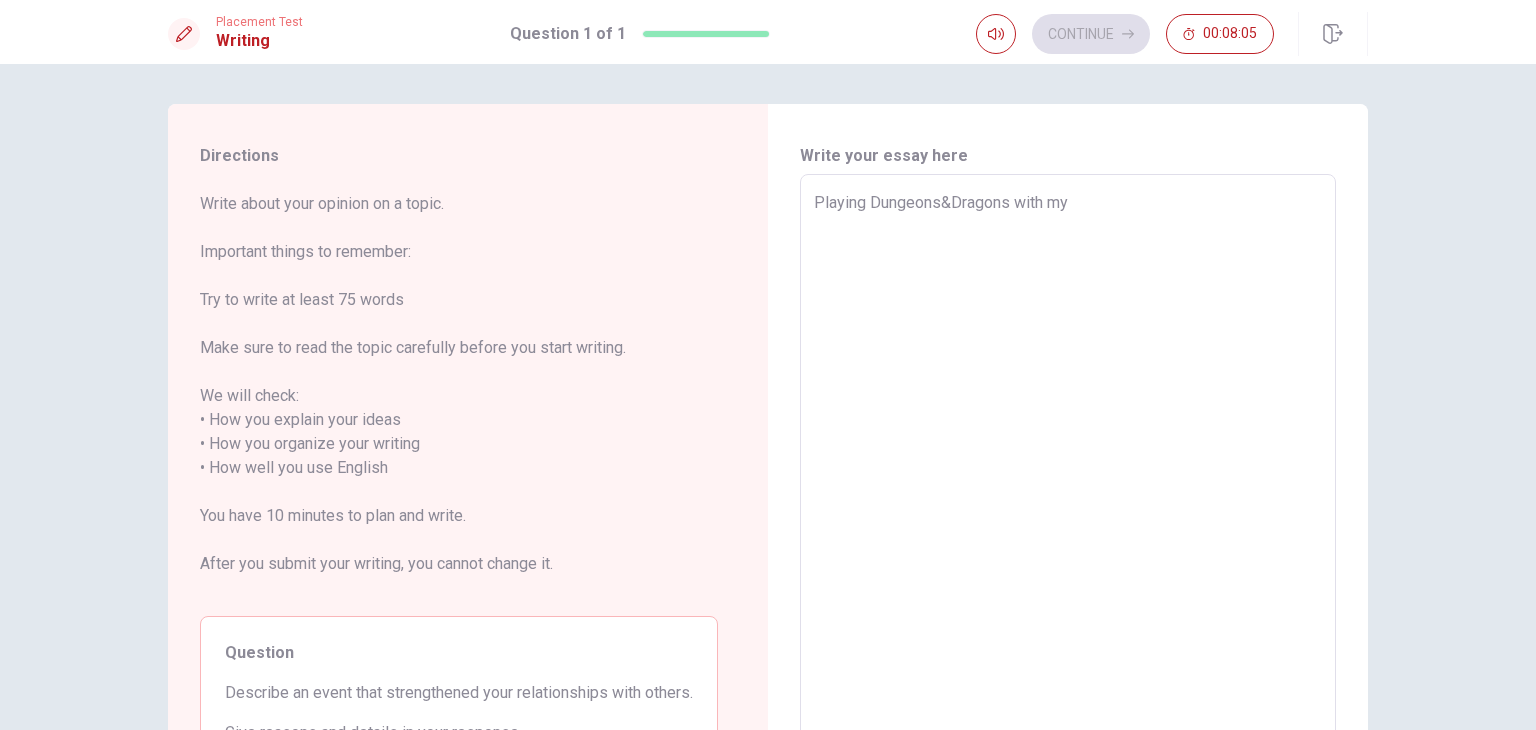 type on "x" 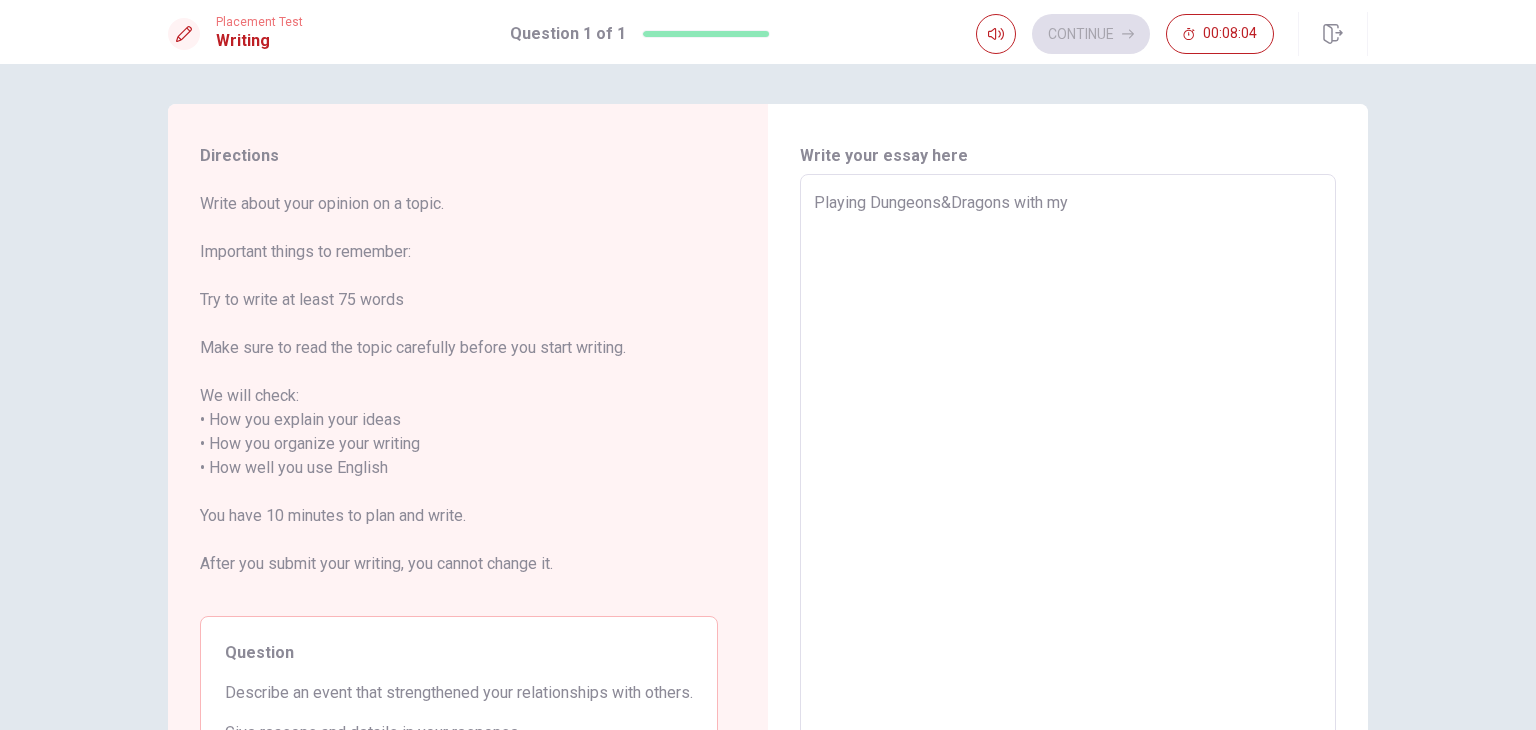 type on "Playing Dungeons&Dragons with my f" 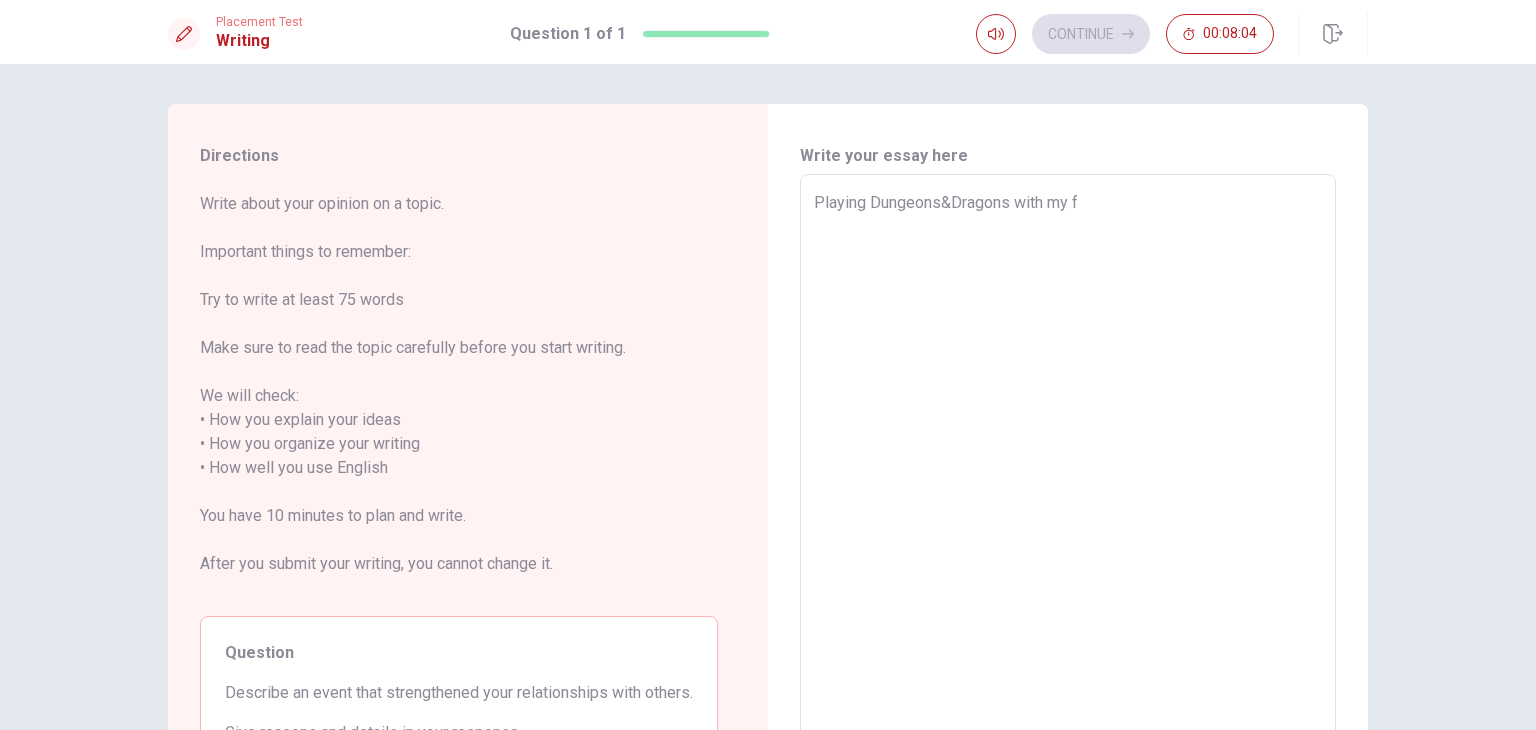 type on "x" 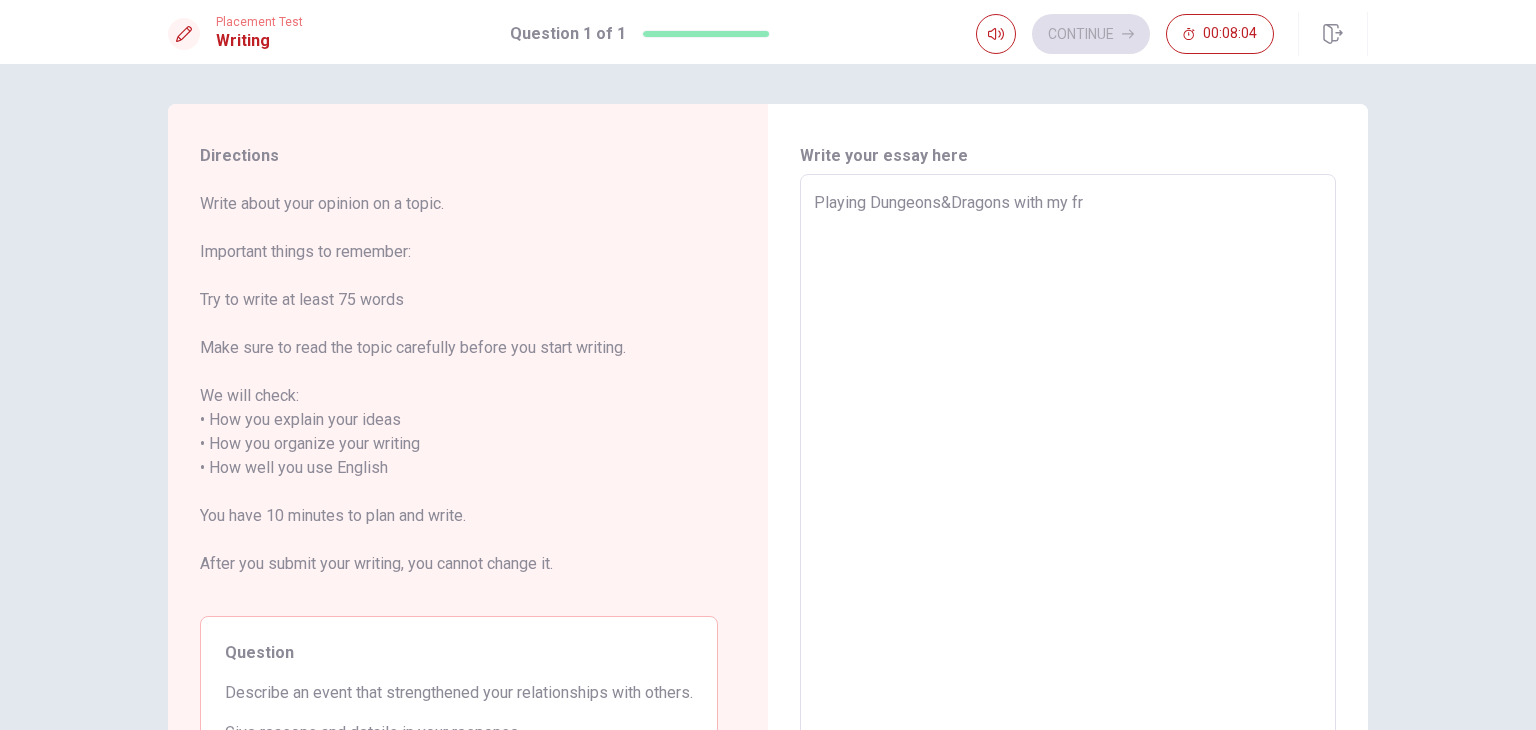 type on "x" 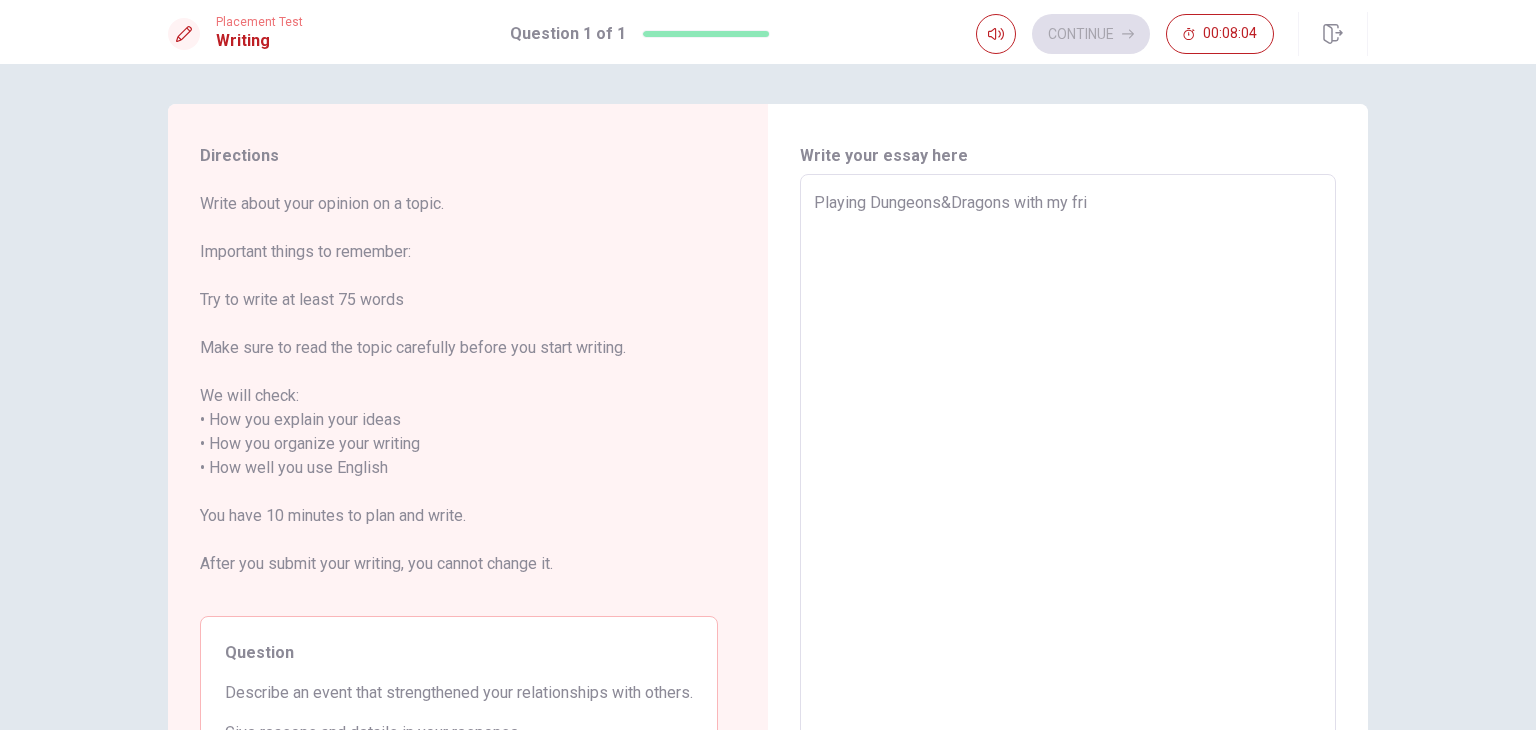type on "x" 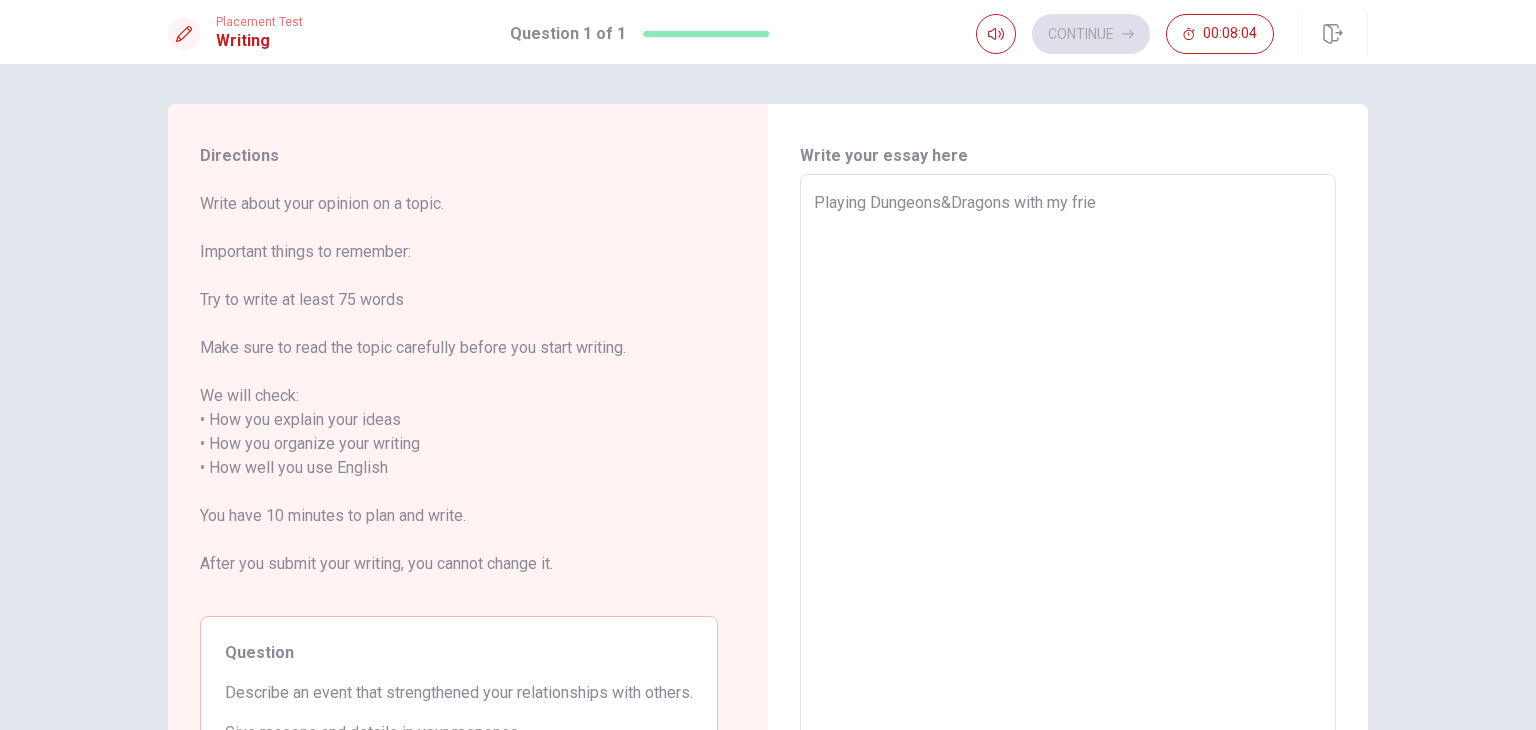 type on "x" 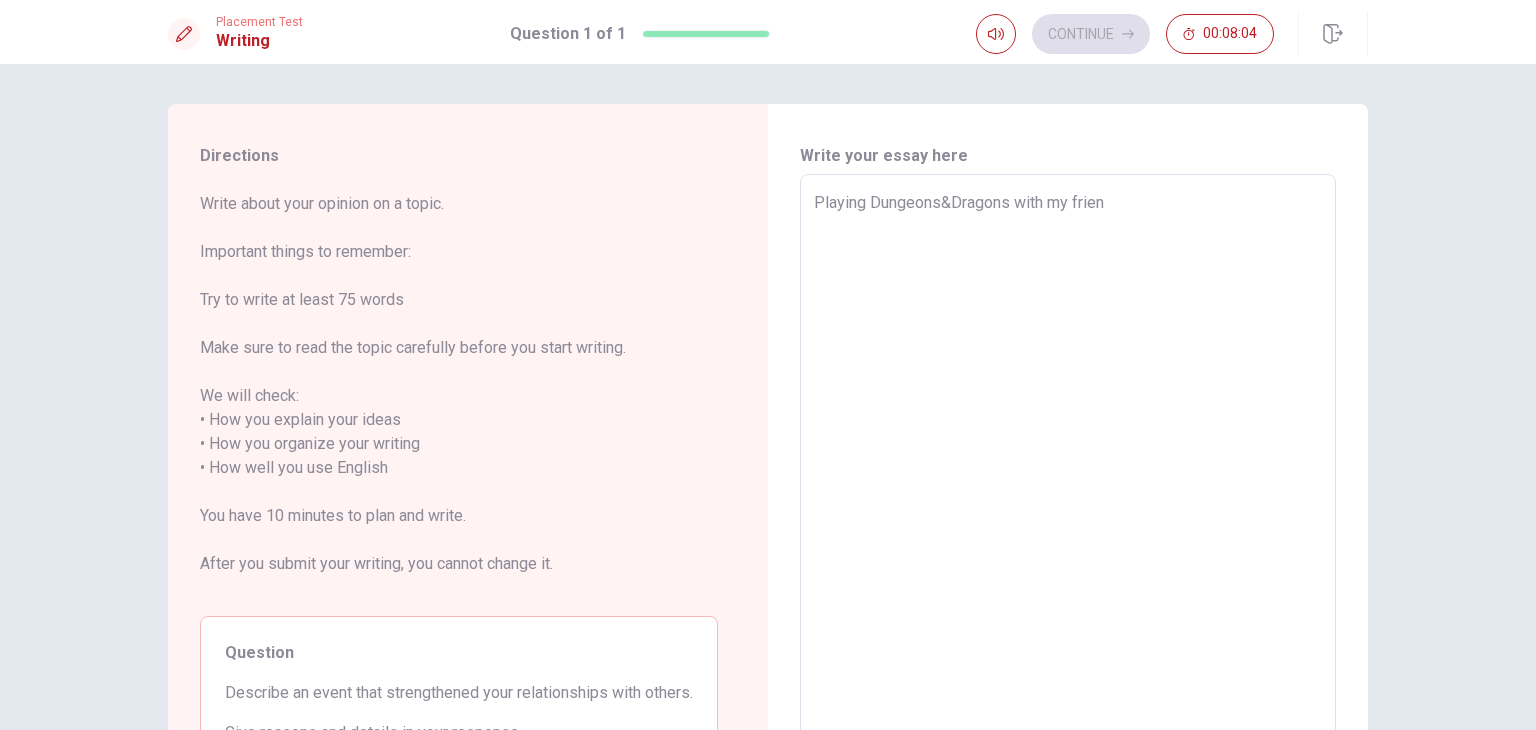 type on "x" 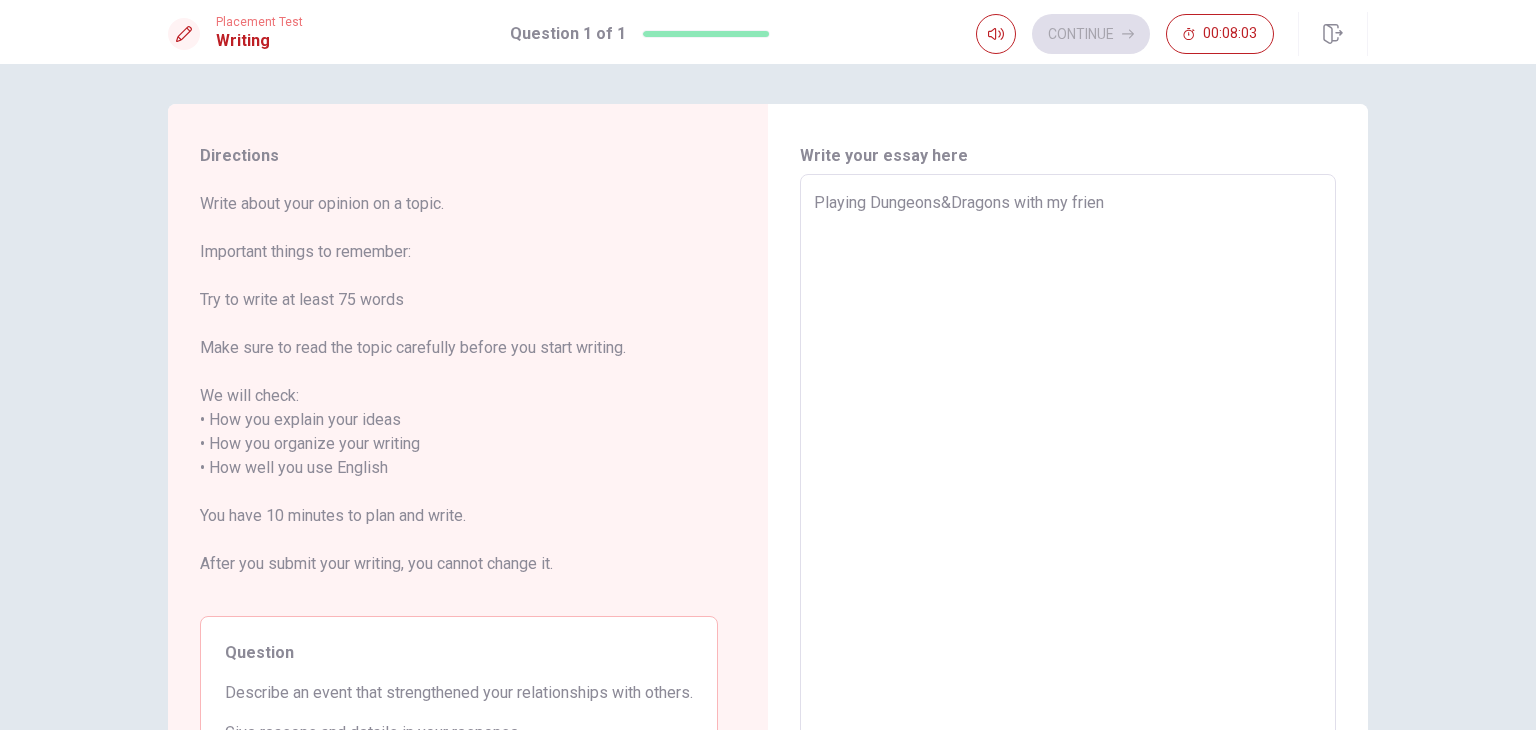 type on "Playing Dungeons&Dragons with my friend" 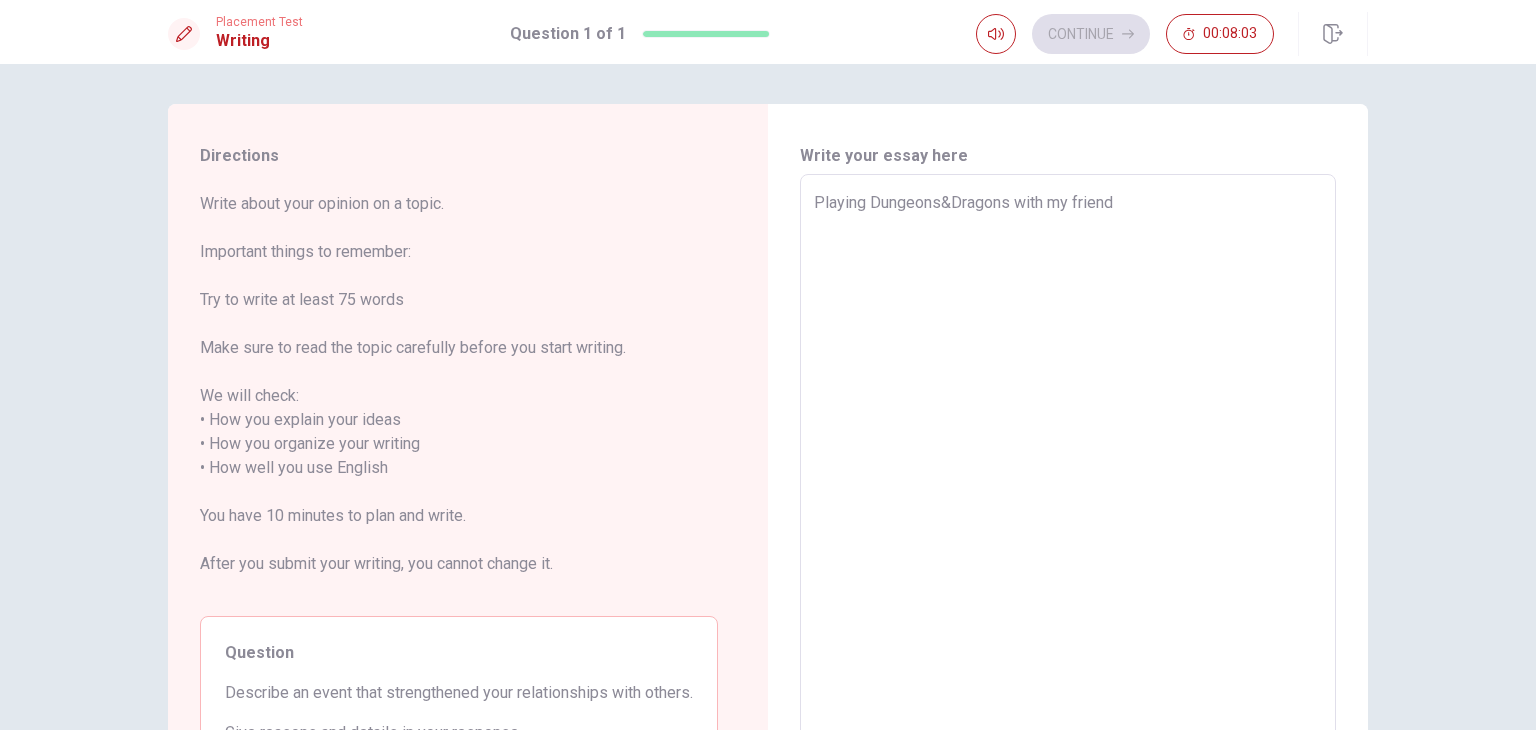 type on "x" 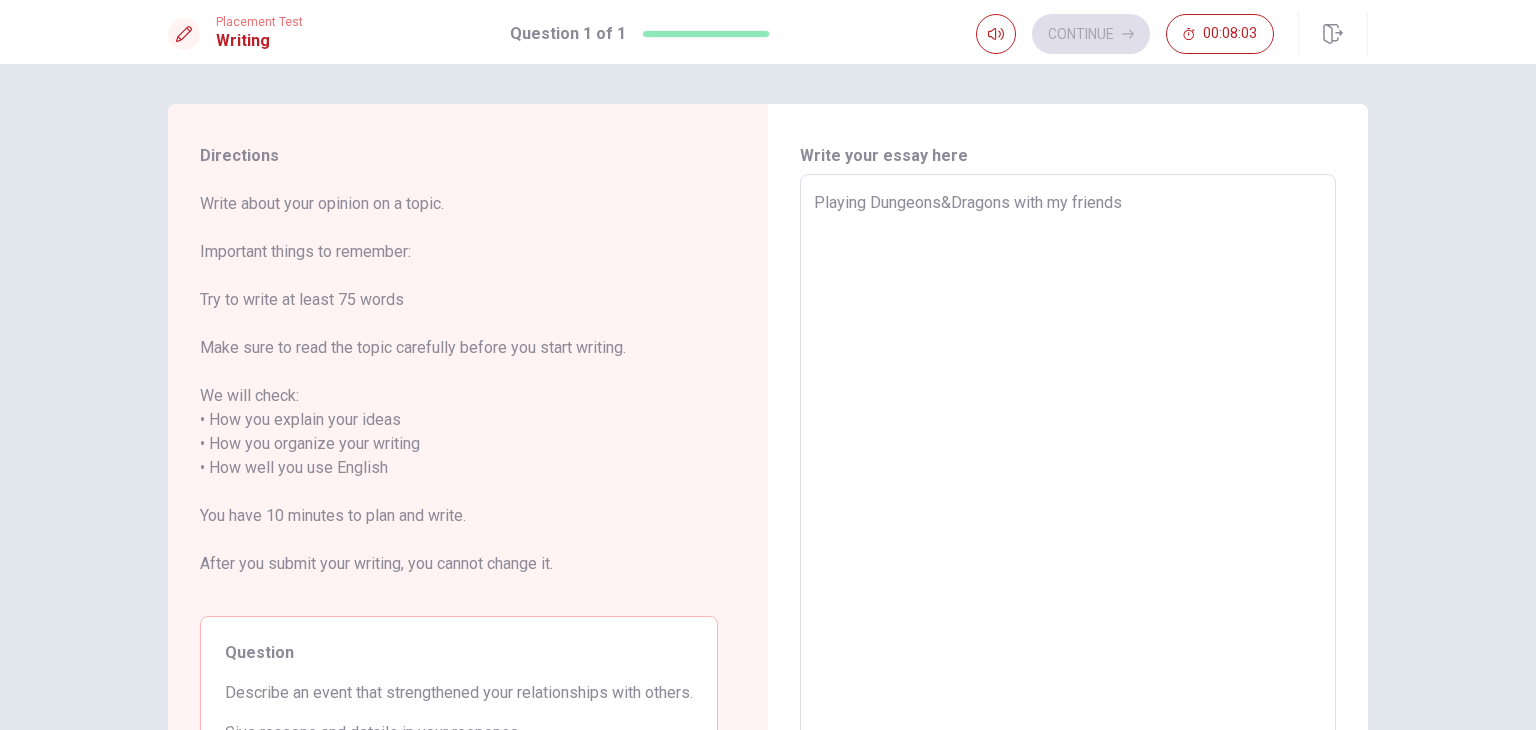 type on "x" 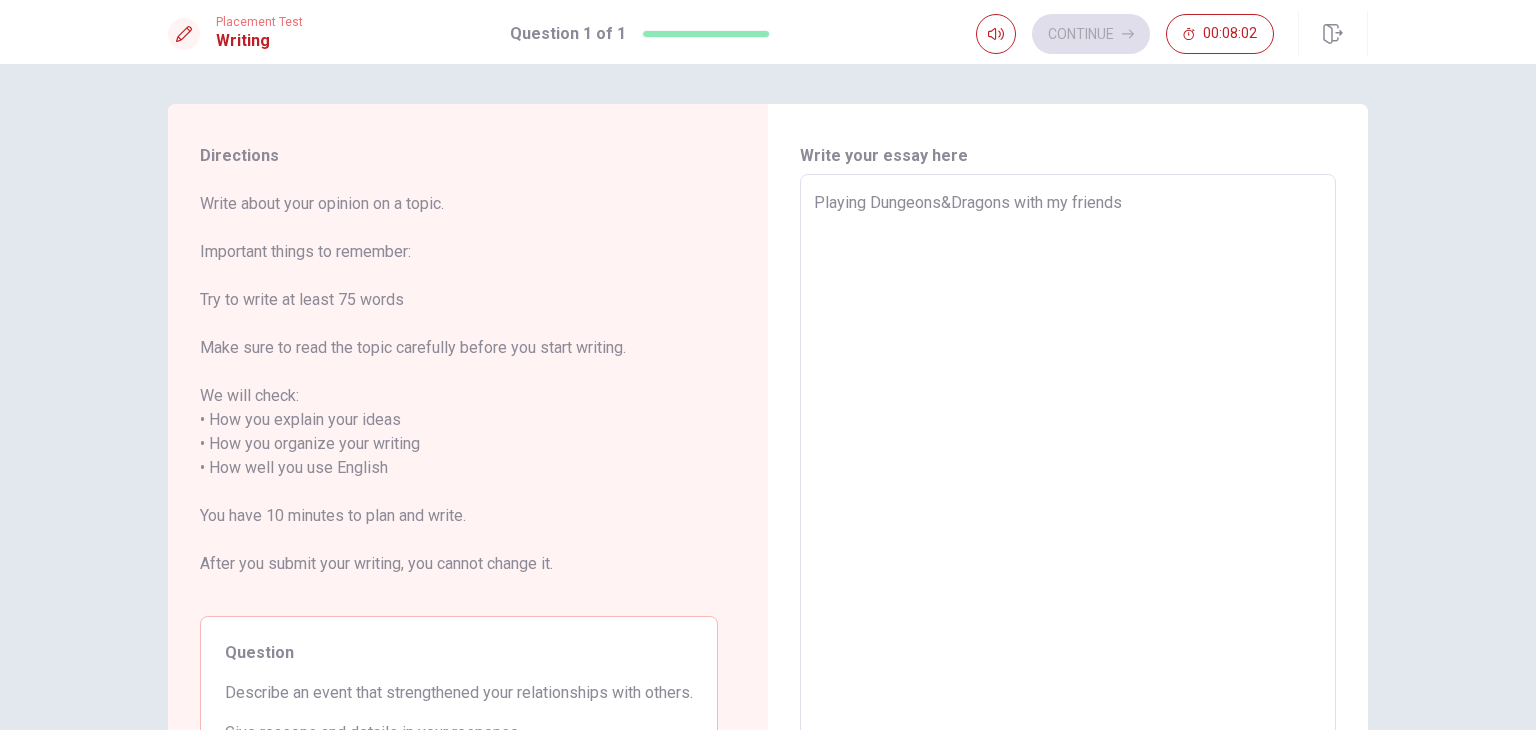 type on "Playing Dungeons&Dragons with my friends h" 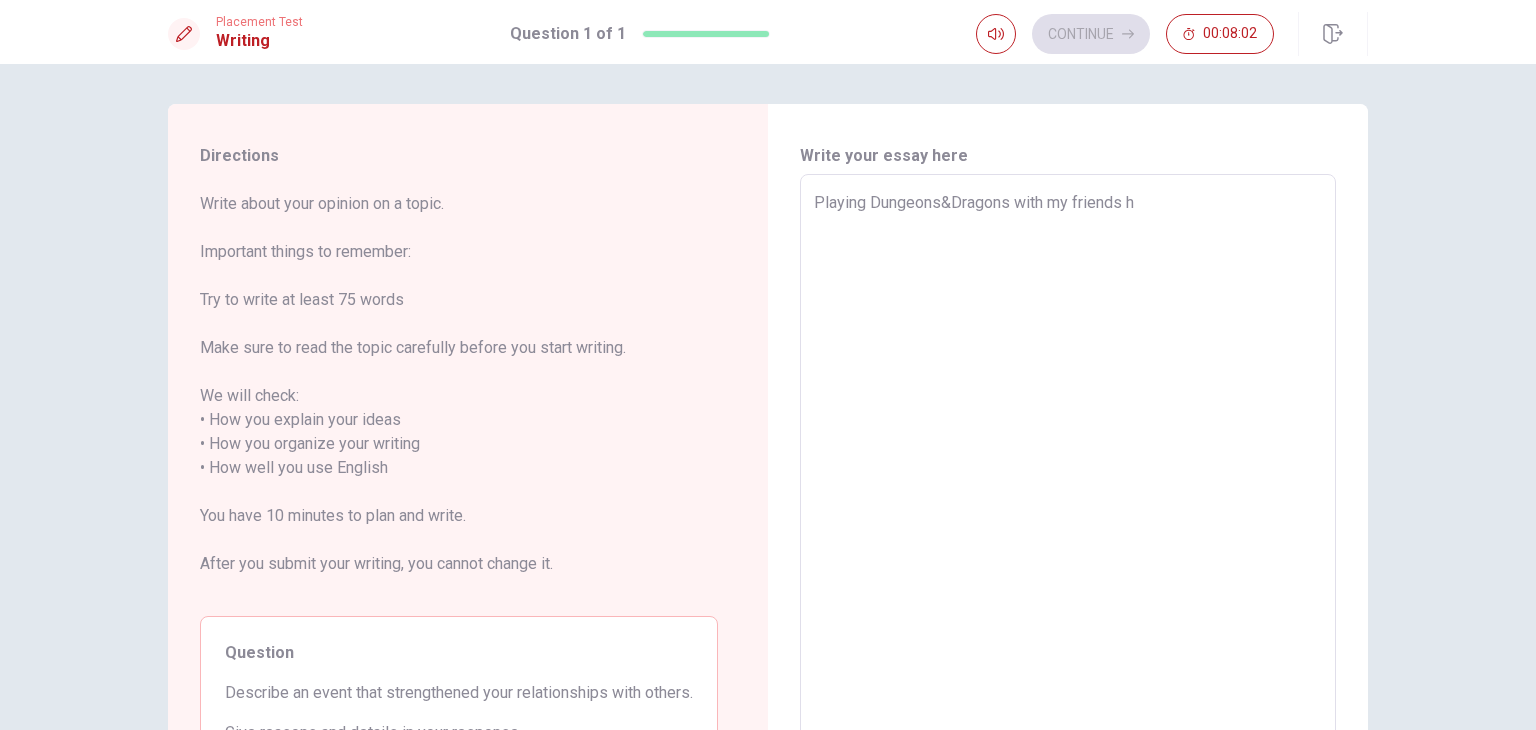 type on "x" 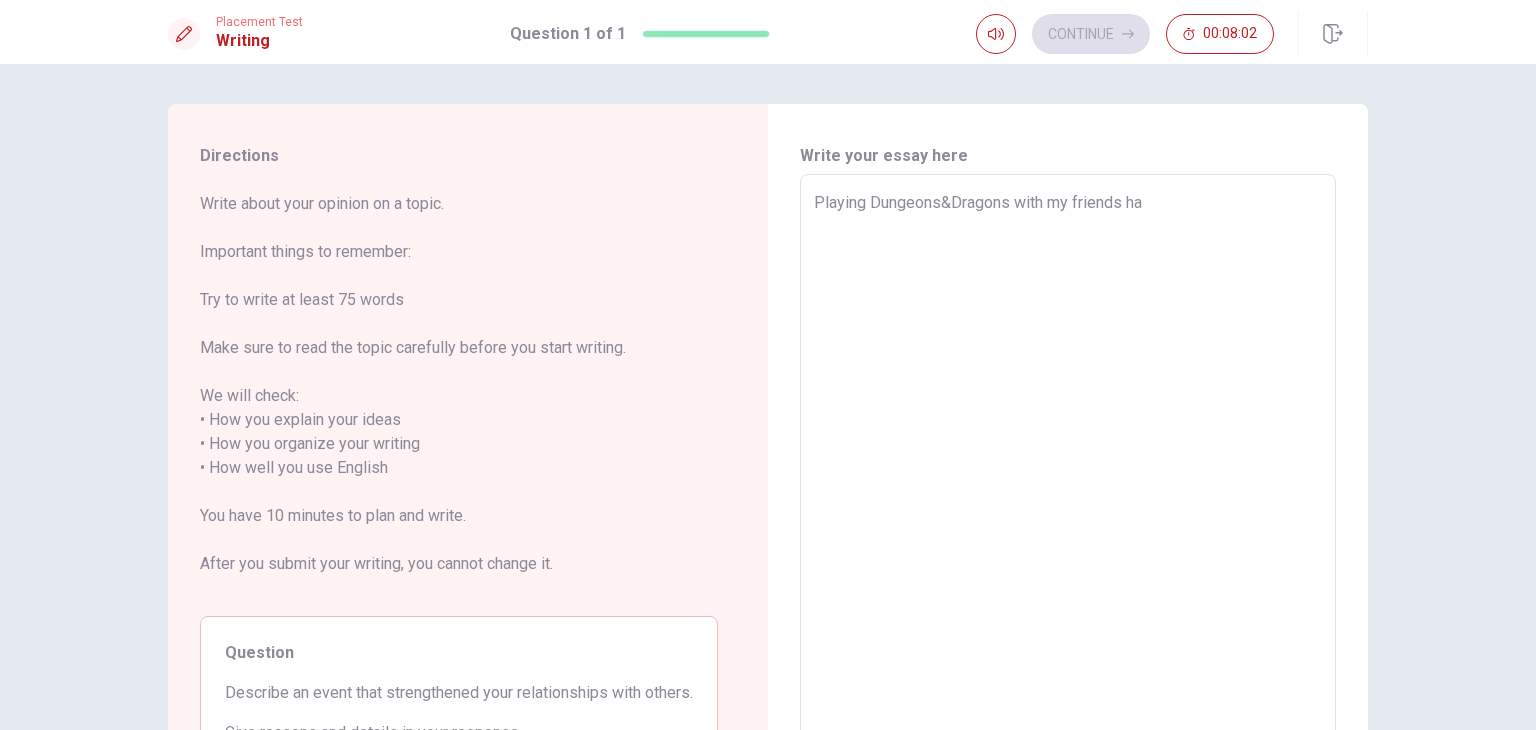 type on "x" 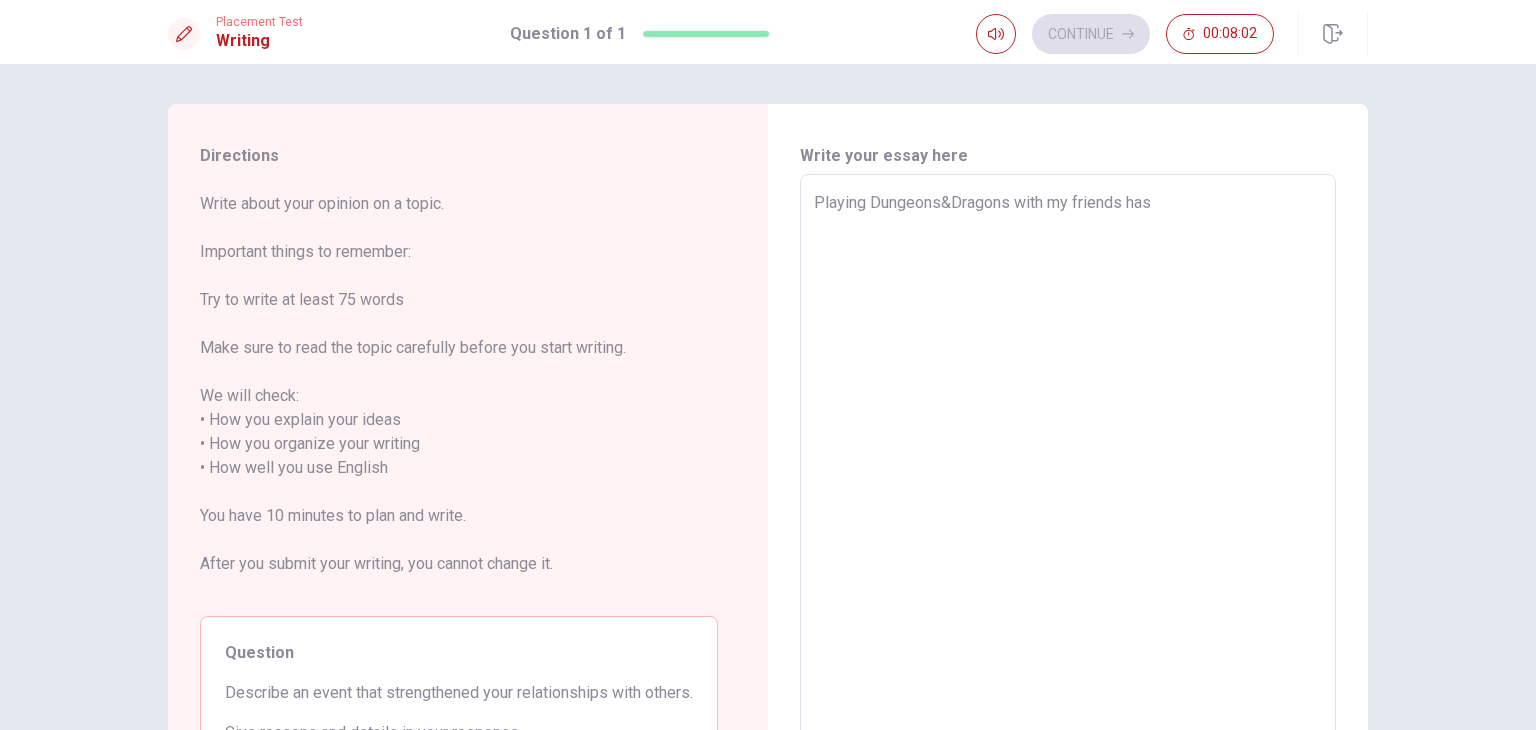 type on "x" 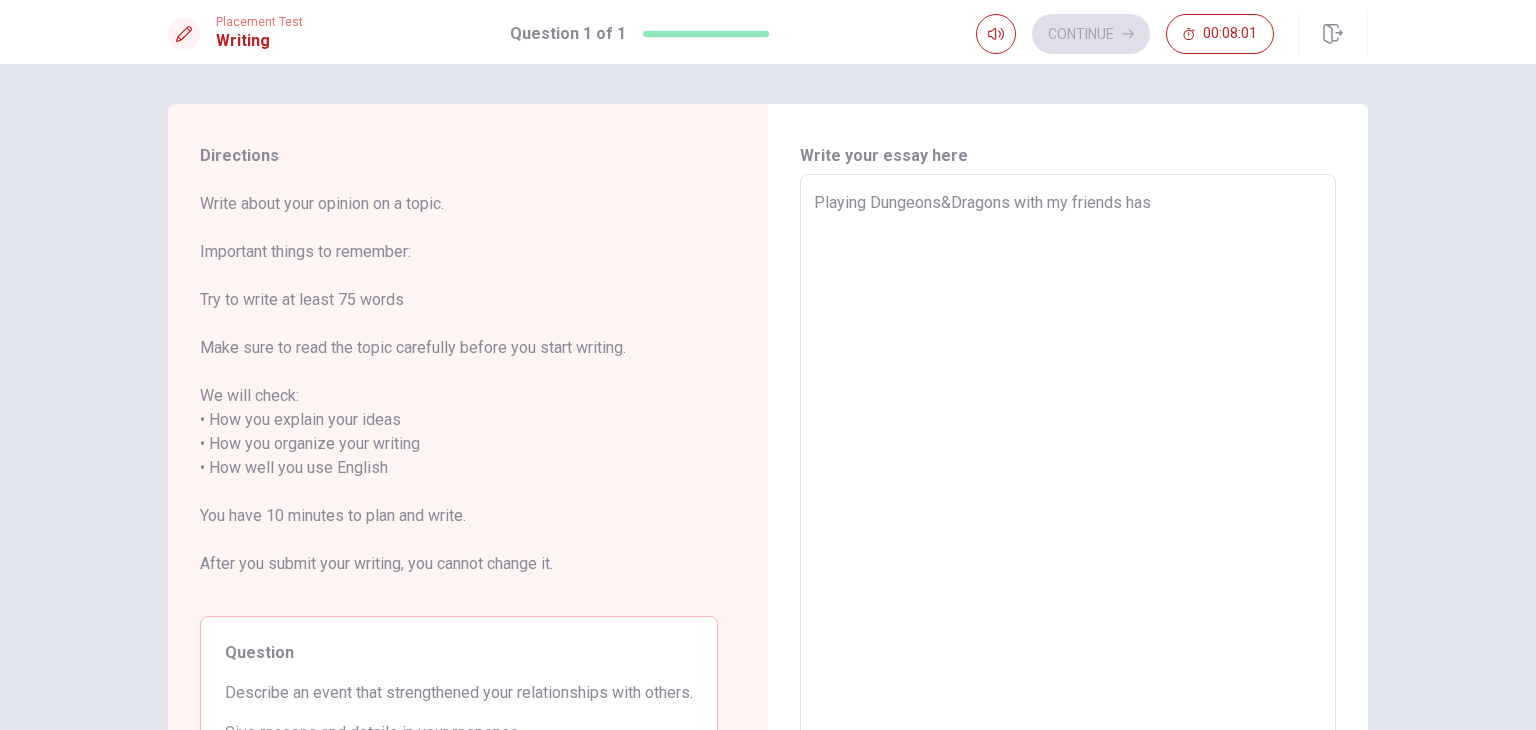 type on "Playing Dungeons&Dragons with my friends has b" 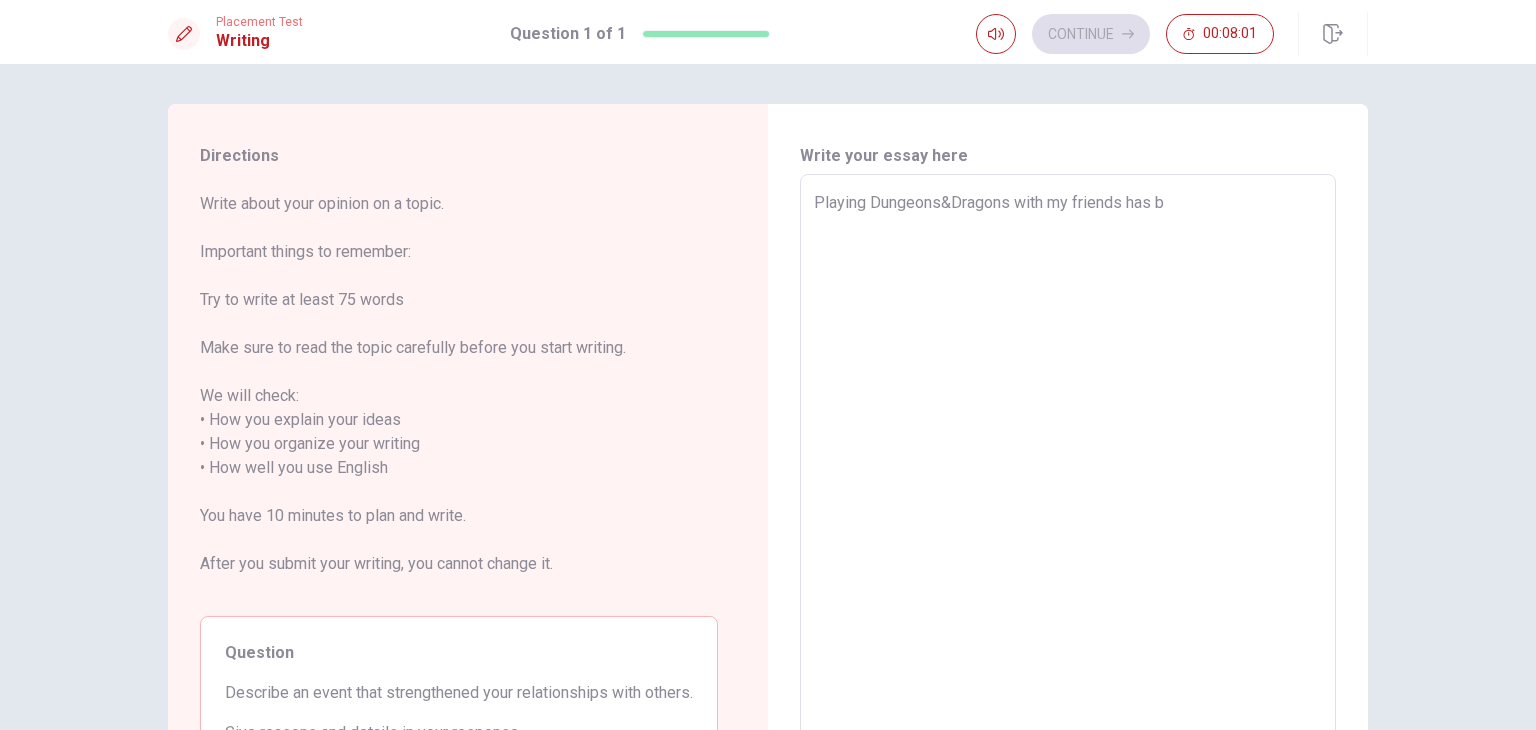 type on "x" 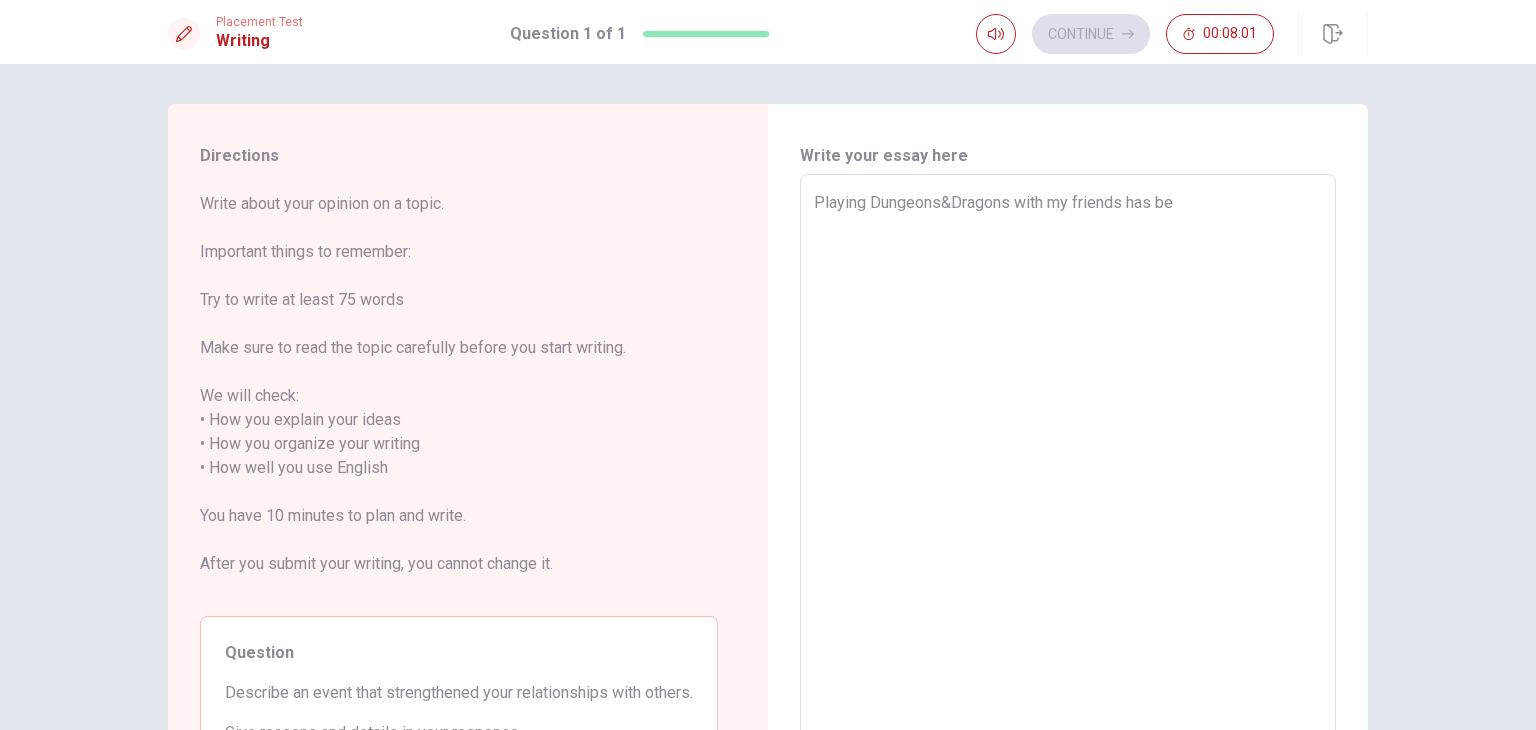 type on "x" 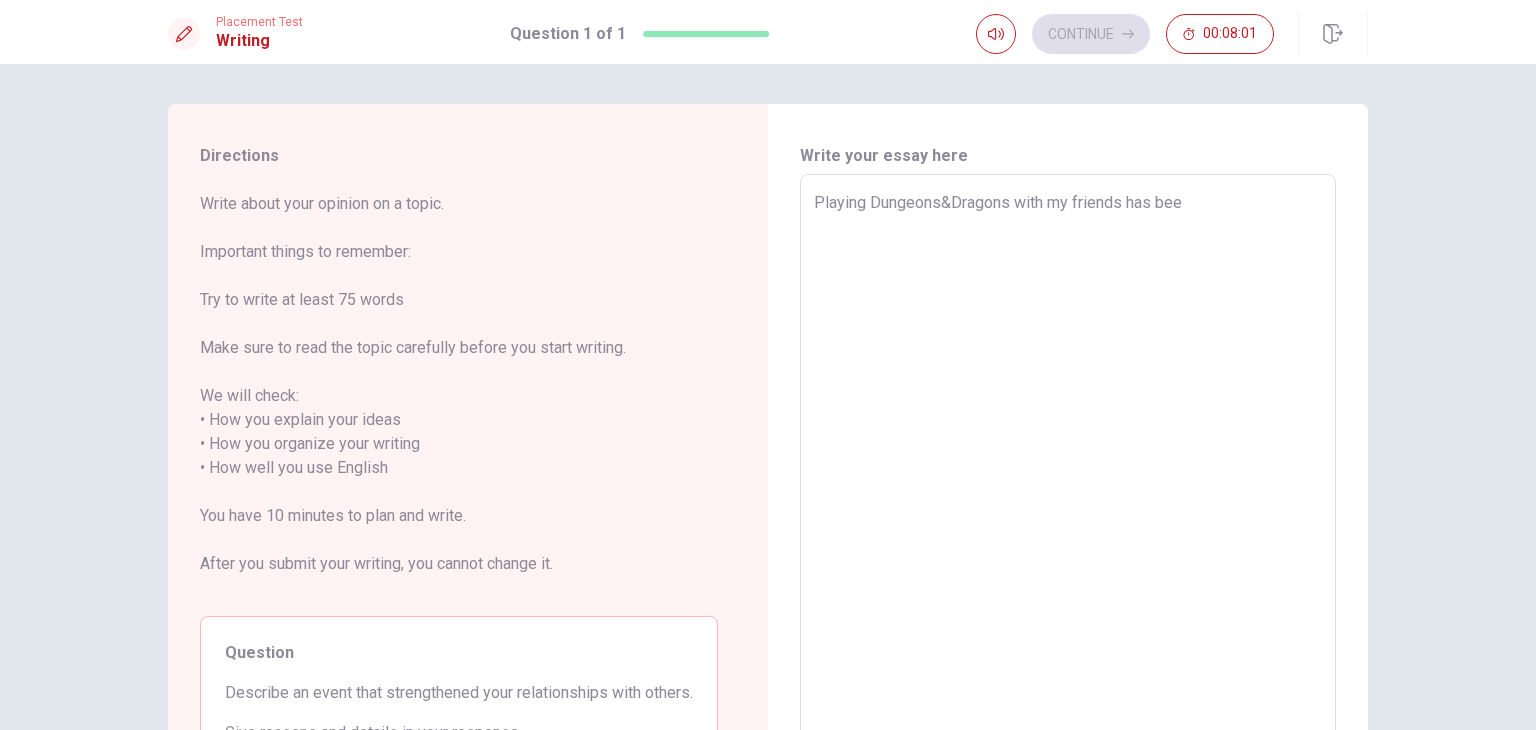 type on "x" 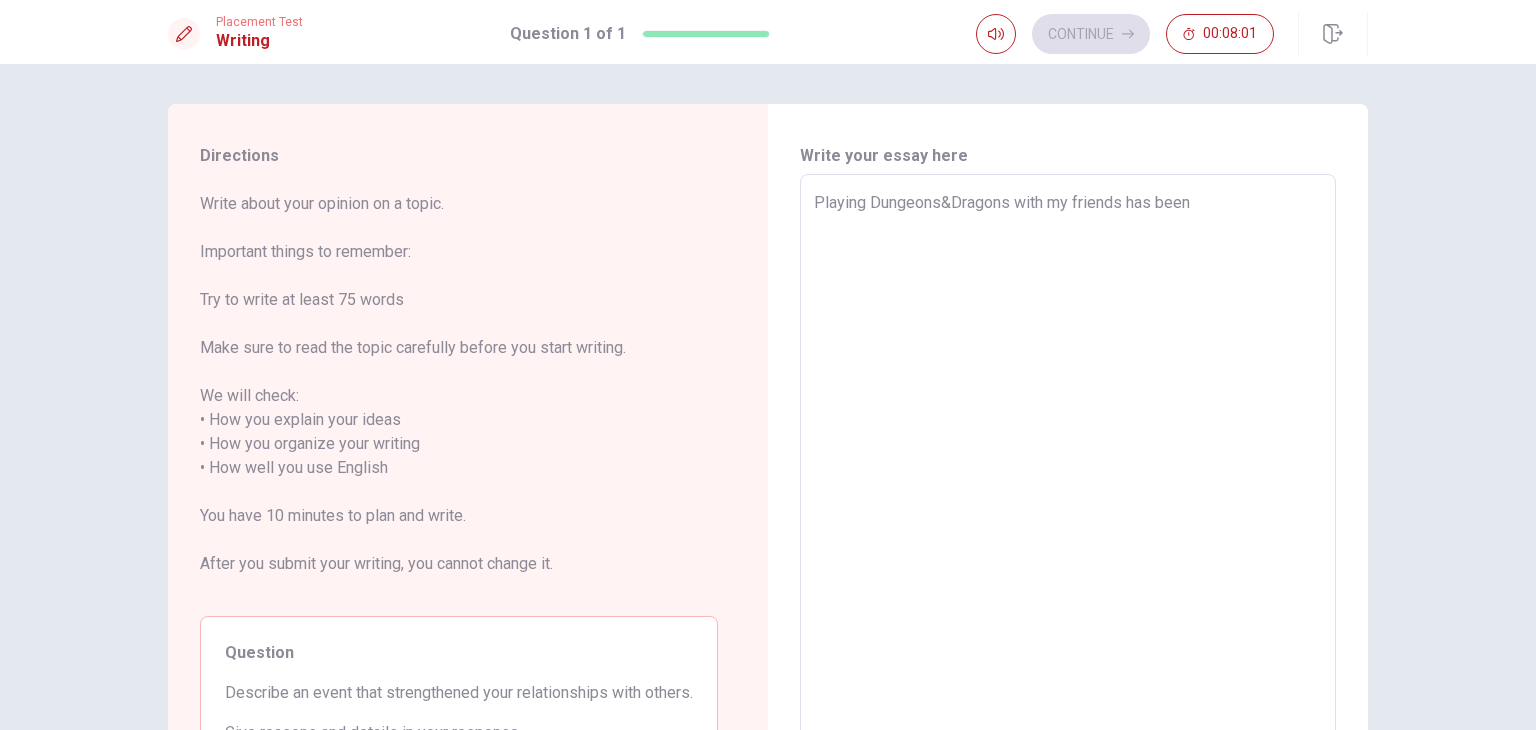 type on "x" 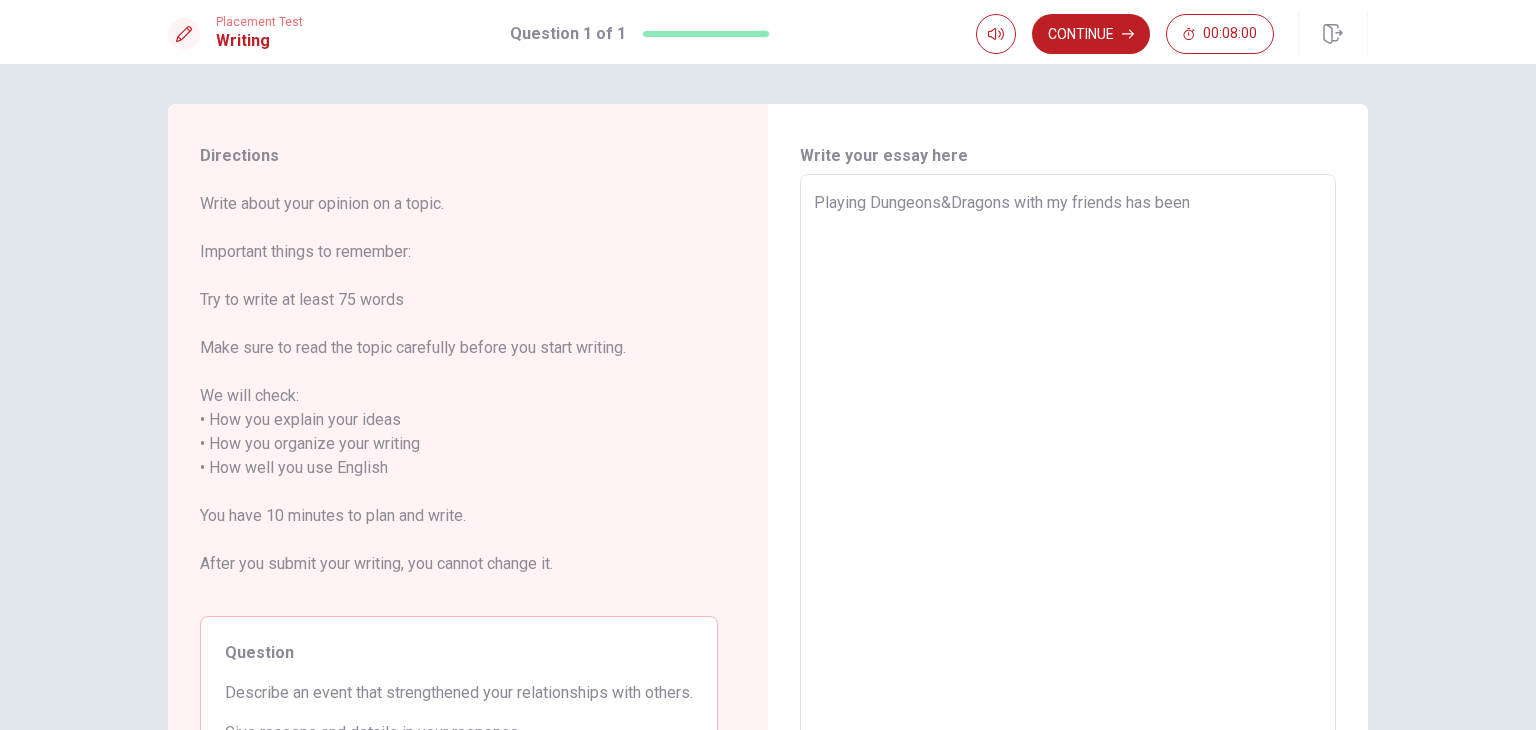 type on "Playing Dungeons&Dragons with my friends has been" 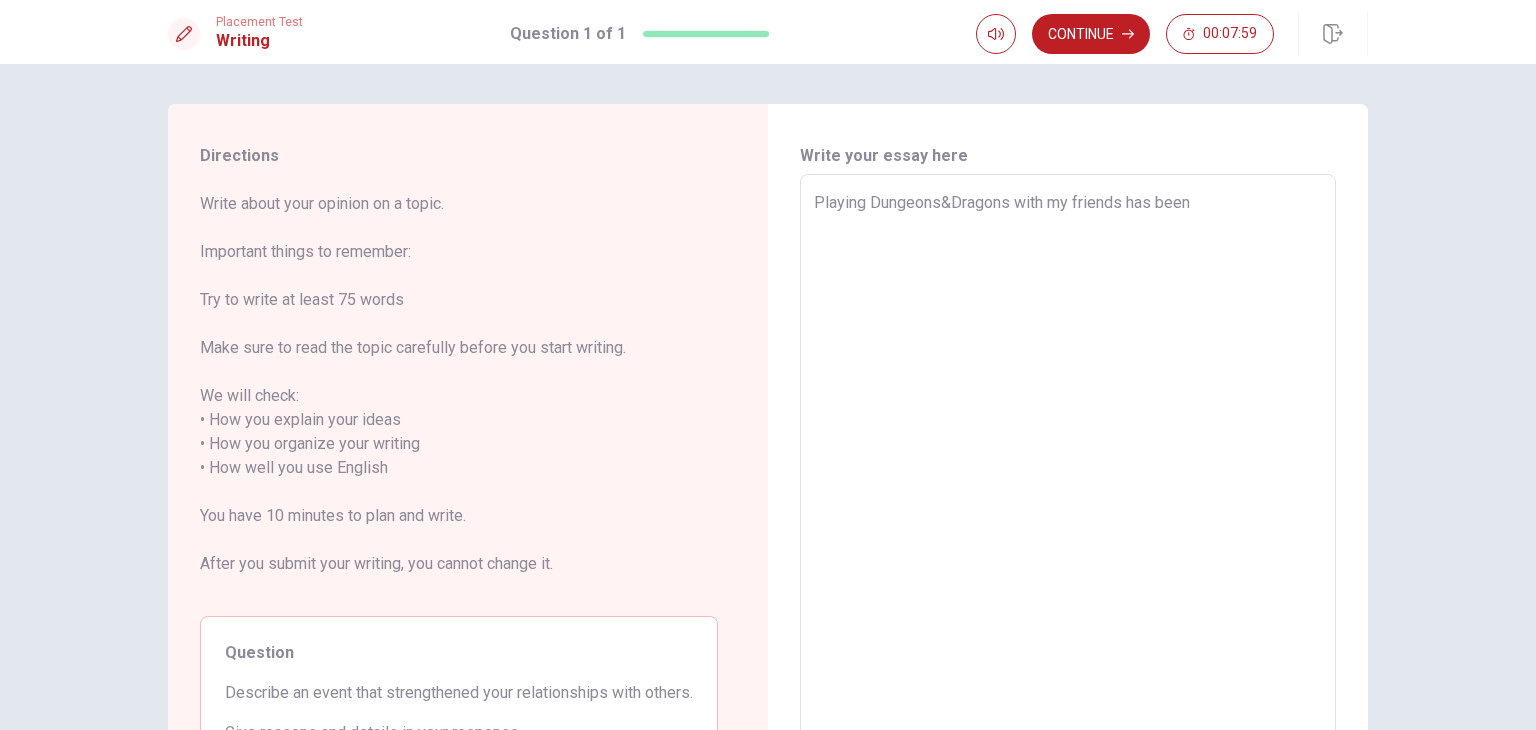type on "Playing Dungeons&Dragons with my friends has been a" 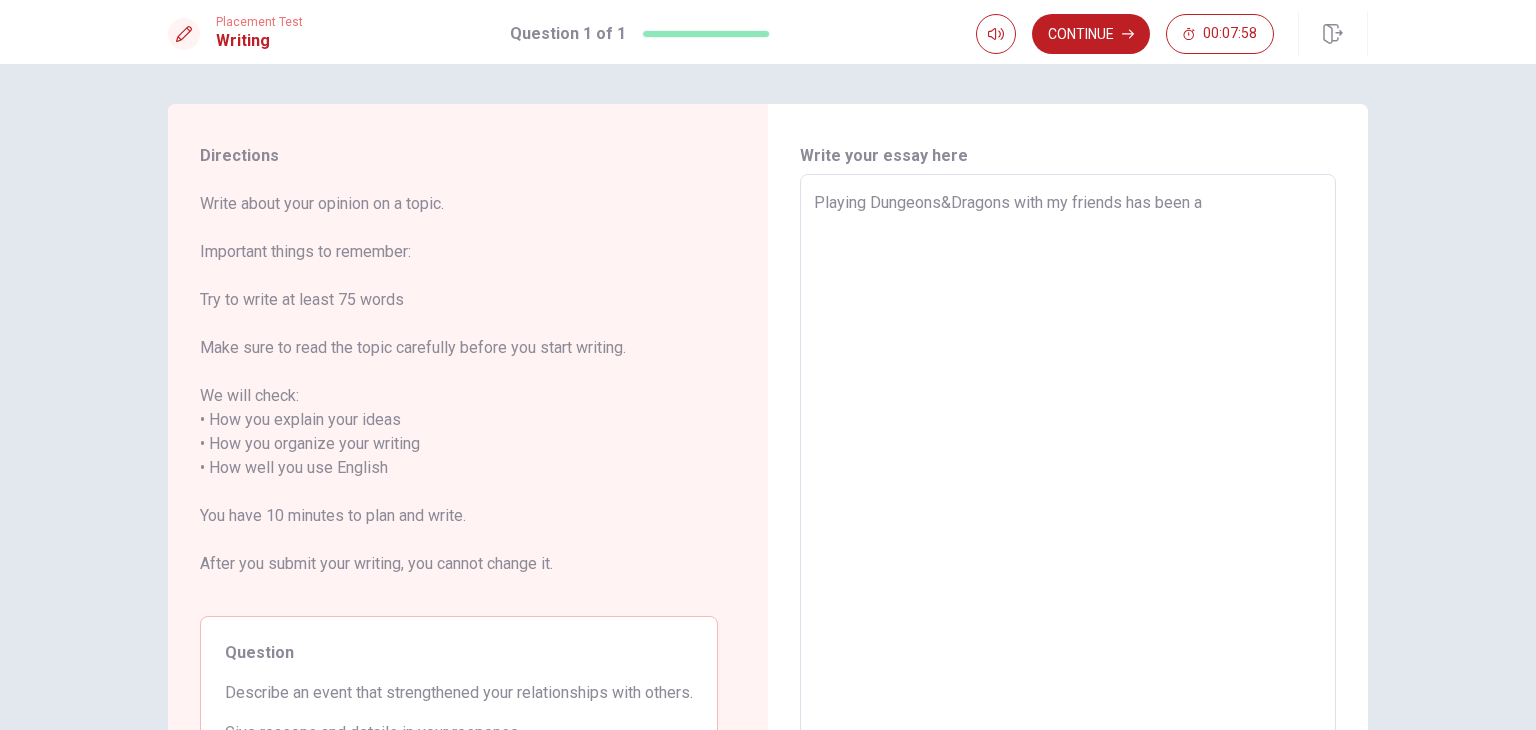 type on "x" 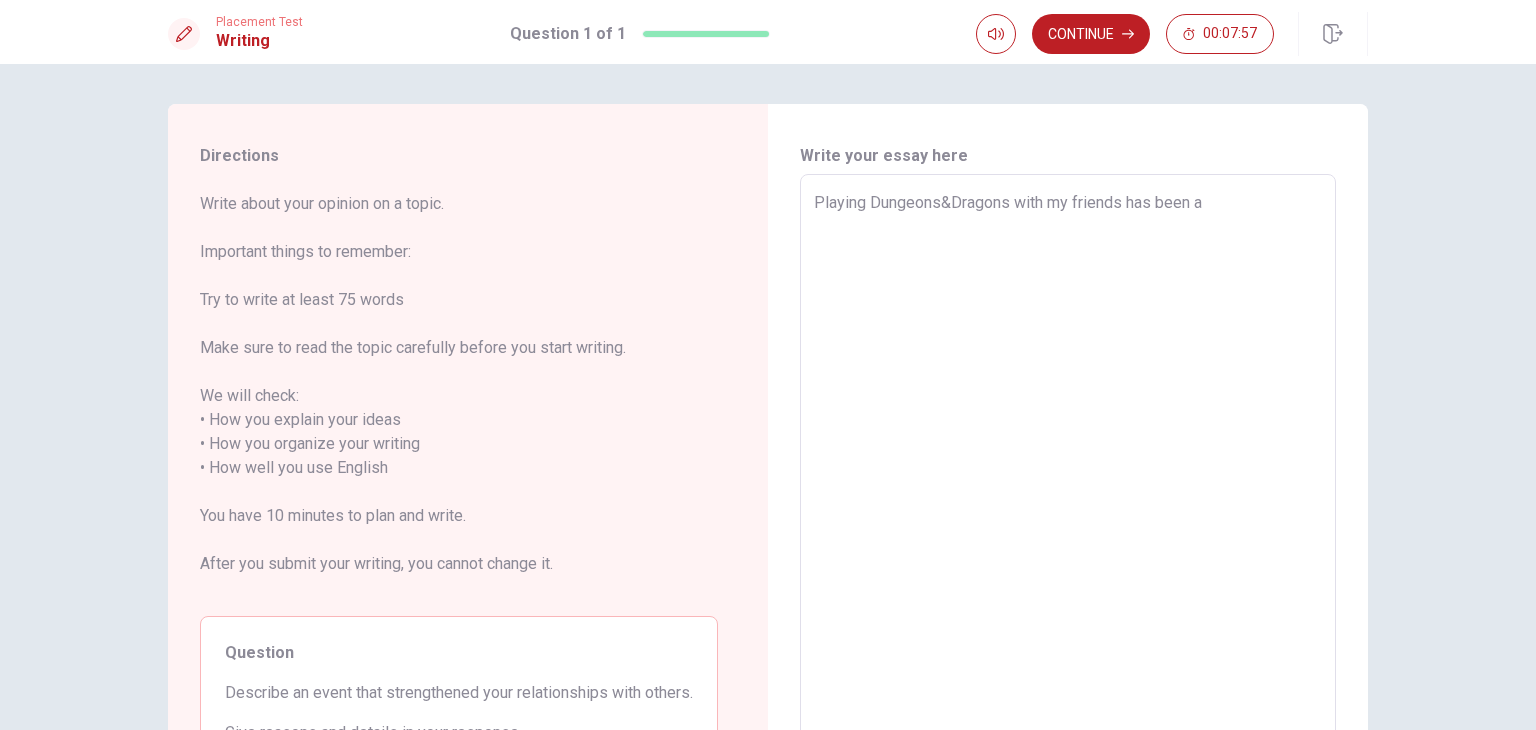 type on "x" 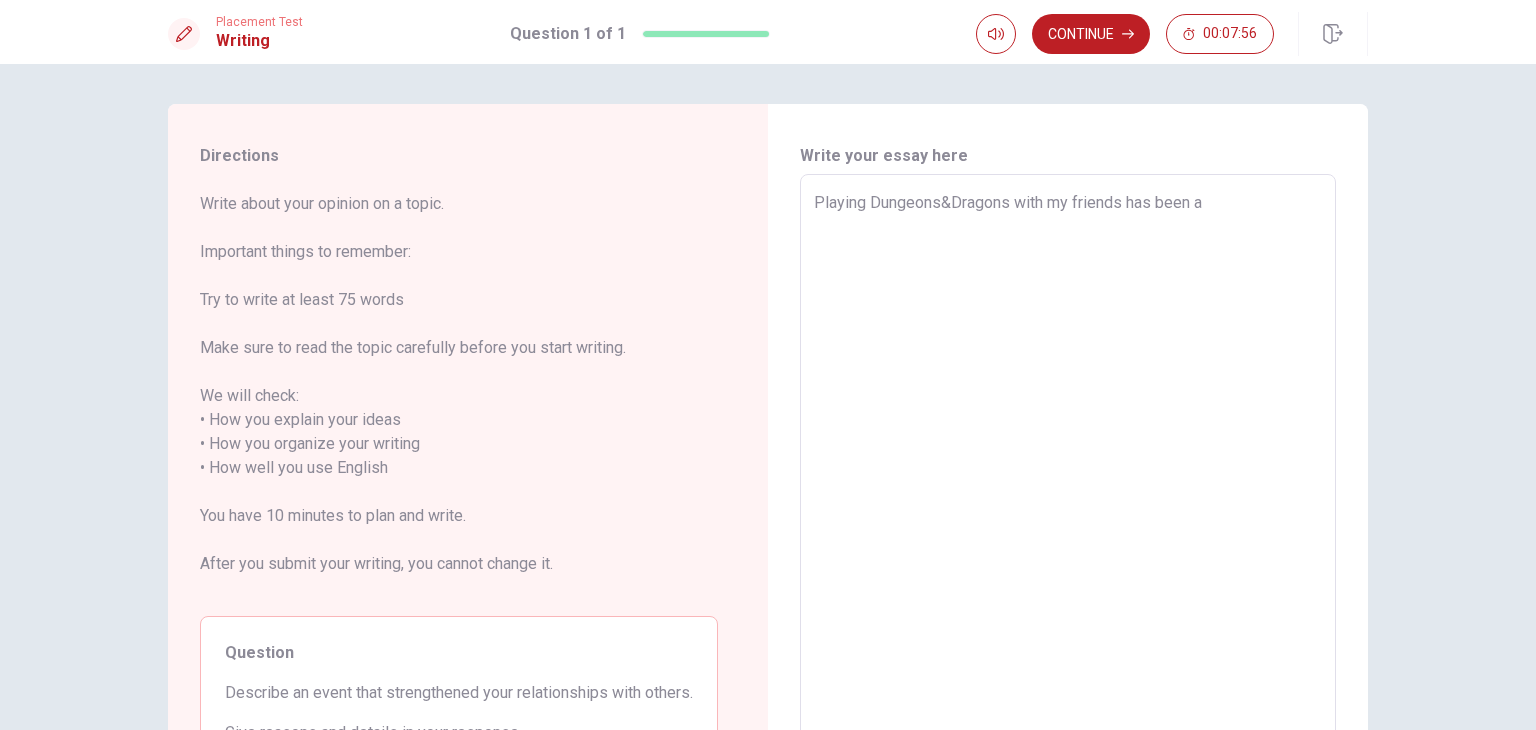 type on "Playing Dungeons&Dragons with my friends has been a" 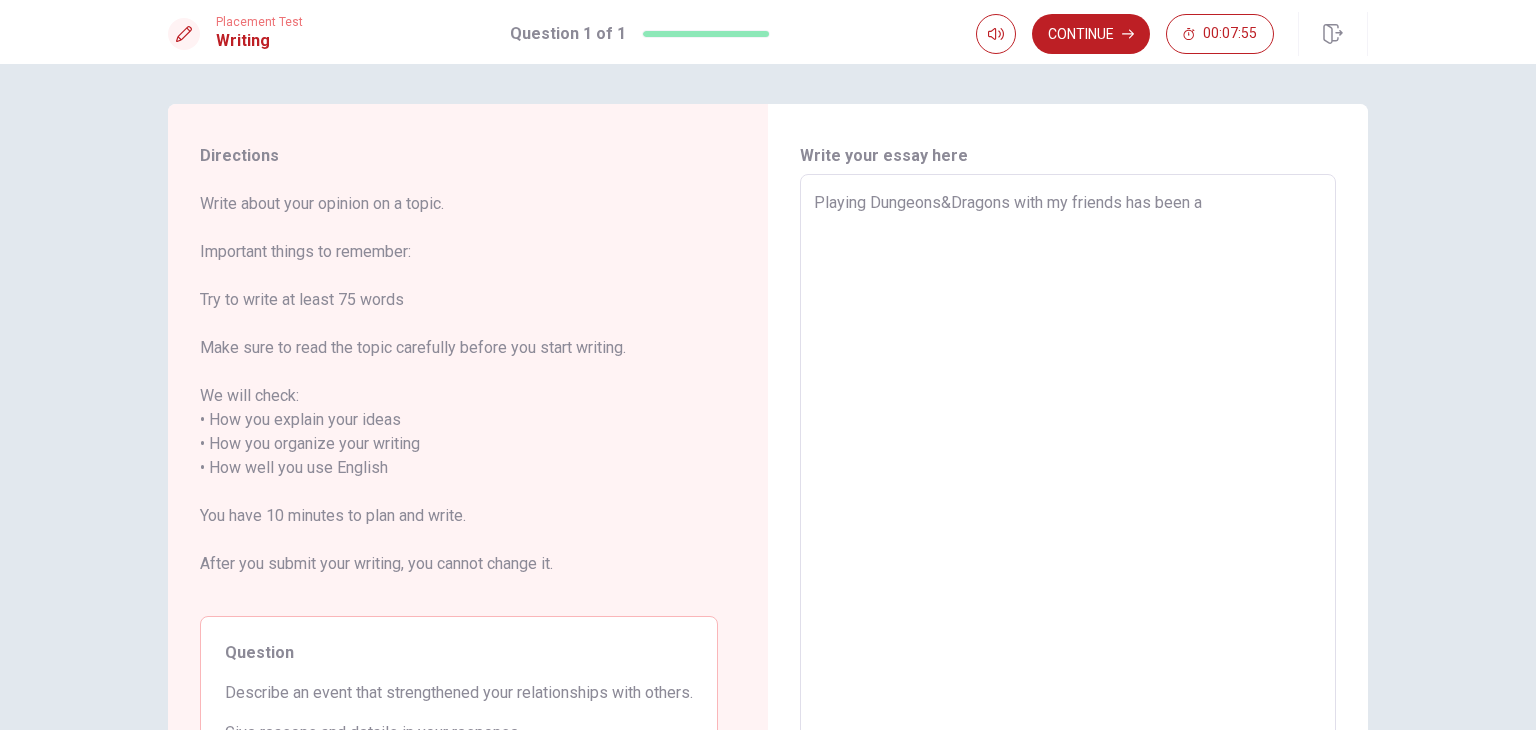 type on "Playing Dungeons&Dragons with my friends has been an" 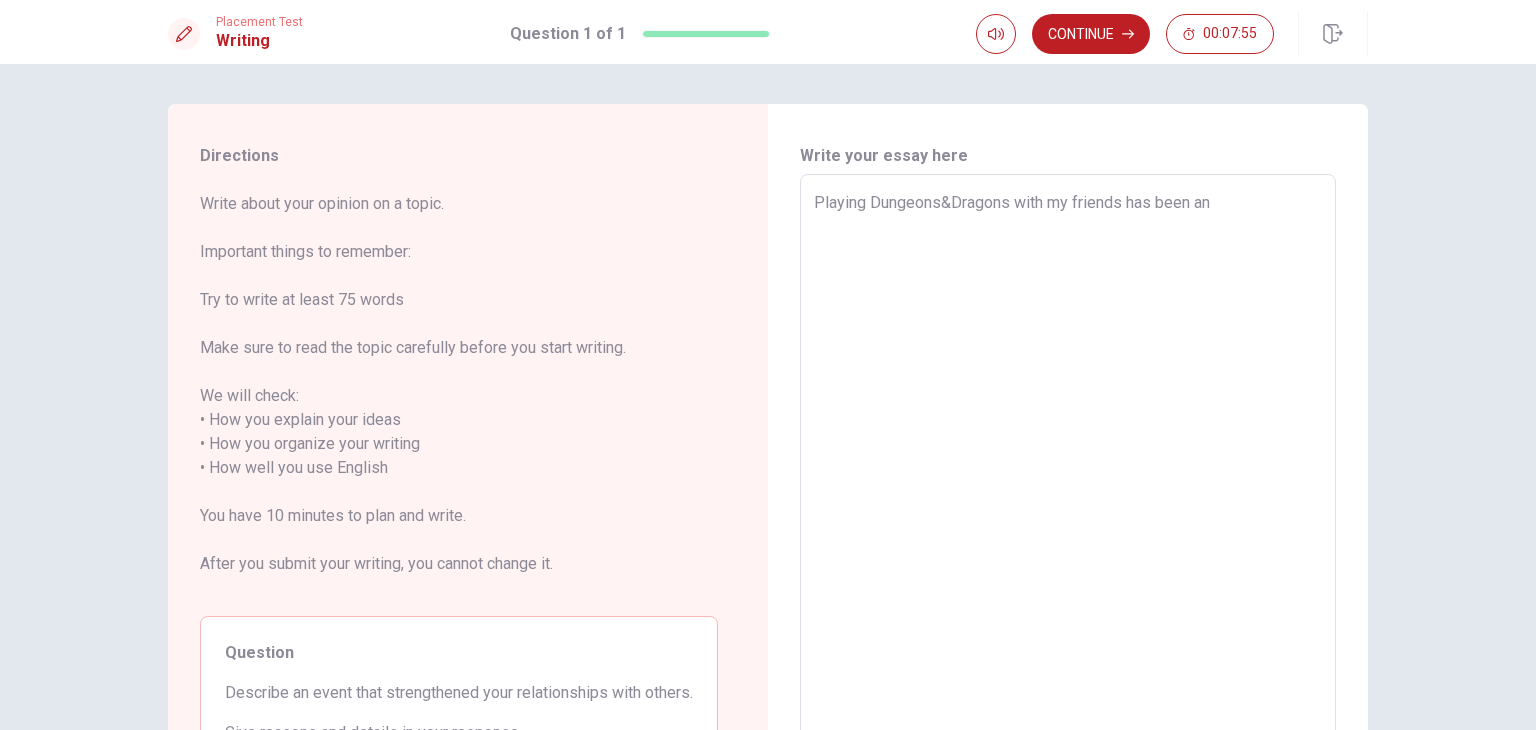 type on "x" 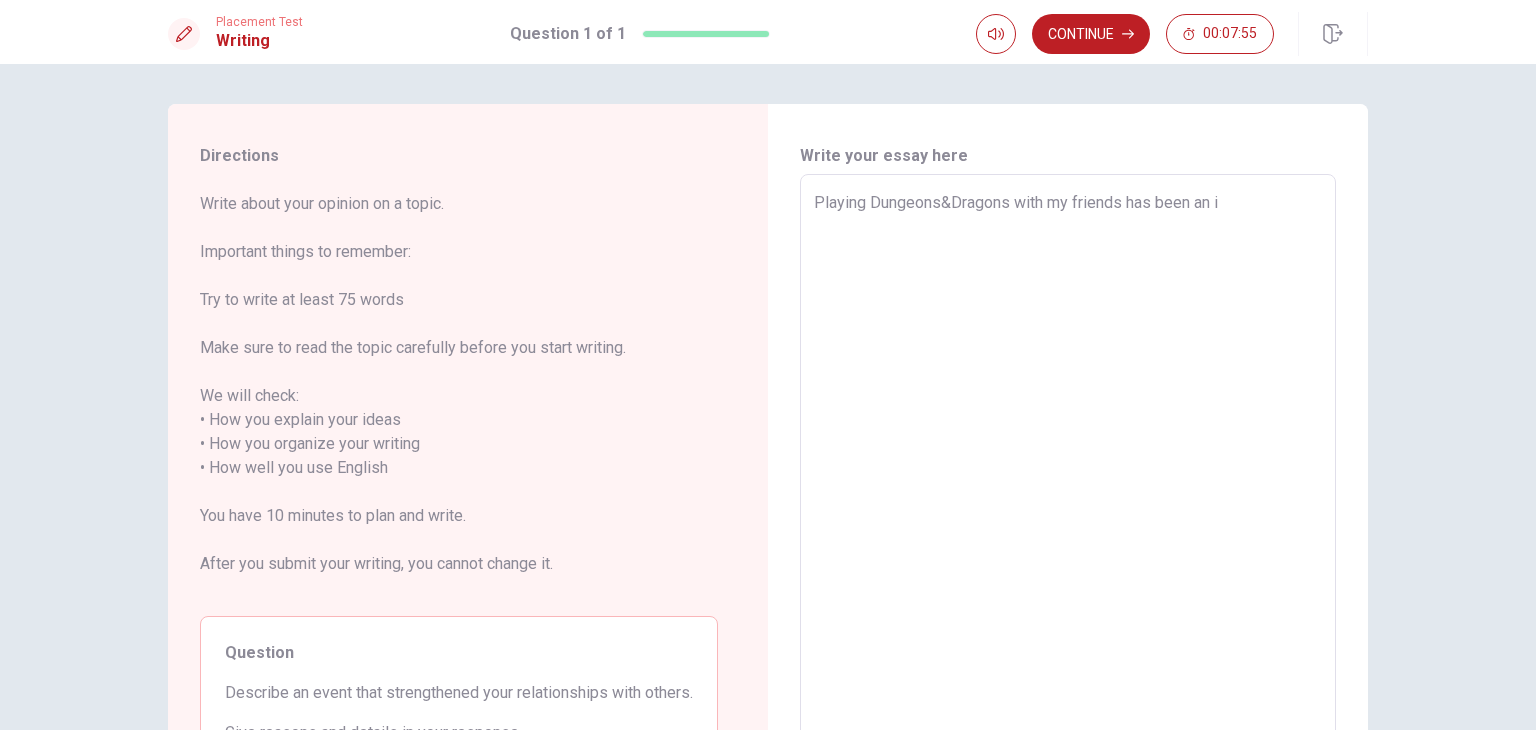 type on "x" 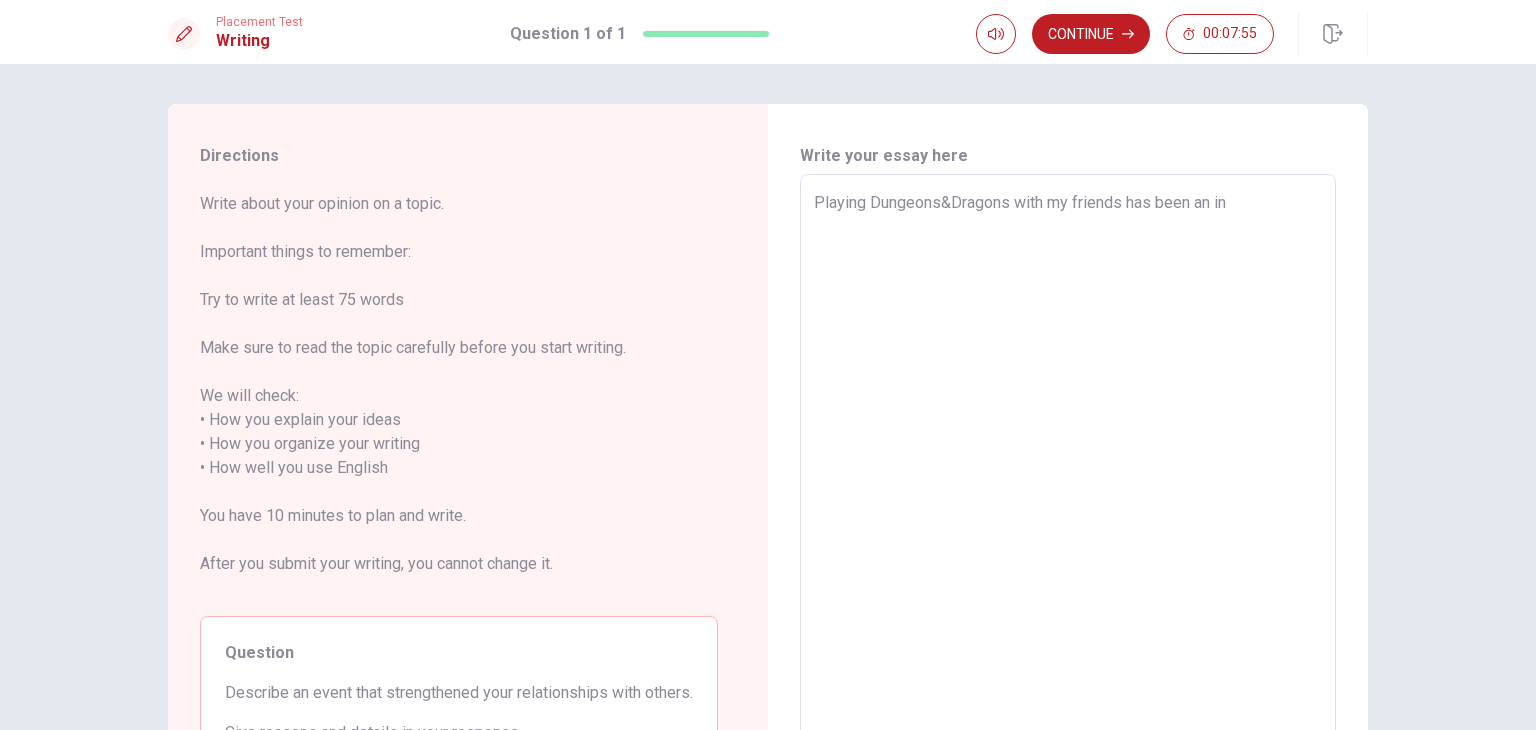 type on "x" 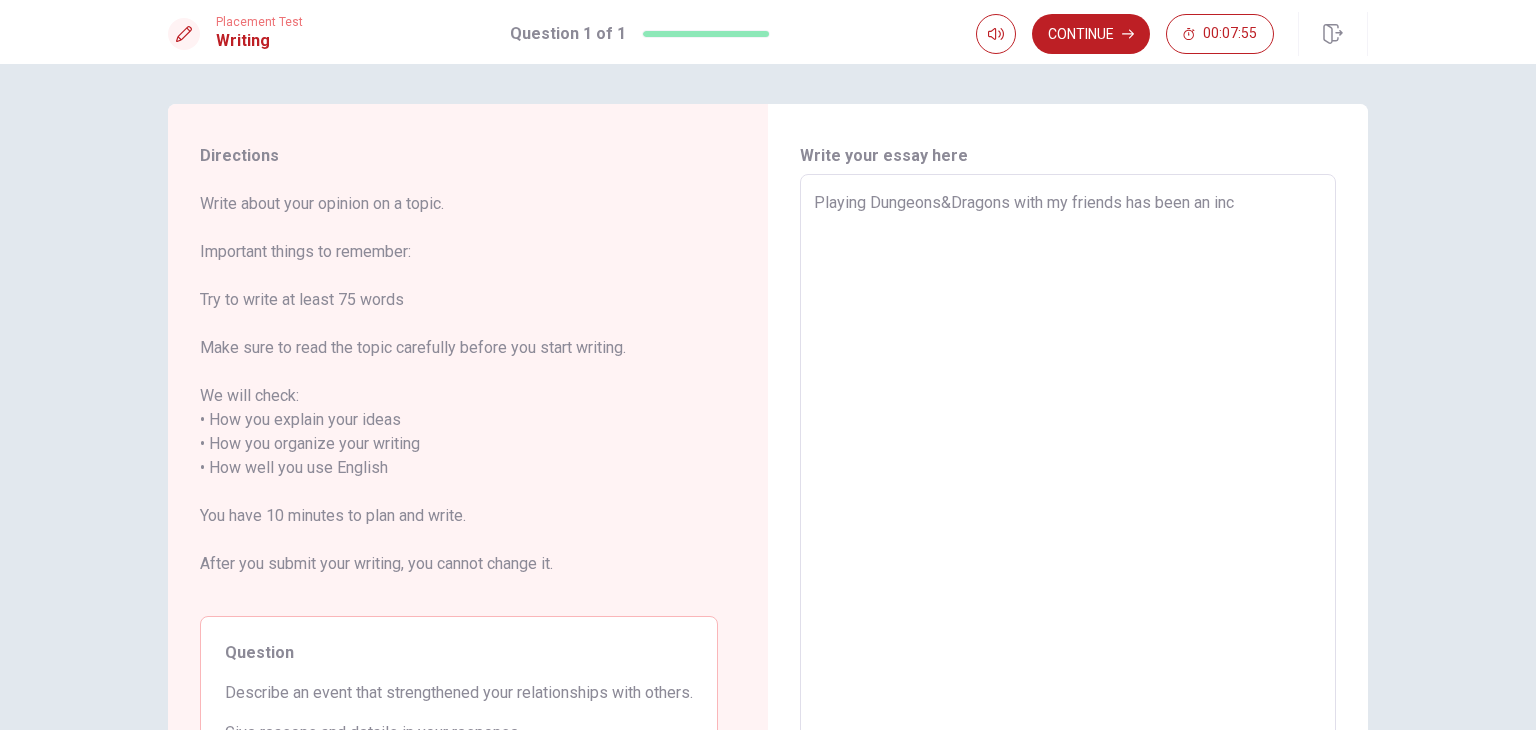 type on "x" 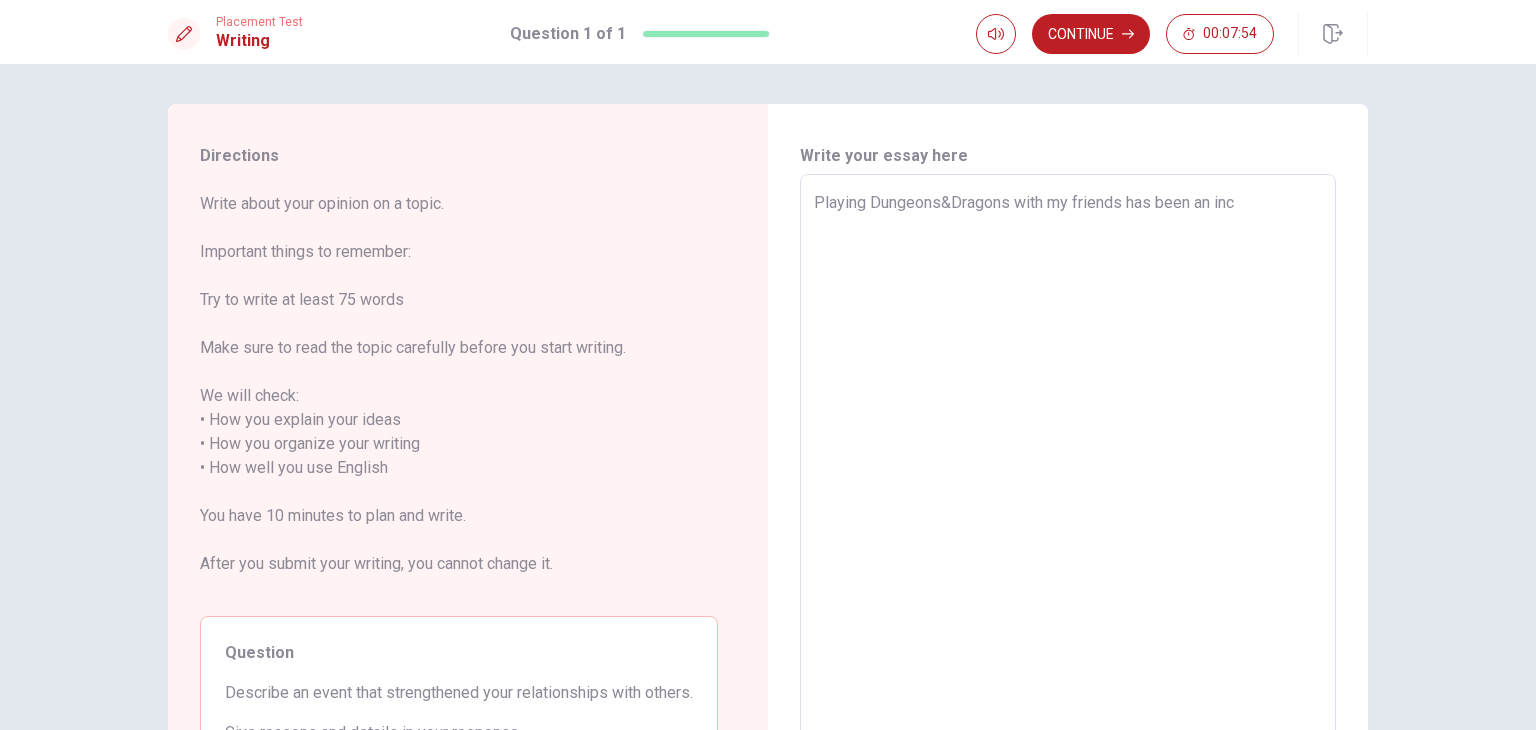 type on "Playing Dungeons&Dragons with my friends has been an incr" 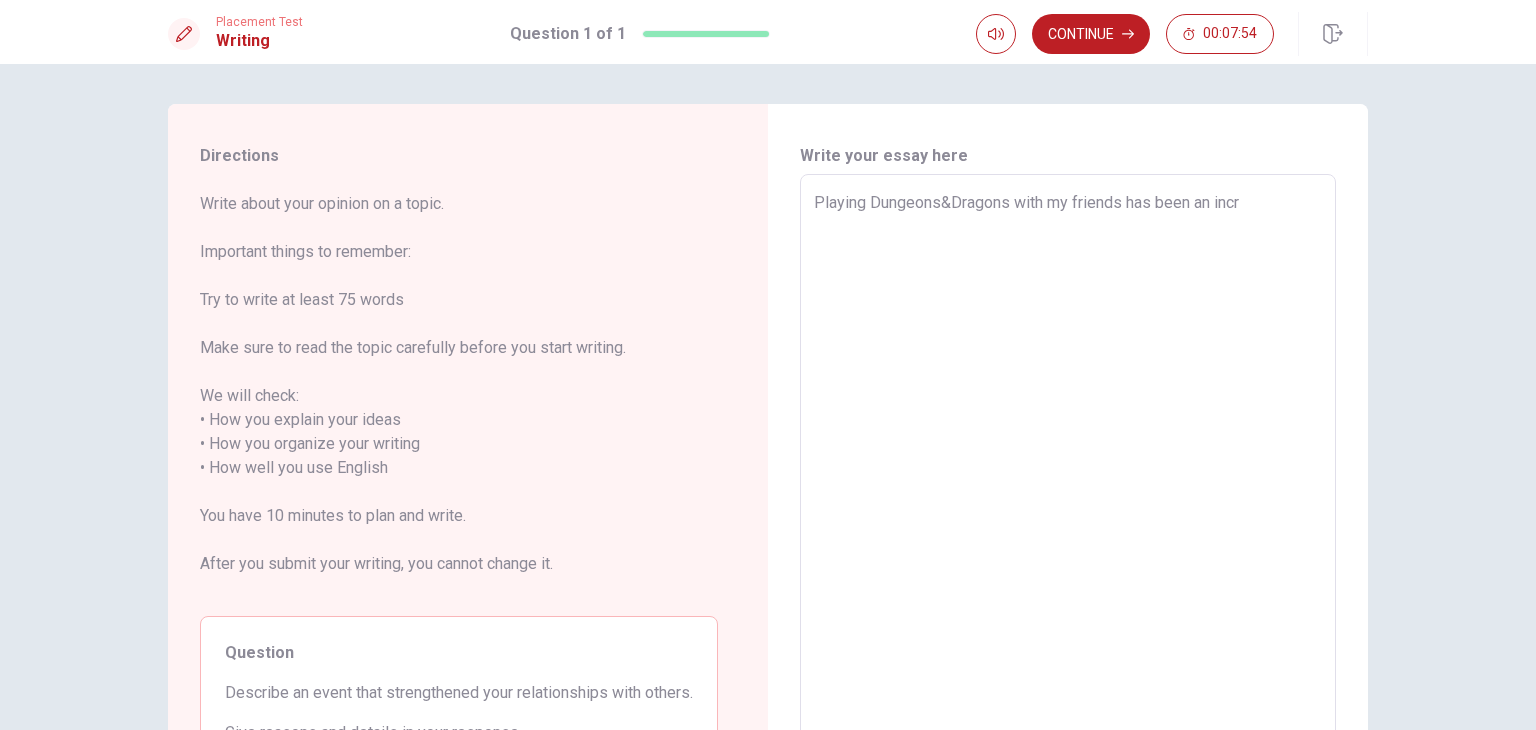 type on "x" 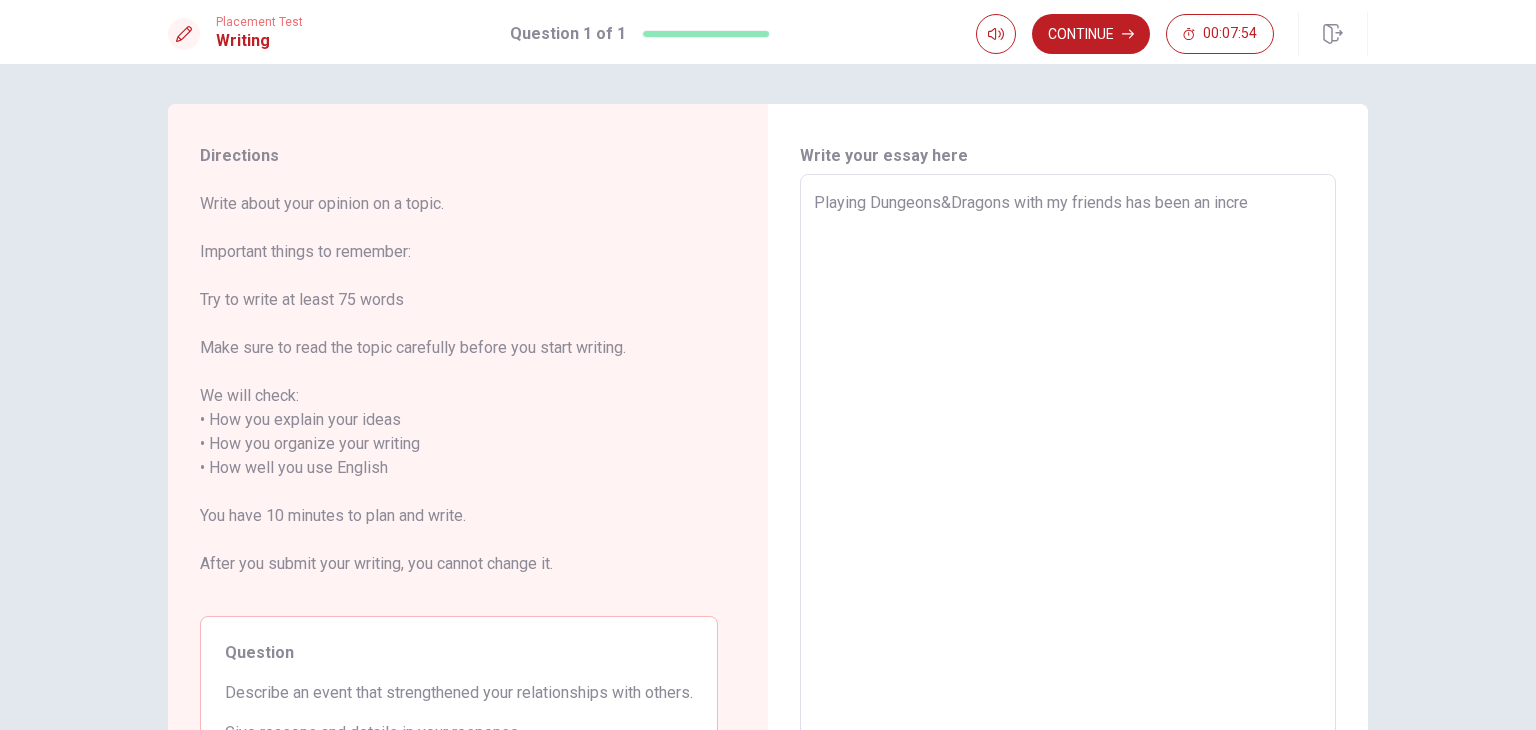 type on "x" 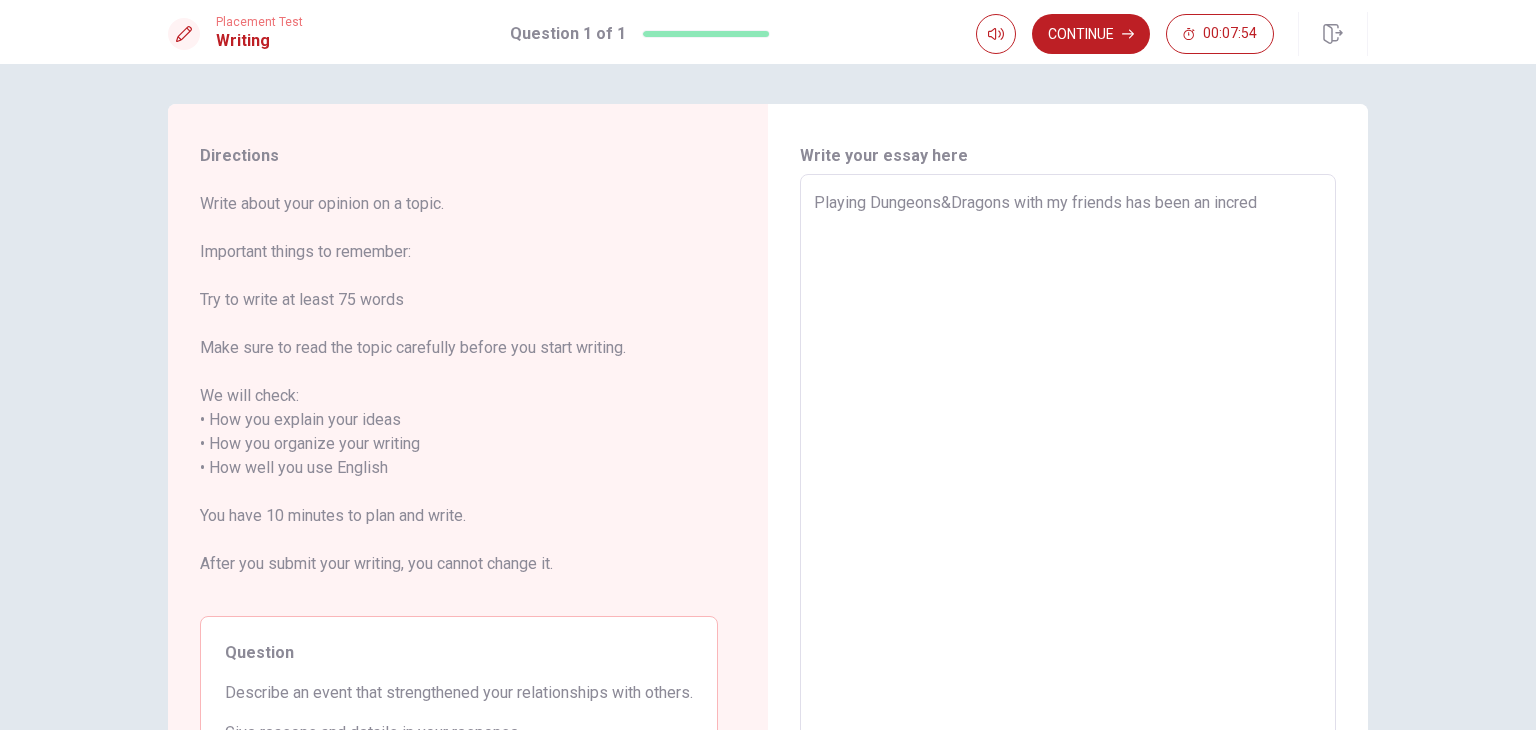 type on "x" 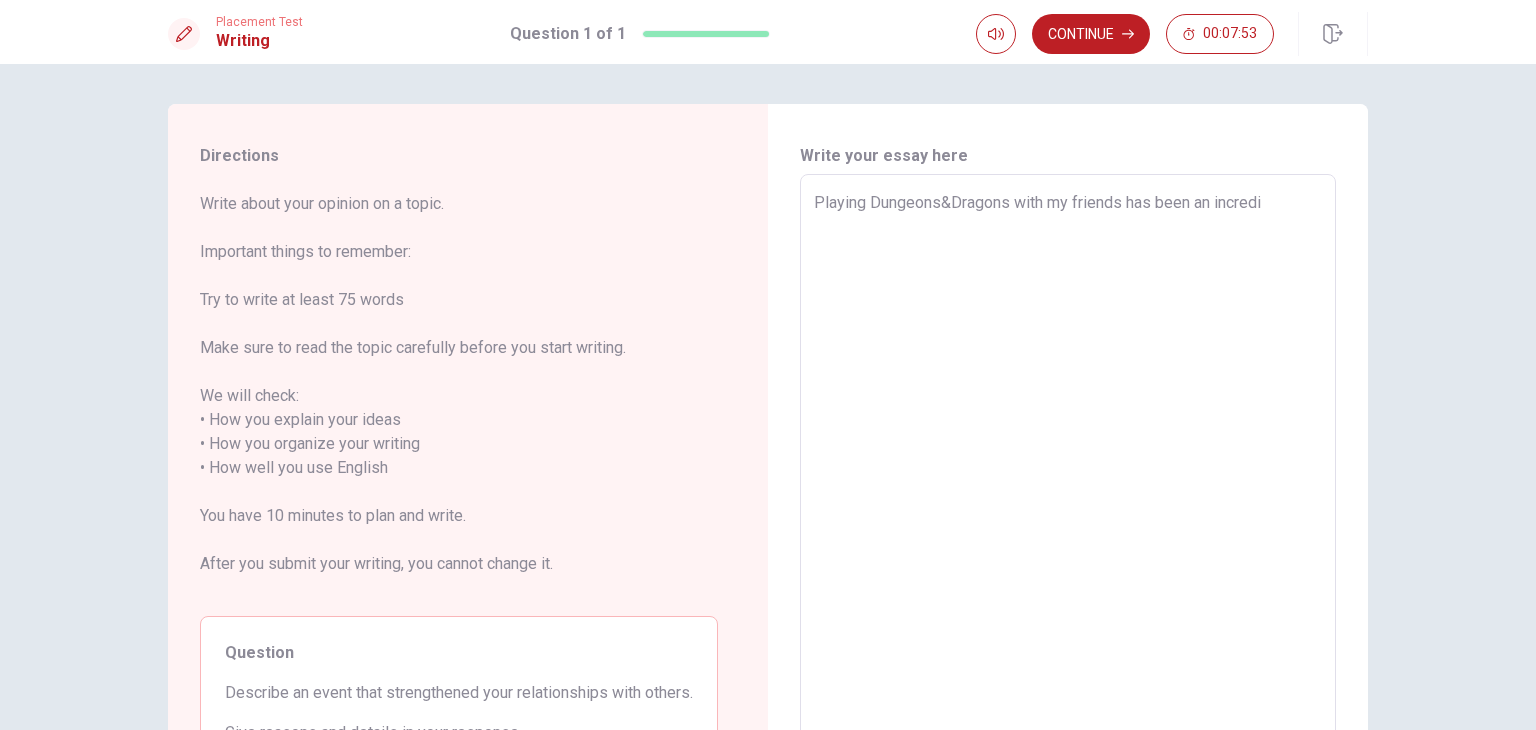 type on "x" 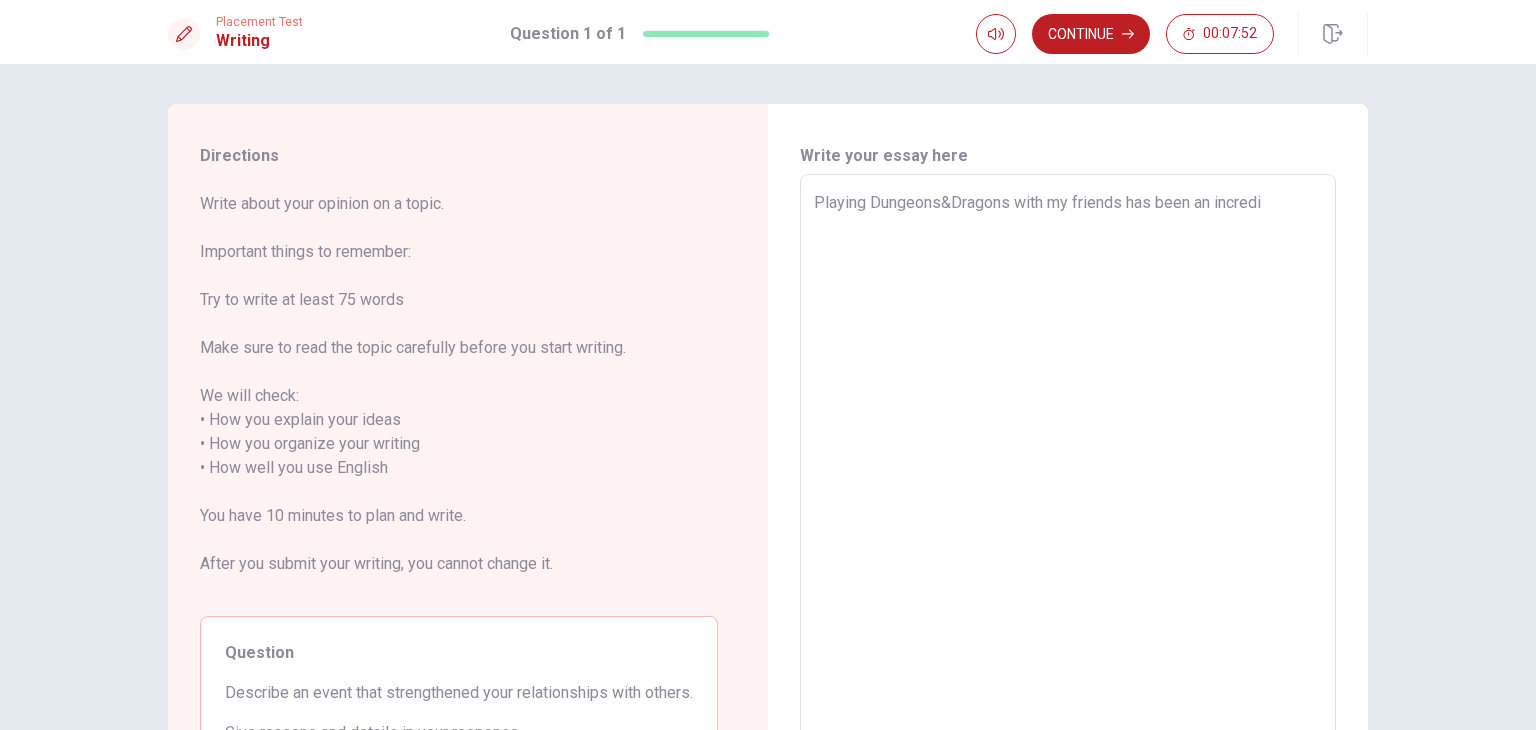 type on "Playing Dungeons&Dragons with my friends has been an incredib" 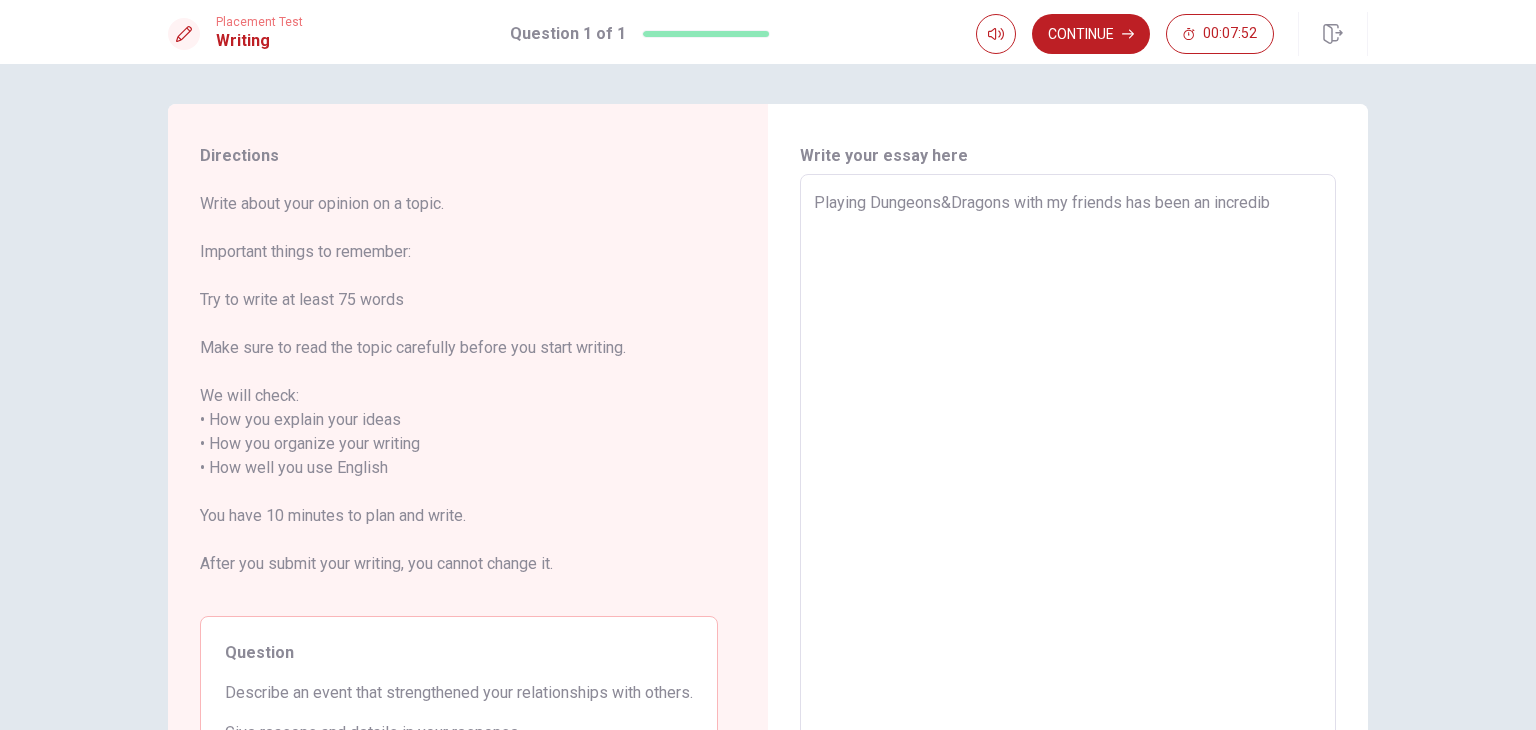 type on "x" 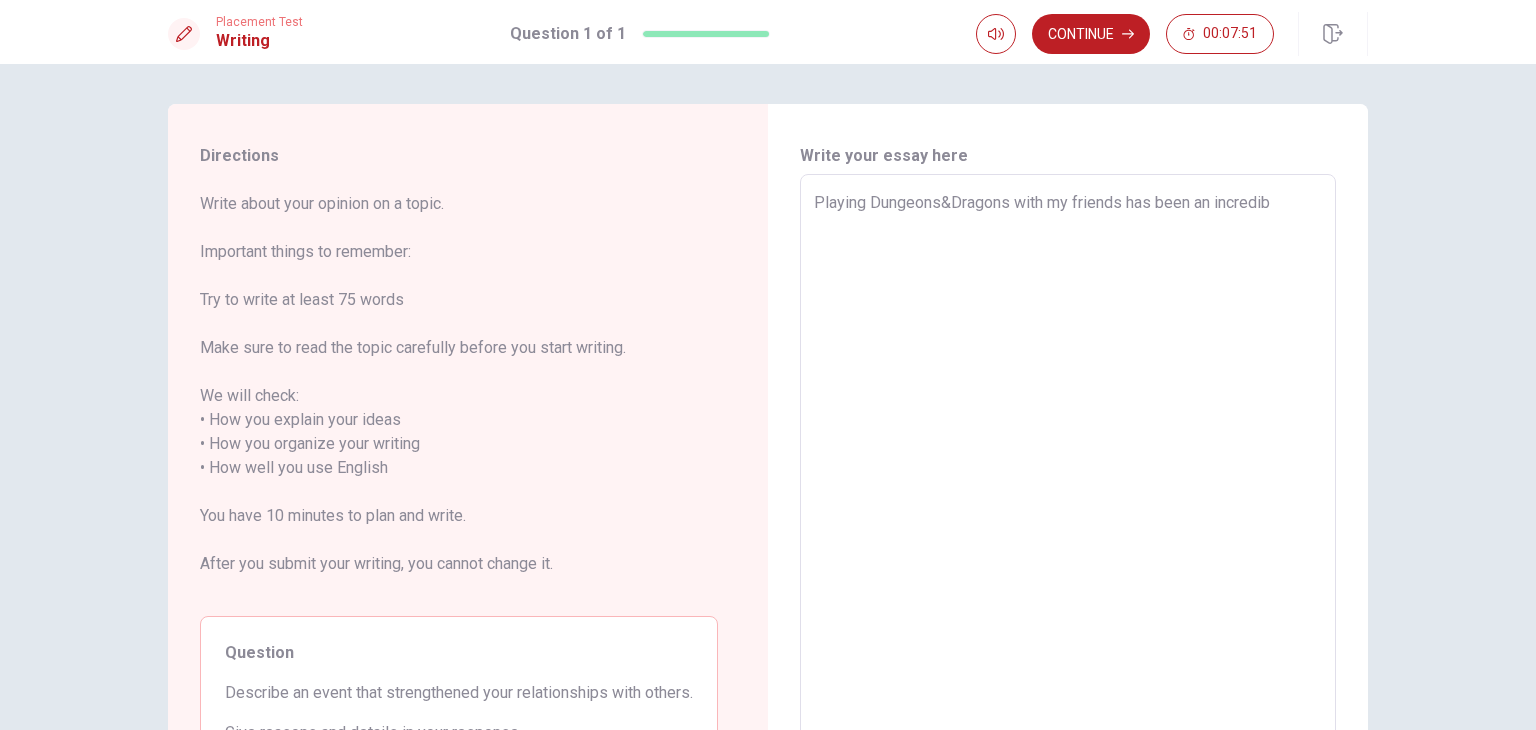 type on "Playing Dungeons&Dragons with my friends has been an incredibl" 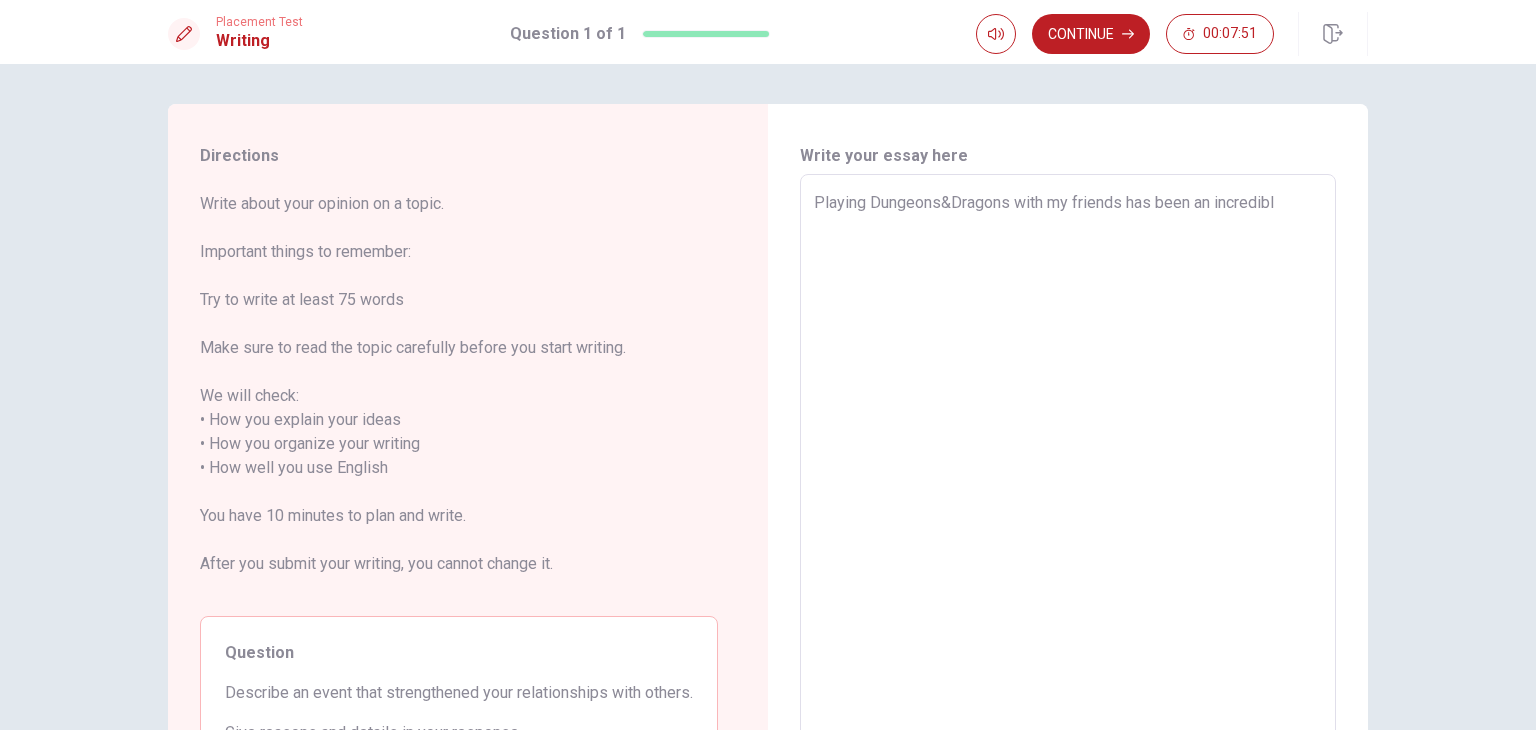 type on "x" 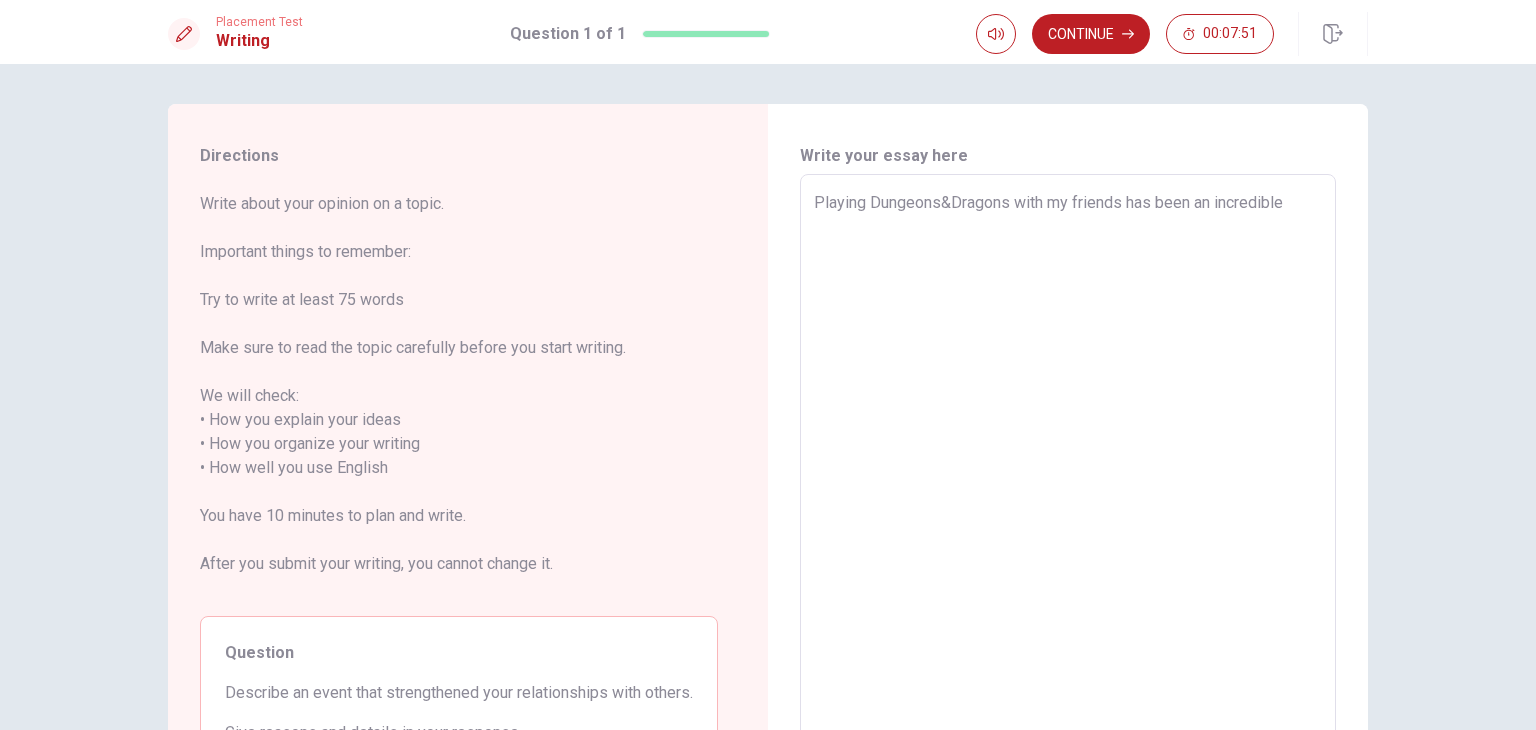 type on "x" 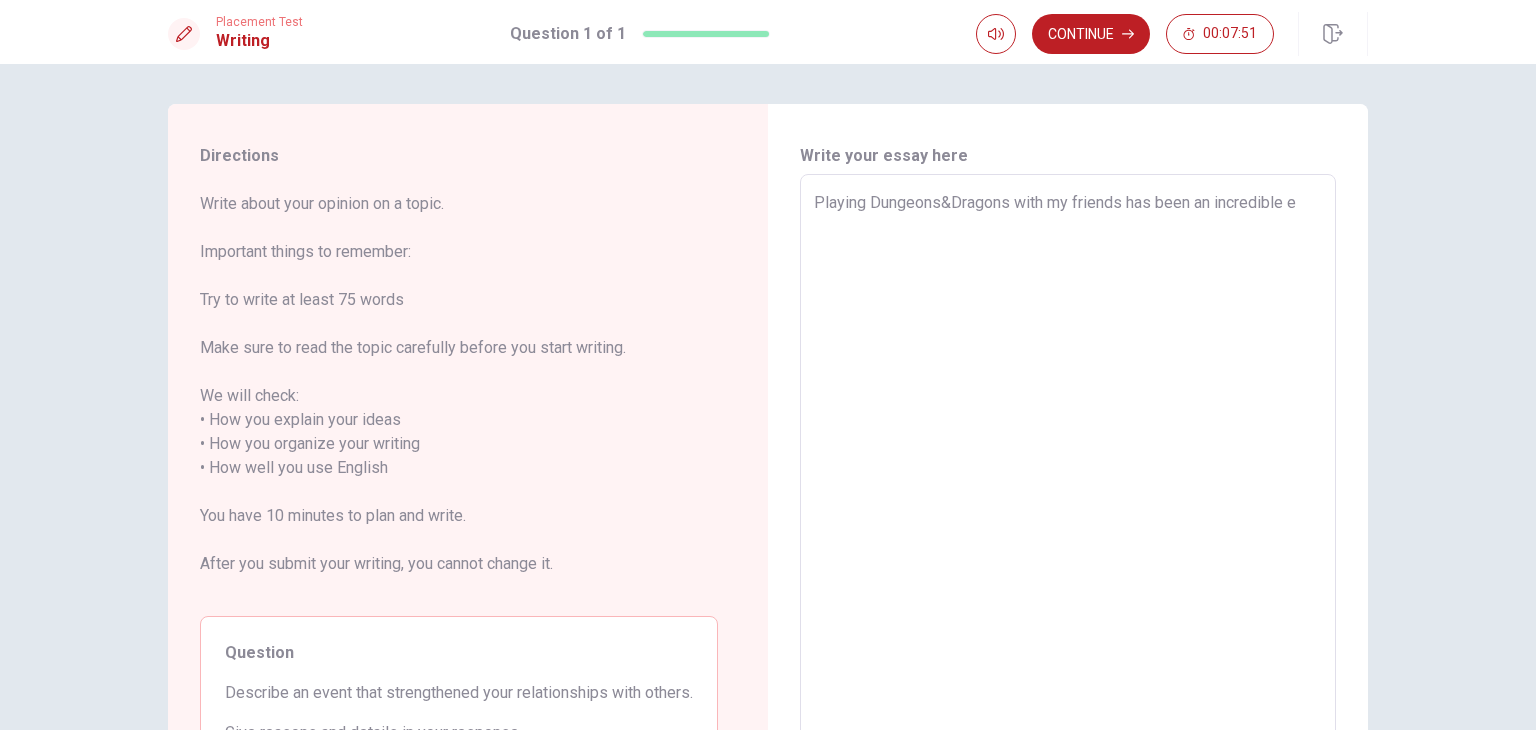 type on "x" 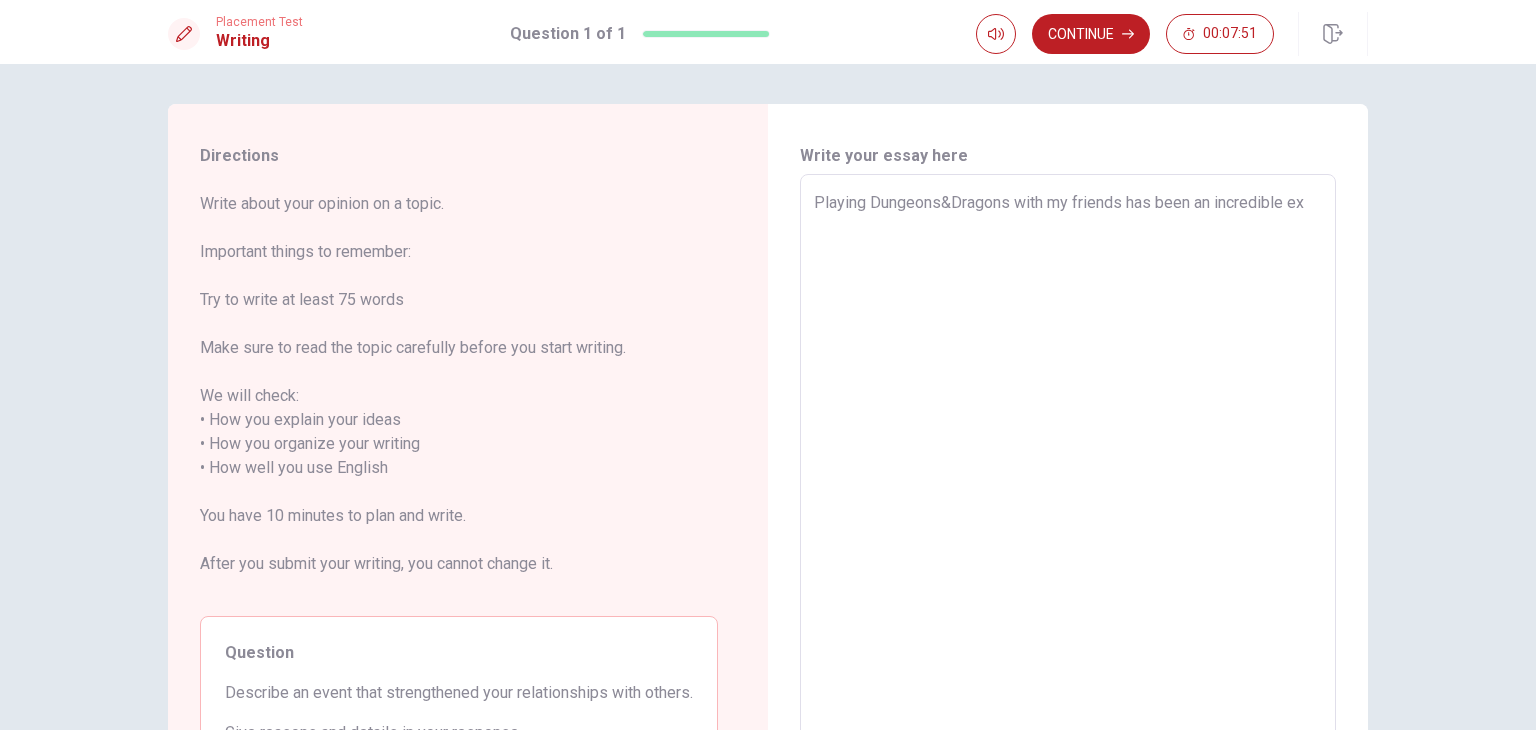type on "x" 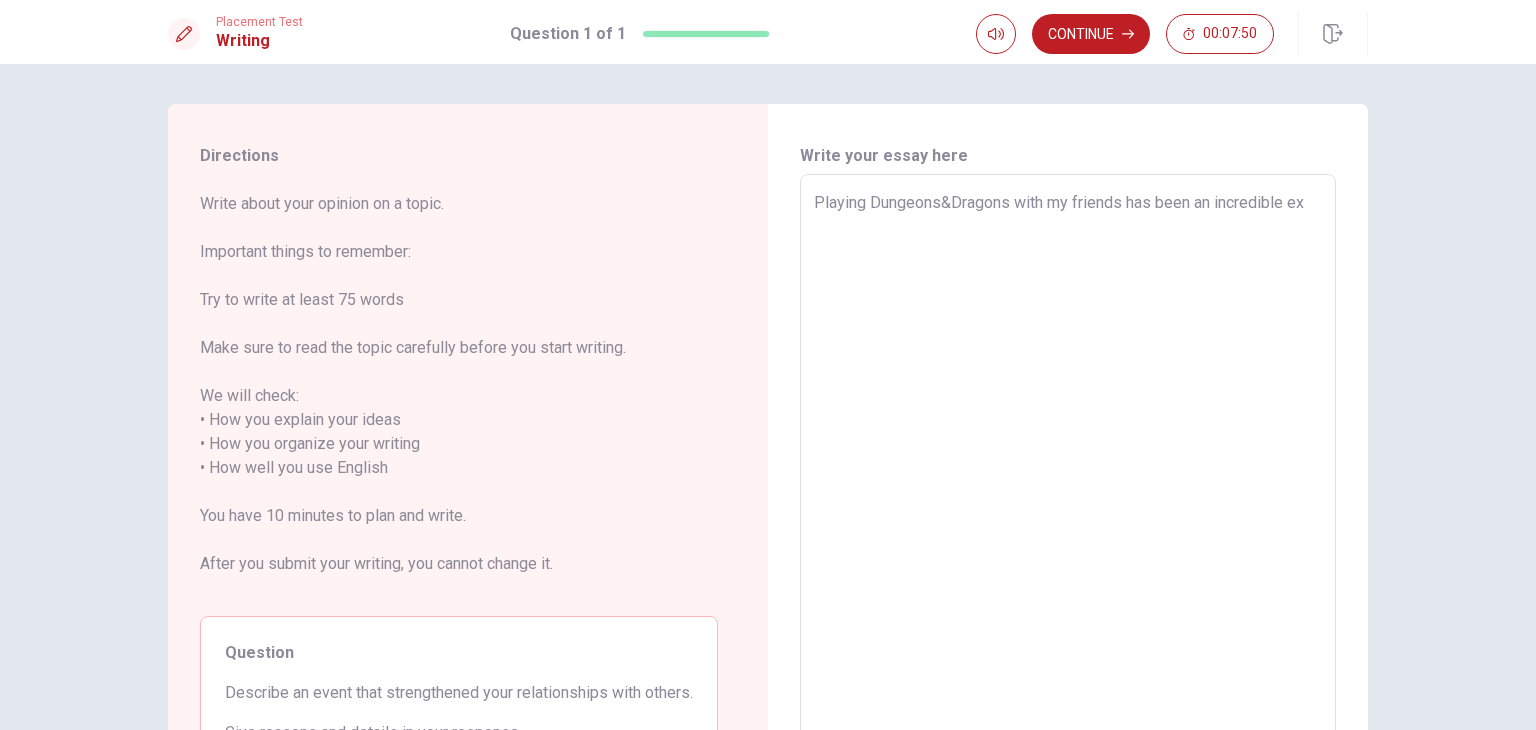 type on "Playing Dungeons&Dragons with my friends has been an incredible exp" 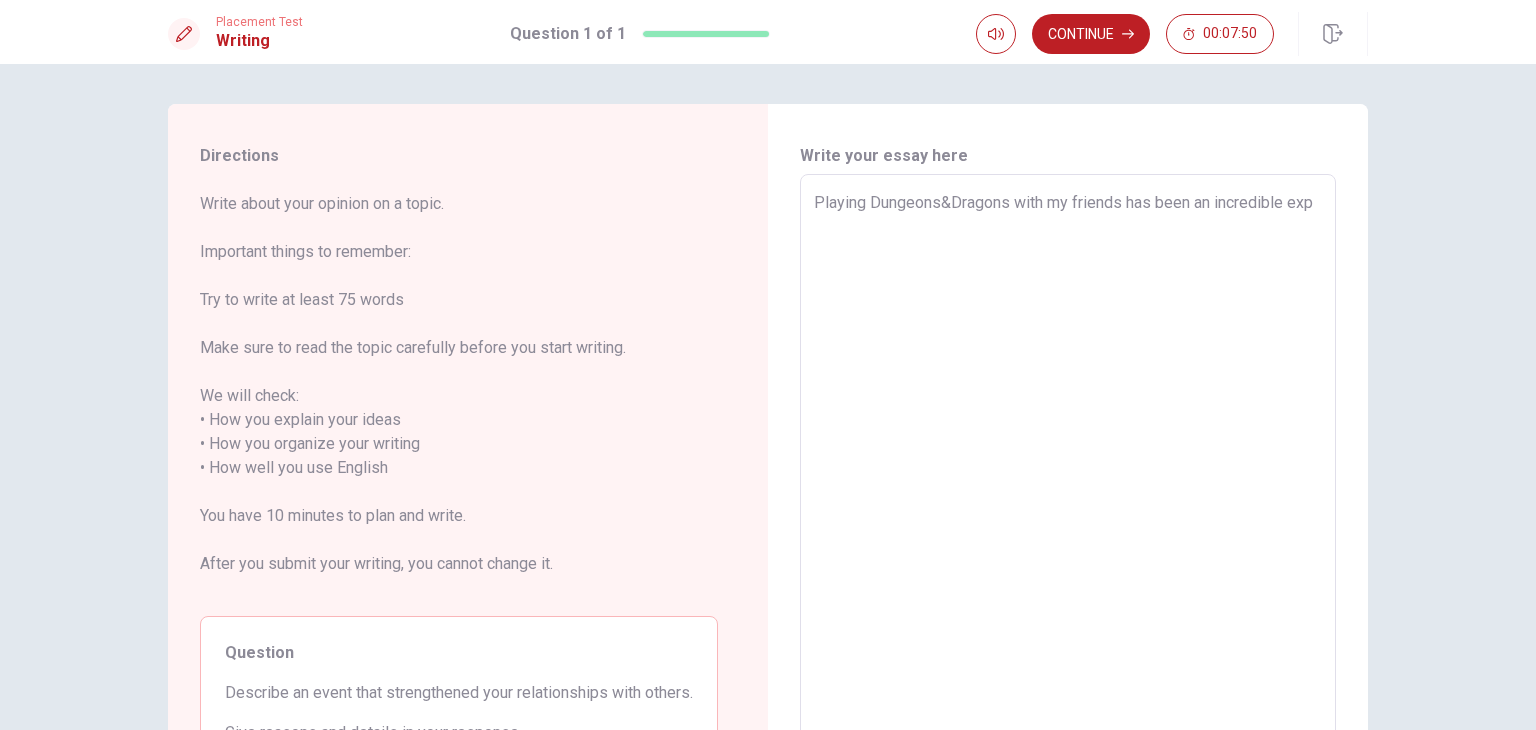 type on "x" 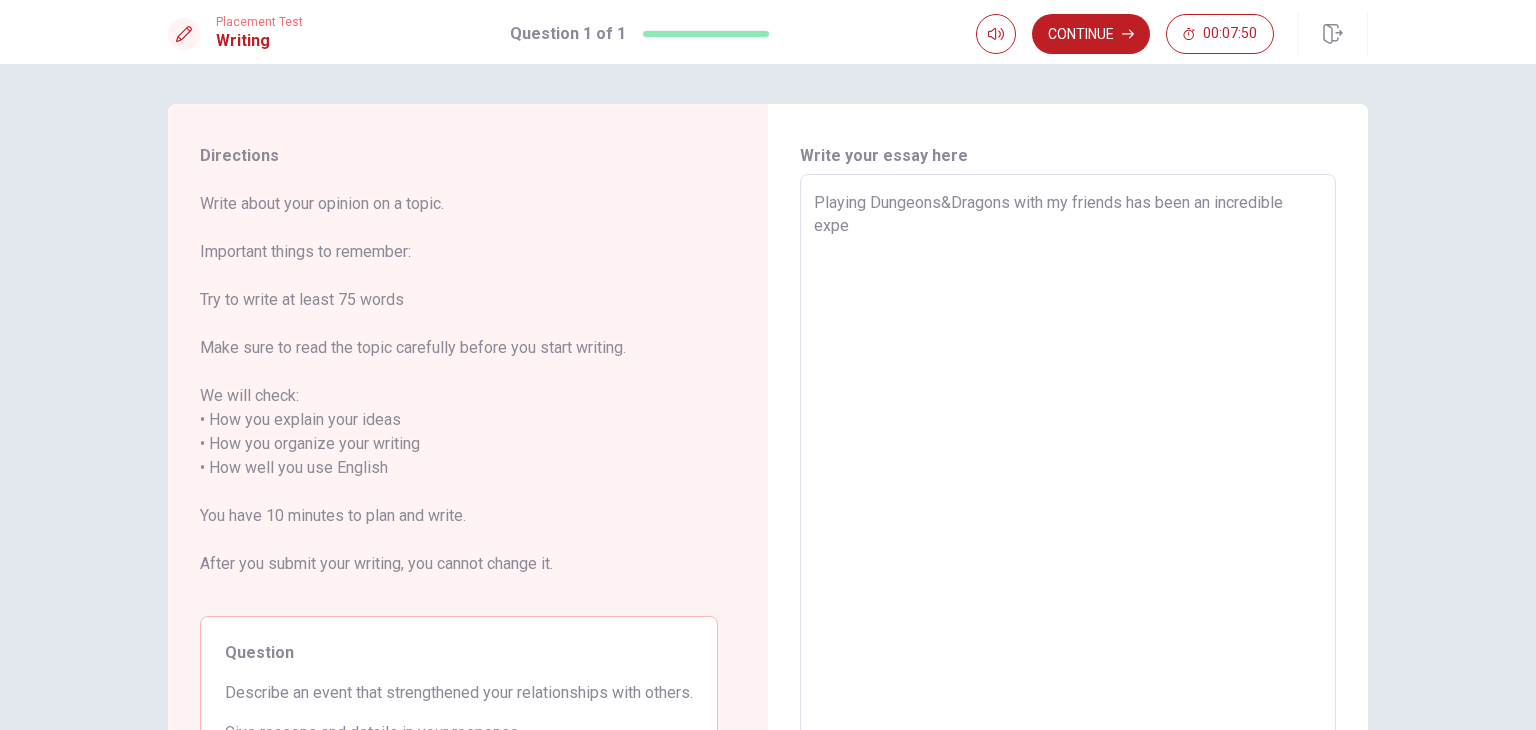 type on "x" 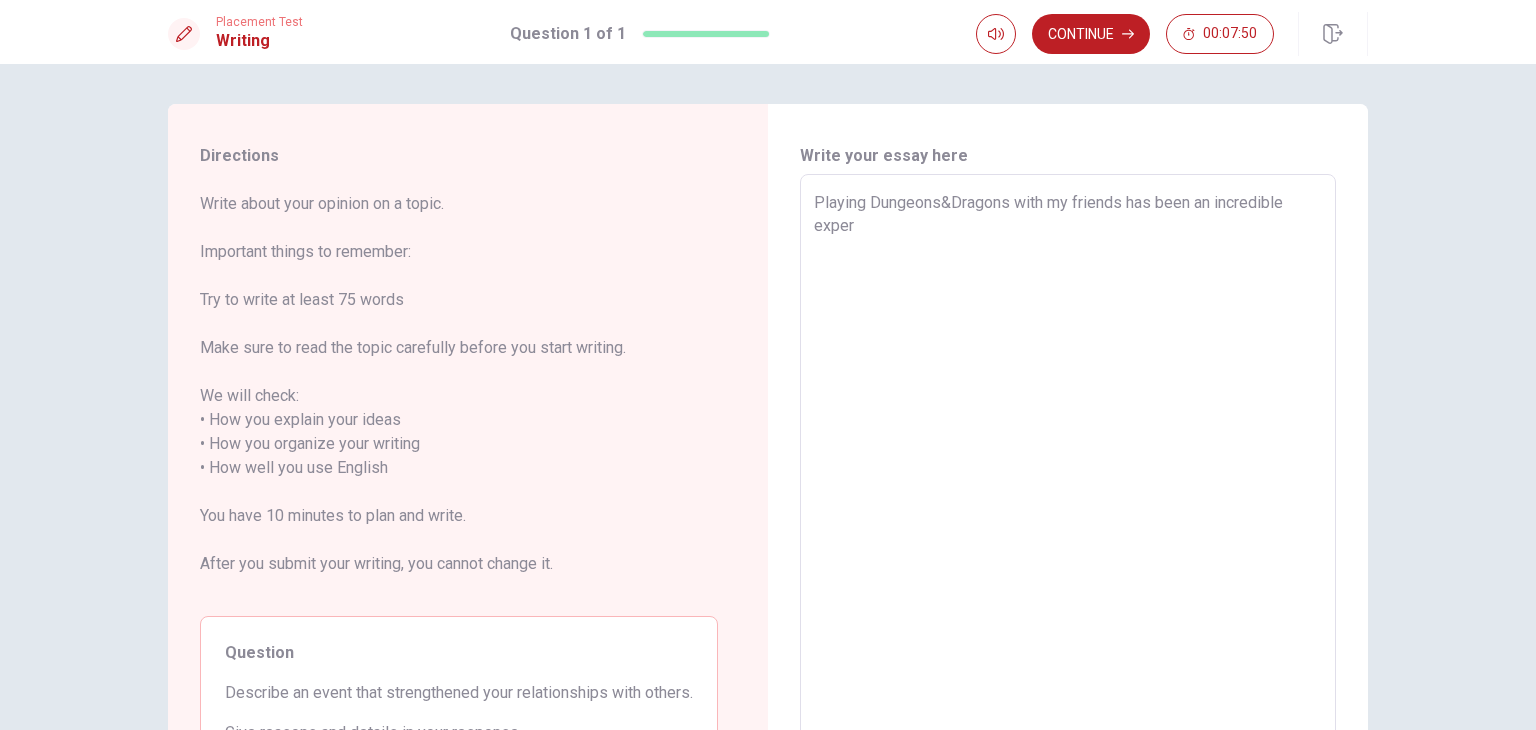 type on "x" 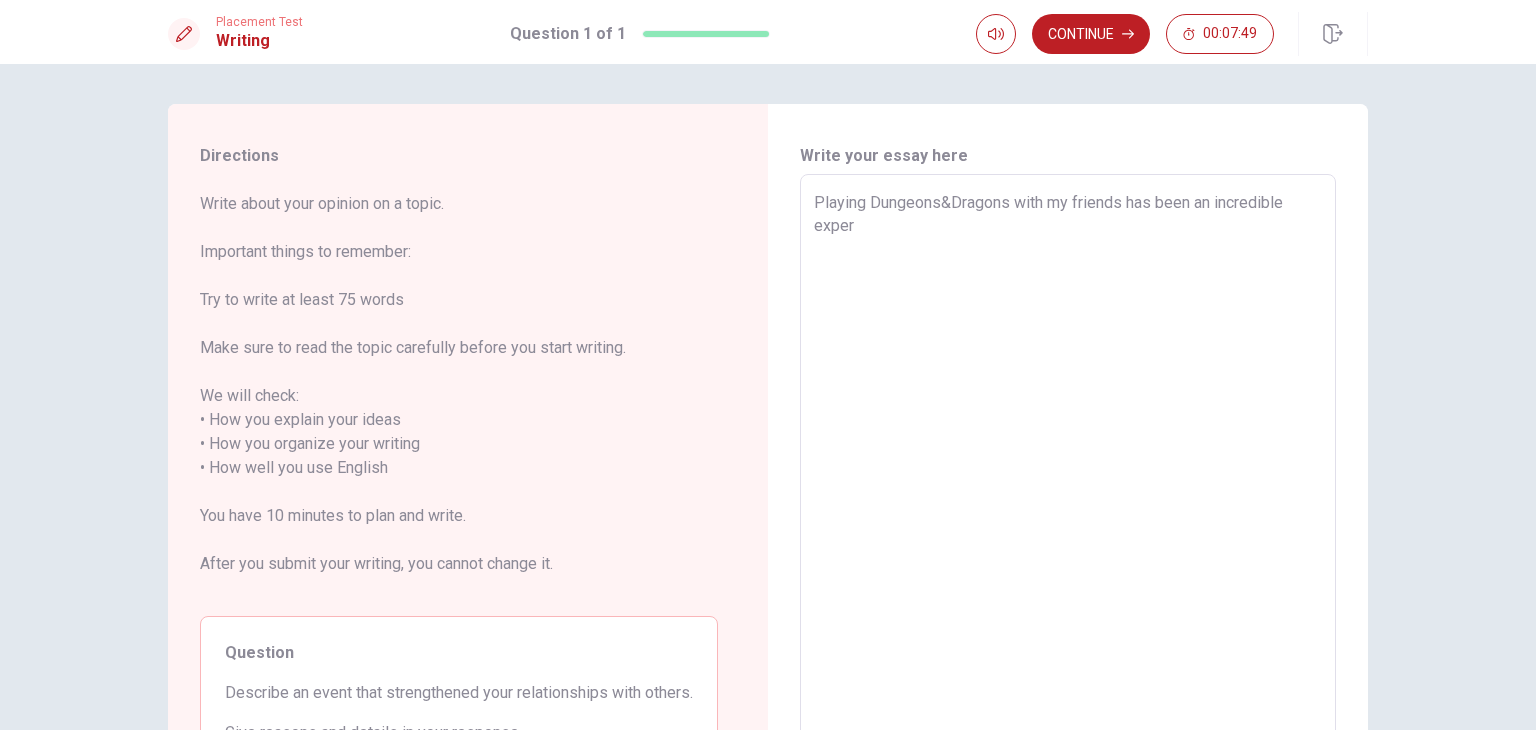 type 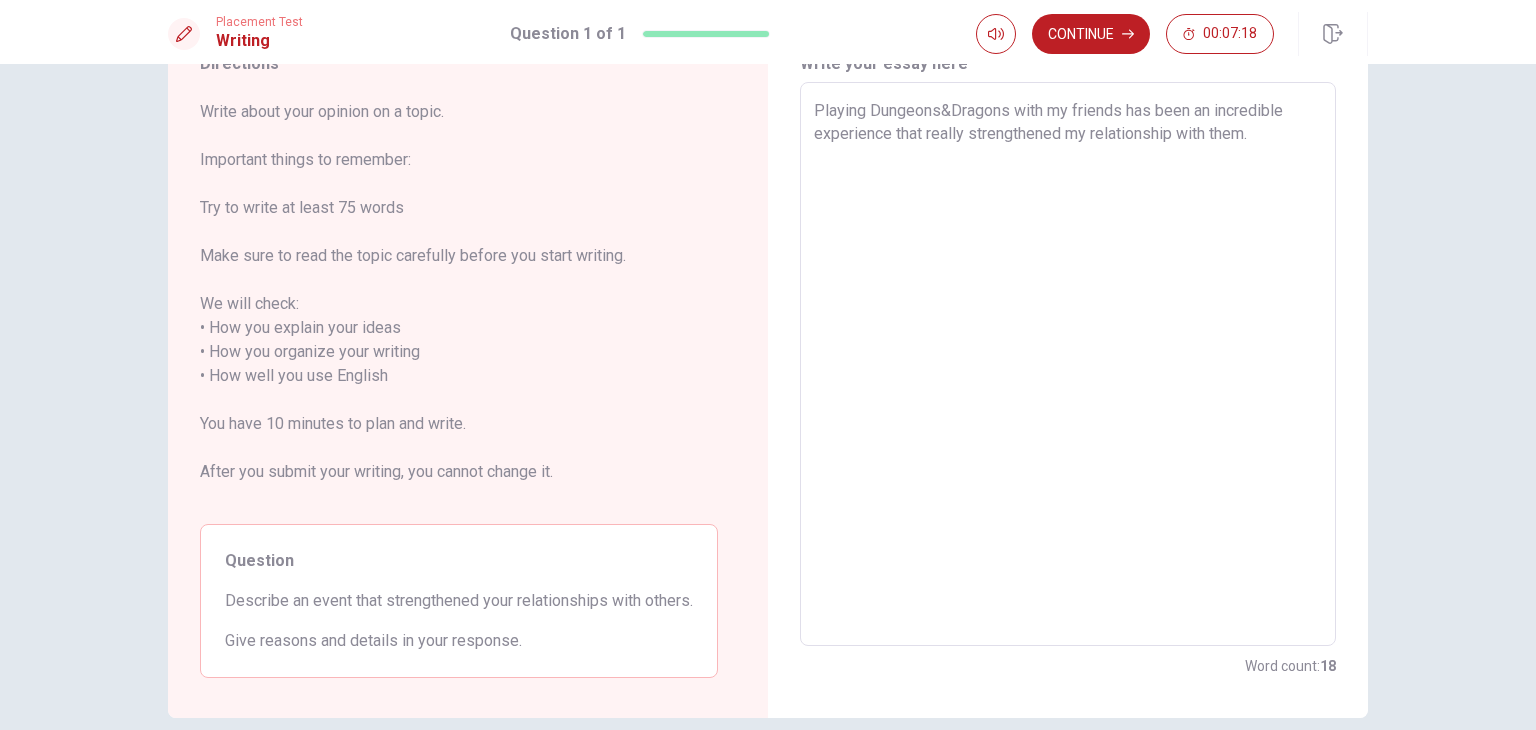 scroll, scrollTop: 93, scrollLeft: 0, axis: vertical 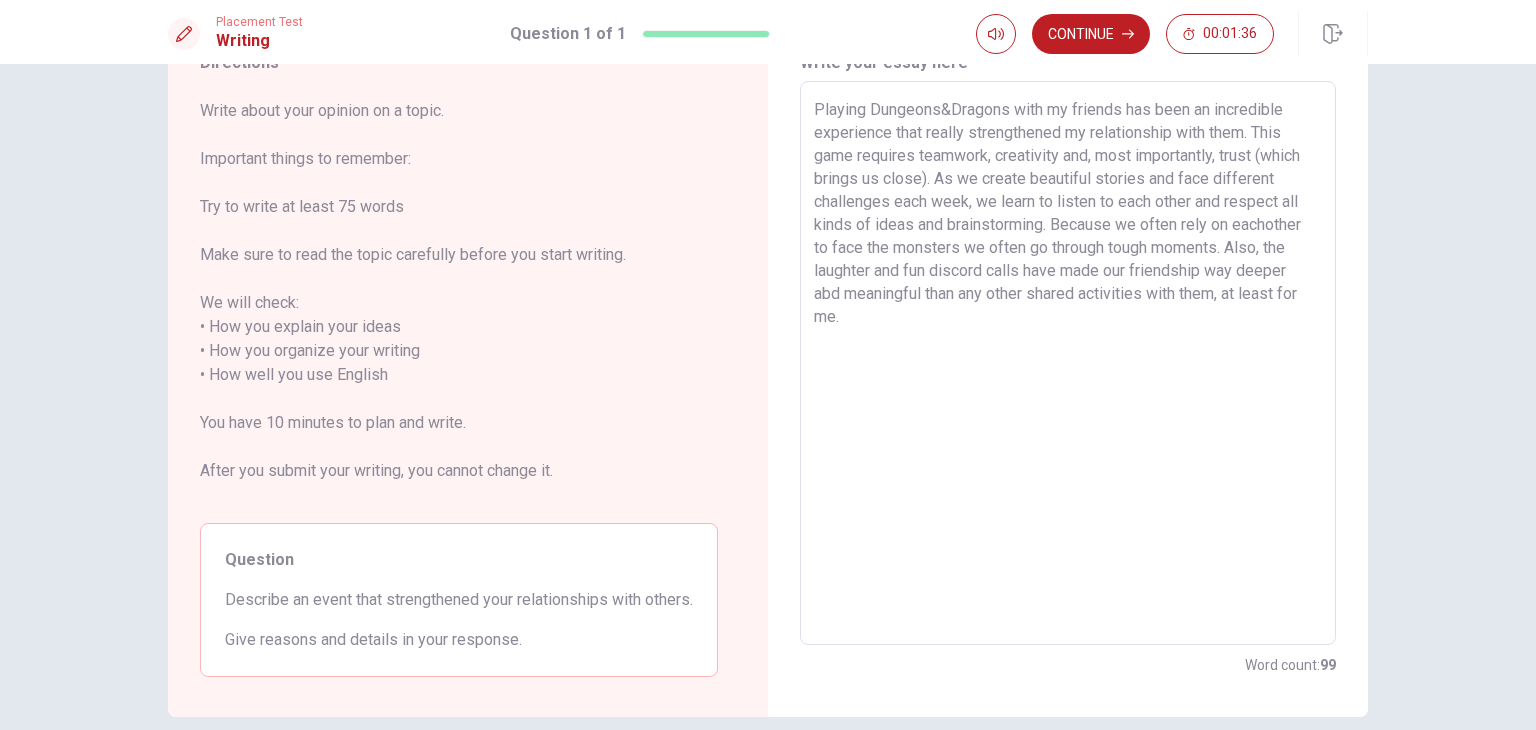 click on "Playing Dungeons&Dragons with my friends has been an incredible experience that really strengthened my relationship with them. This game requires teamwork, creativity and, most importantly, trust (which brings us close). As we create beautiful stories and face different challenges each week, we learn to listen to each other and respect all kinds of ideas and brainstorming. Because we often rely on eachother to face the monsters we often go through tough moments. Also, the laughter and fun discord calls have made our friendship way deeper abd meaningful than any other shared activities with them, at least for me." at bounding box center (1068, 363) 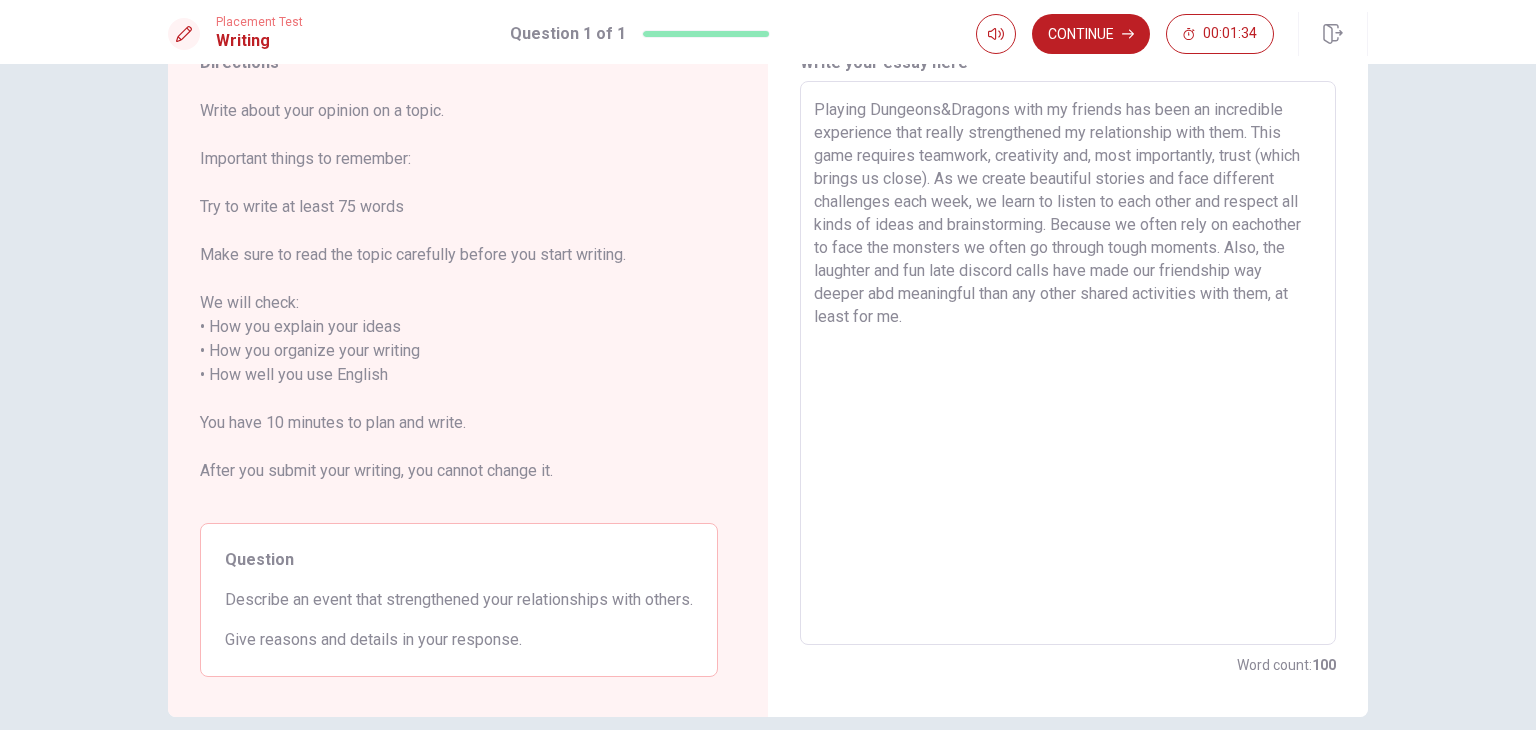 click on "Playing Dungeons&Dragons with my friends has been an incredible experience that really strengthened my relationship with them. This game requires teamwork, creativity and, most importantly, trust (which brings us close). As we create beautiful stories and face different challenges each week, we learn to listen to each other and respect all kinds of ideas and brainstorming. Because we often rely on eachother to face the monsters we often go through tough moments. Also, the laughter and fun late discord calls have made our friendship way deeper abd meaningful than any other shared activities with them, at least for me." at bounding box center (1068, 363) 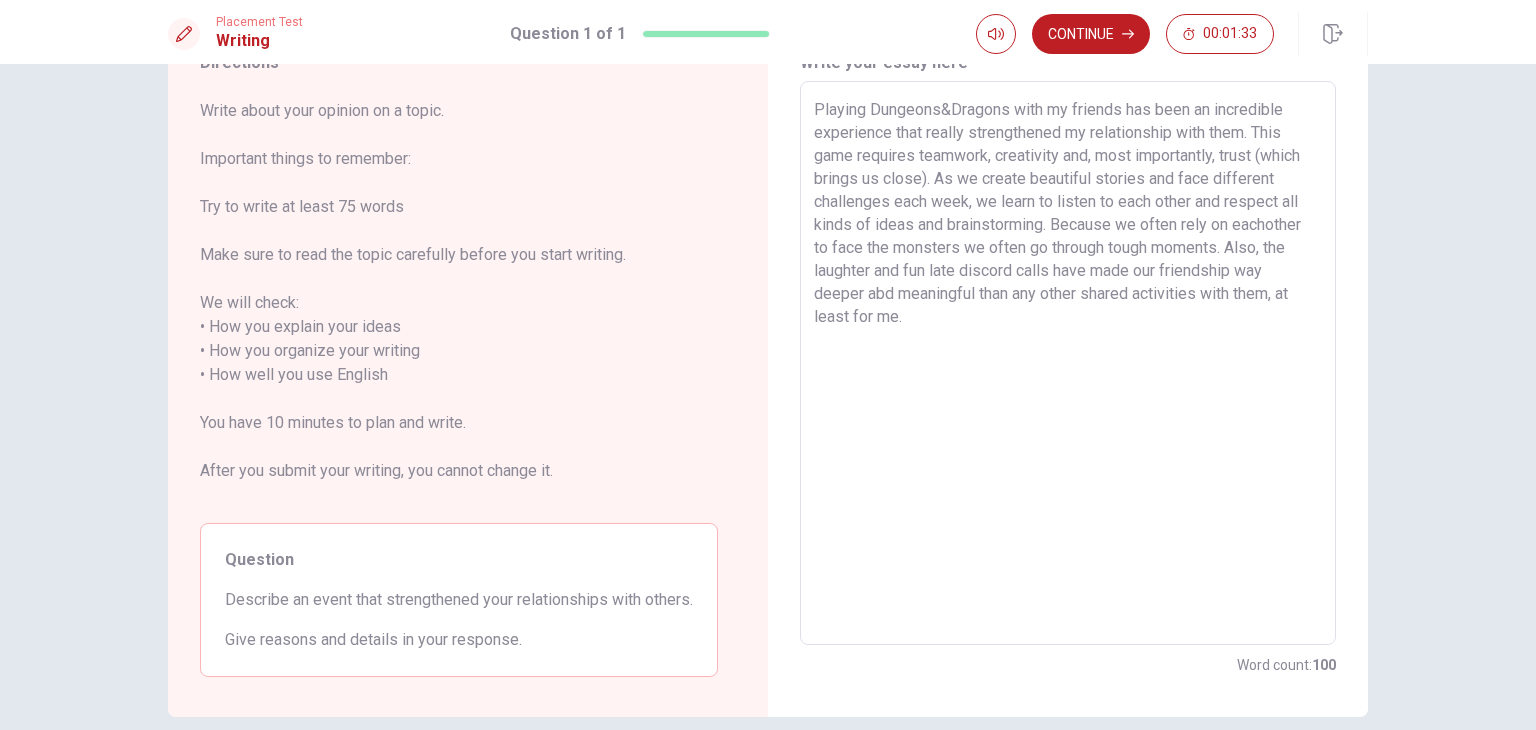 click on "Playing Dungeons&Dragons with my friends has been an incredible experience that really strengthened my relationship with them. This game requires teamwork, creativity and, most importantly, trust (which brings us close). As we create beautiful stories and face different challenges each week, we learn to listen to each other and respect all kinds of ideas and brainstorming. Because we often rely on eachother to face the monsters we often go through tough moments. Also, the laughter and fun late discord calls have made our friendship way deeper abd meaningful than any other shared activities with them, at least for me." at bounding box center (1068, 363) 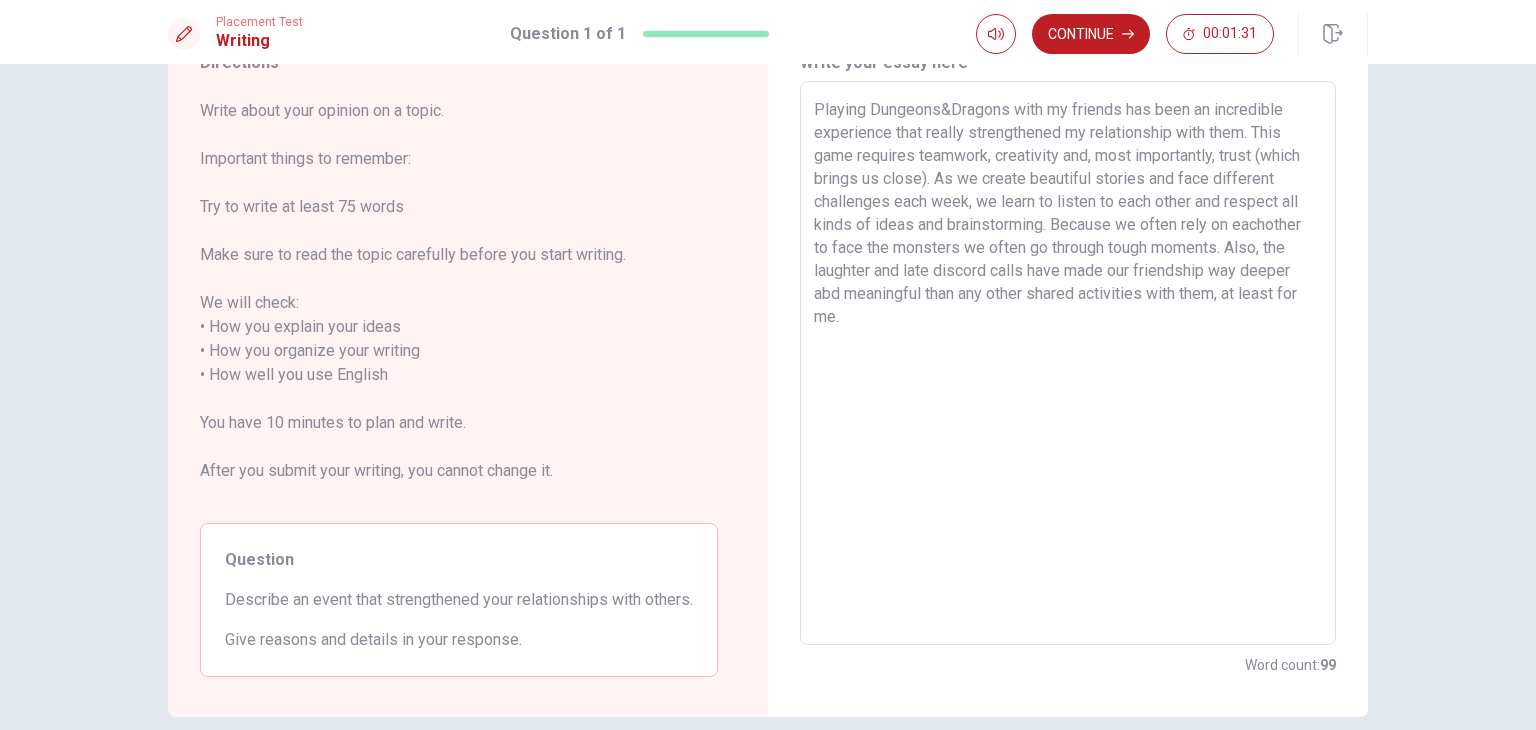 click on "Playing Dungeons&Dragons with my friends has been an incredible experience that really strengthened my relationship with them. This game requires teamwork, creativity and, most importantly, trust (which brings us close). As we create beautiful stories and face different challenges each week, we learn to listen to each other and respect all kinds of ideas and brainstorming. Because we often rely on eachother to face the monsters we often go through tough moments. Also, the laughter and late discord calls have made our friendship way deeper abd meaningful than any other shared activities with them, at least for me." at bounding box center (1068, 363) 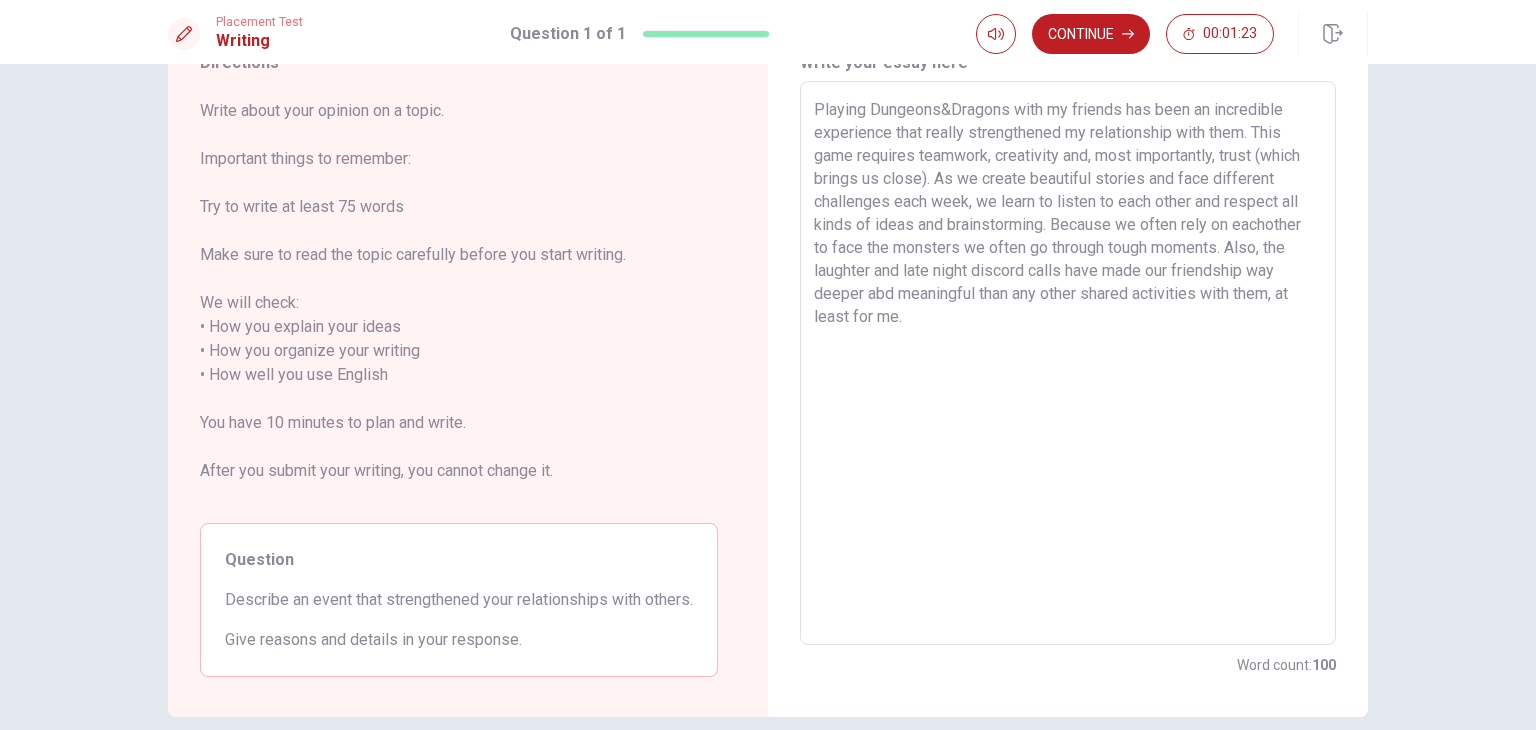 click on "Playing Dungeons&Dragons with my friends has been an incredible experience that really strengthened my relationship with them. This game requires teamwork, creativity and, most importantly, trust (which brings us close). As we create beautiful stories and face different challenges each week, we learn to listen to each other and respect all kinds of ideas and brainstorming. Because we often rely on eachother to face the monsters we often go through tough moments. Also, the laughter and late night discord calls have made our friendship way deeper abd meaningful than any other shared activities with them, at least for me." at bounding box center (1068, 363) 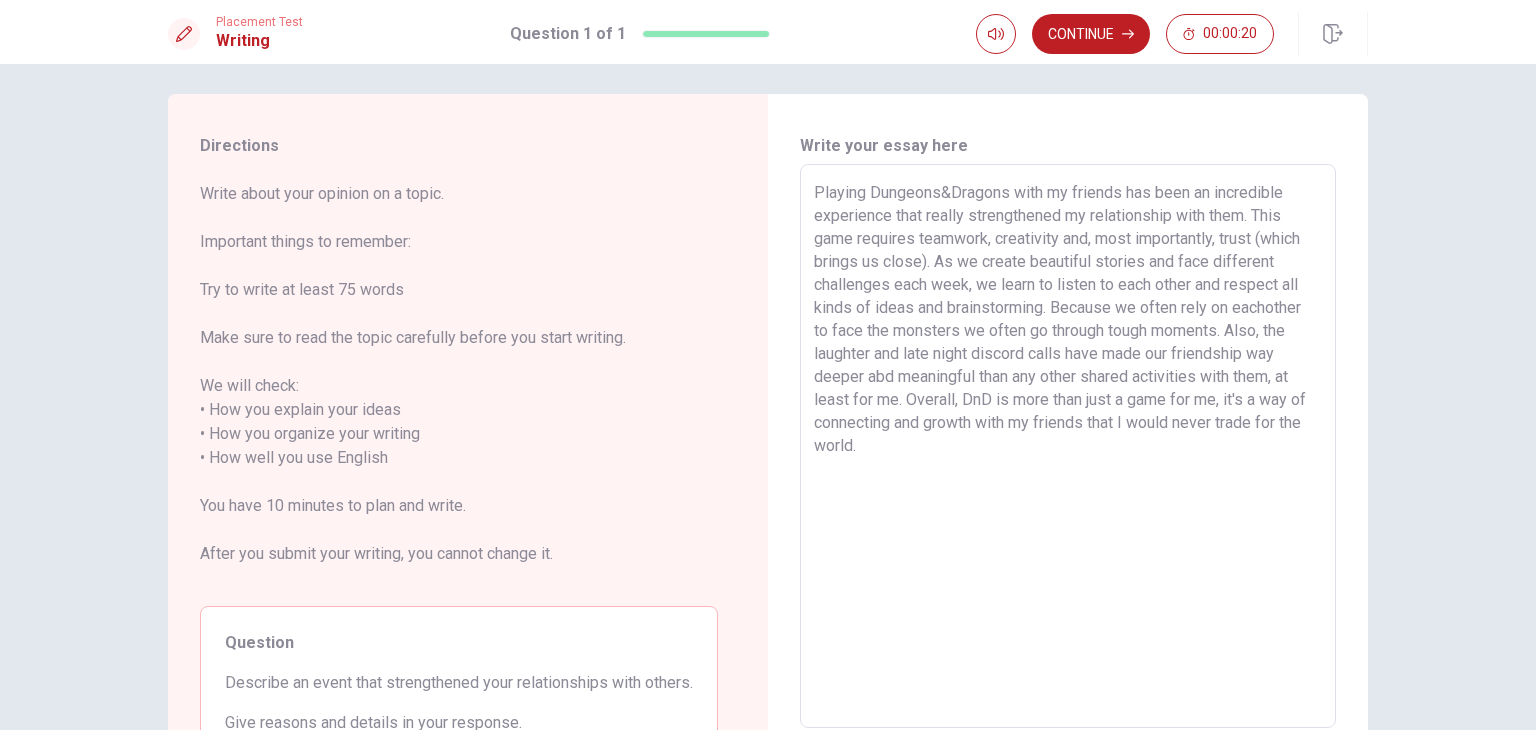 scroll, scrollTop: 8, scrollLeft: 0, axis: vertical 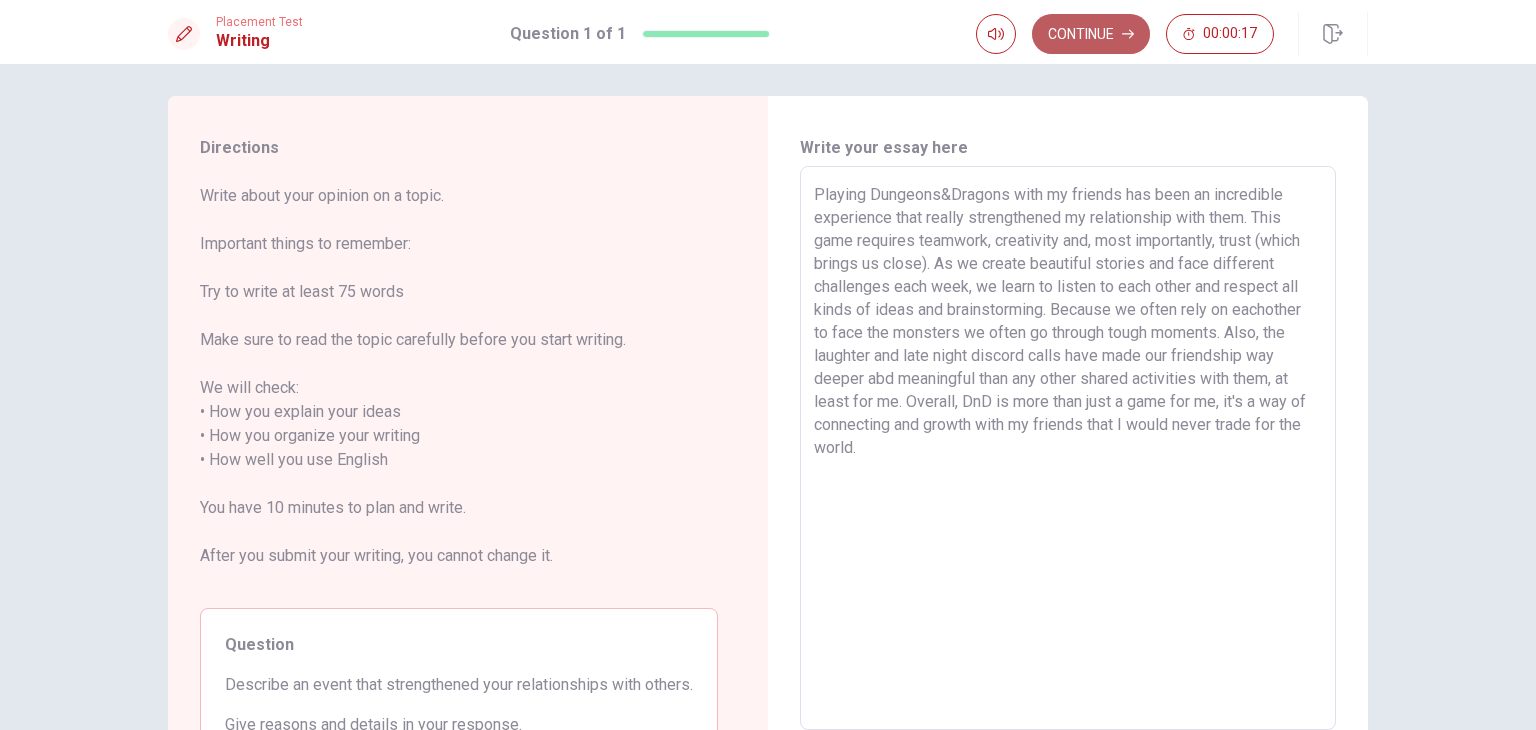 click on "Continue" at bounding box center (1091, 34) 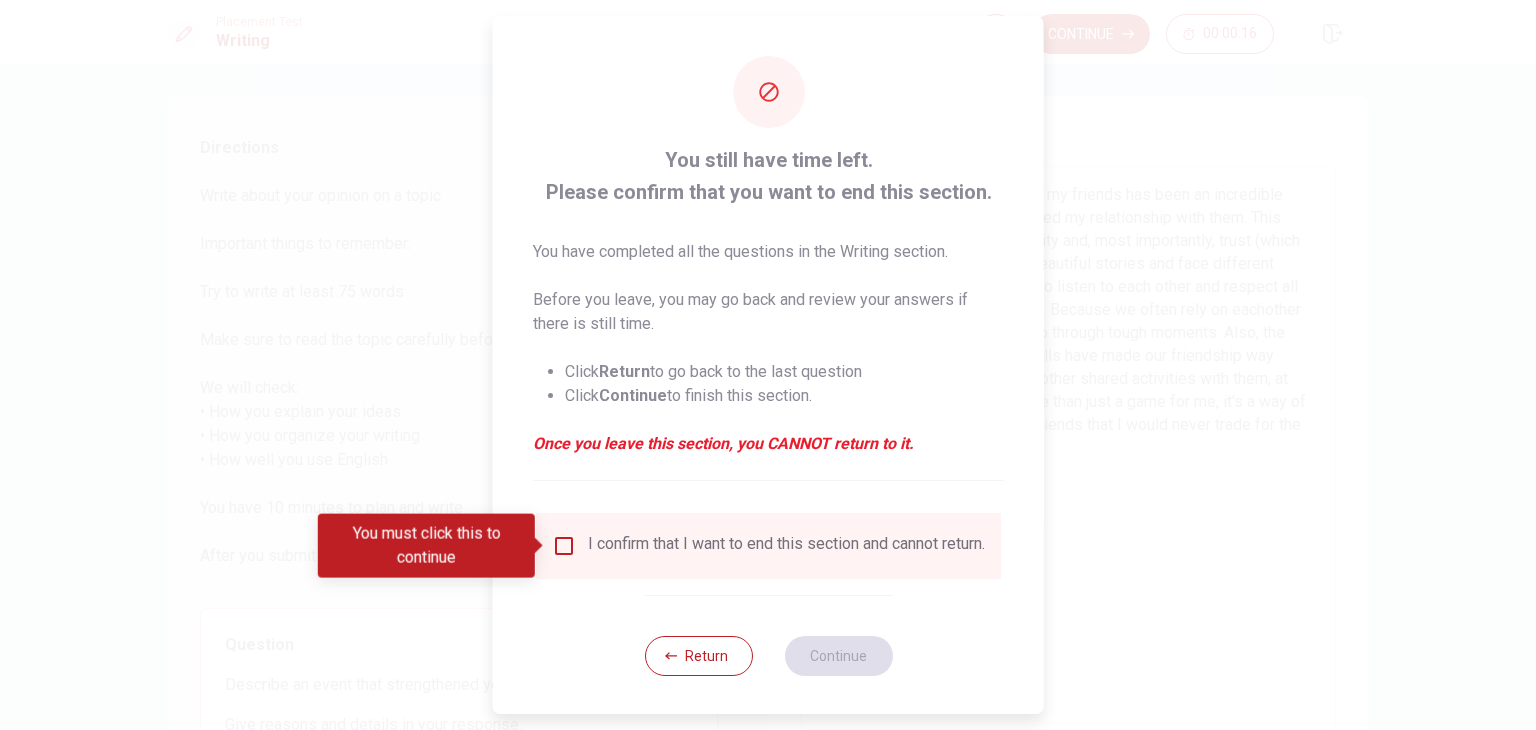 click at bounding box center [768, 365] 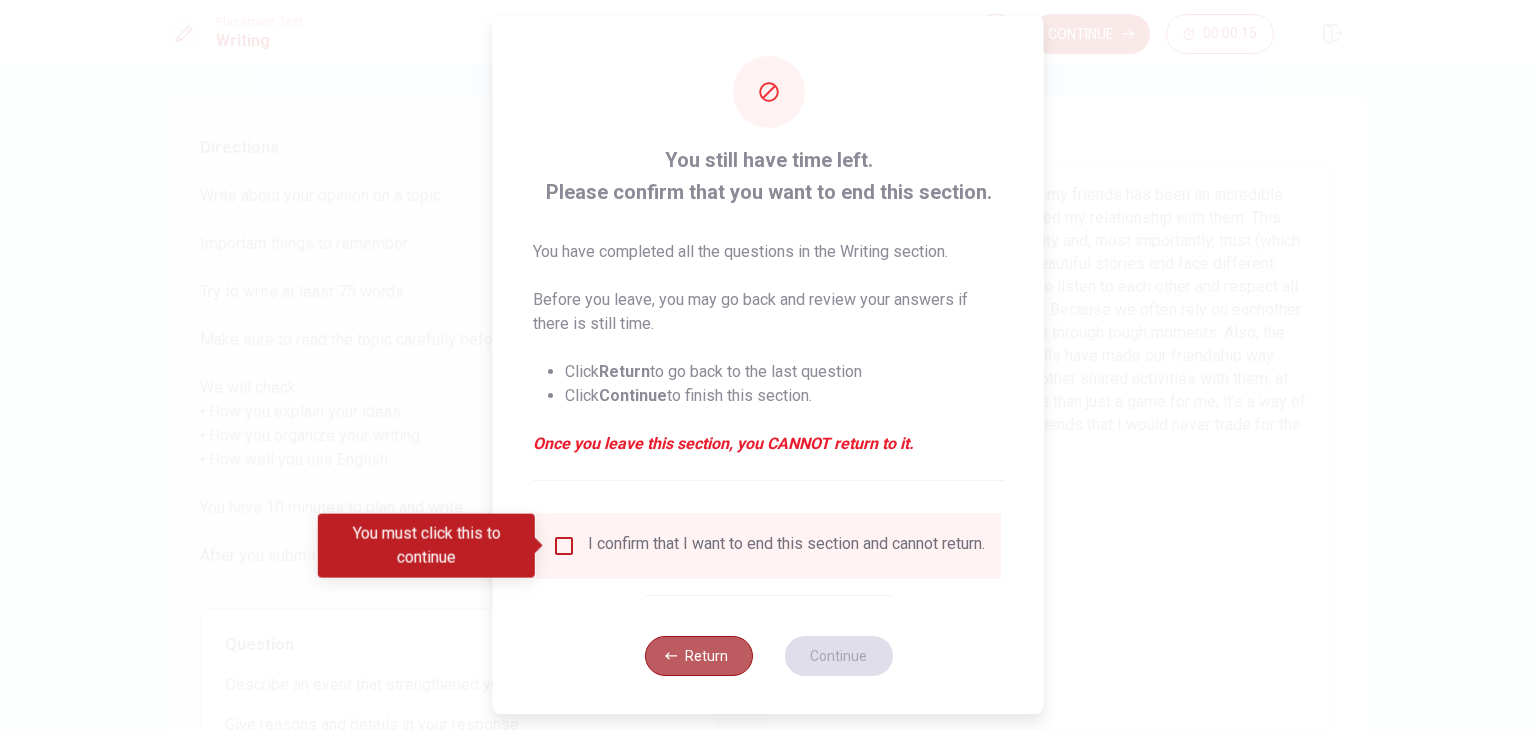 click 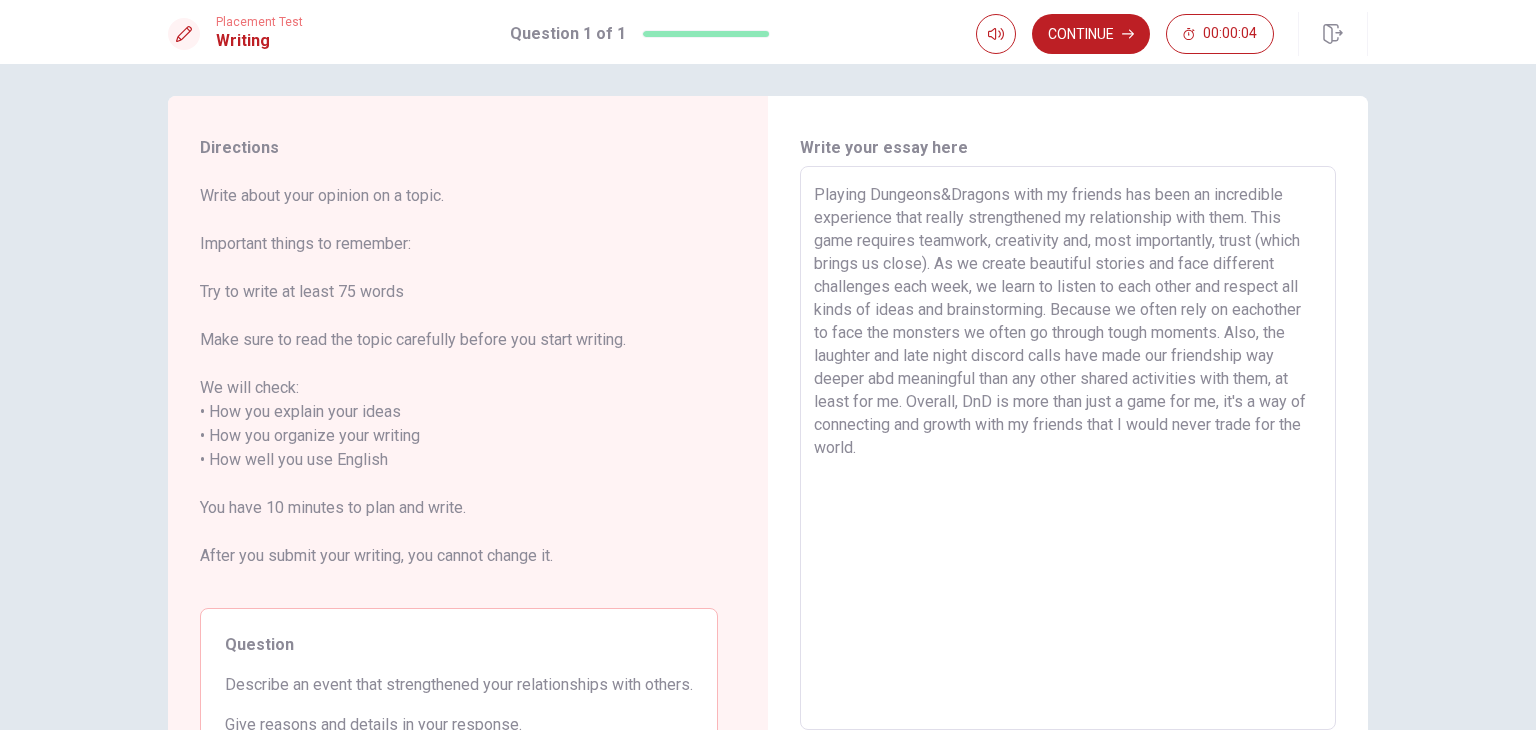 click on "Playing Dungeons&Dragons with my friends has been an incredible experience that really strengthened my relationship with them. This game requires teamwork, creativity and, most importantly, trust (which brings us close). As we create beautiful stories and face different challenges each week, we learn to listen to each other and respect all kinds of ideas and brainstorming. Because we often rely on eachother to face the monsters we often go through tough moments. Also, the laughter and late night discord calls have made our friendship way deeper abd meaningful than any other shared activities with them, at least for me. Overall, DnD is more than just a game for me, it's a way of connecting and growth with my friends that I would never trade for the world." at bounding box center (1068, 448) 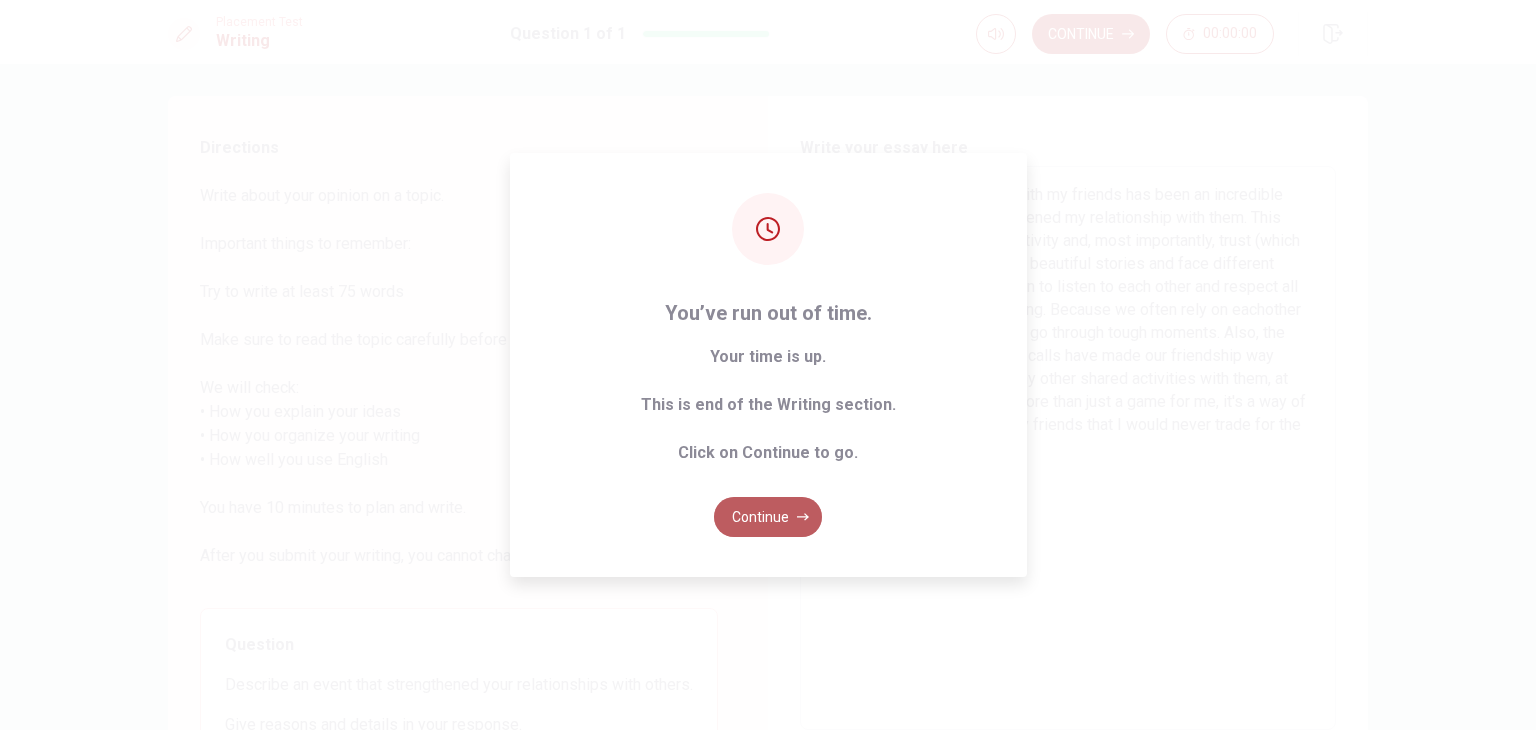 click on "Continue" at bounding box center (768, 517) 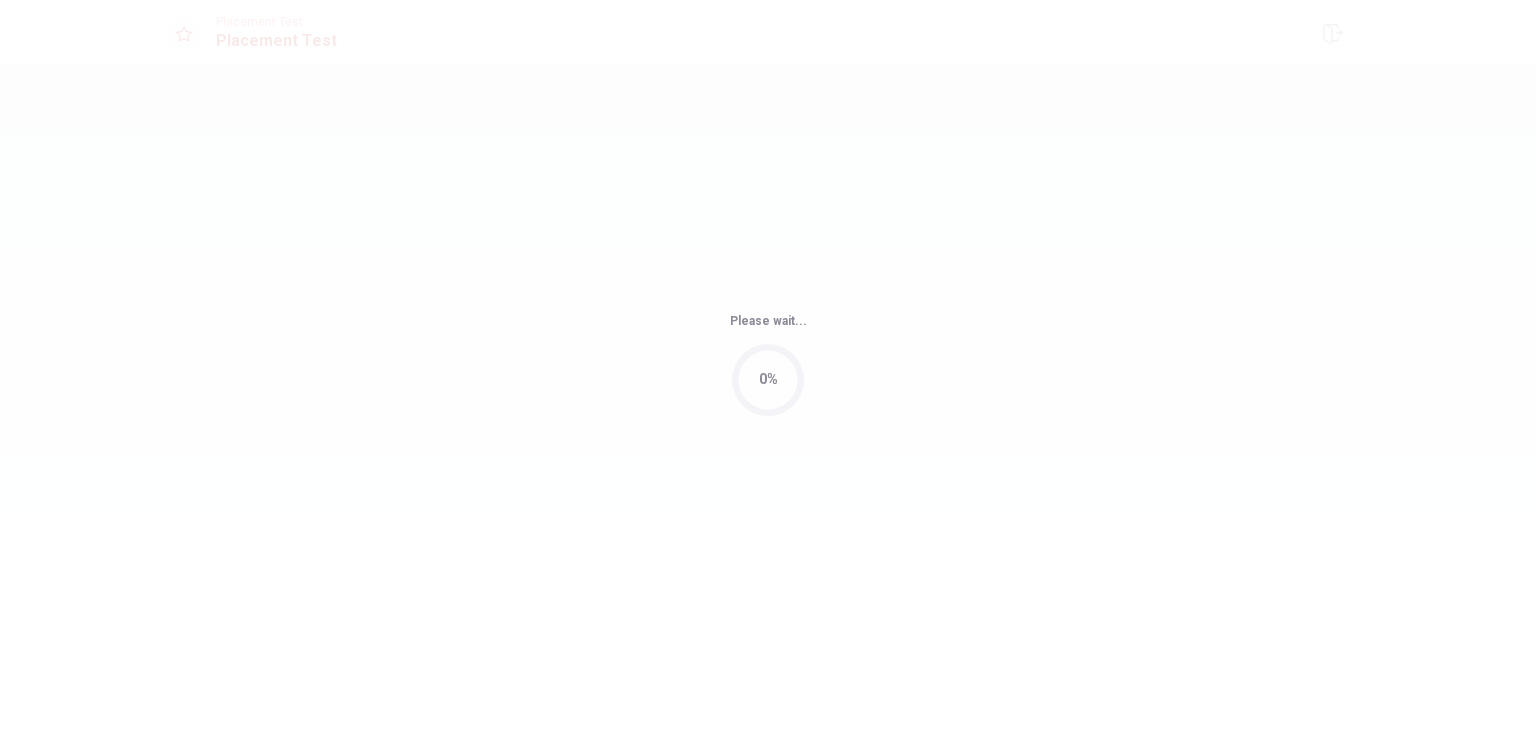 scroll, scrollTop: 0, scrollLeft: 0, axis: both 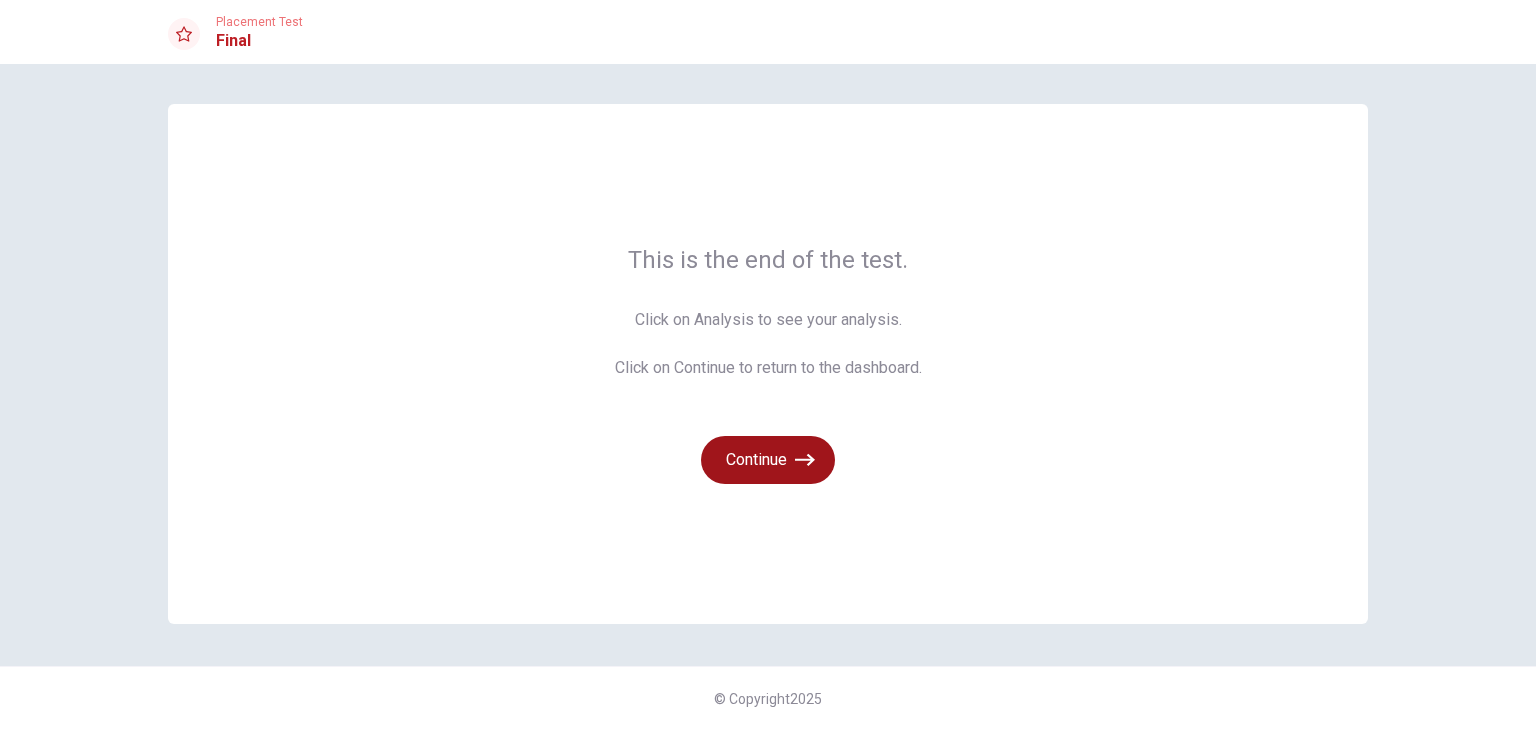 click on "Continue" at bounding box center (768, 460) 